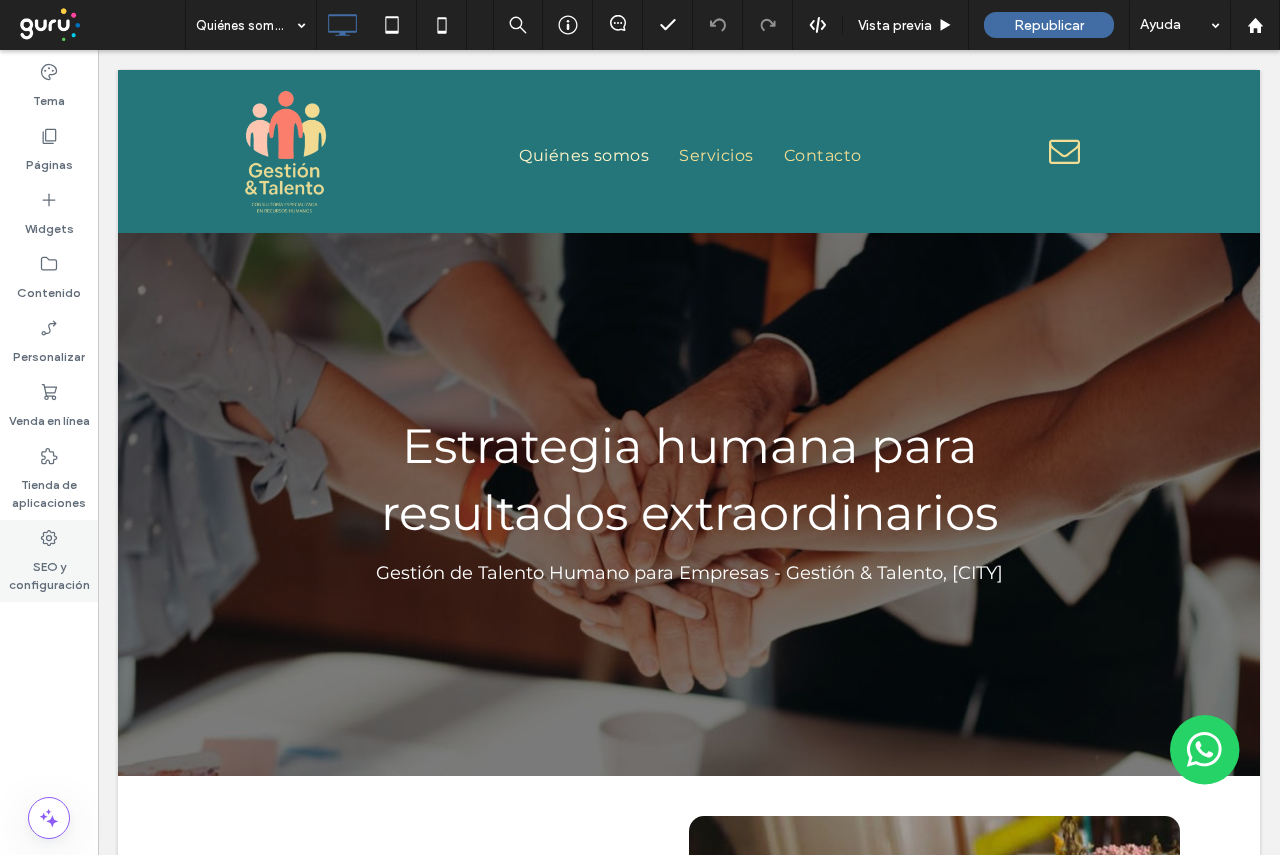 scroll, scrollTop: 0, scrollLeft: 0, axis: both 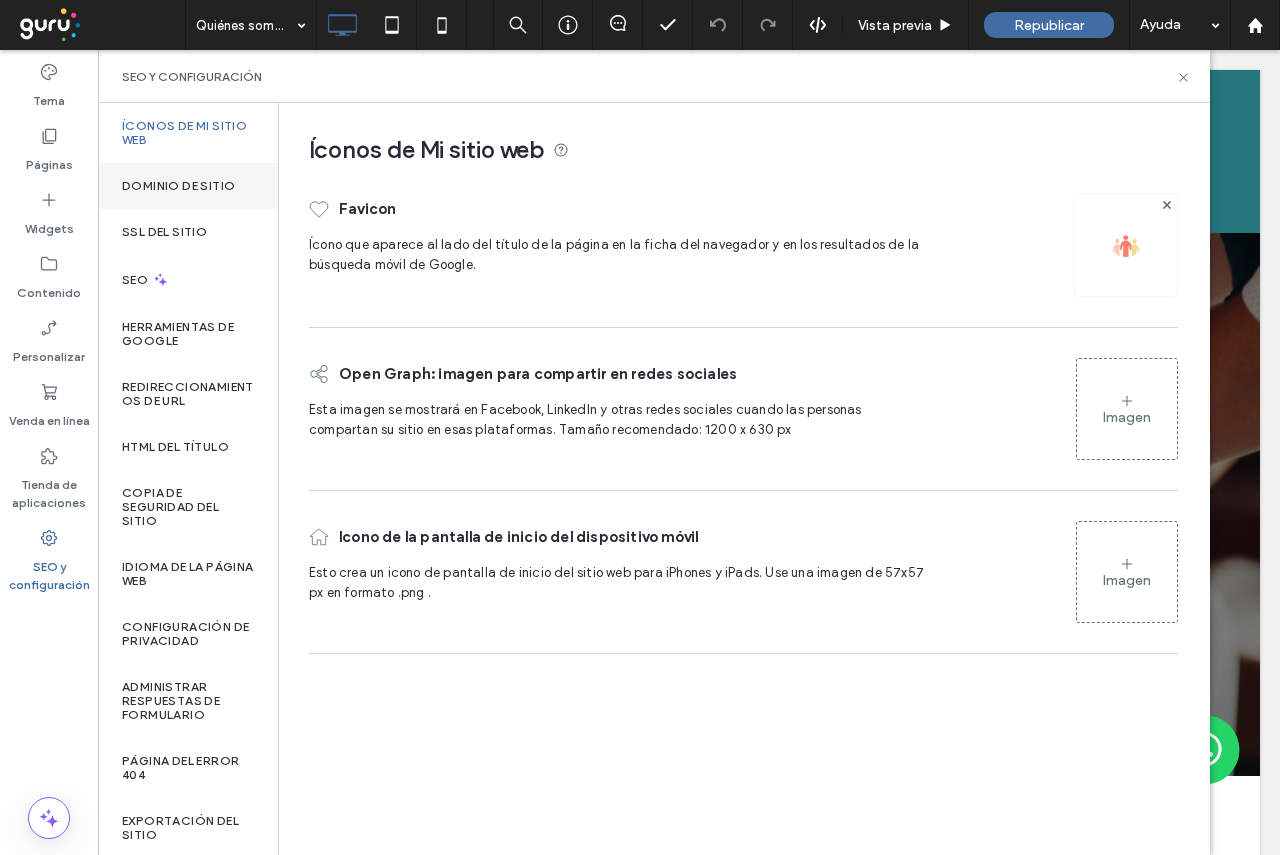 click on "Dominio de sitio" at bounding box center [178, 186] 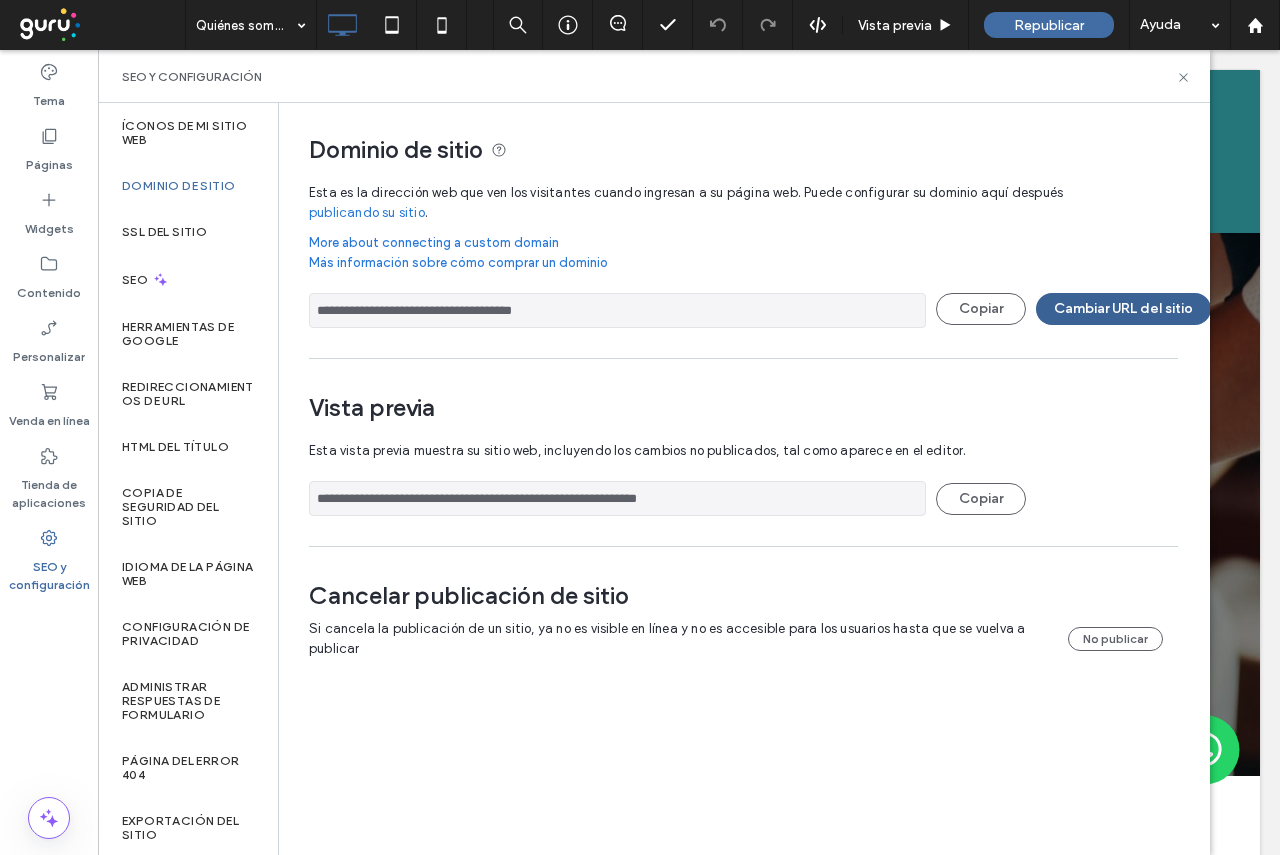 click on "Cambiar URL del sitio" at bounding box center [1123, 309] 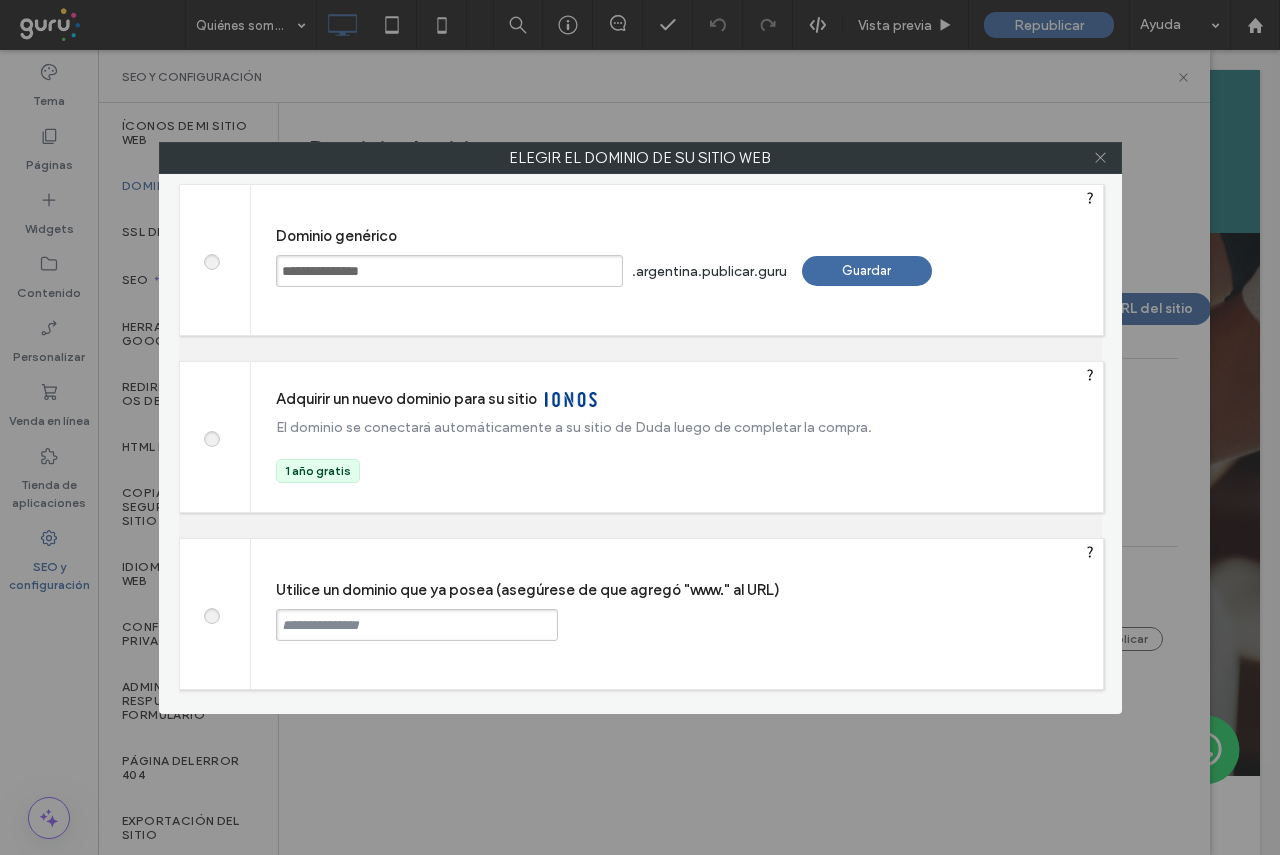 click 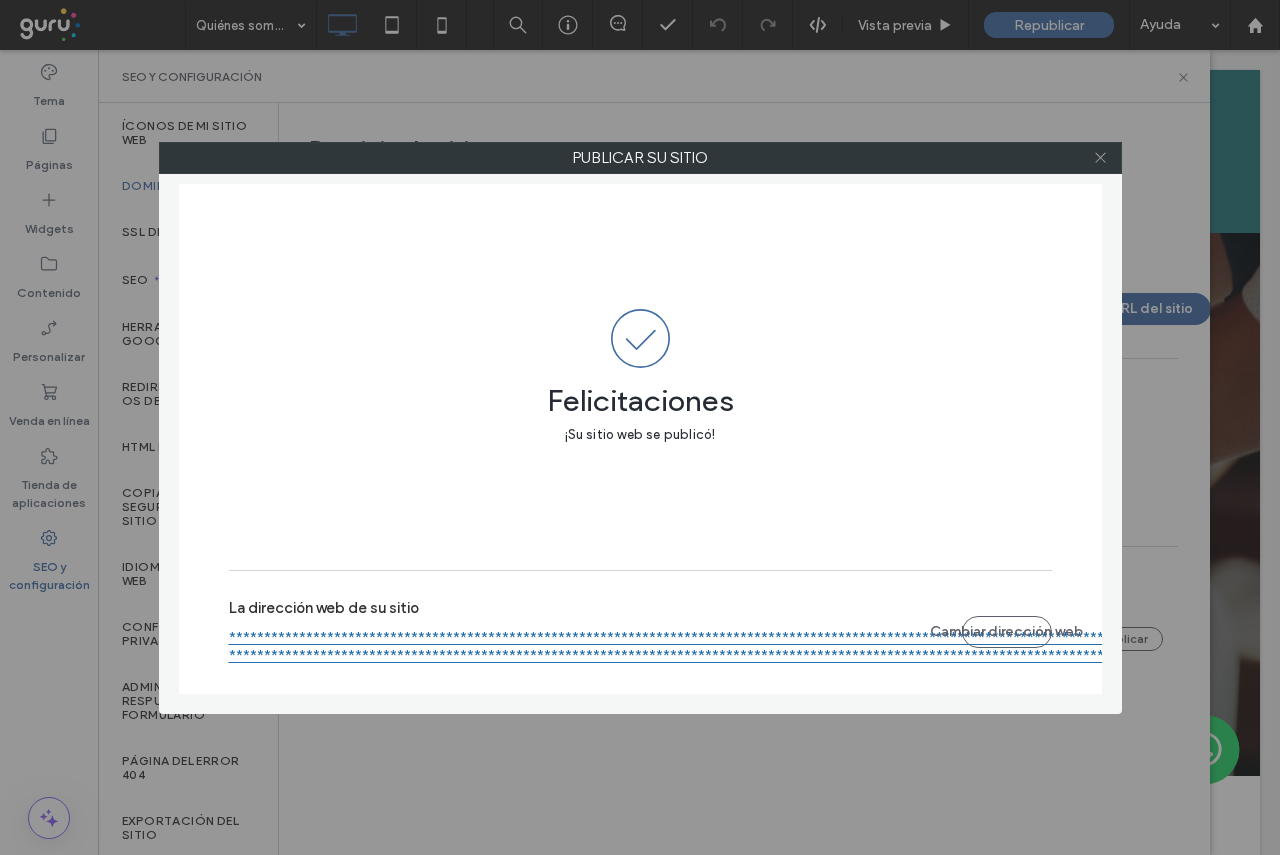 click 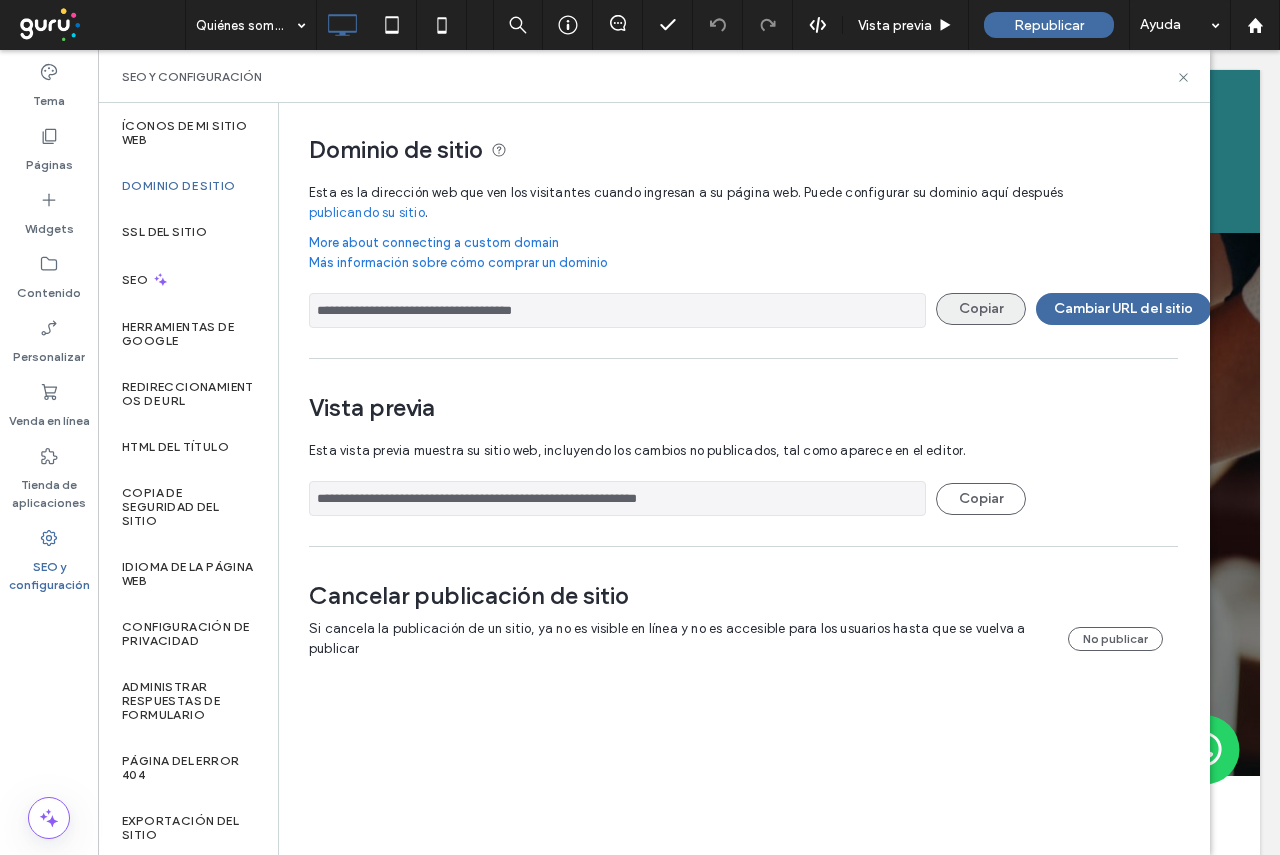 click on "Copiar" at bounding box center [981, 309] 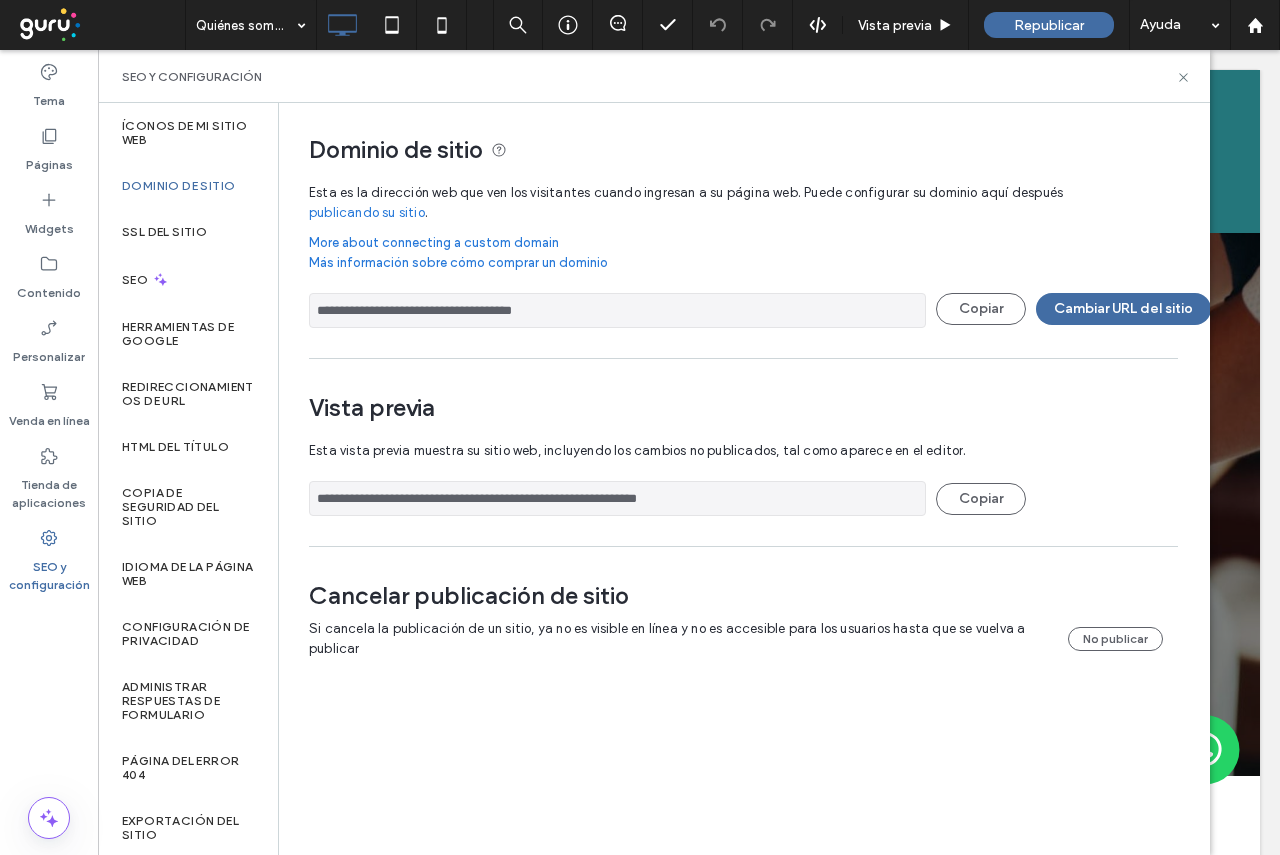 type 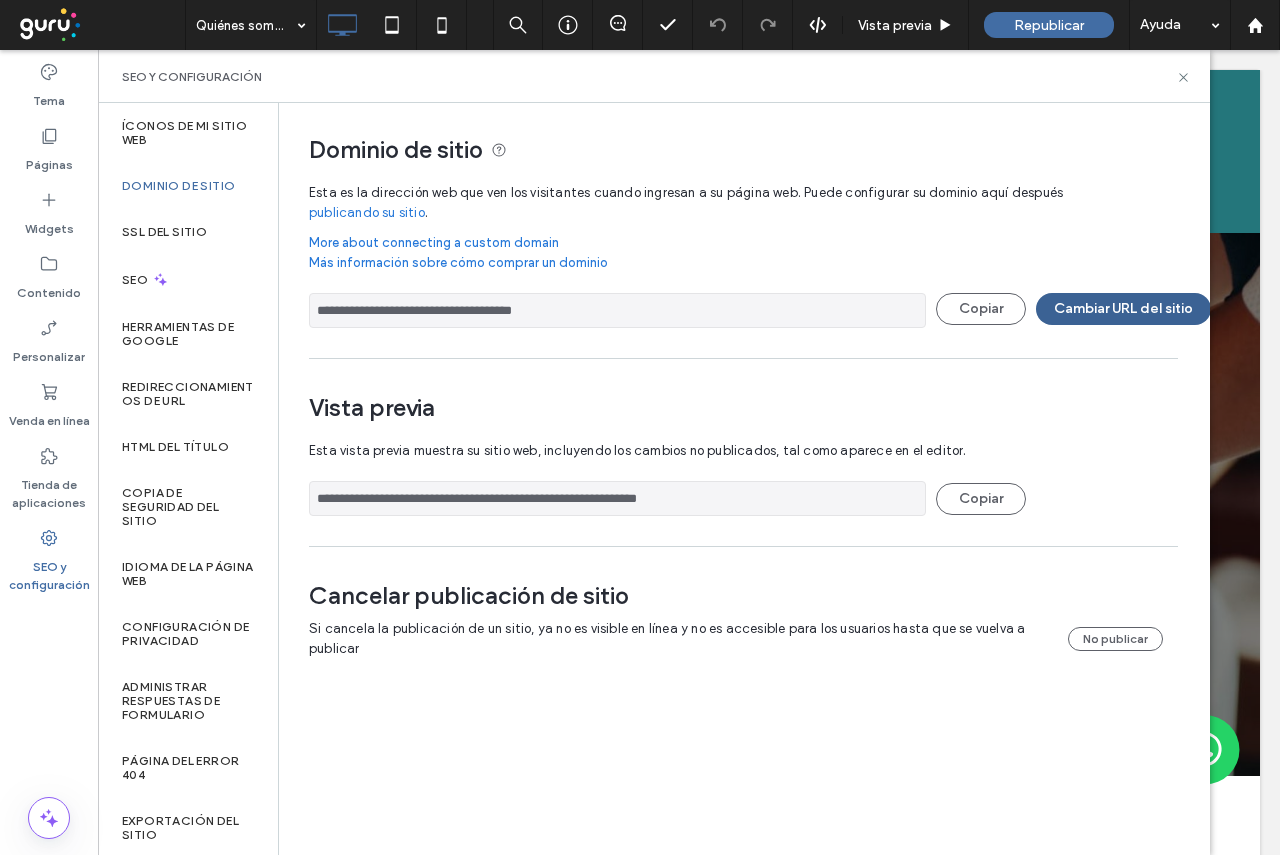 click on "Cambiar URL del sitio" at bounding box center (1123, 309) 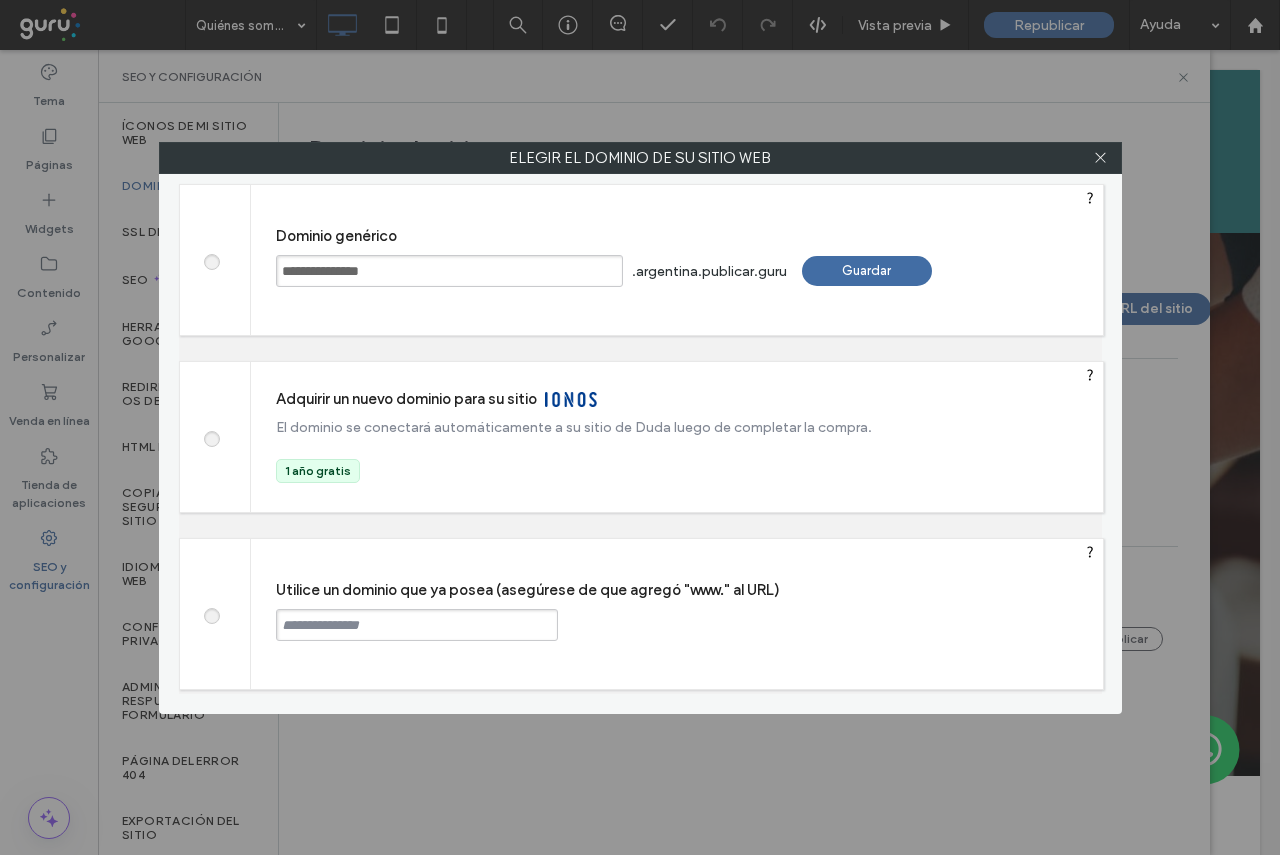 click on "**********" at bounding box center [640, 427] 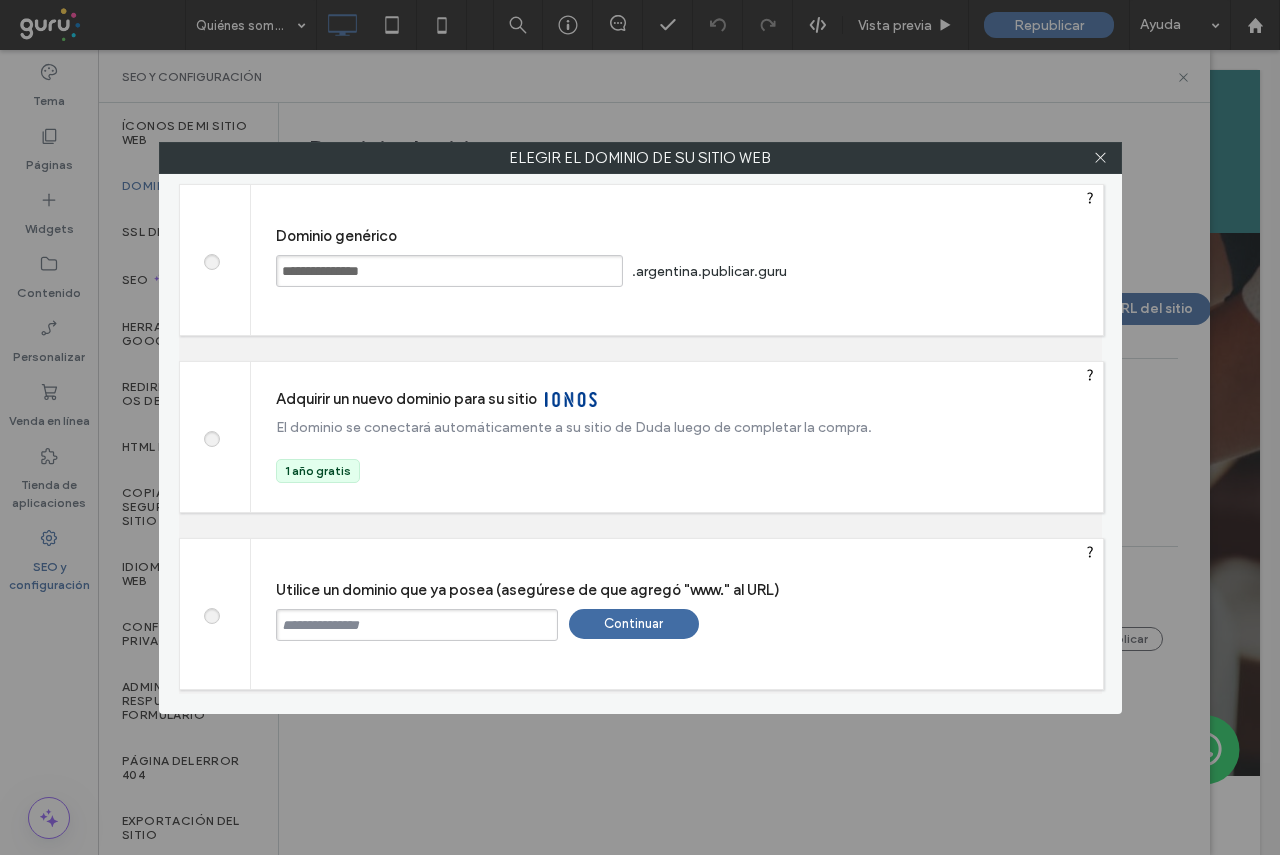 paste on "**********" 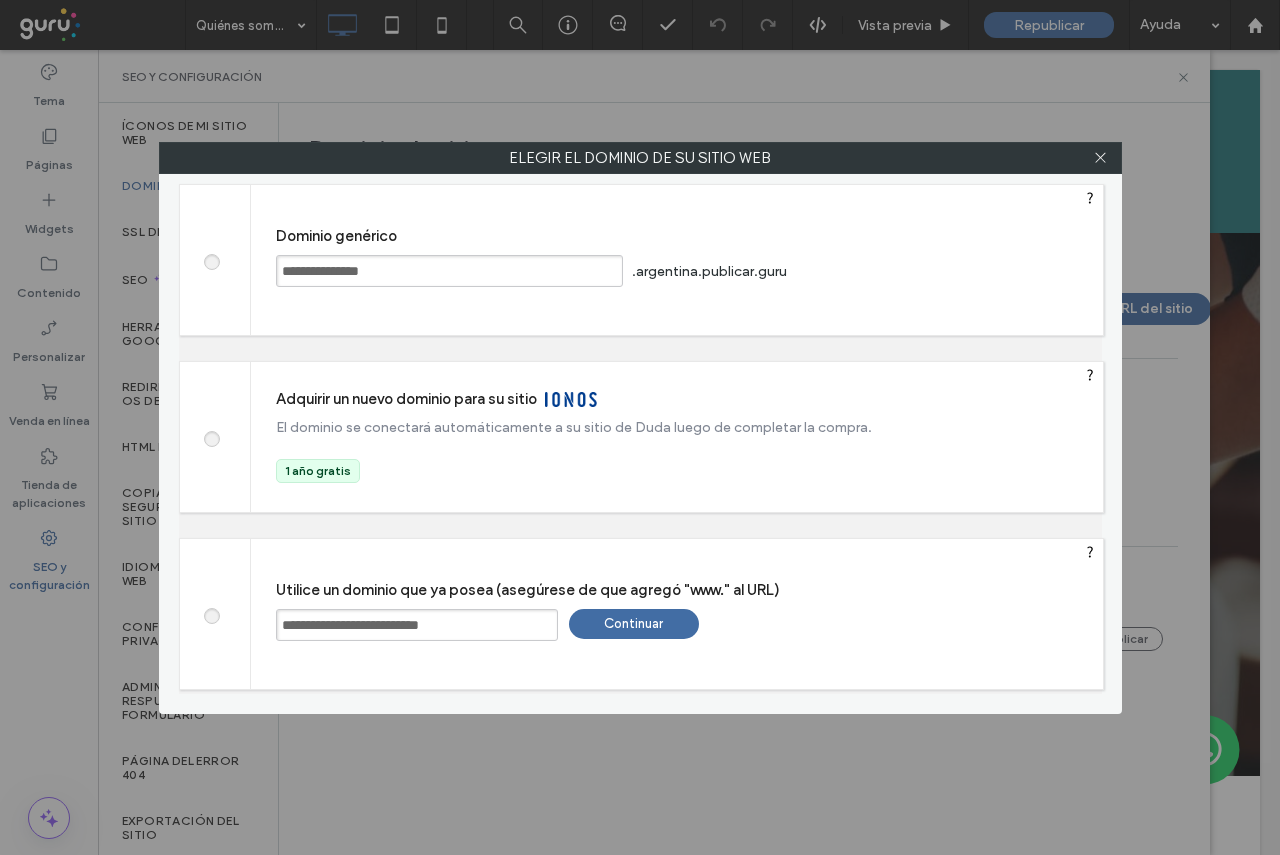type on "**********" 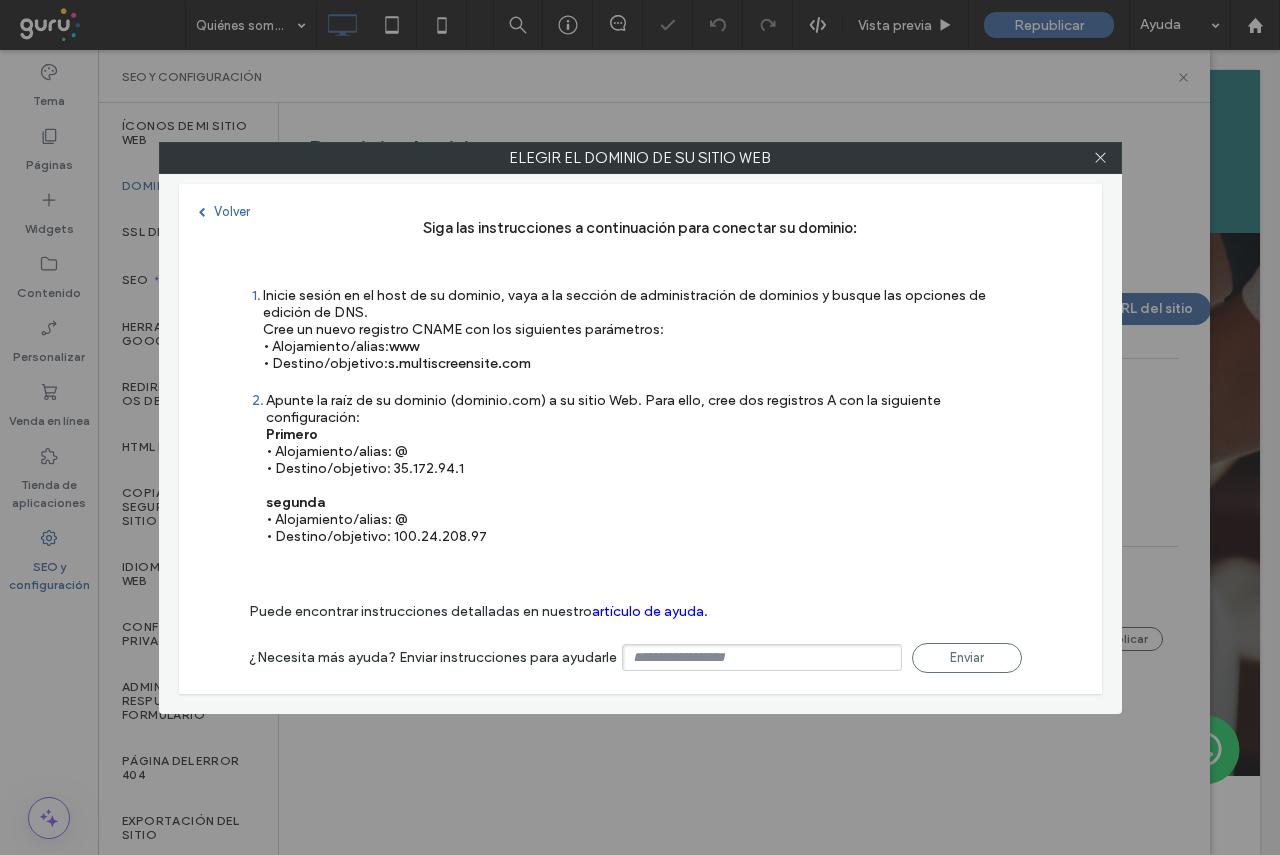 type on "**********" 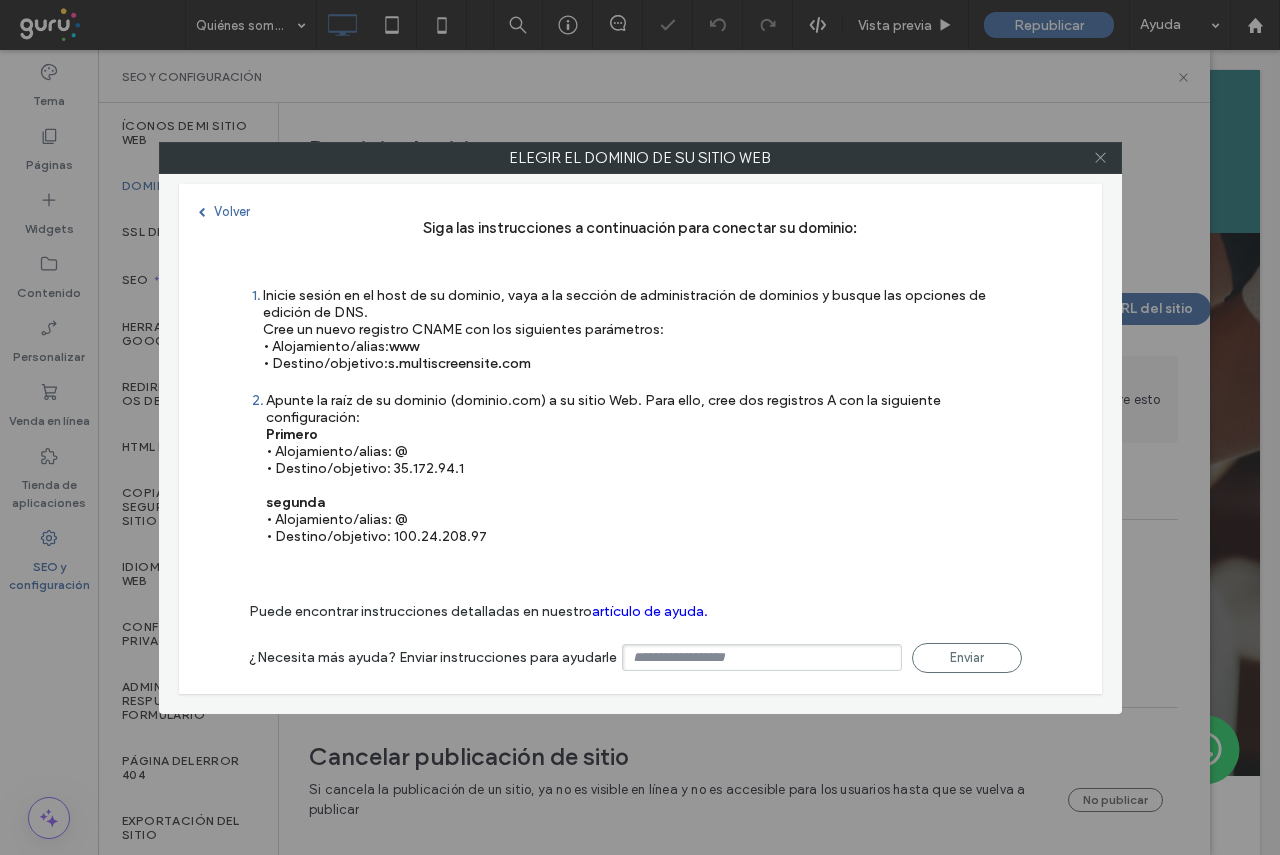 click 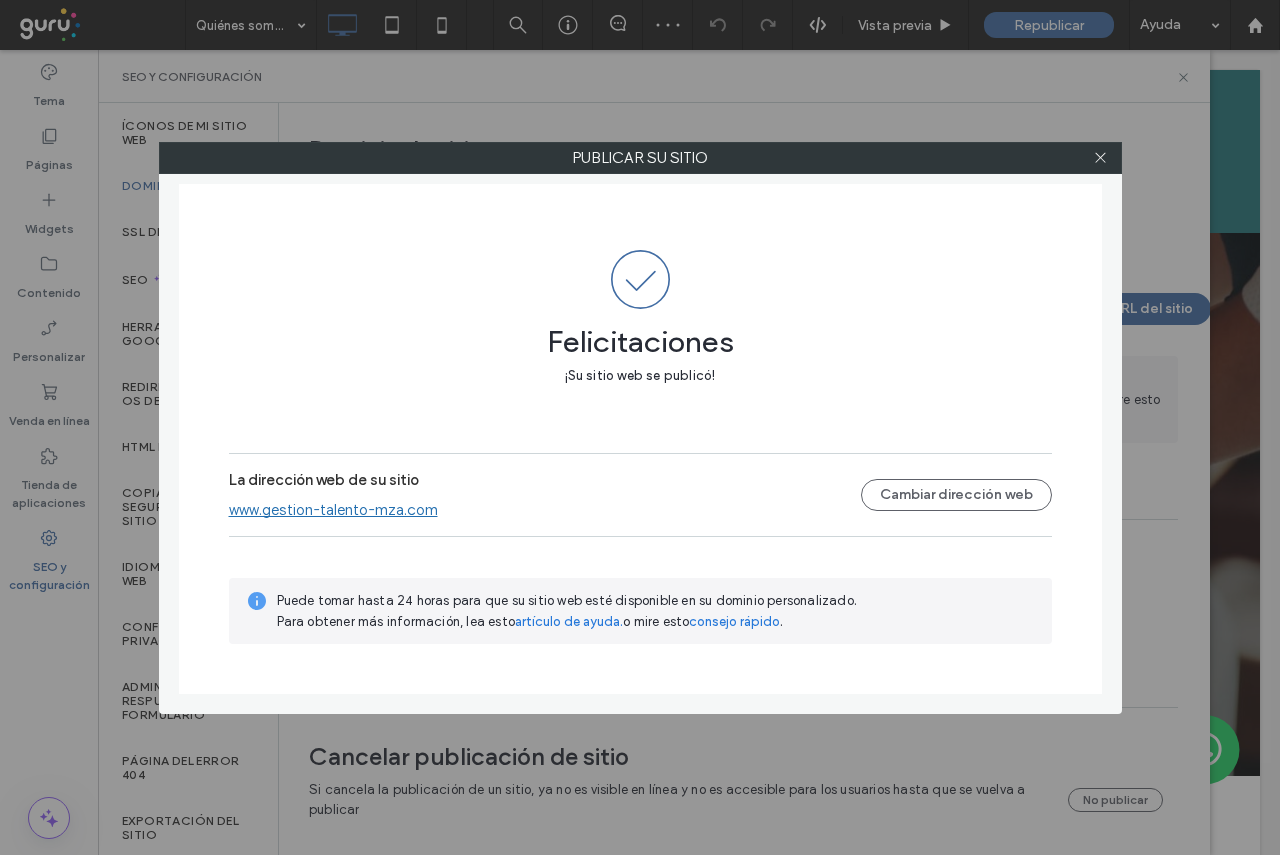 click 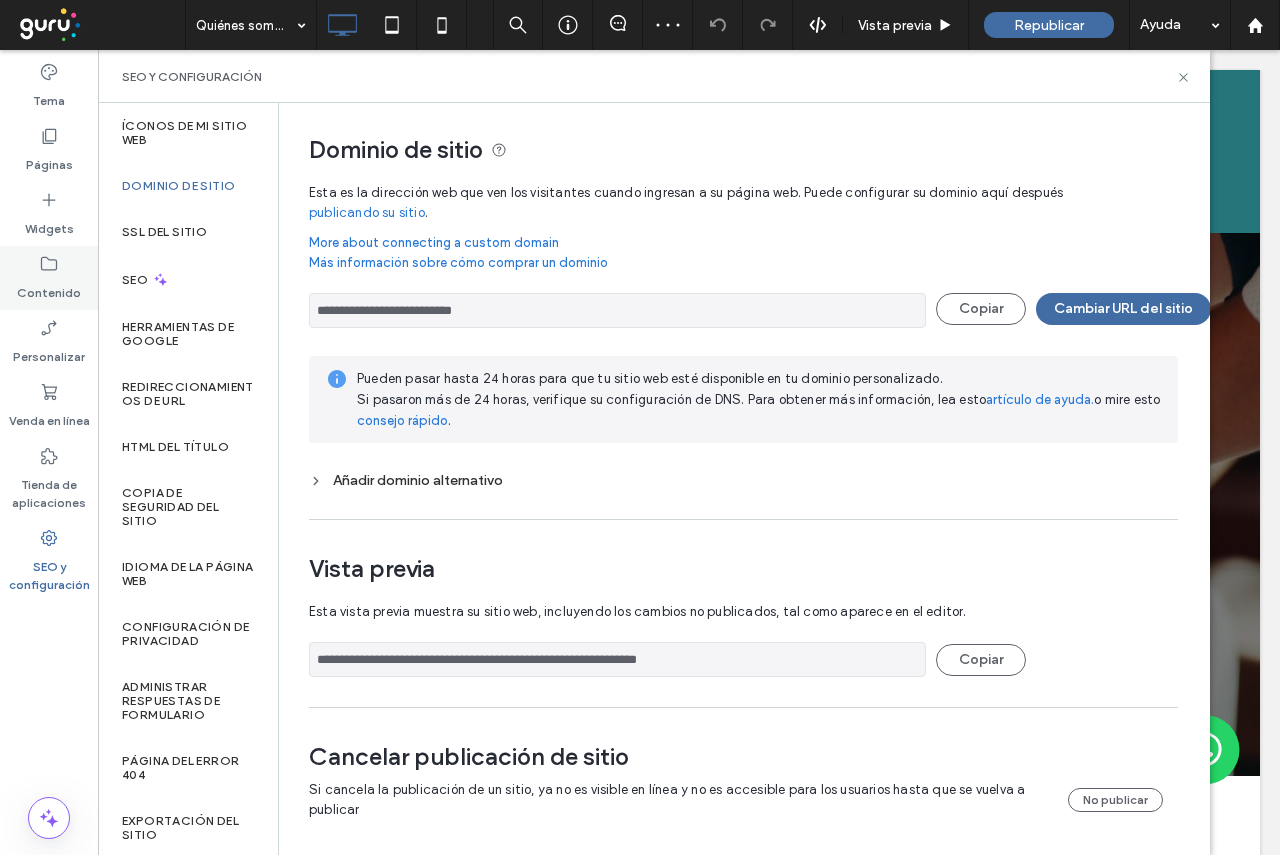 click 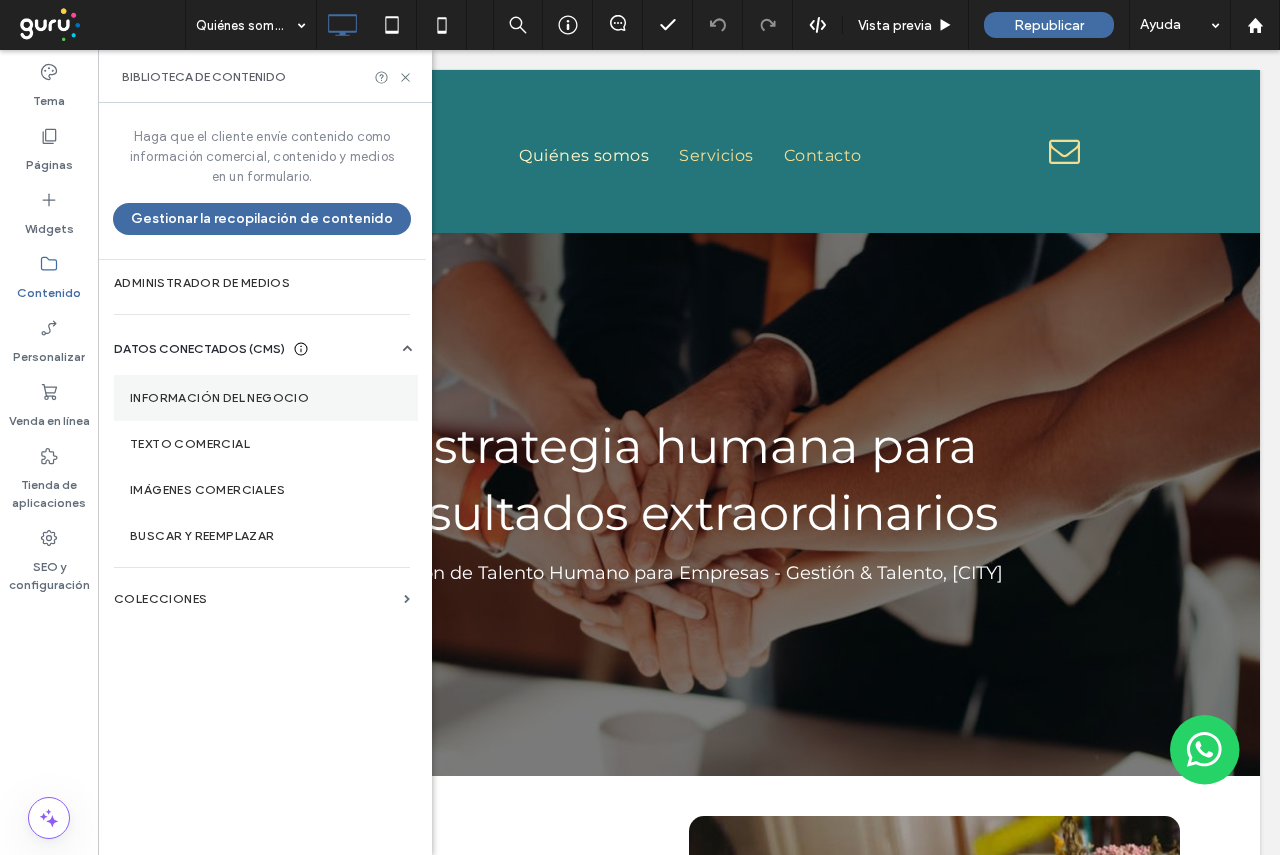 click on "Información del negocio" at bounding box center [266, 398] 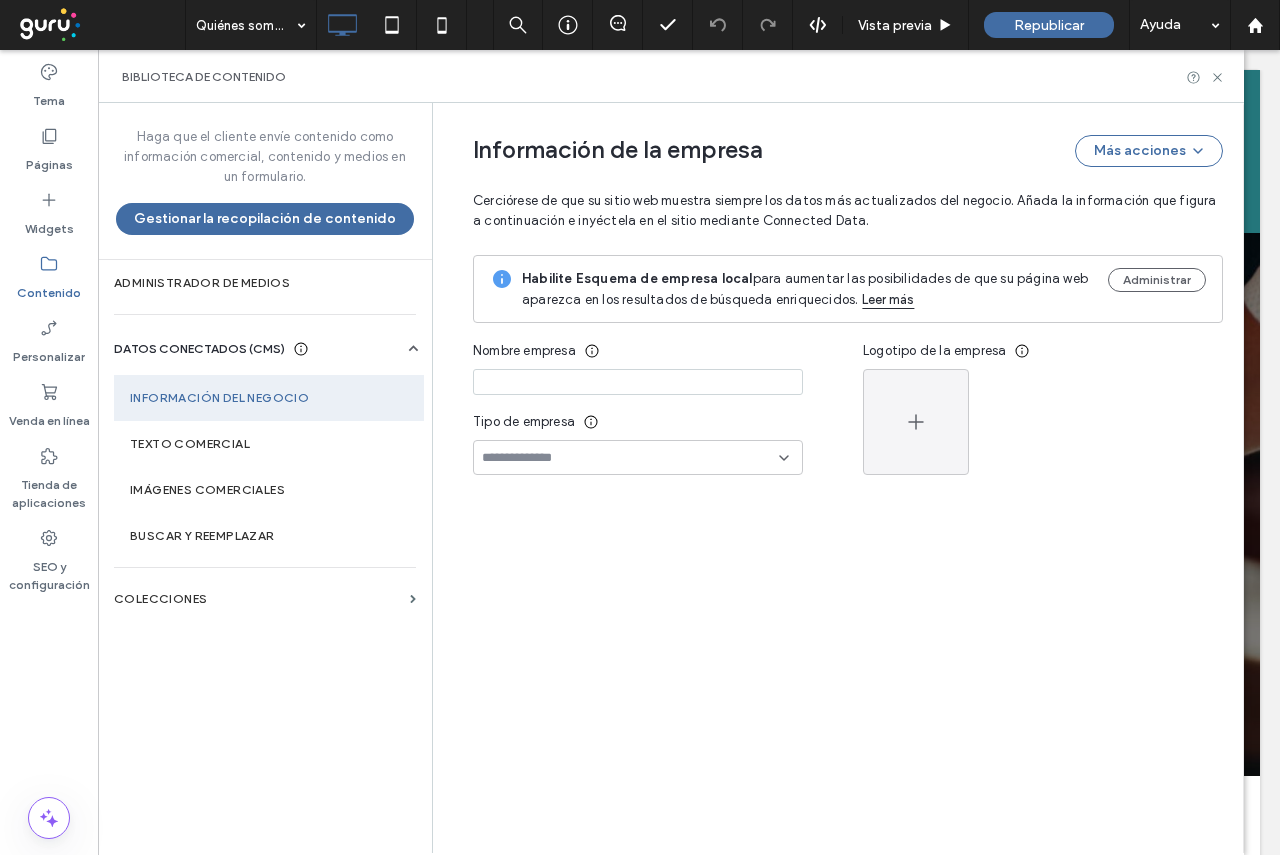 type on "**********" 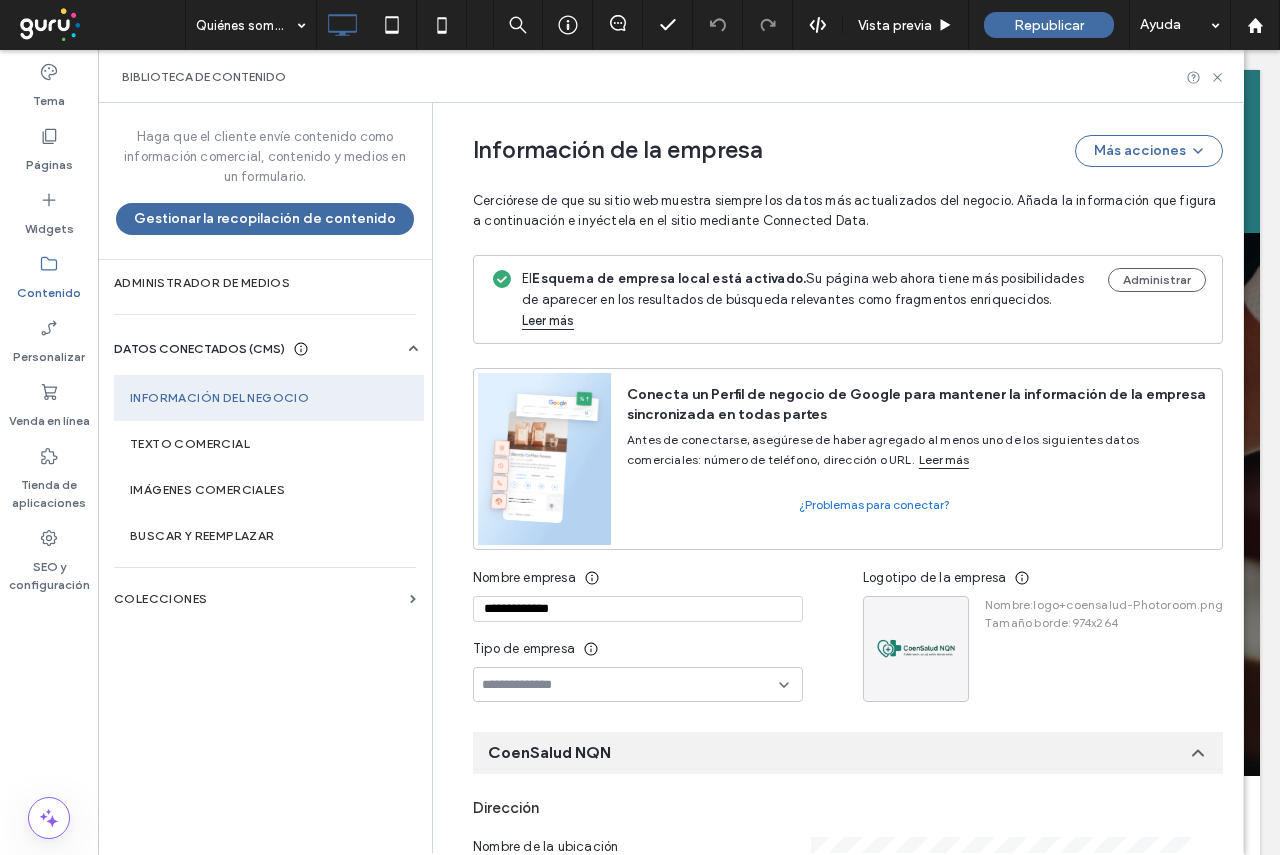 scroll, scrollTop: 218, scrollLeft: 0, axis: vertical 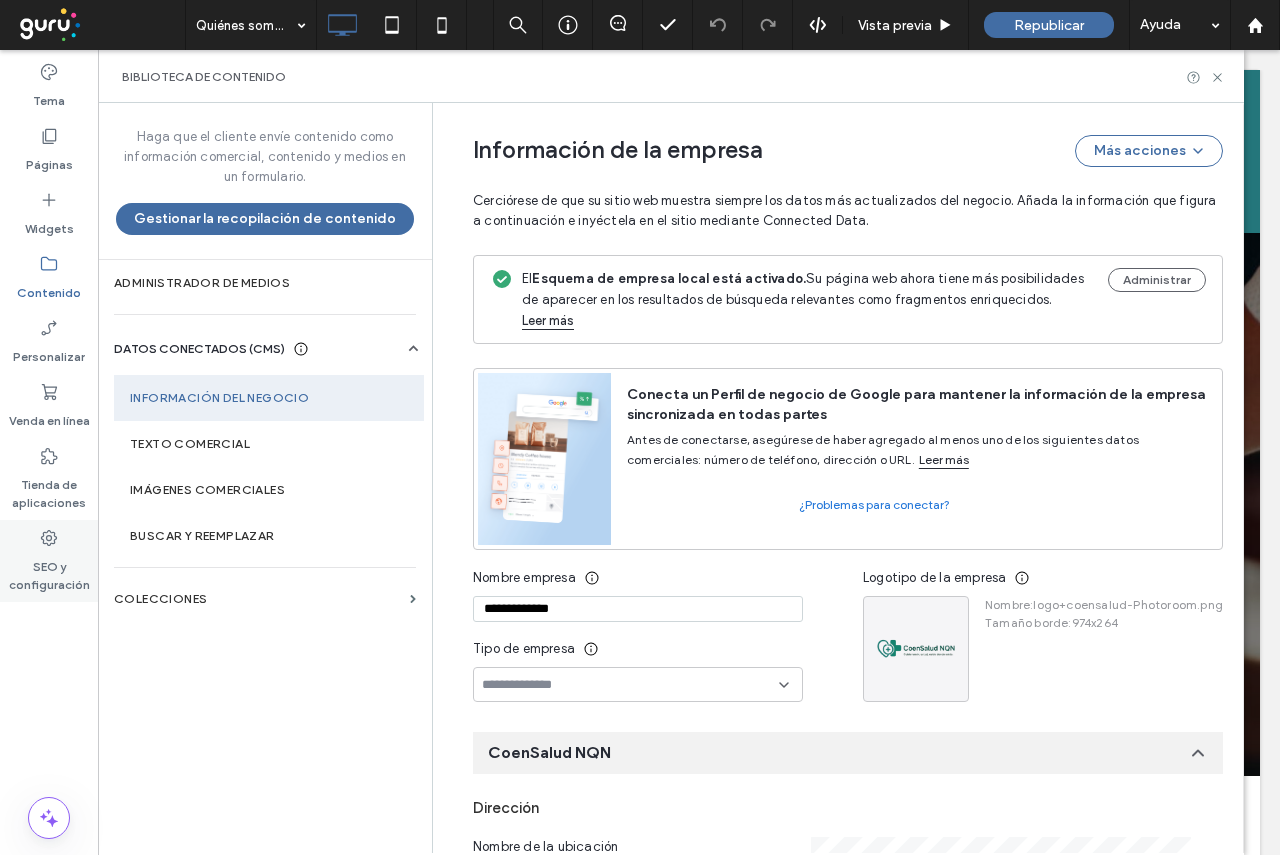 click on "SEO y configuración" at bounding box center (49, 571) 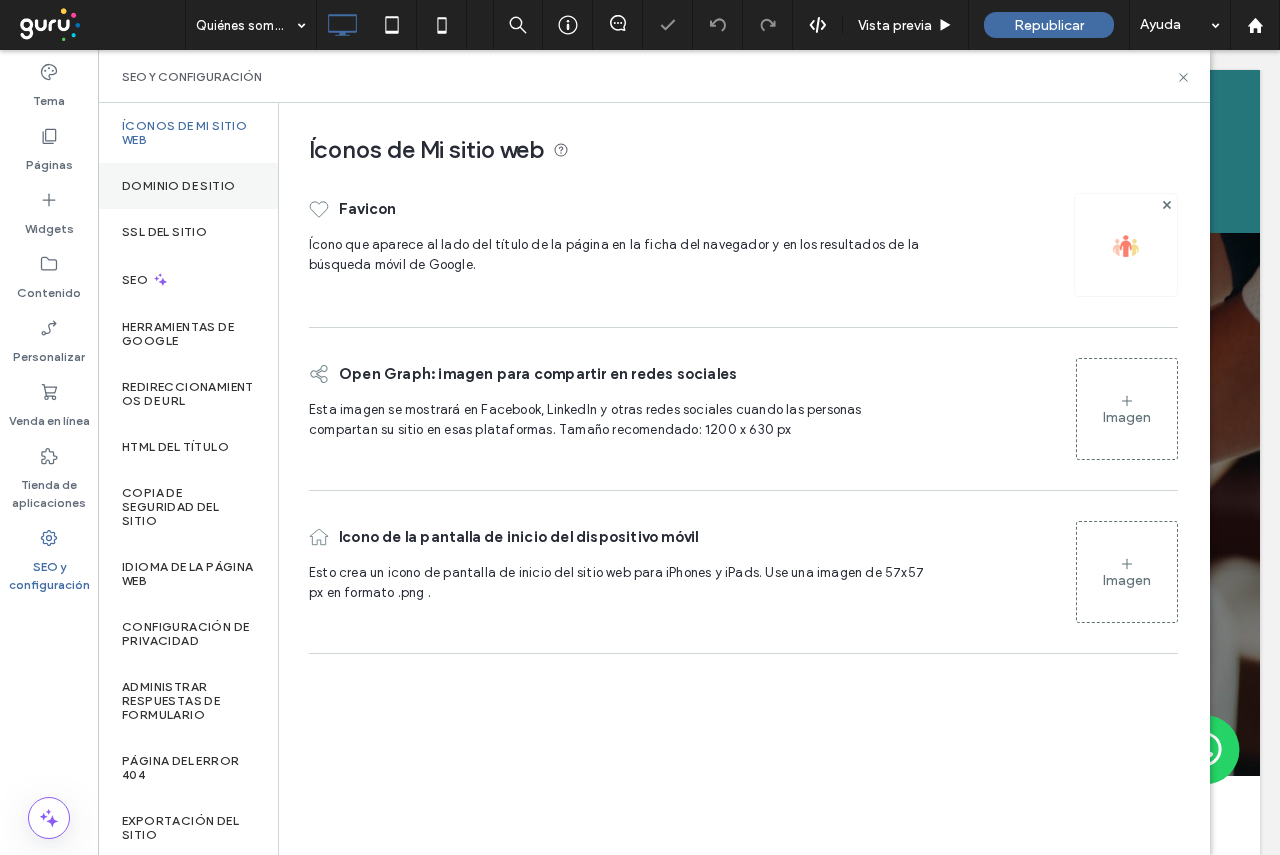 click on "Dominio de sitio" at bounding box center (178, 186) 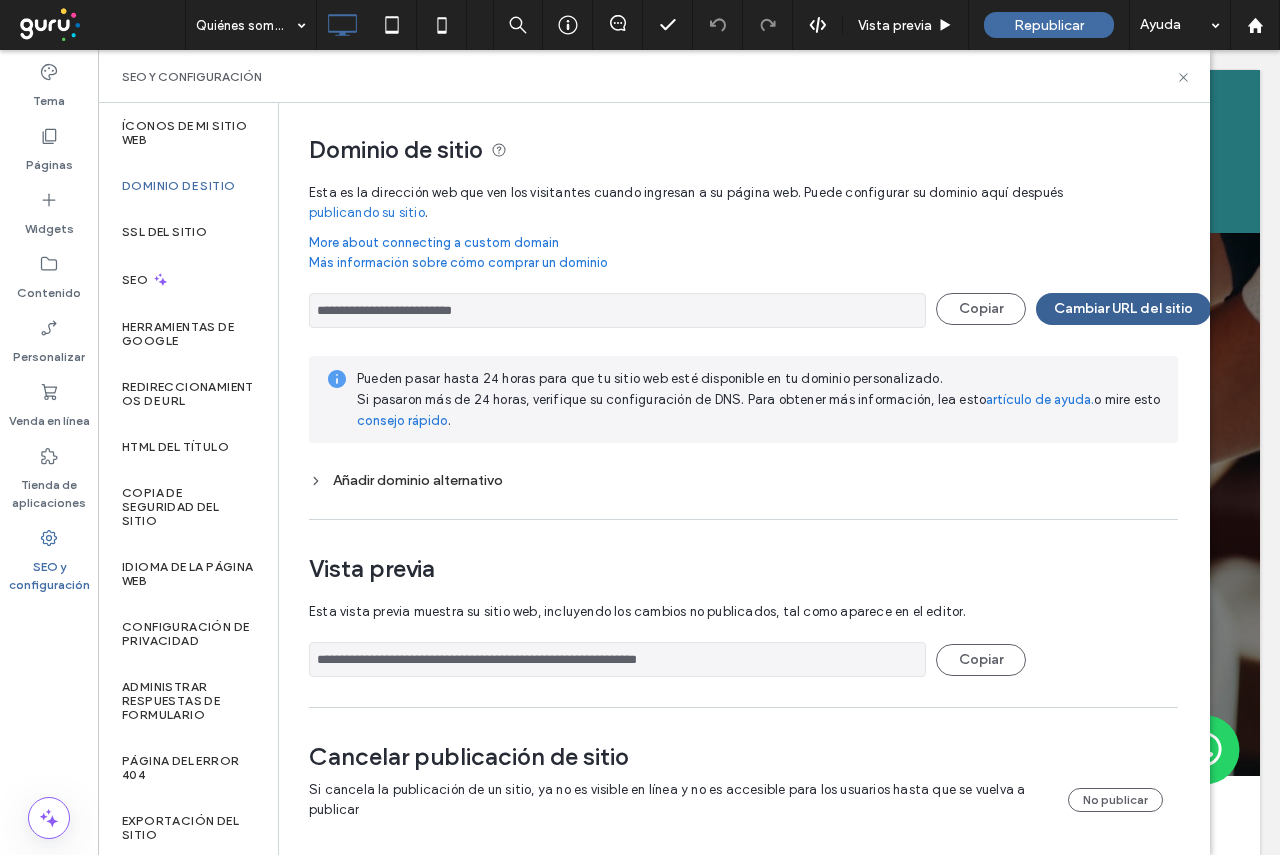 click on "Cambiar URL del sitio" at bounding box center [1123, 309] 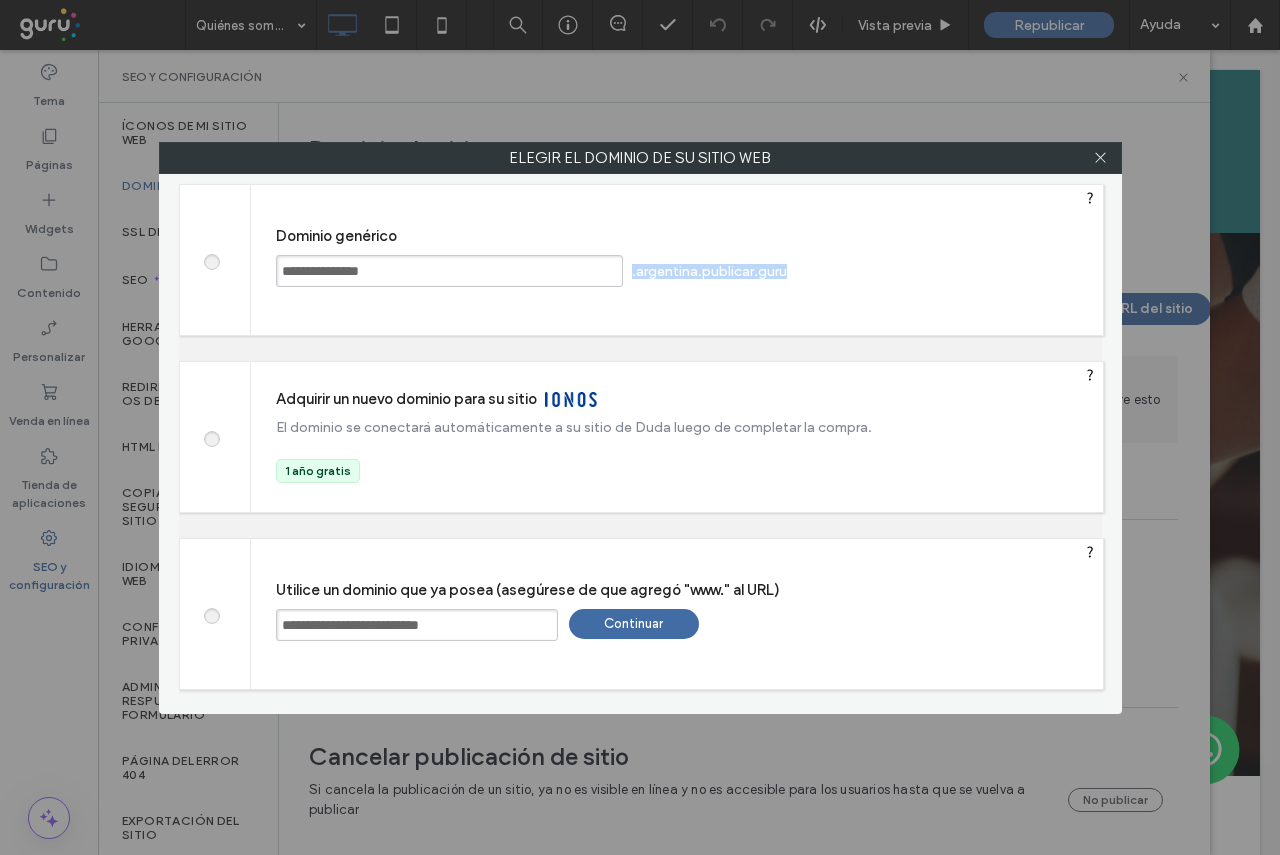 drag, startPoint x: 818, startPoint y: 278, endPoint x: 630, endPoint y: 287, distance: 188.2153 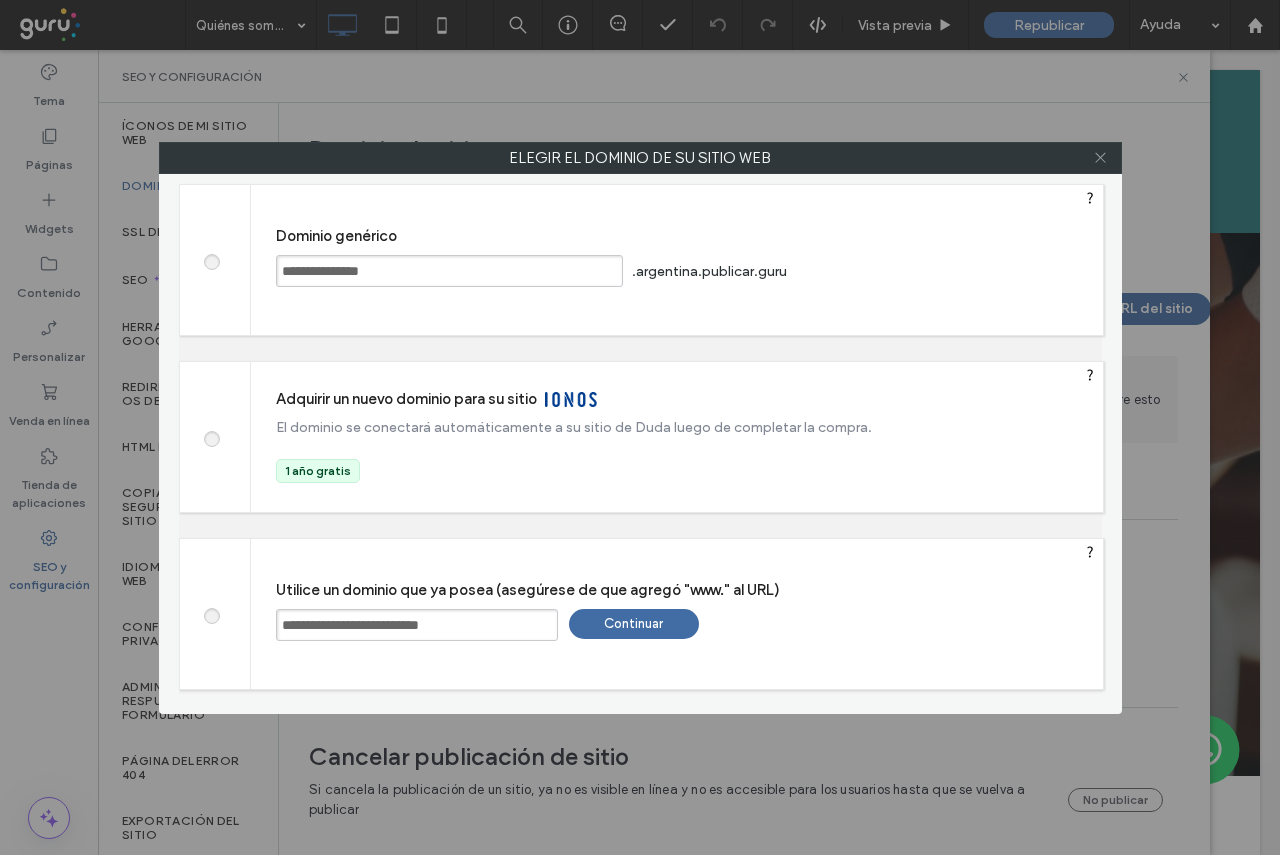 click 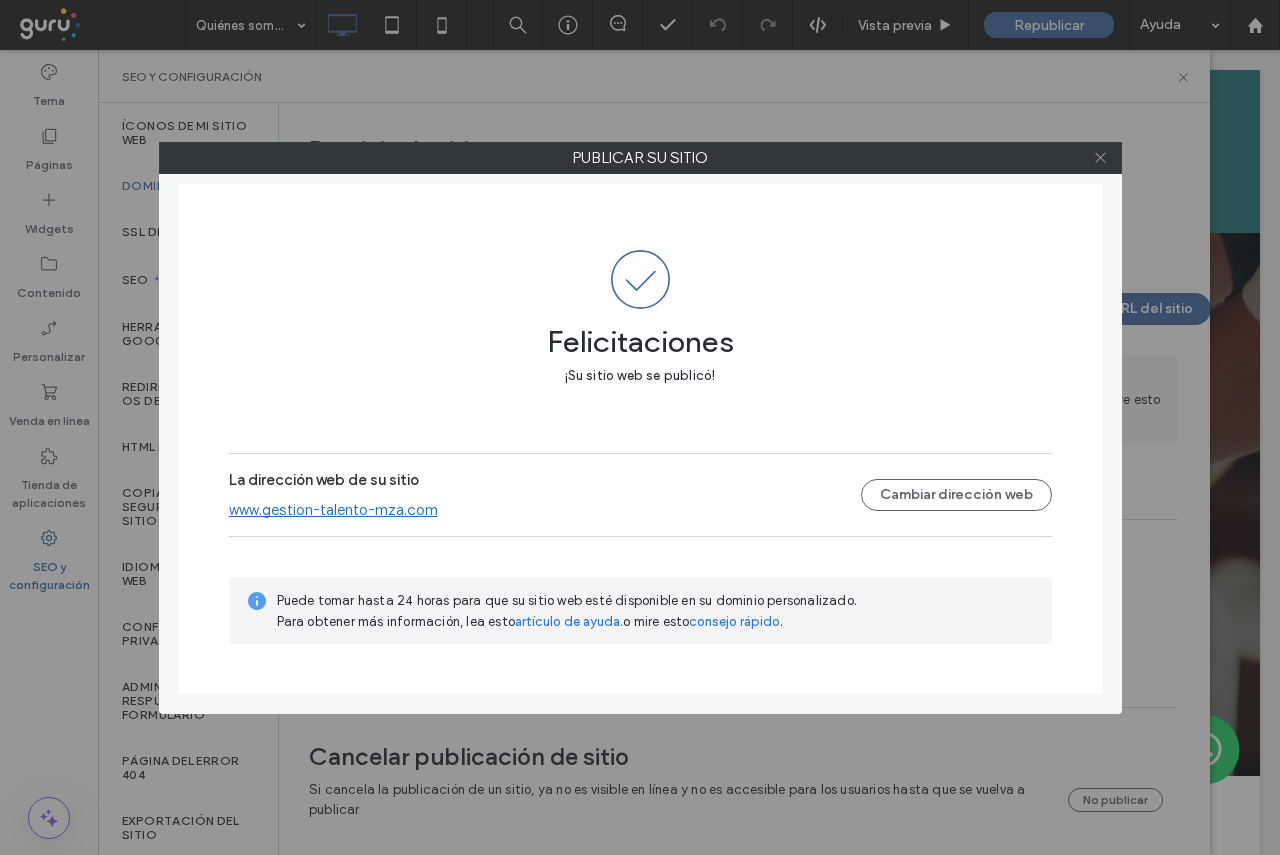 click at bounding box center (1100, 158) 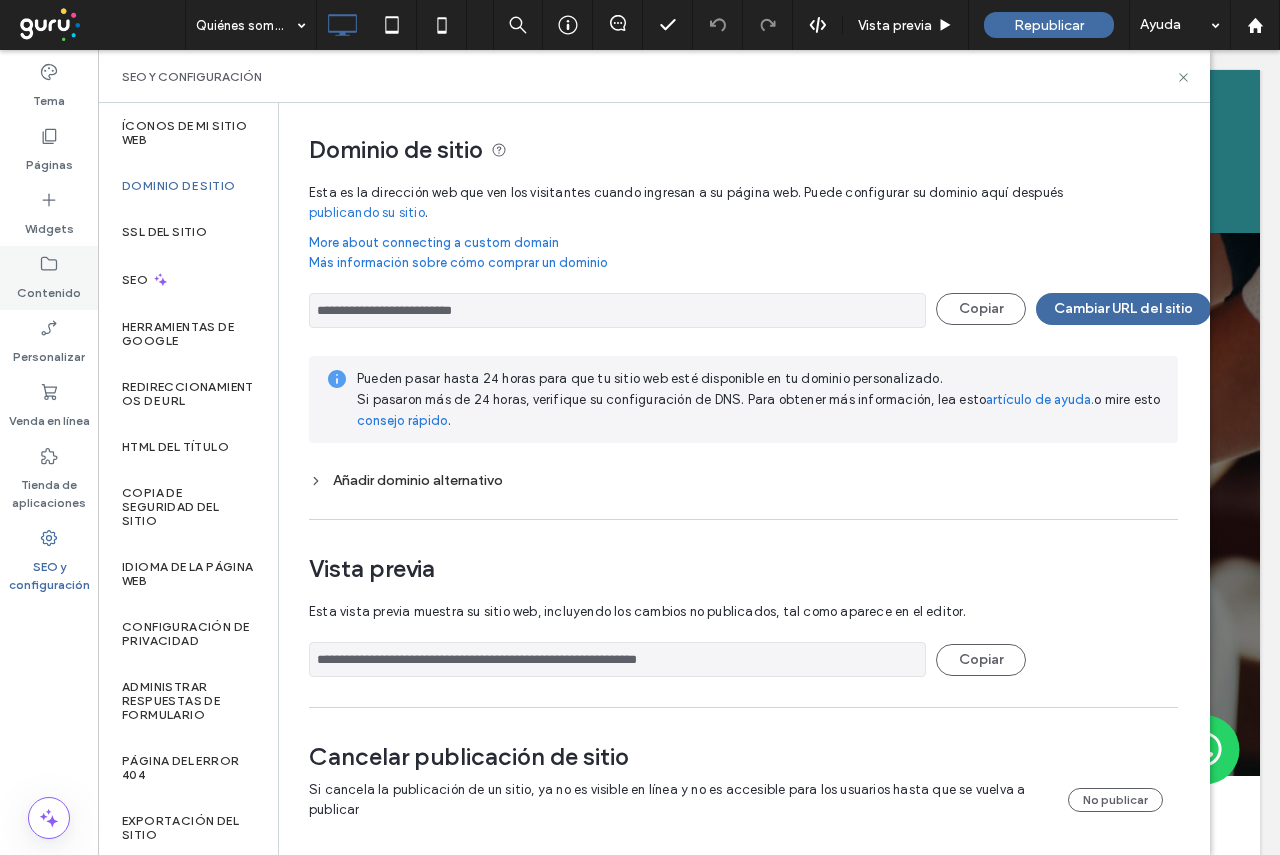 click on "Contenido" at bounding box center (49, 288) 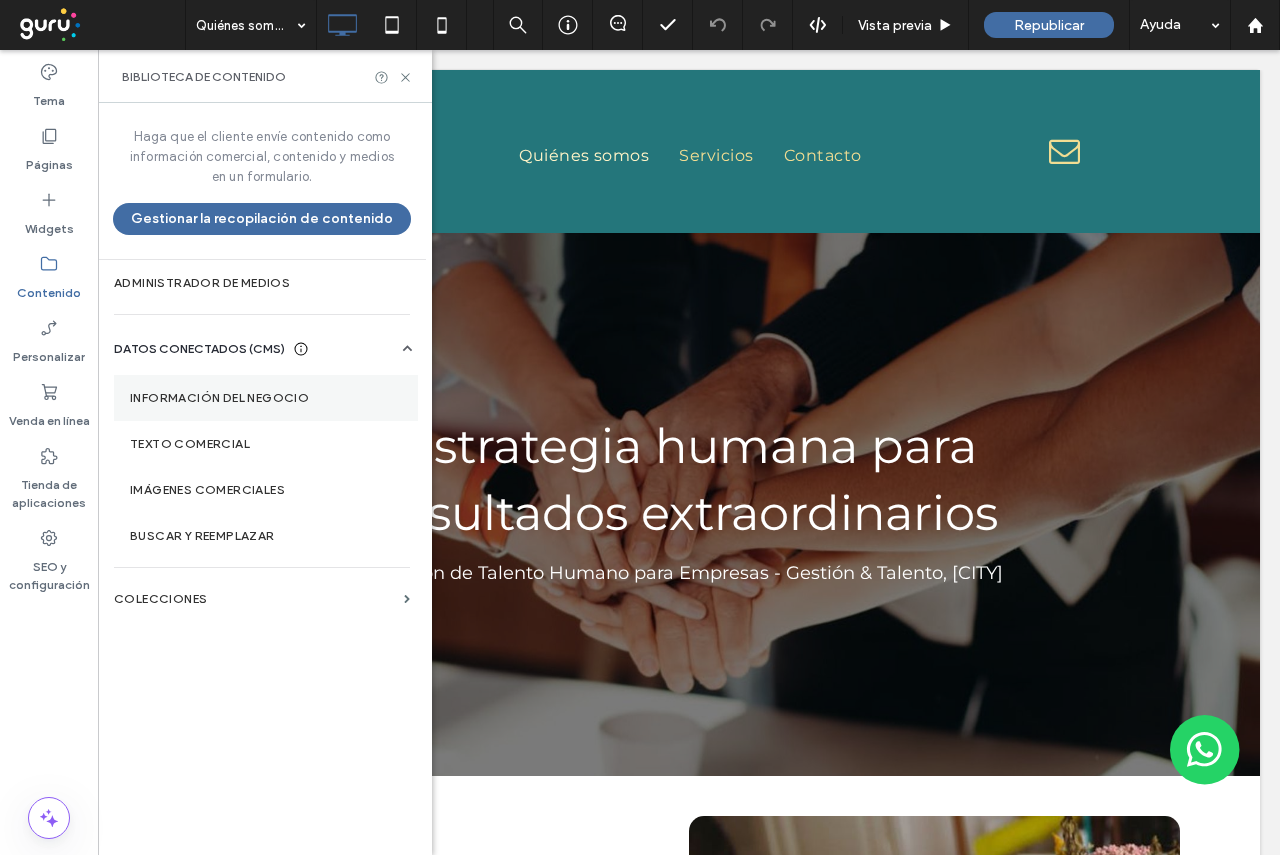 click on "Información del negocio" at bounding box center (266, 398) 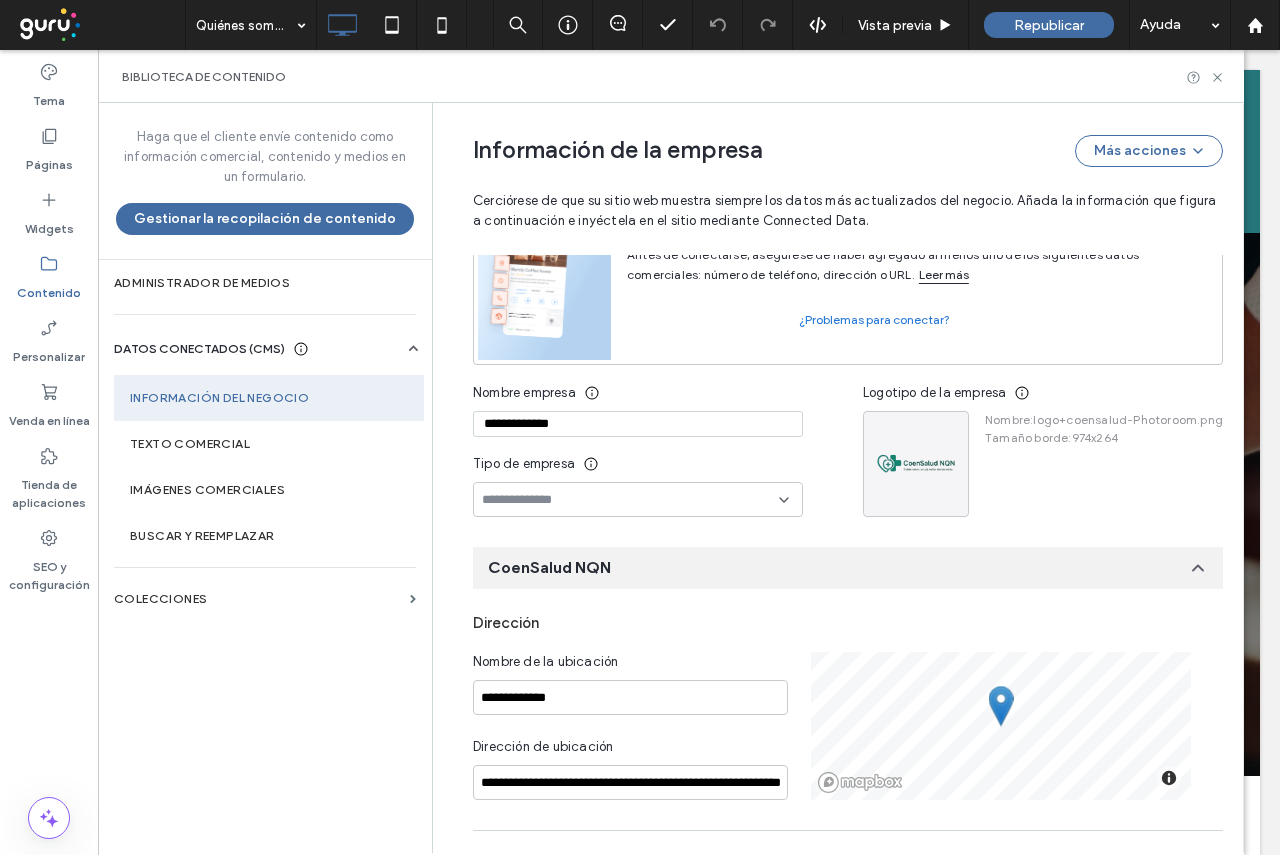 scroll, scrollTop: 200, scrollLeft: 0, axis: vertical 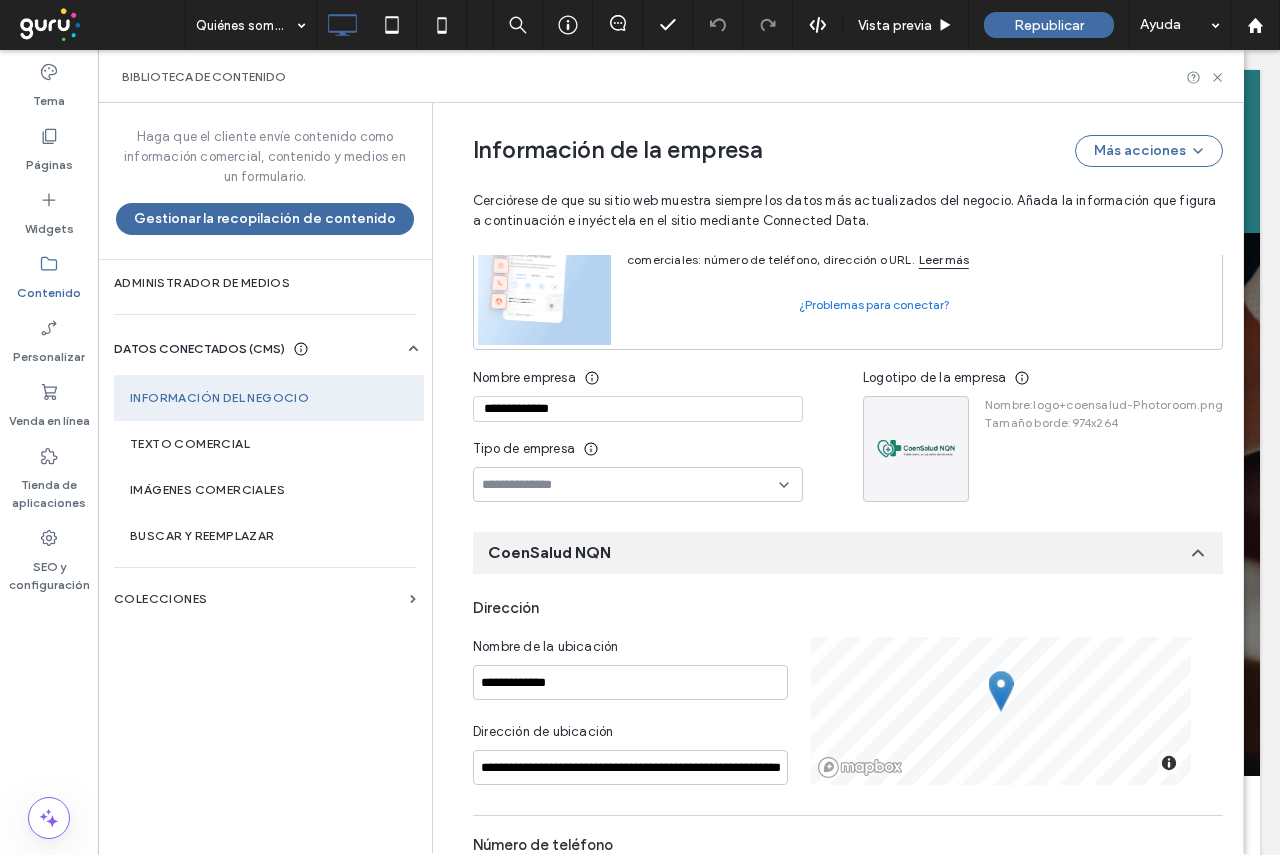 click on "**********" at bounding box center [638, 409] 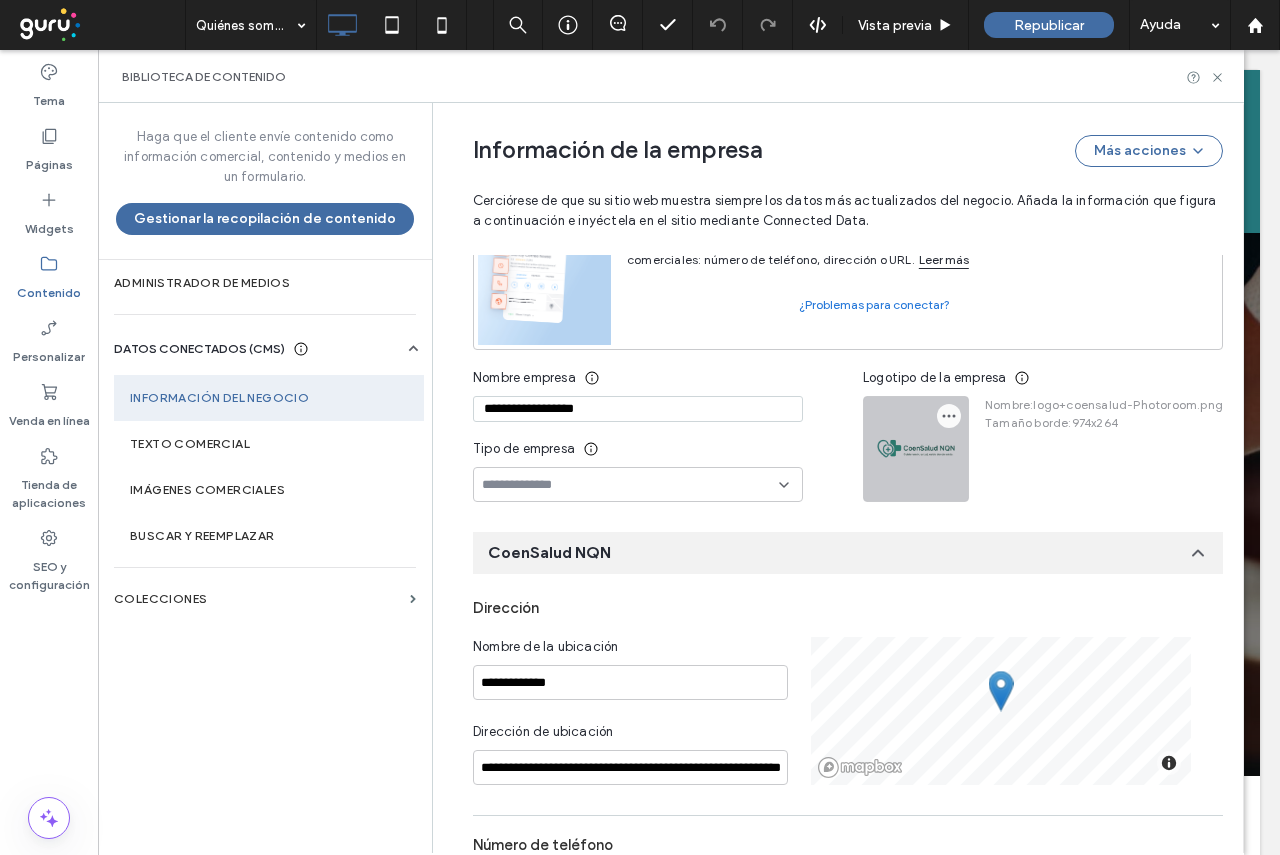 type on "**********" 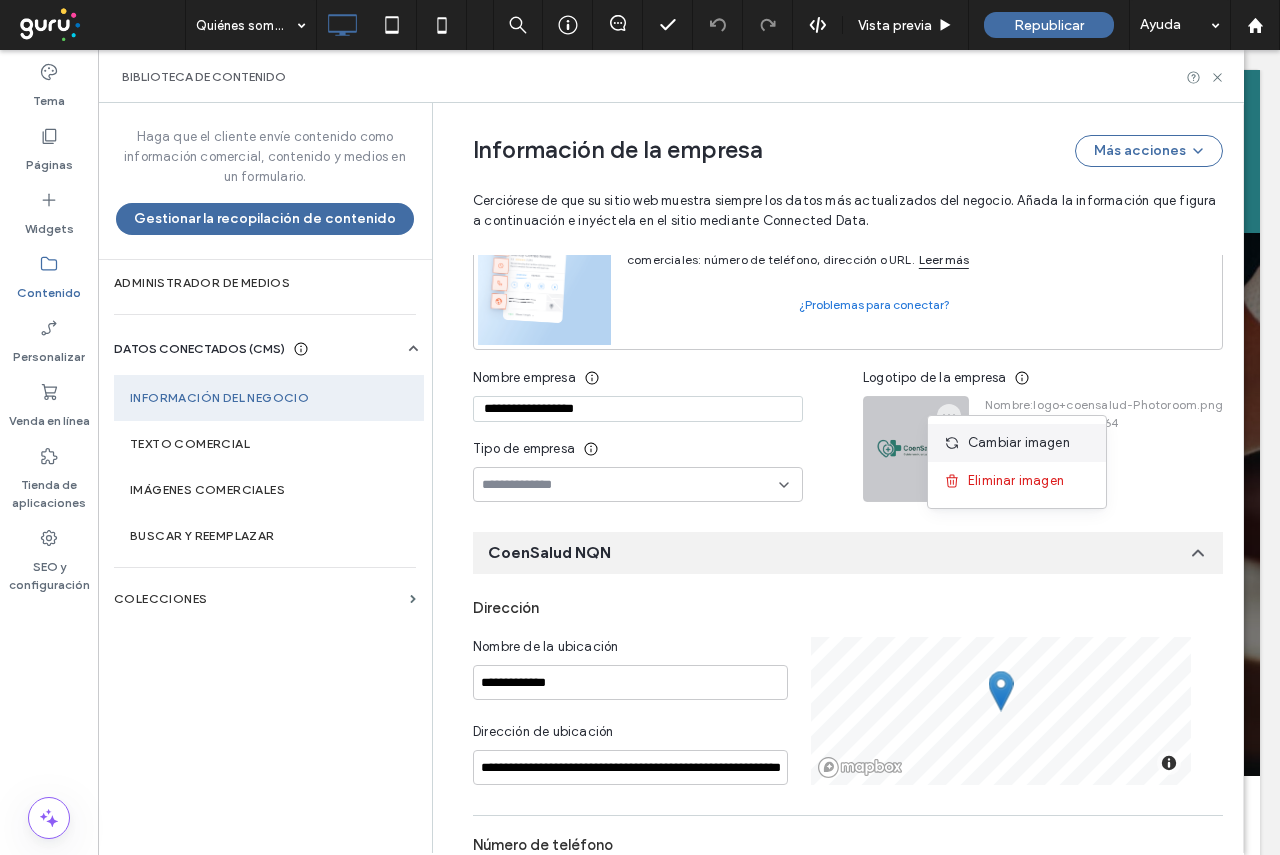 click on "Cambiar imagen" at bounding box center (1019, 443) 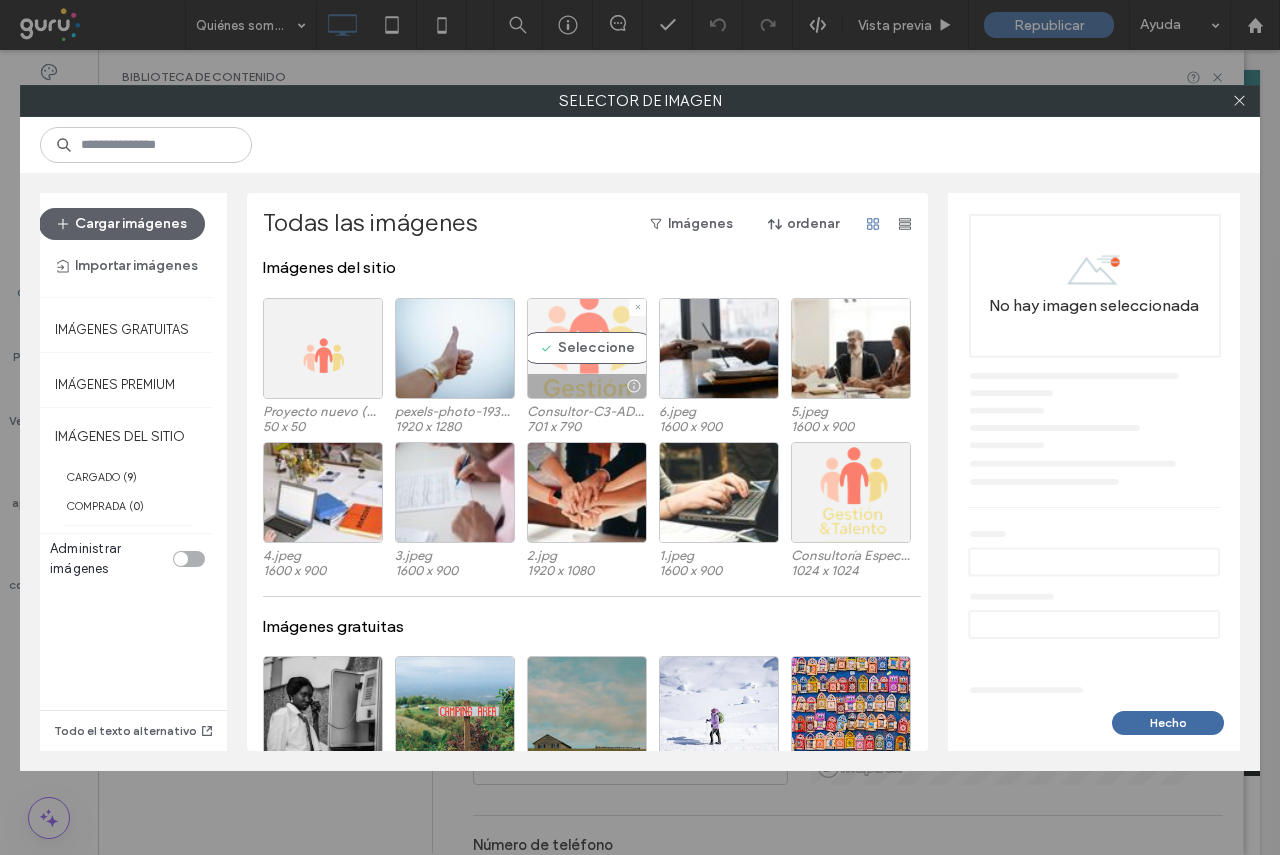 click on "Seleccione" at bounding box center [587, 348] 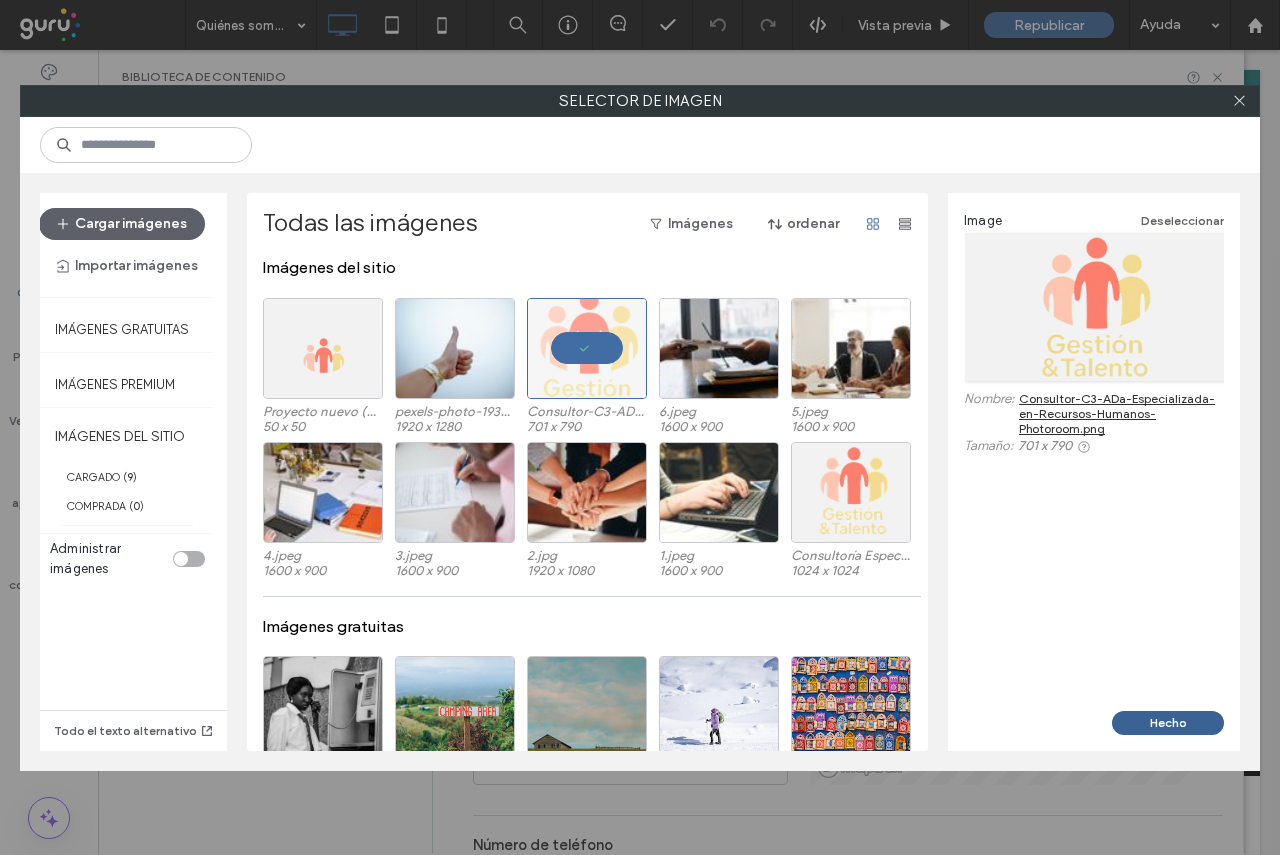click on "Hecho" at bounding box center [1168, 723] 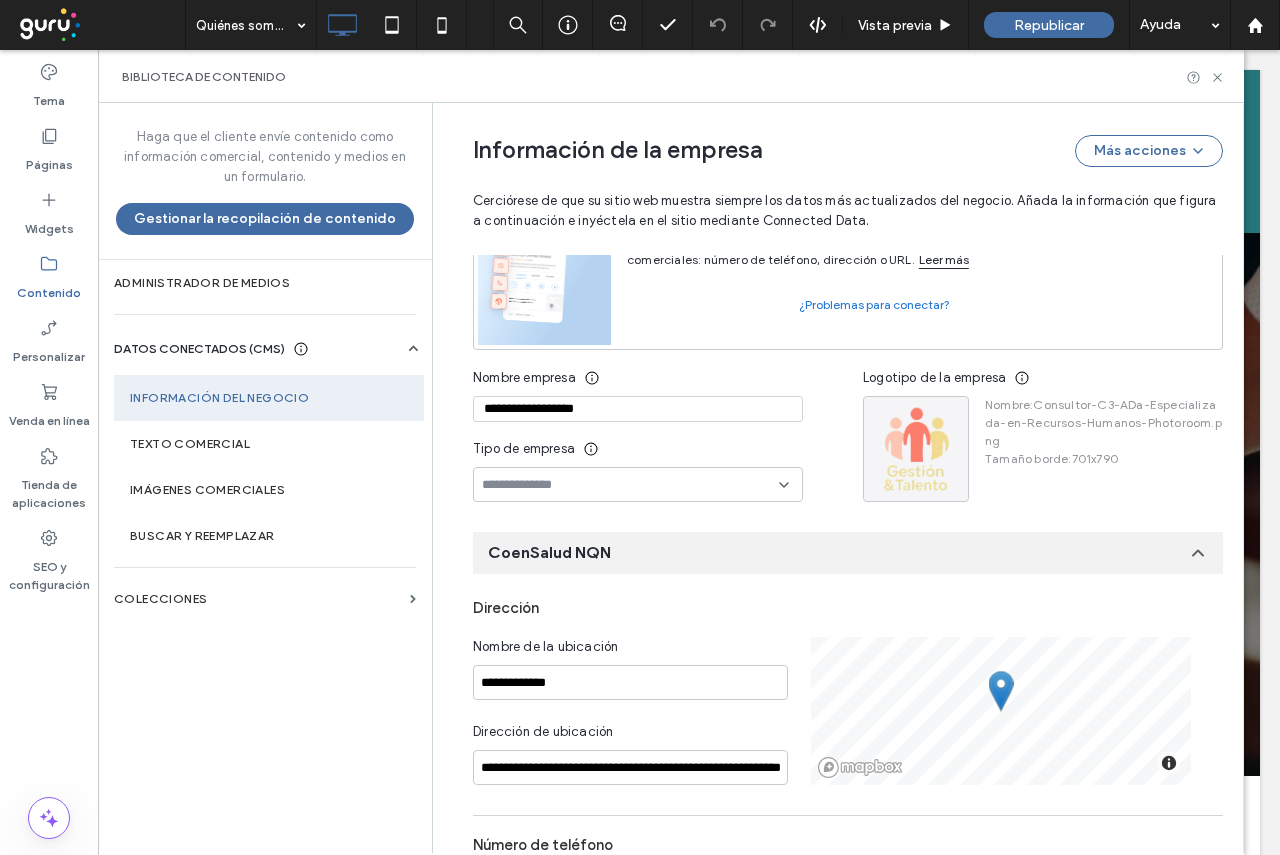 click at bounding box center [638, 484] 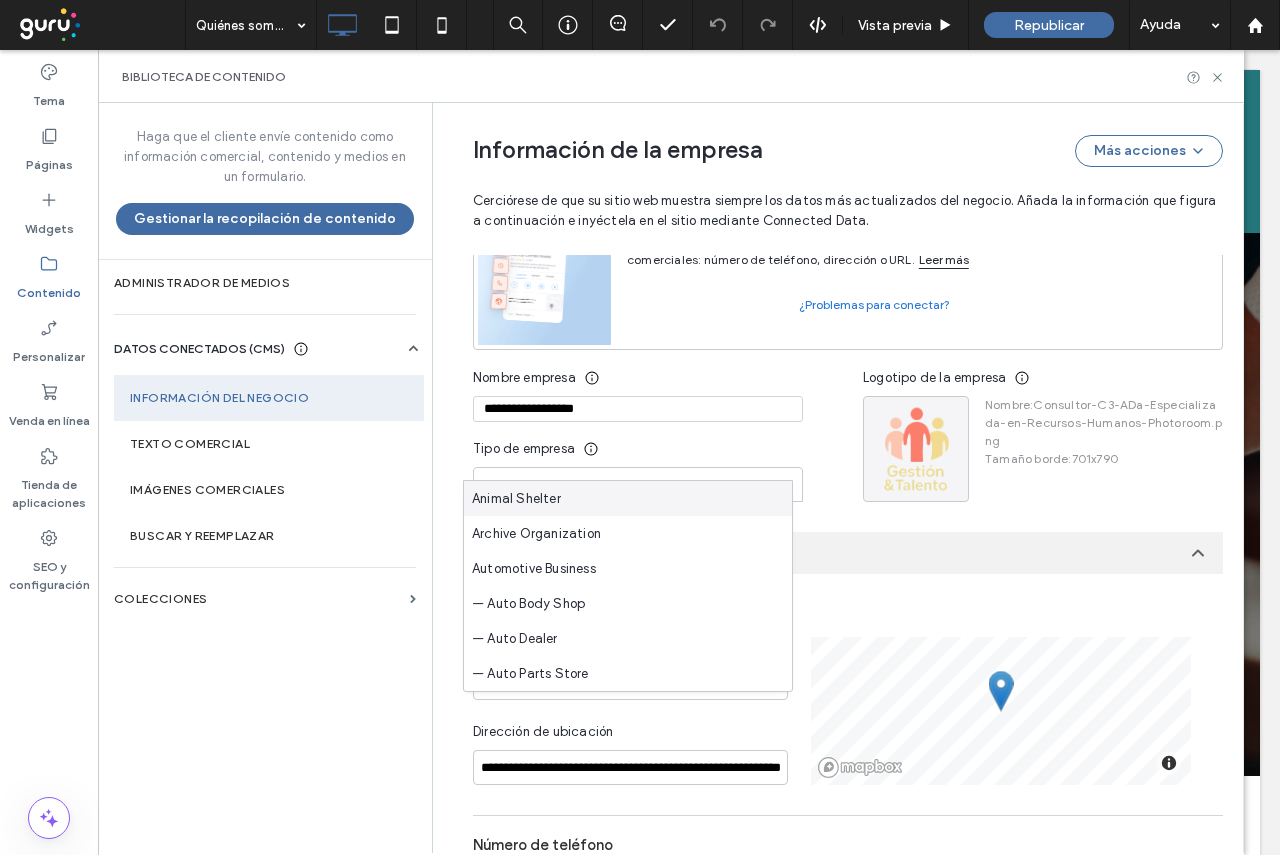 click at bounding box center [630, 485] 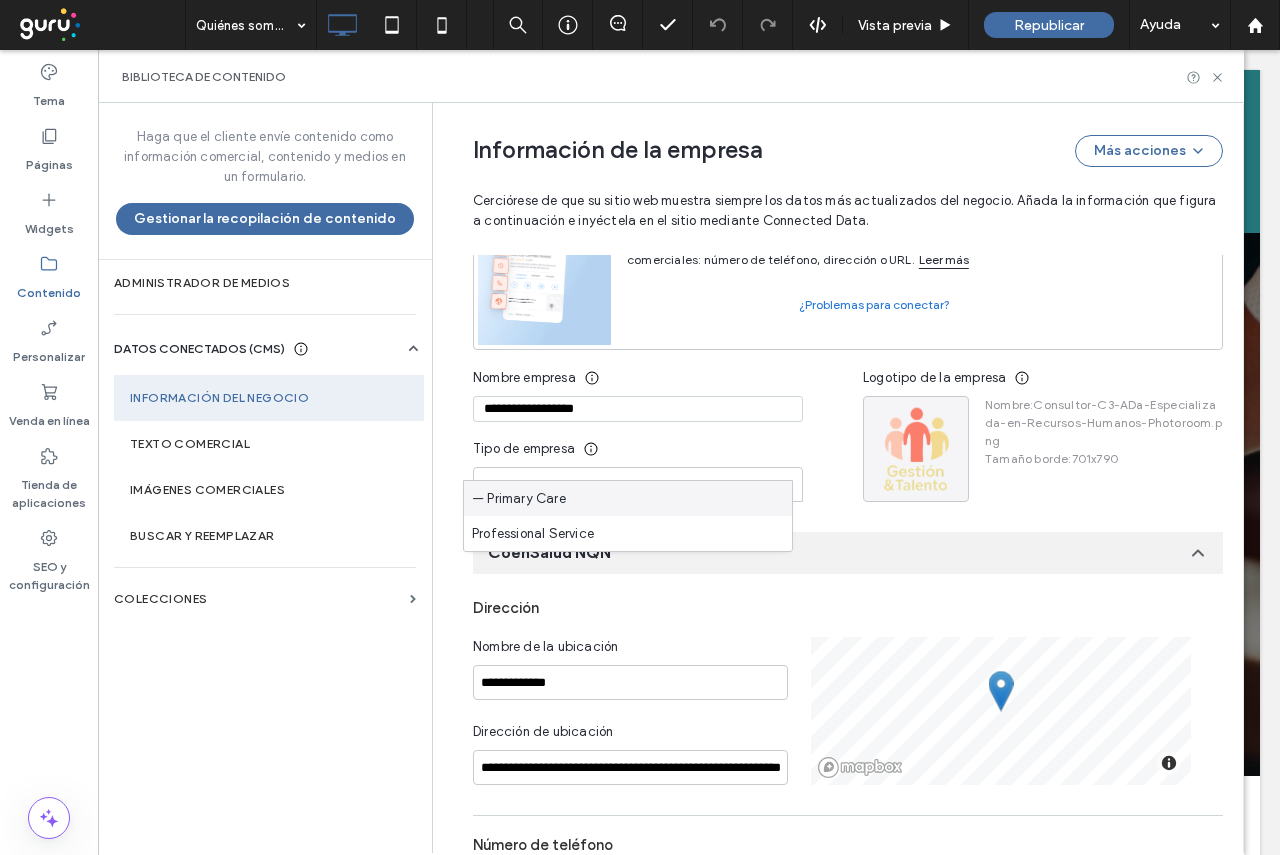 type on "***" 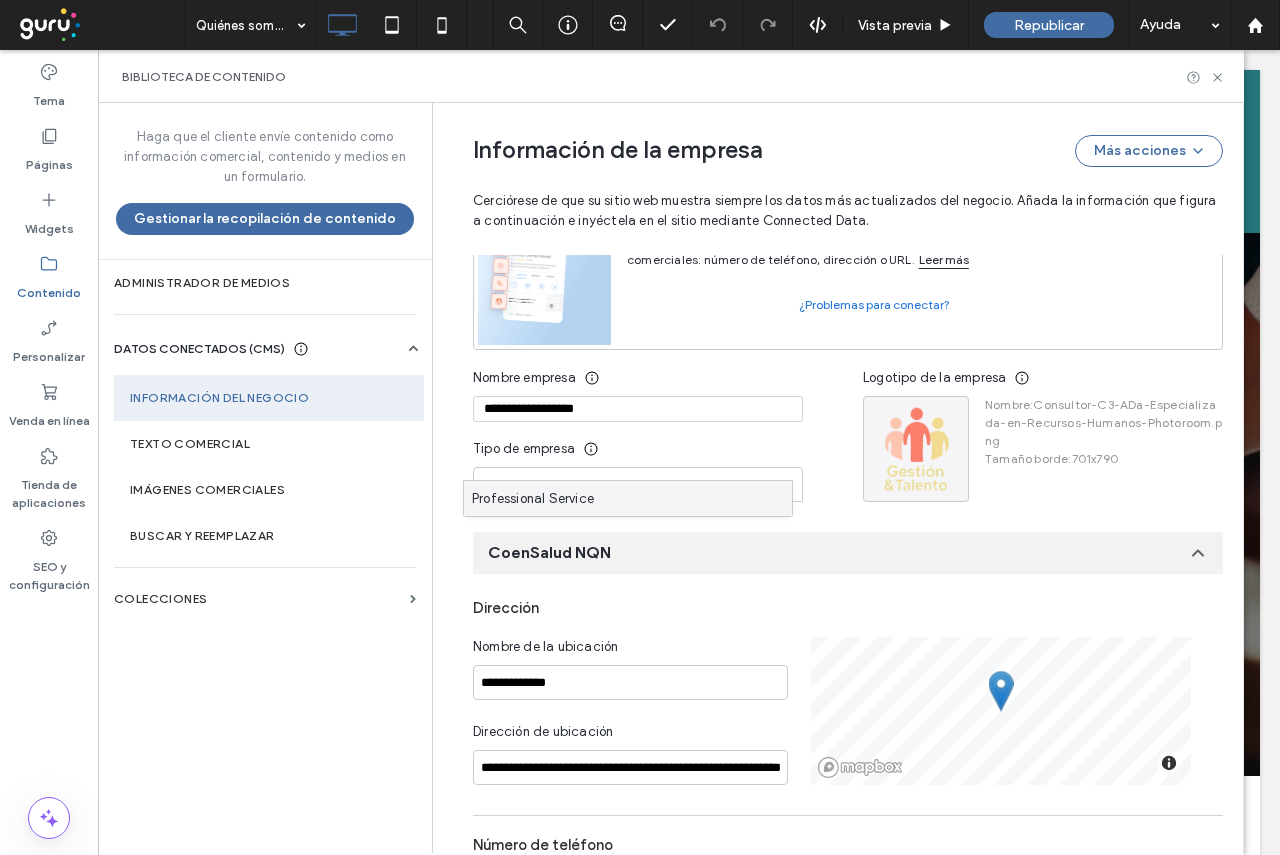 type 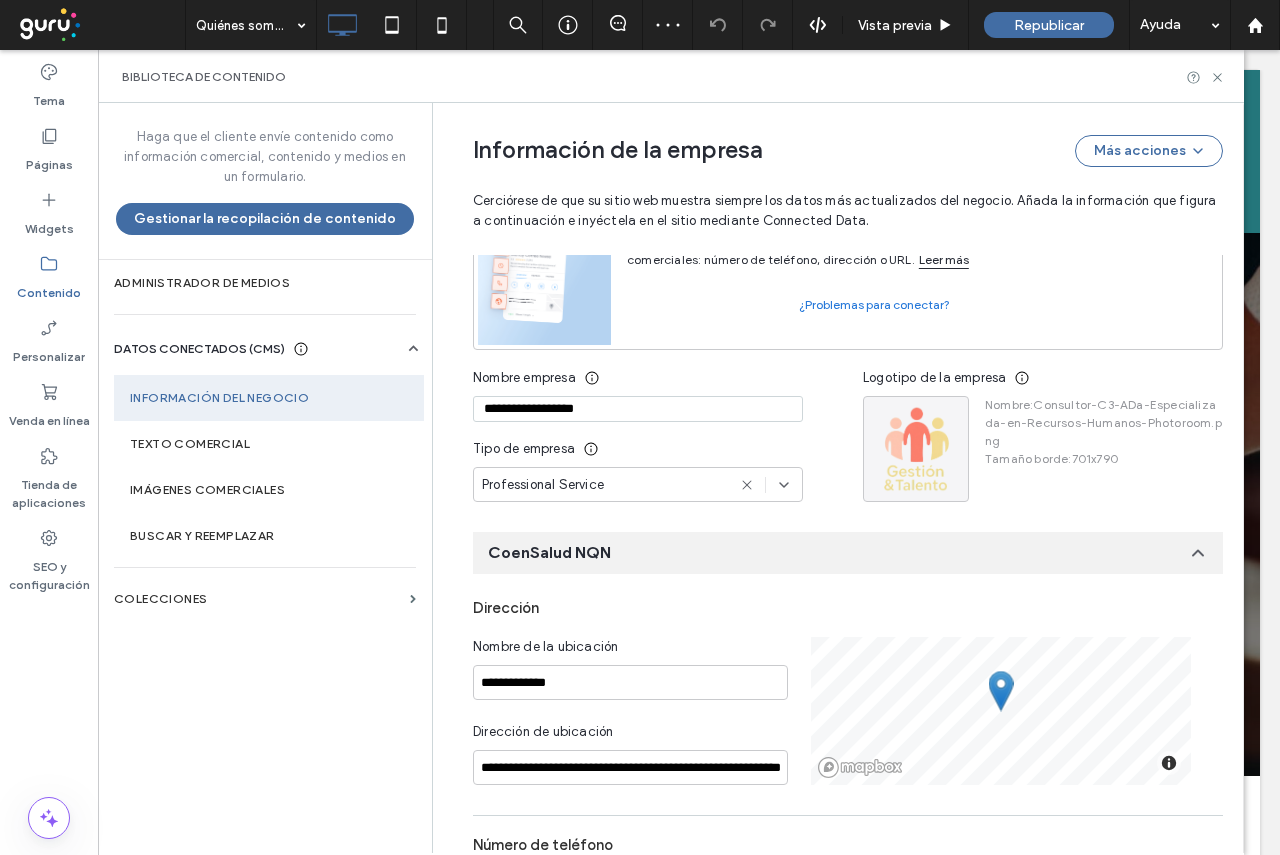 click on "**********" at bounding box center (833, 926) 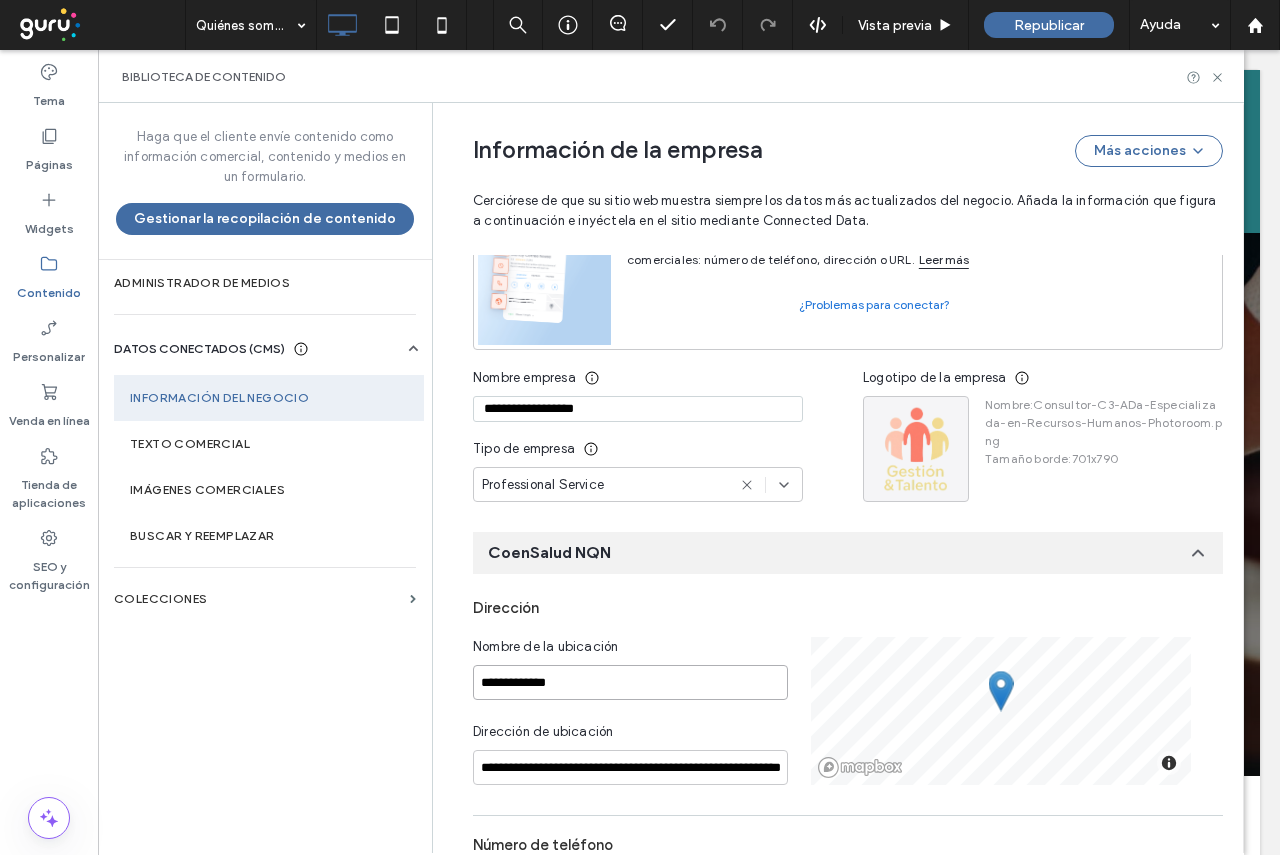 click on "**********" at bounding box center (630, 682) 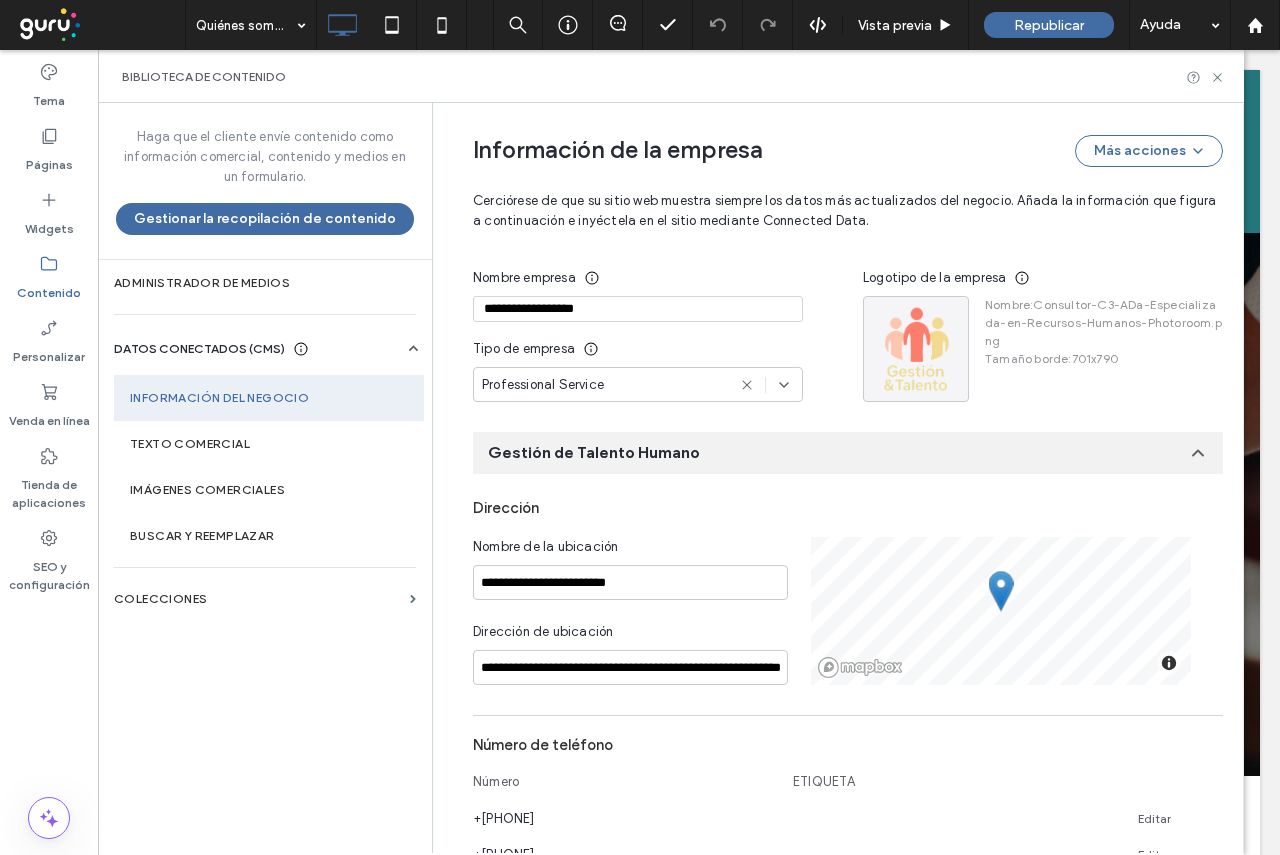 scroll, scrollTop: 424, scrollLeft: 0, axis: vertical 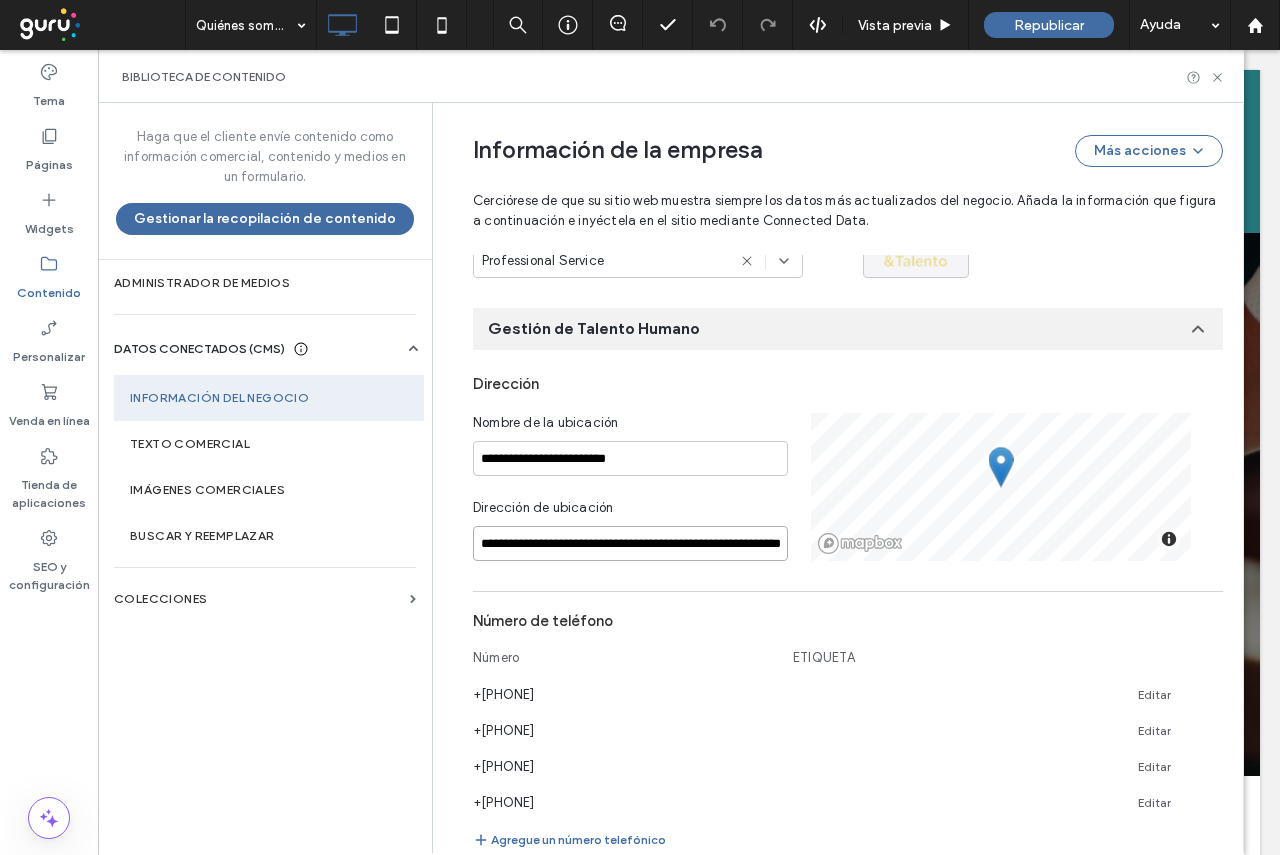 click on "**********" at bounding box center [630, 543] 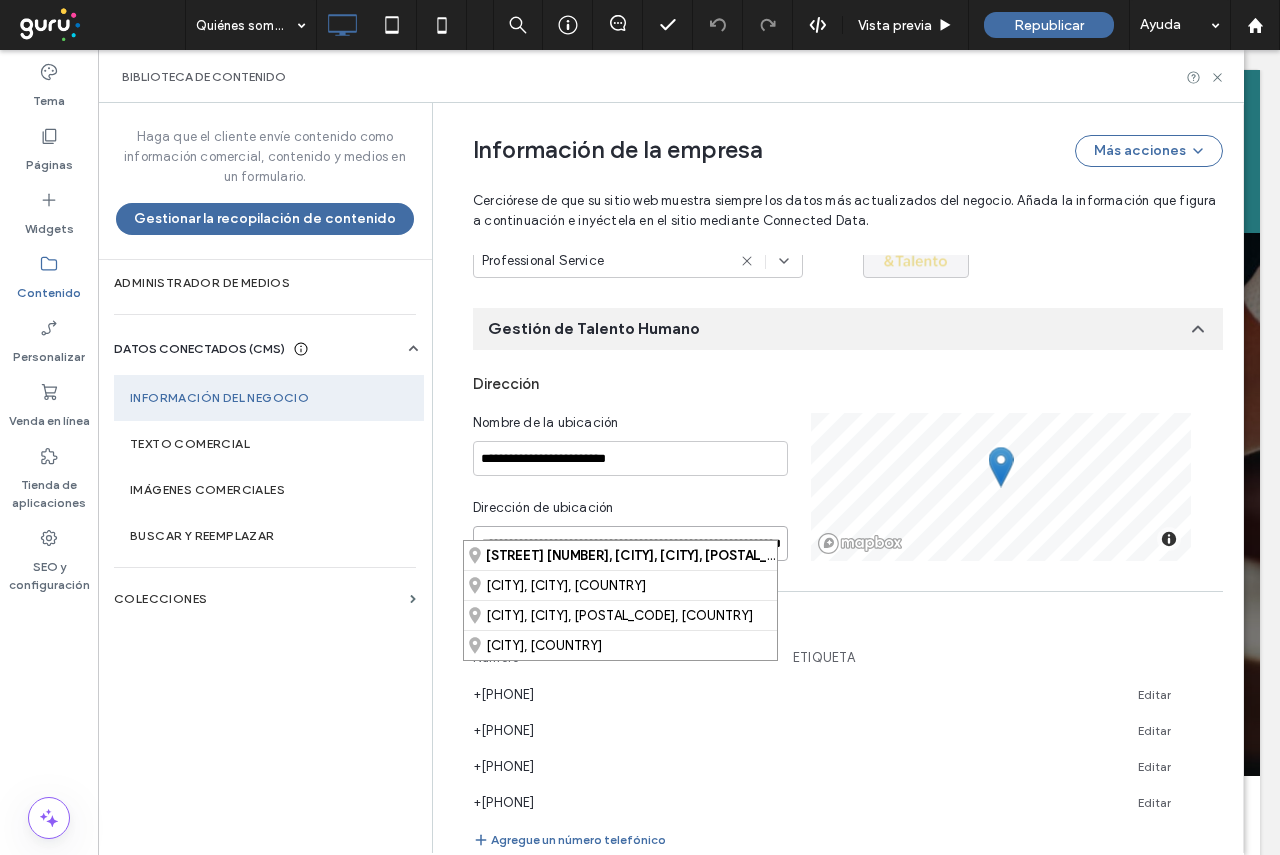 click on "**********" at bounding box center (630, 543) 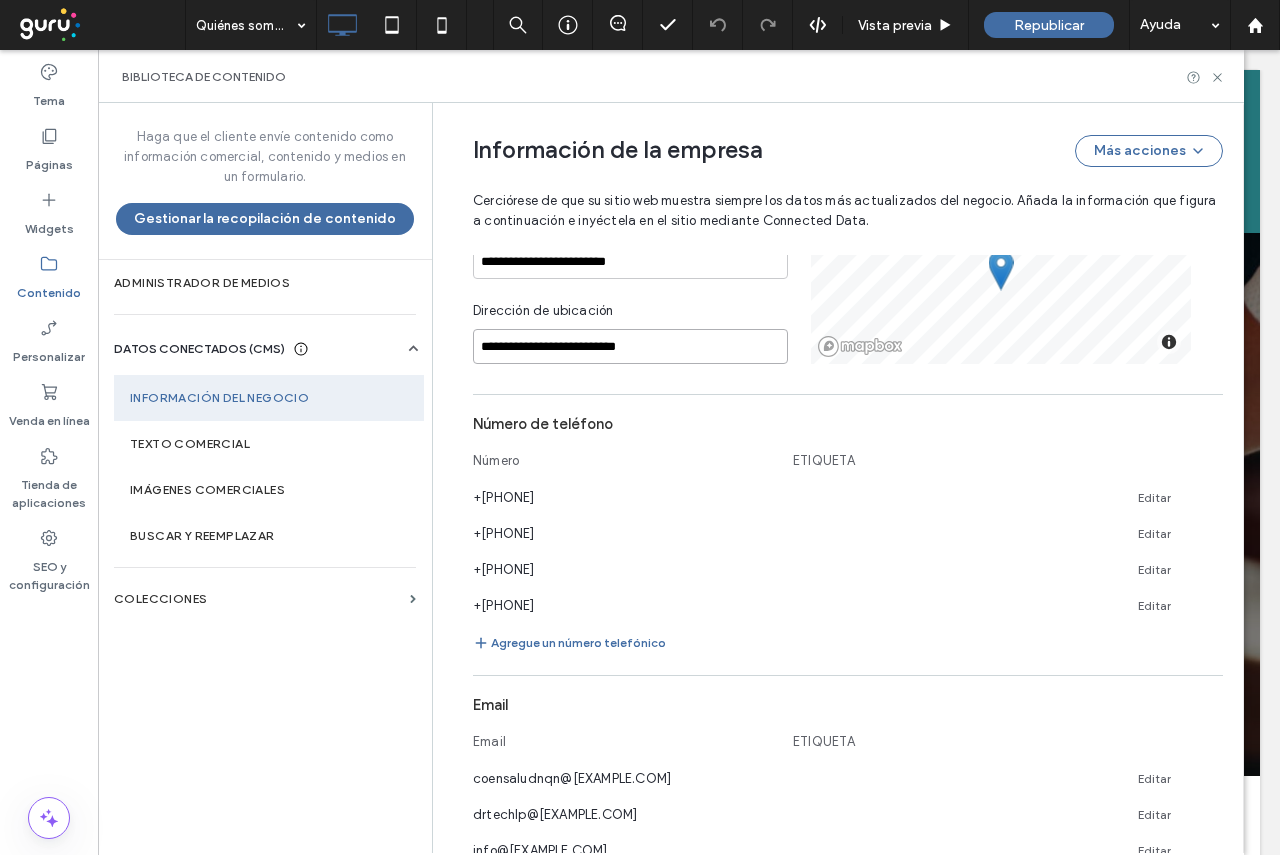 scroll, scrollTop: 624, scrollLeft: 0, axis: vertical 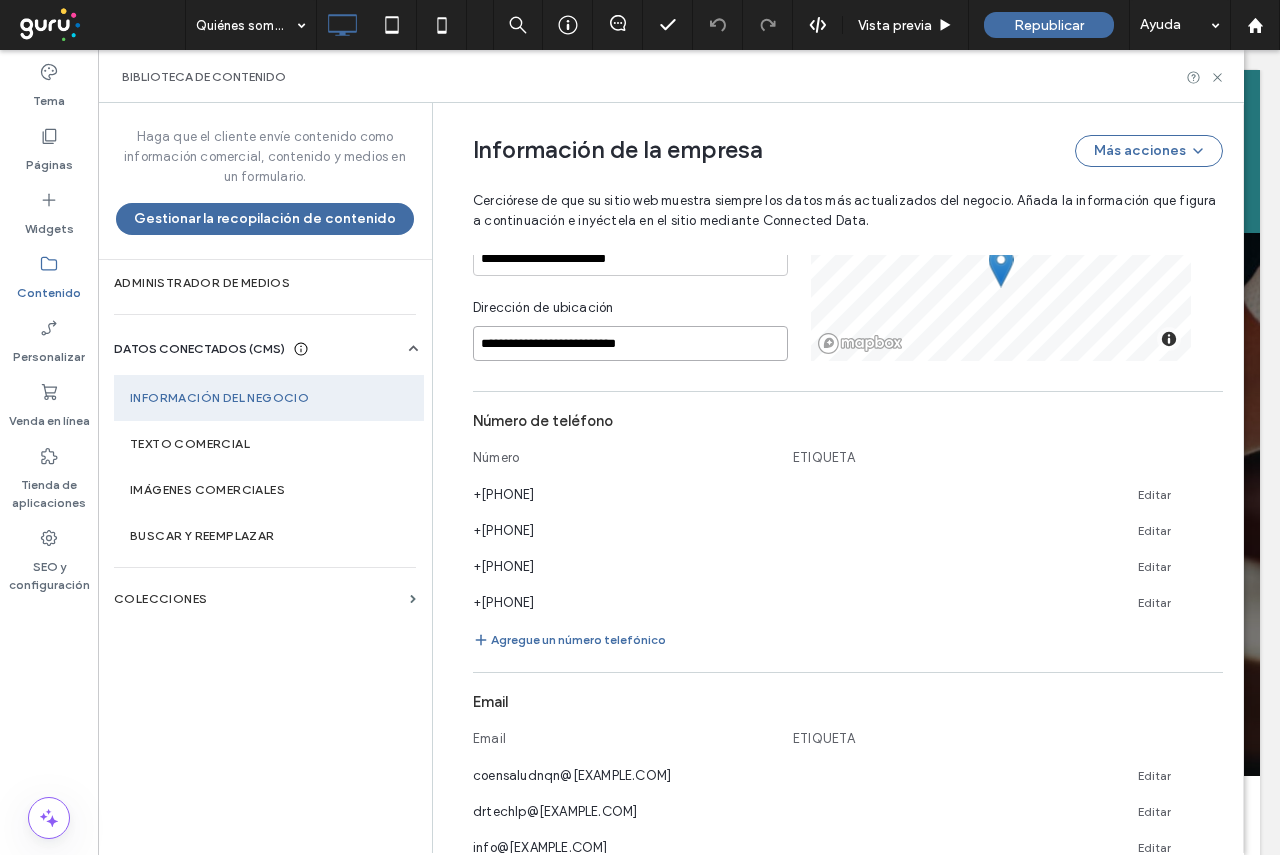 type on "**********" 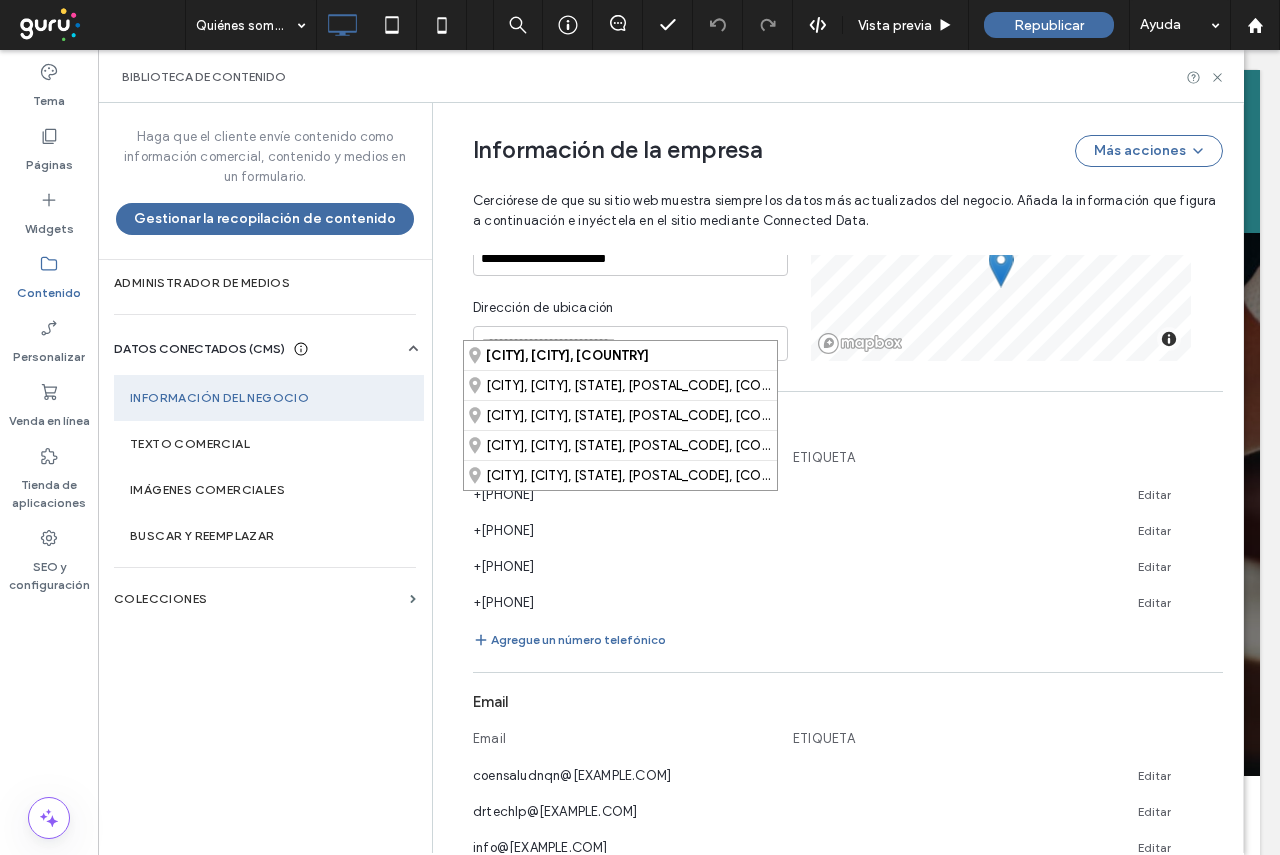 click on "Número ETIQUETA" at bounding box center [848, 462] 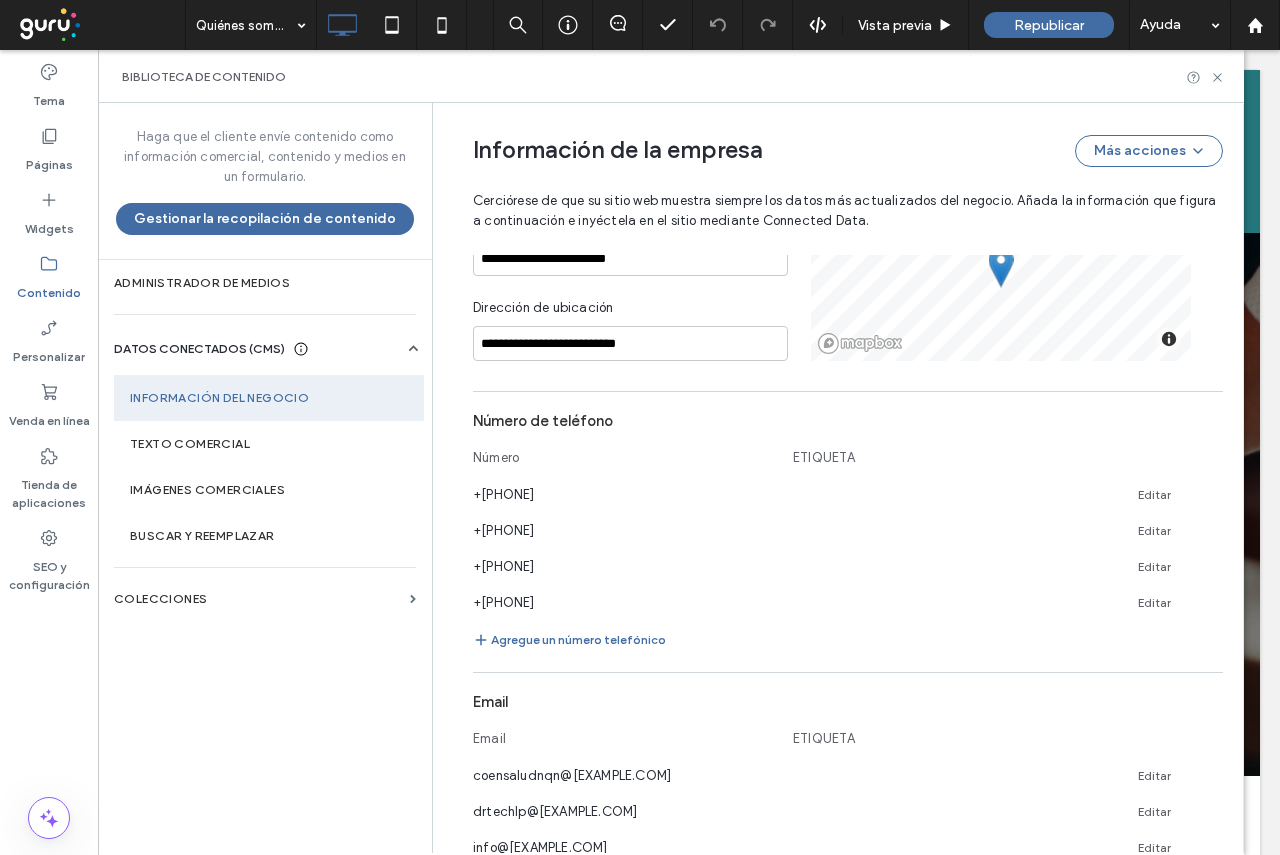 click on "**********" at bounding box center (848, 804) 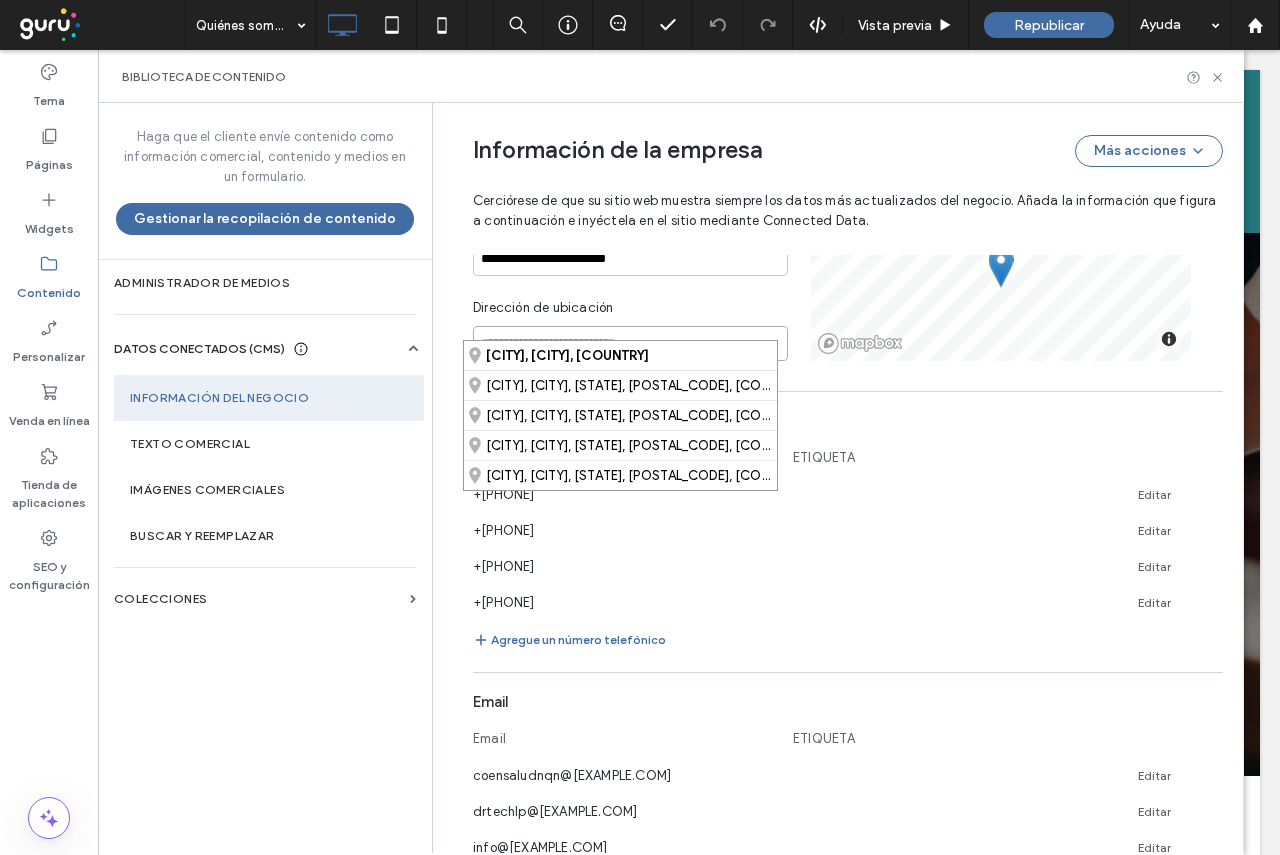 click on "**********" at bounding box center (630, 343) 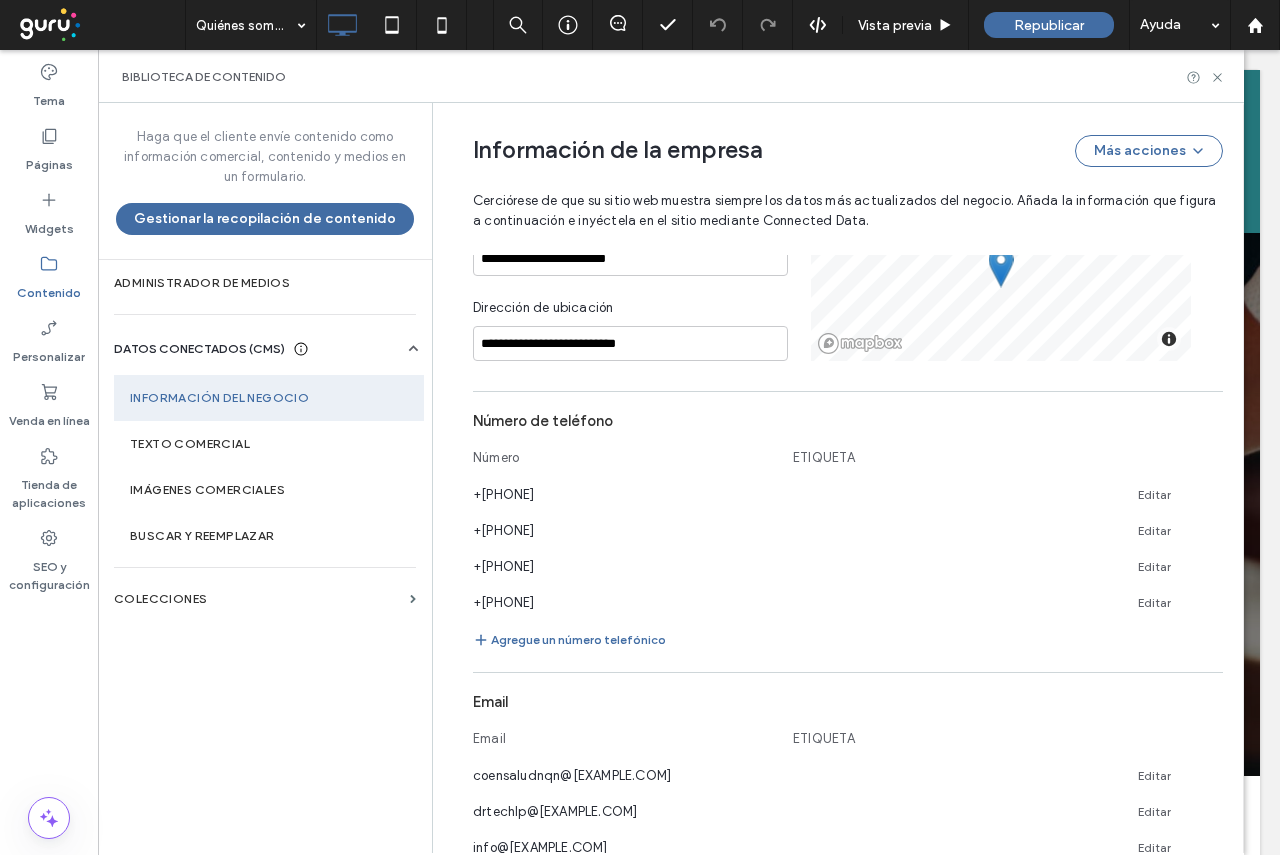 click on "Número ETIQUETA" at bounding box center (848, 462) 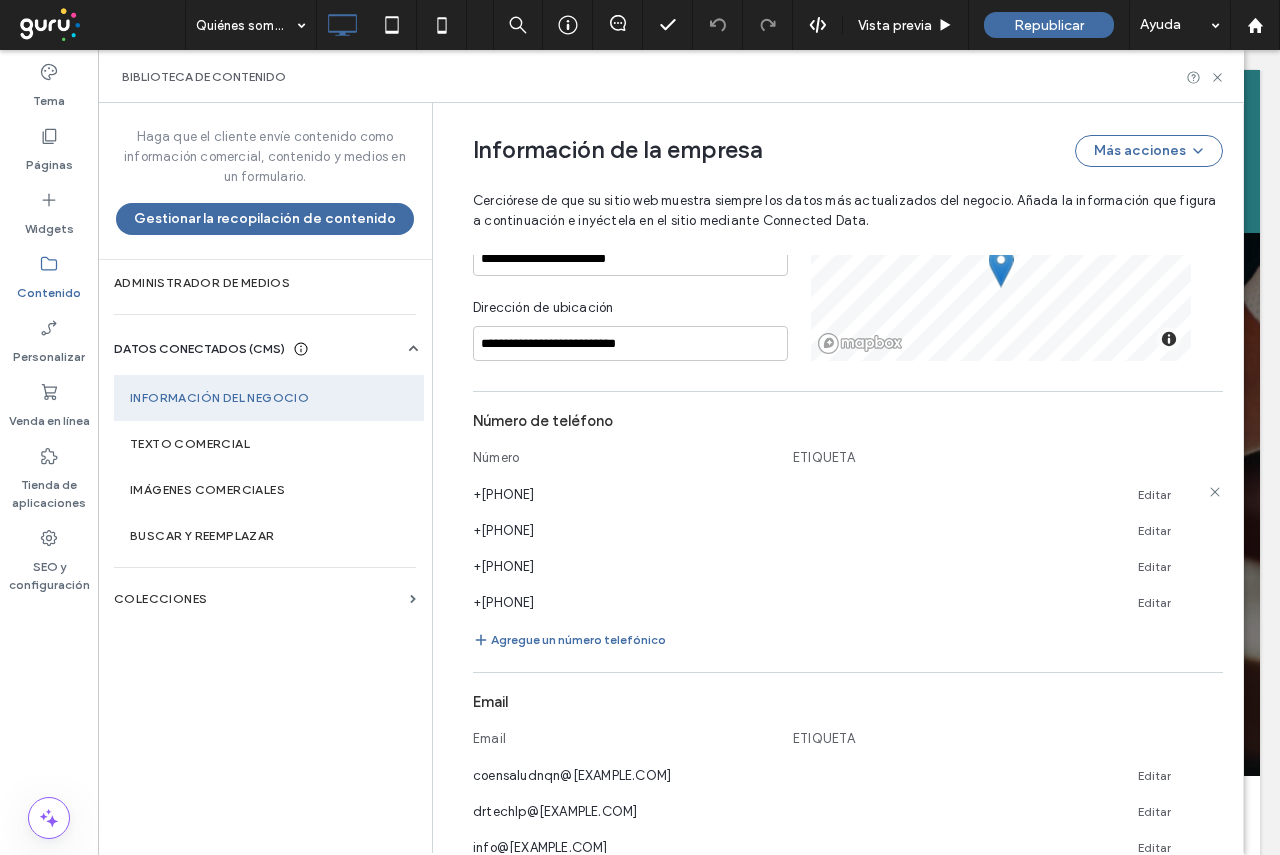 click 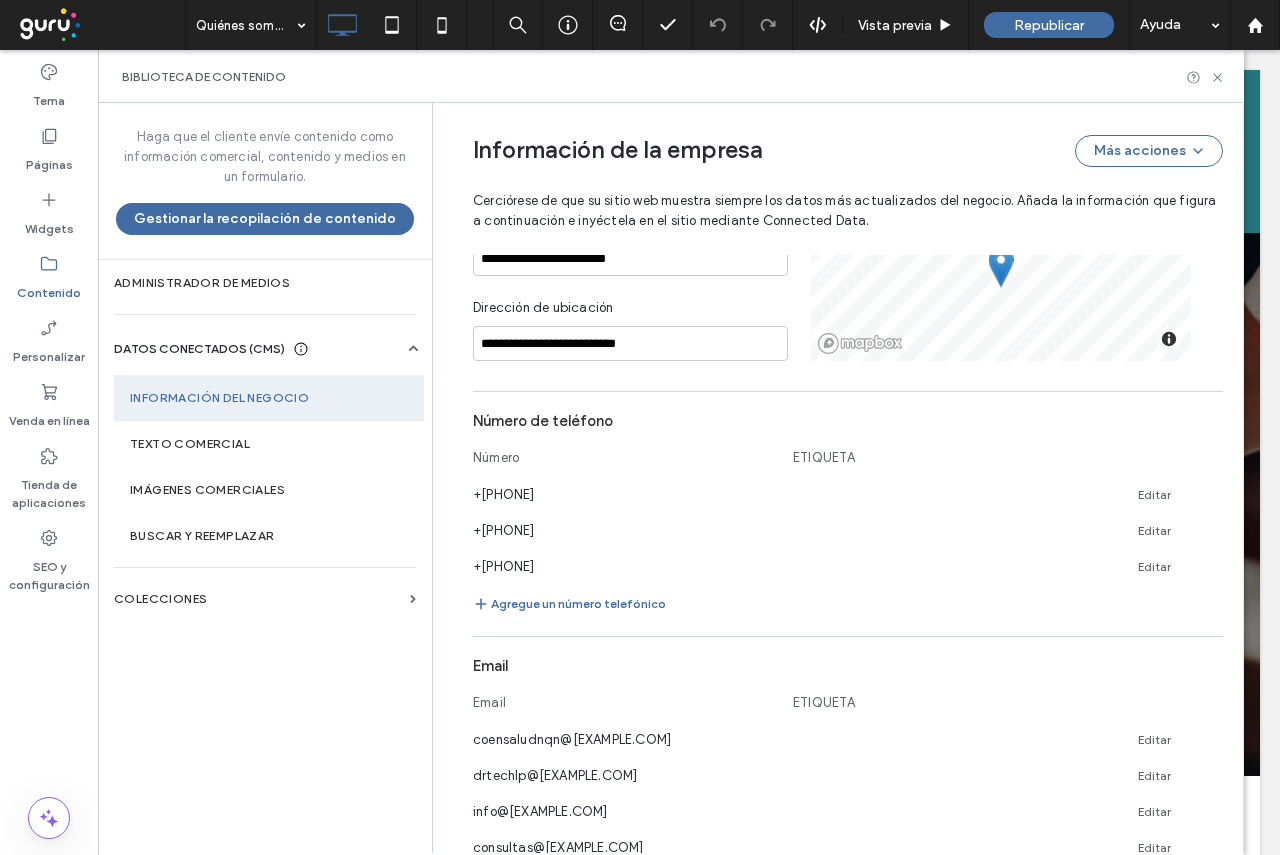 click 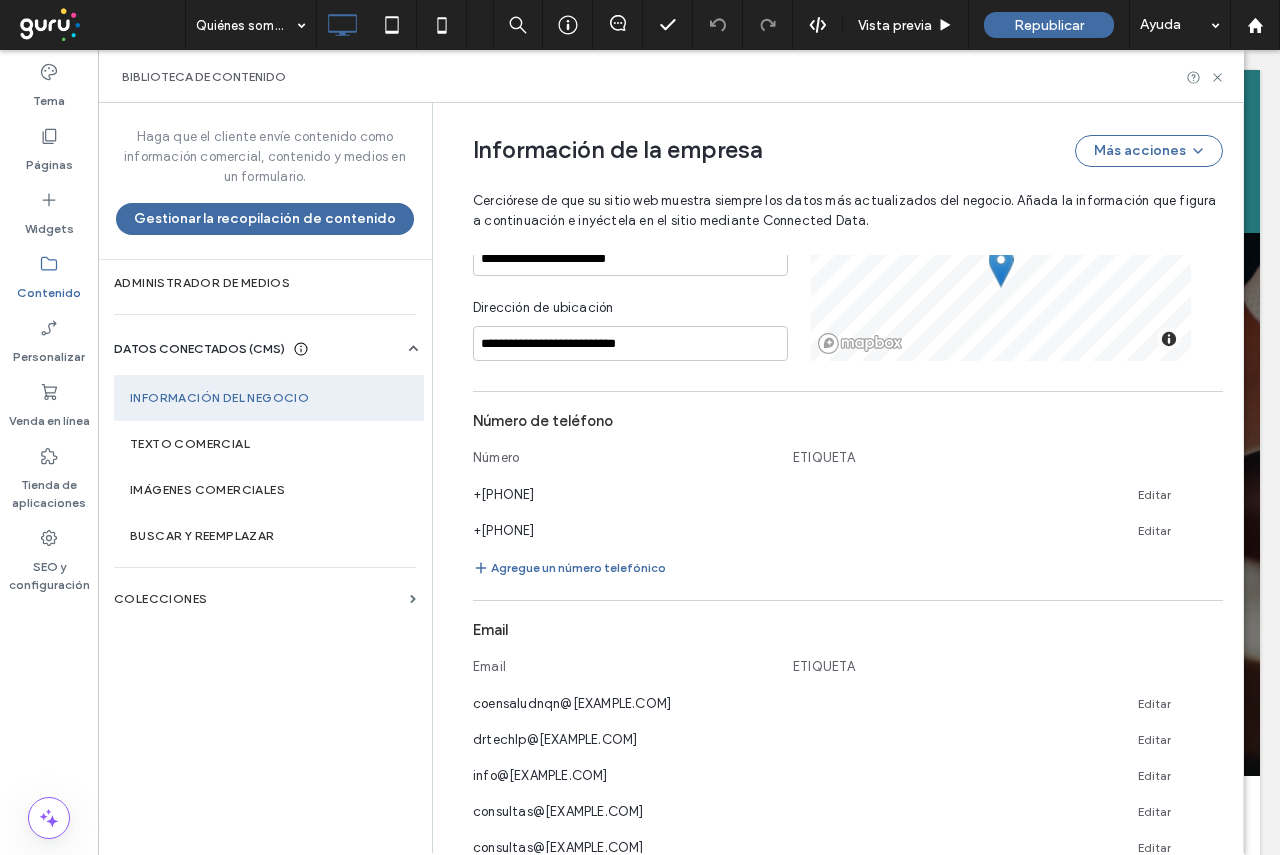 click 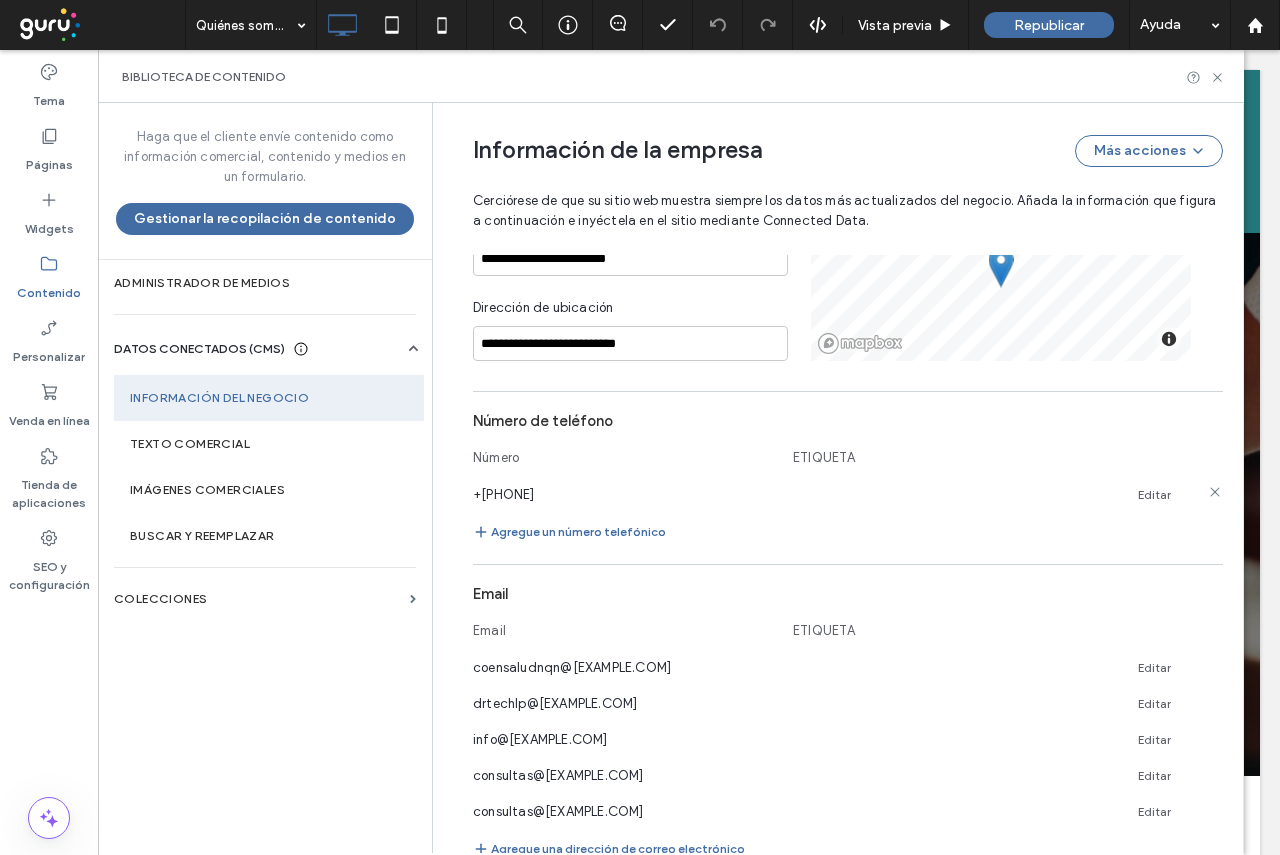 click on "Editar" at bounding box center (1154, 495) 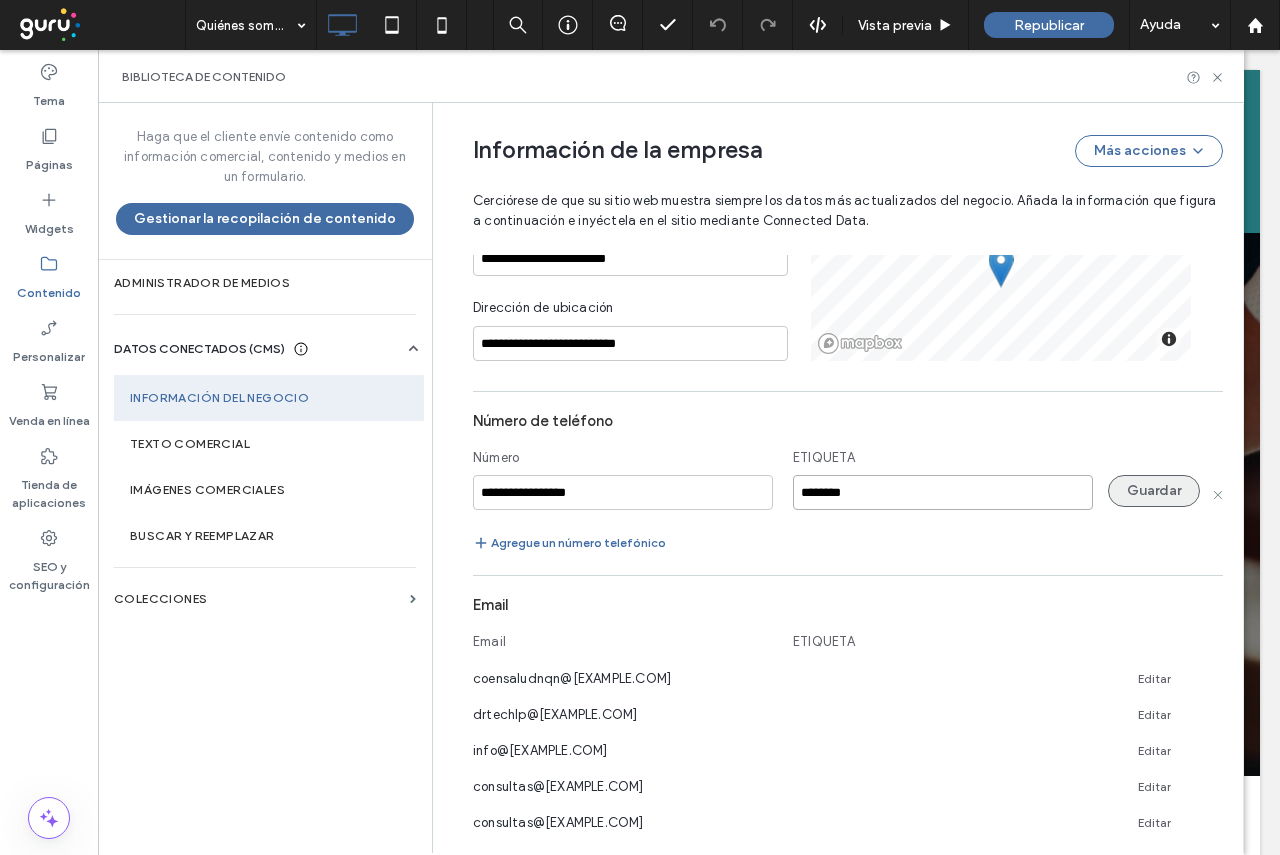type on "********" 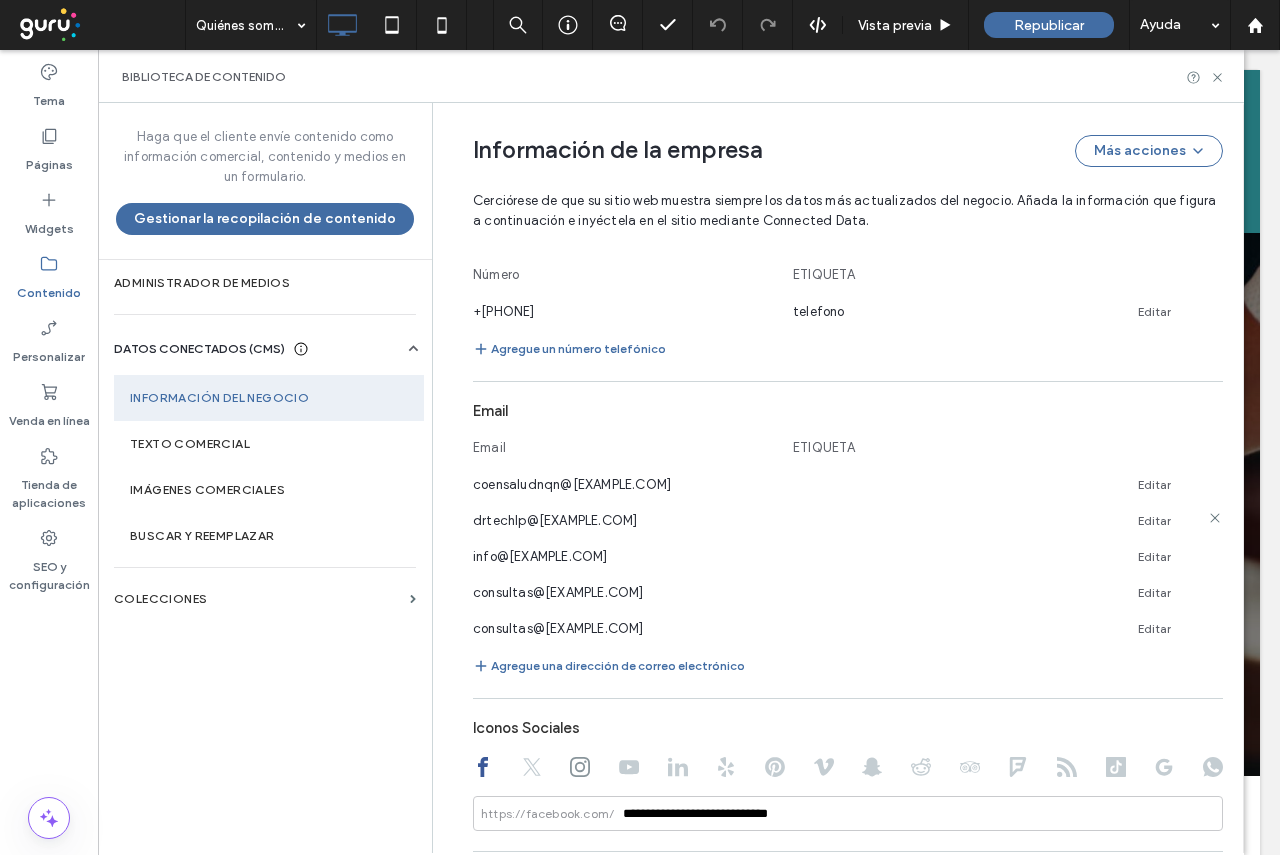 scroll, scrollTop: 824, scrollLeft: 0, axis: vertical 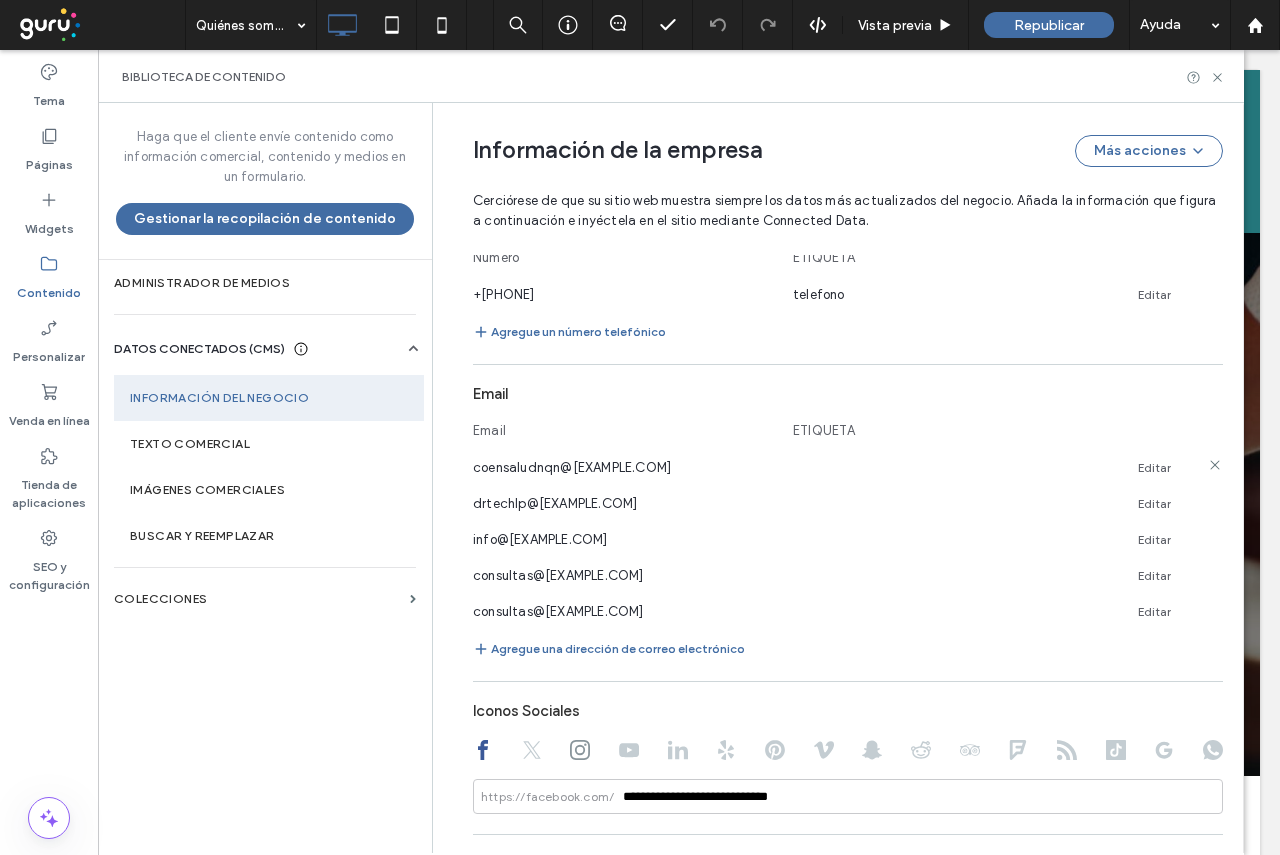 click 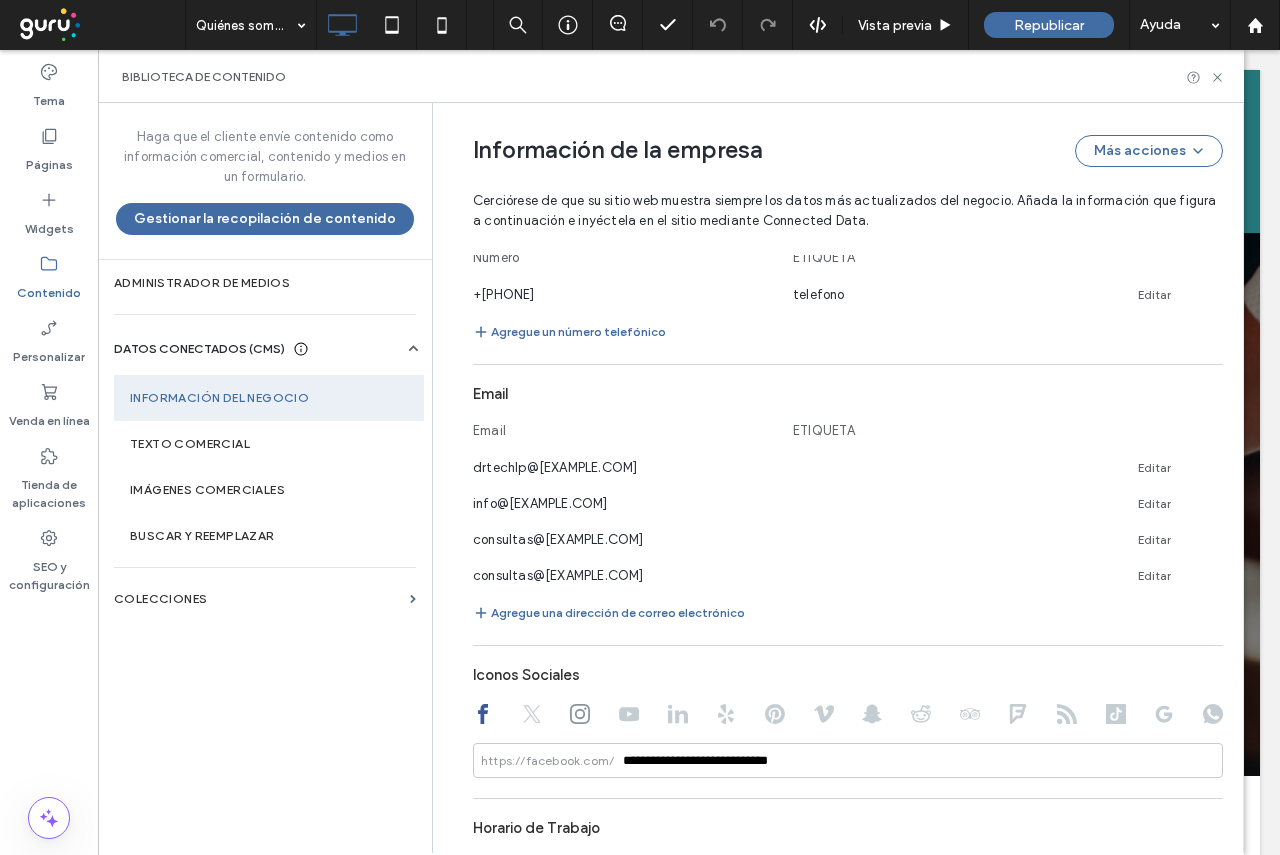 click 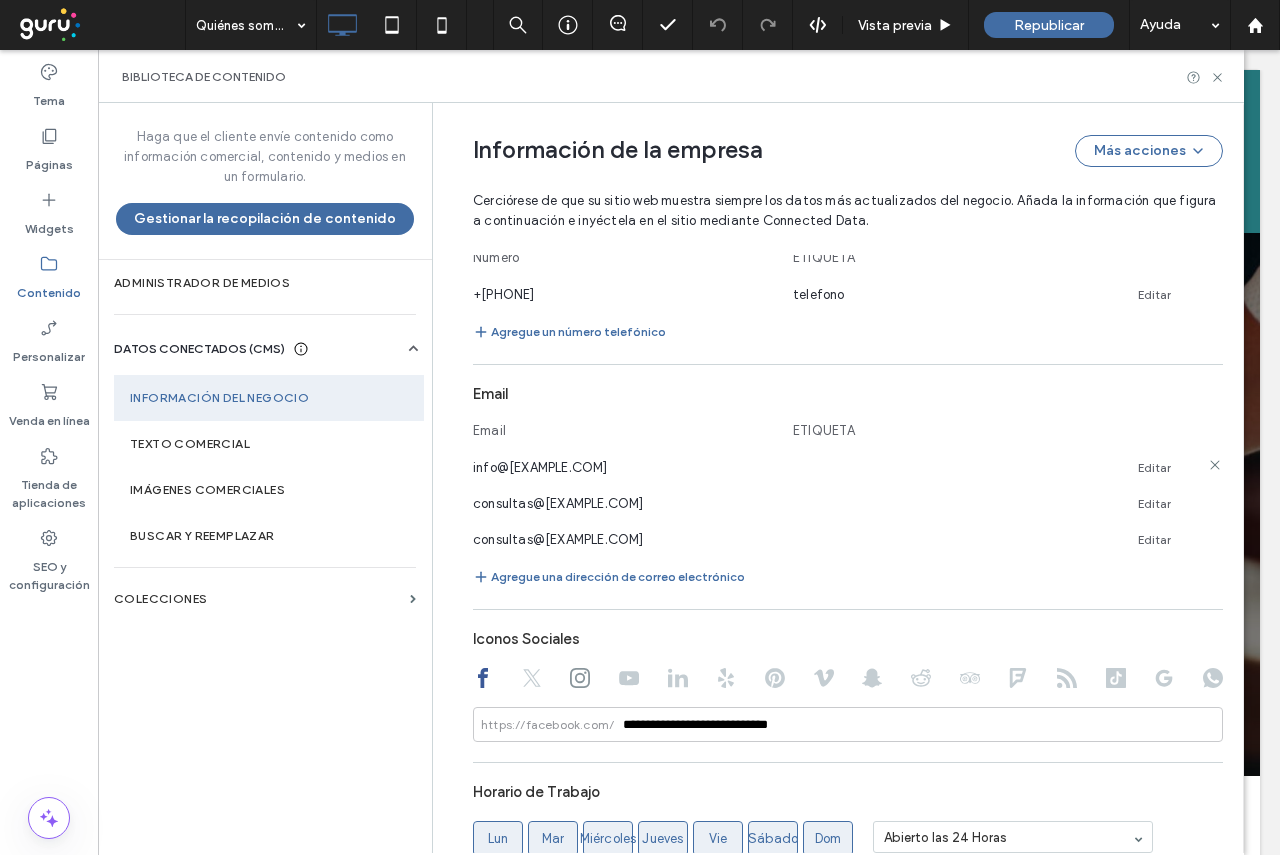 click on "Editar" at bounding box center (1154, 468) 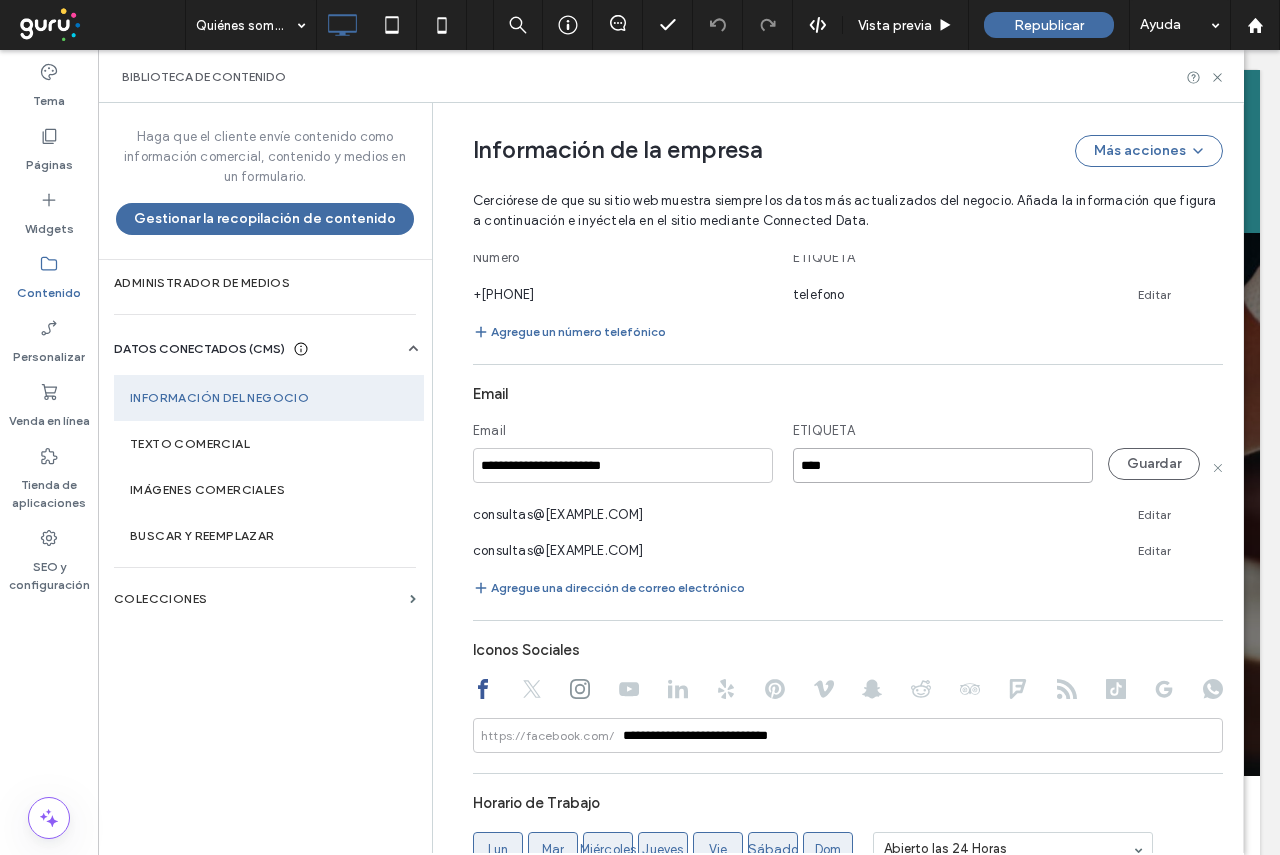 type on "****" 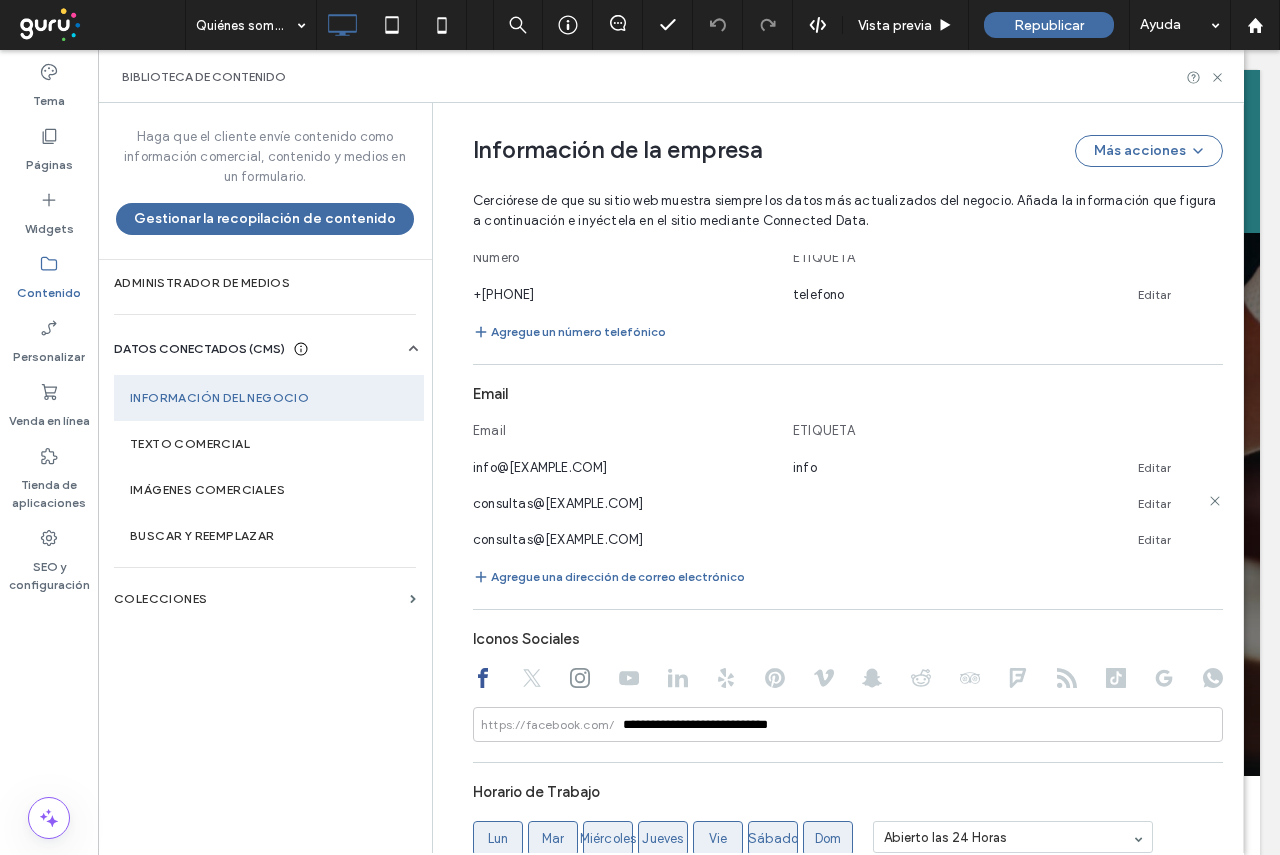 click on "Editar" at bounding box center [1154, 504] 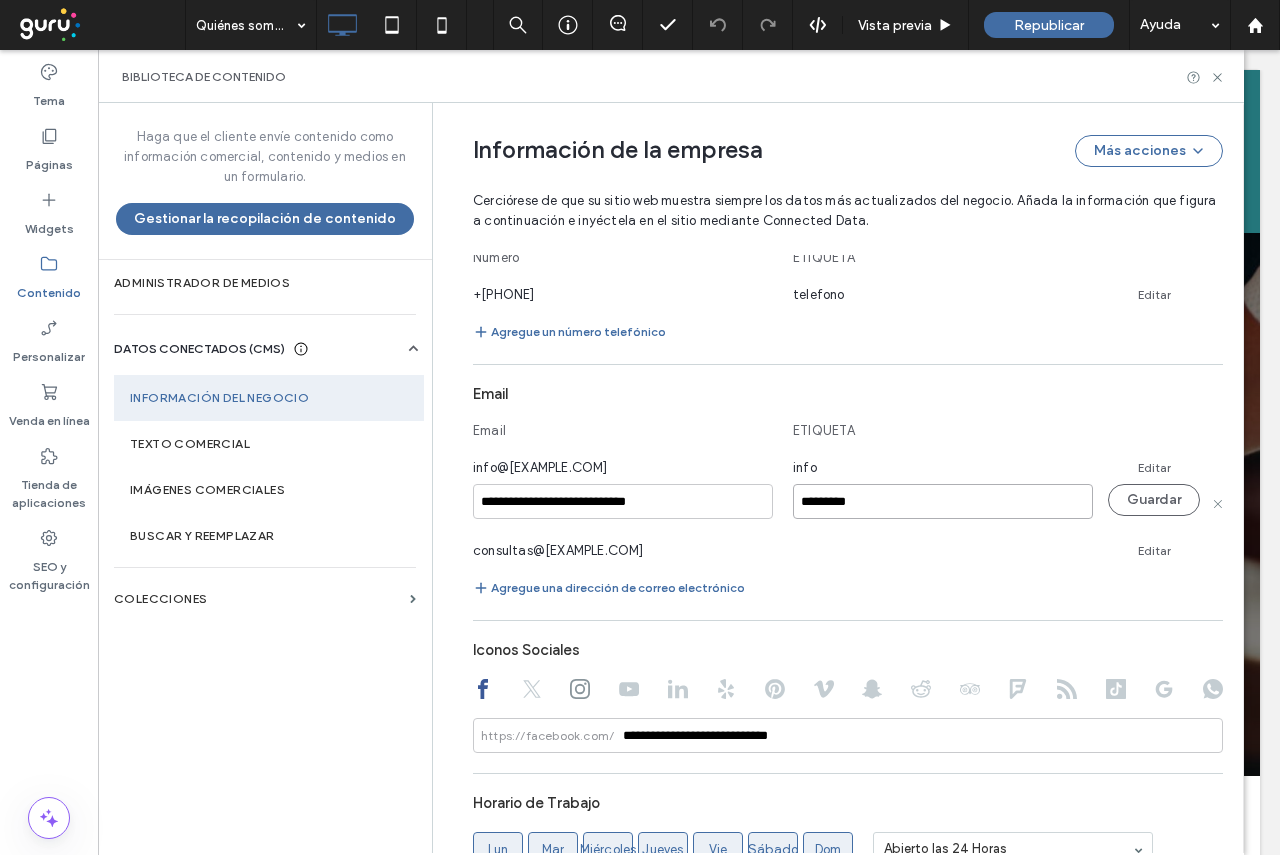 type on "*********" 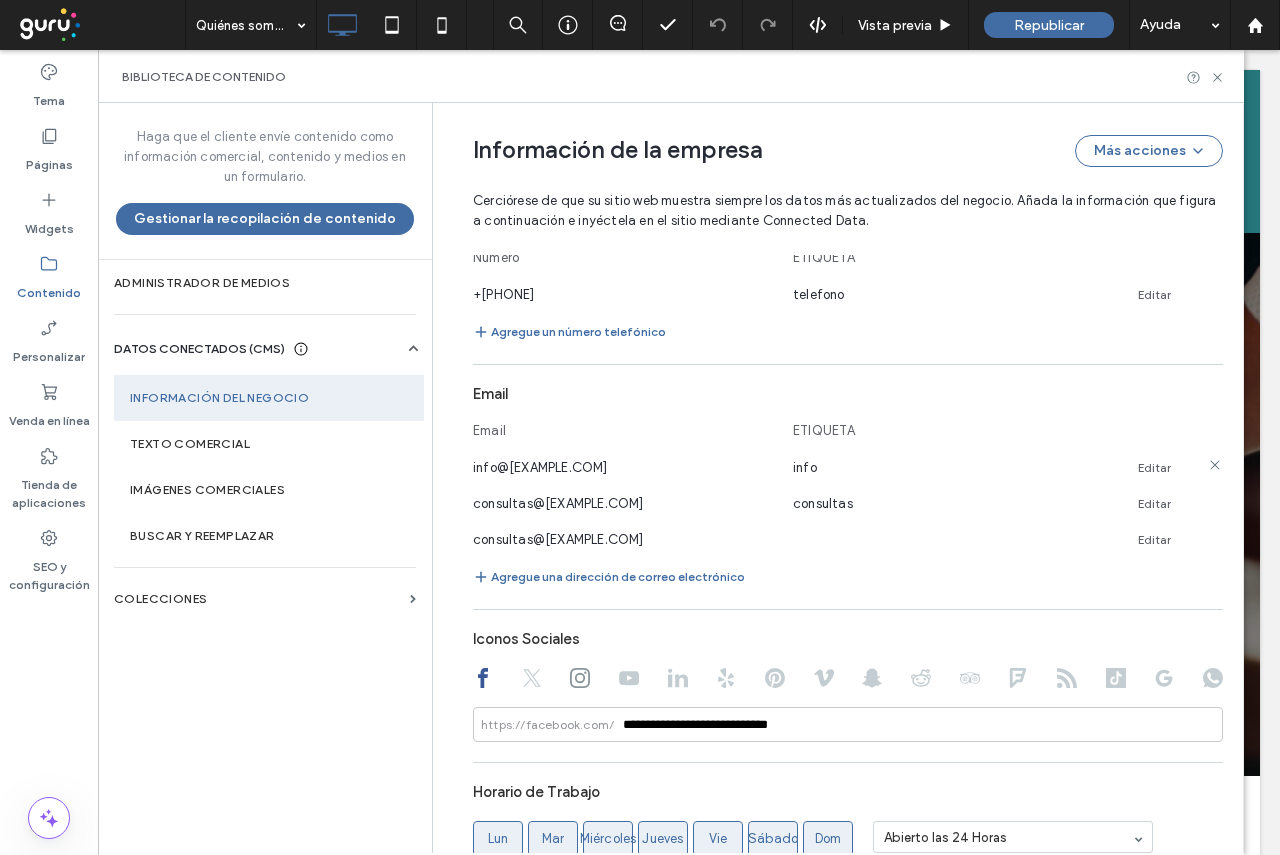 click 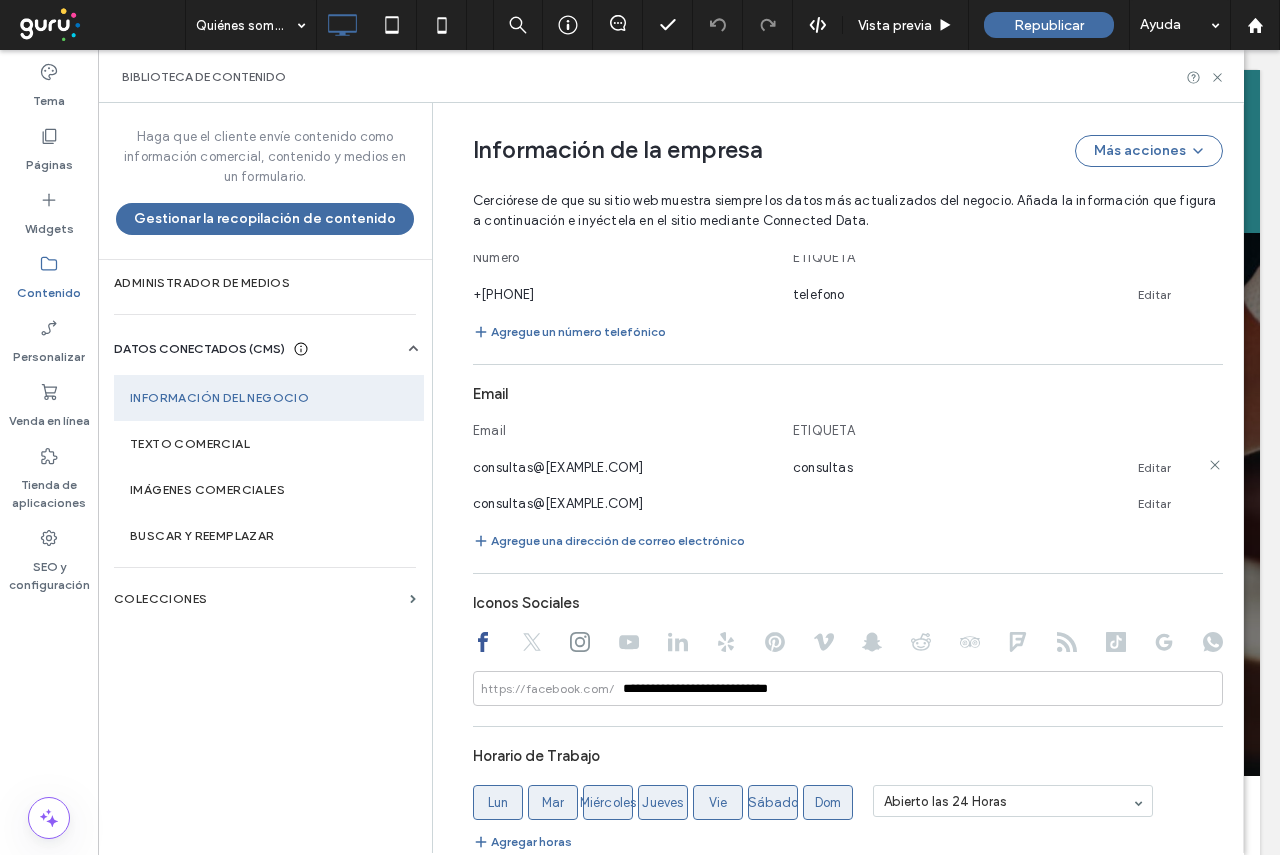 click 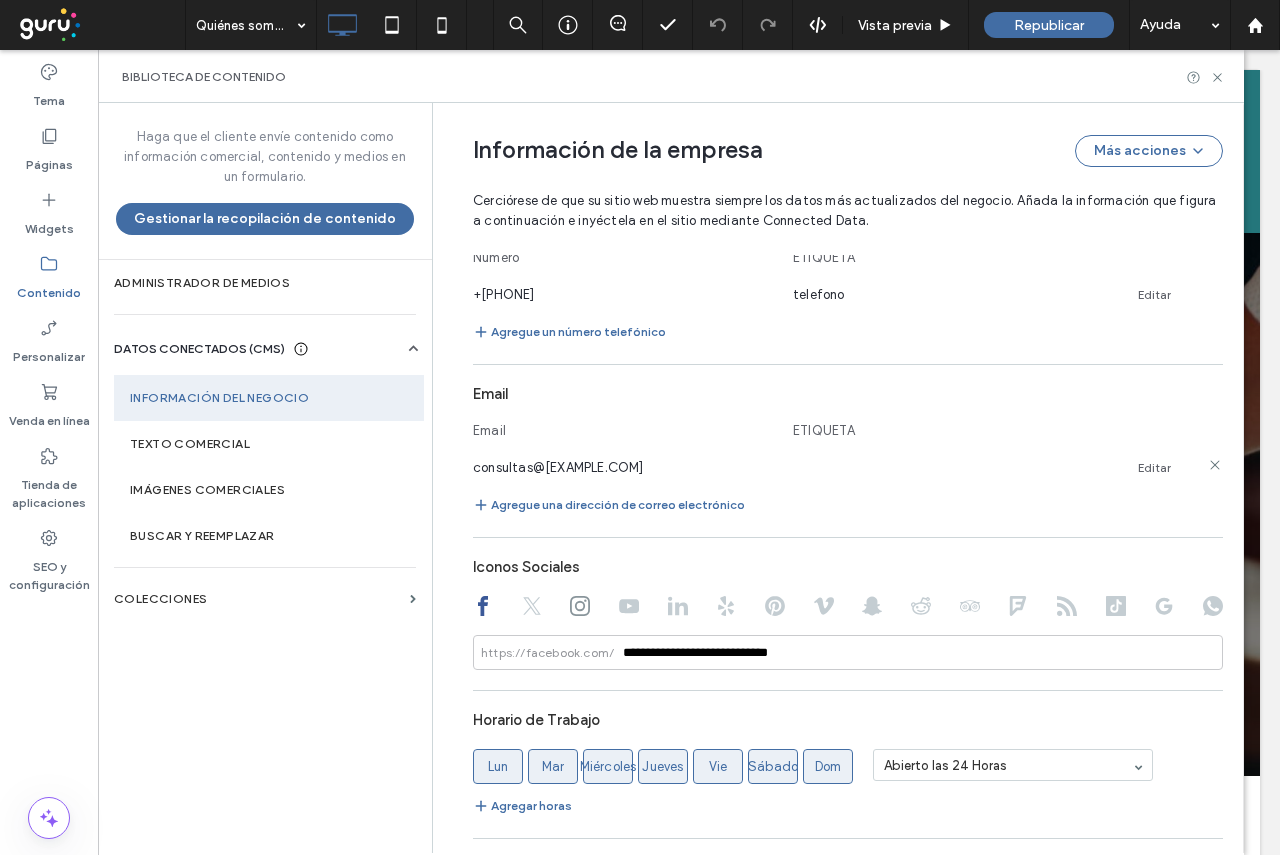 click on "Editar" at bounding box center (1154, 468) 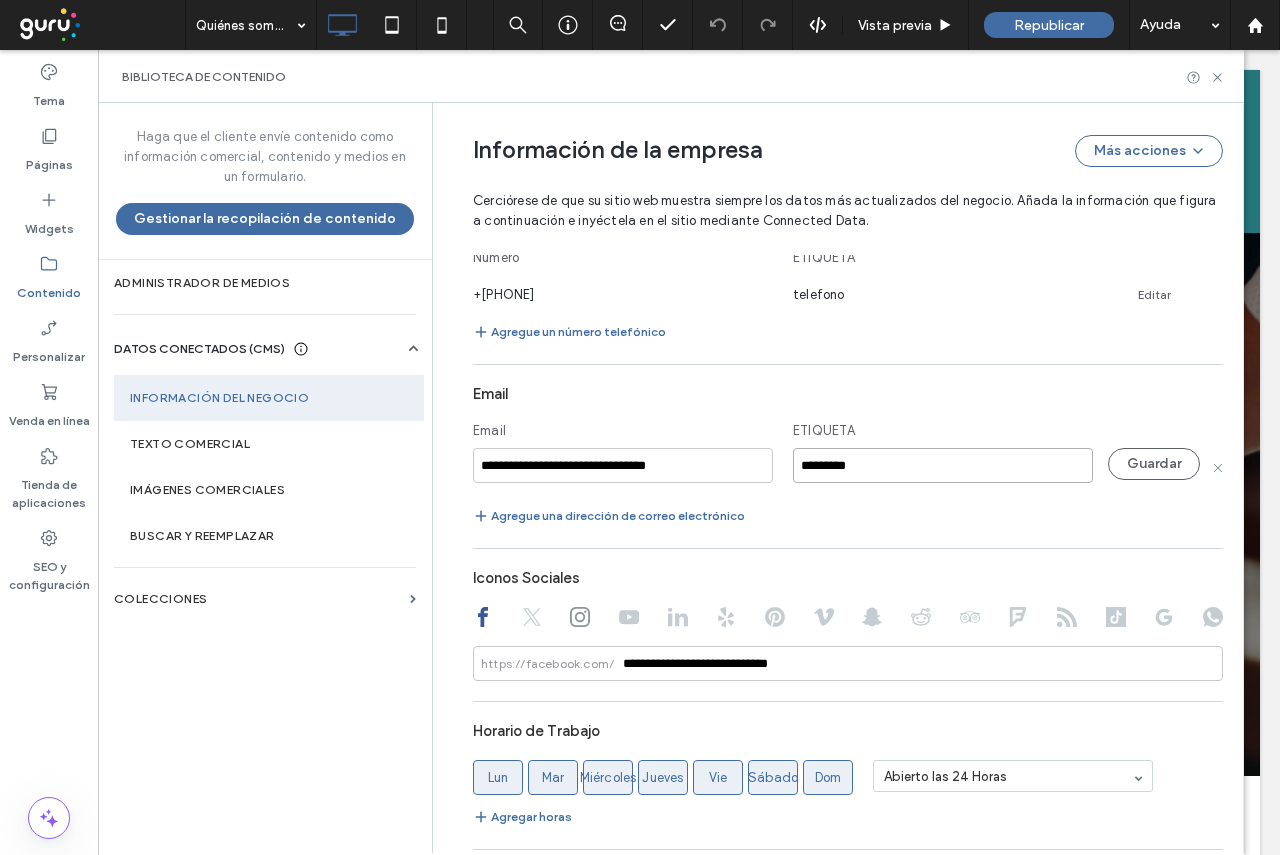 type on "*********" 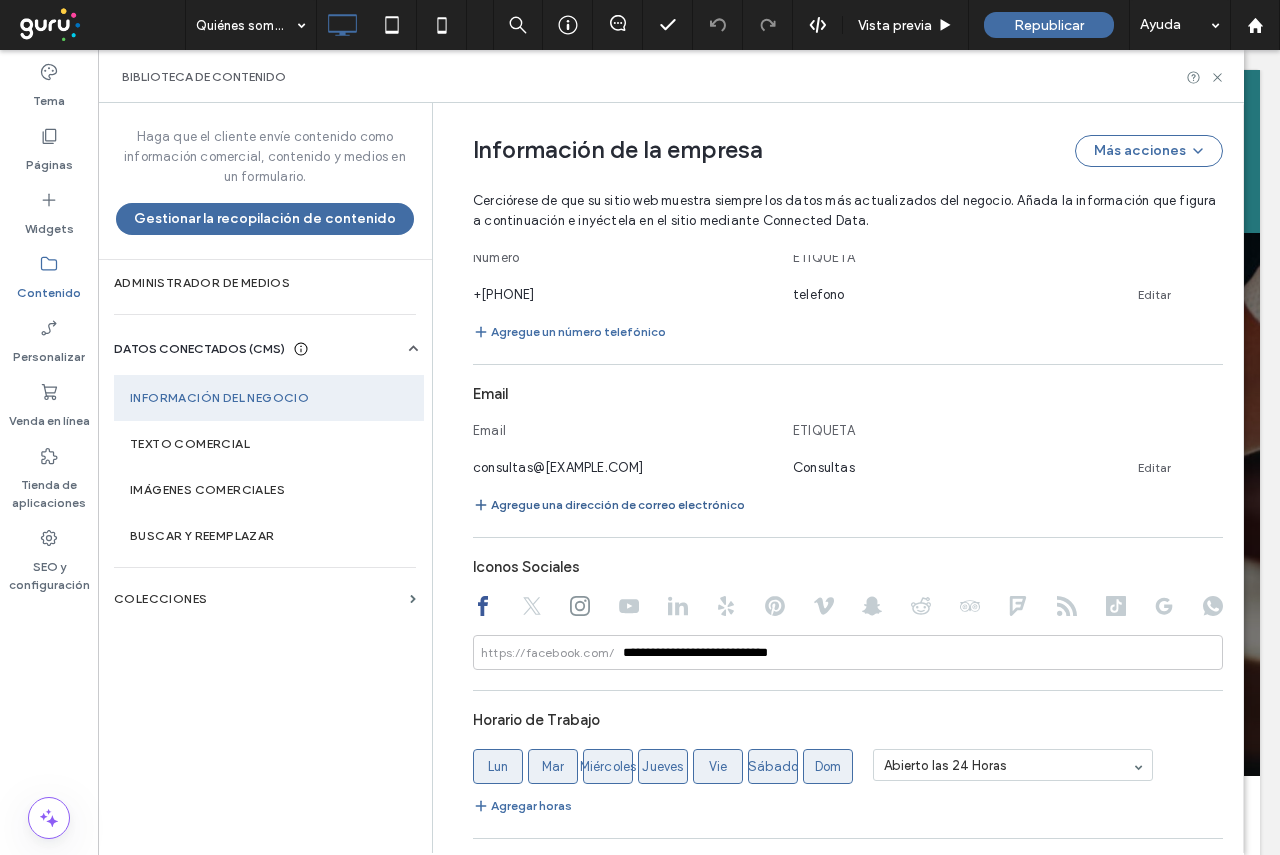 click on "Agregue una dirección de correo electrónico" at bounding box center (609, 505) 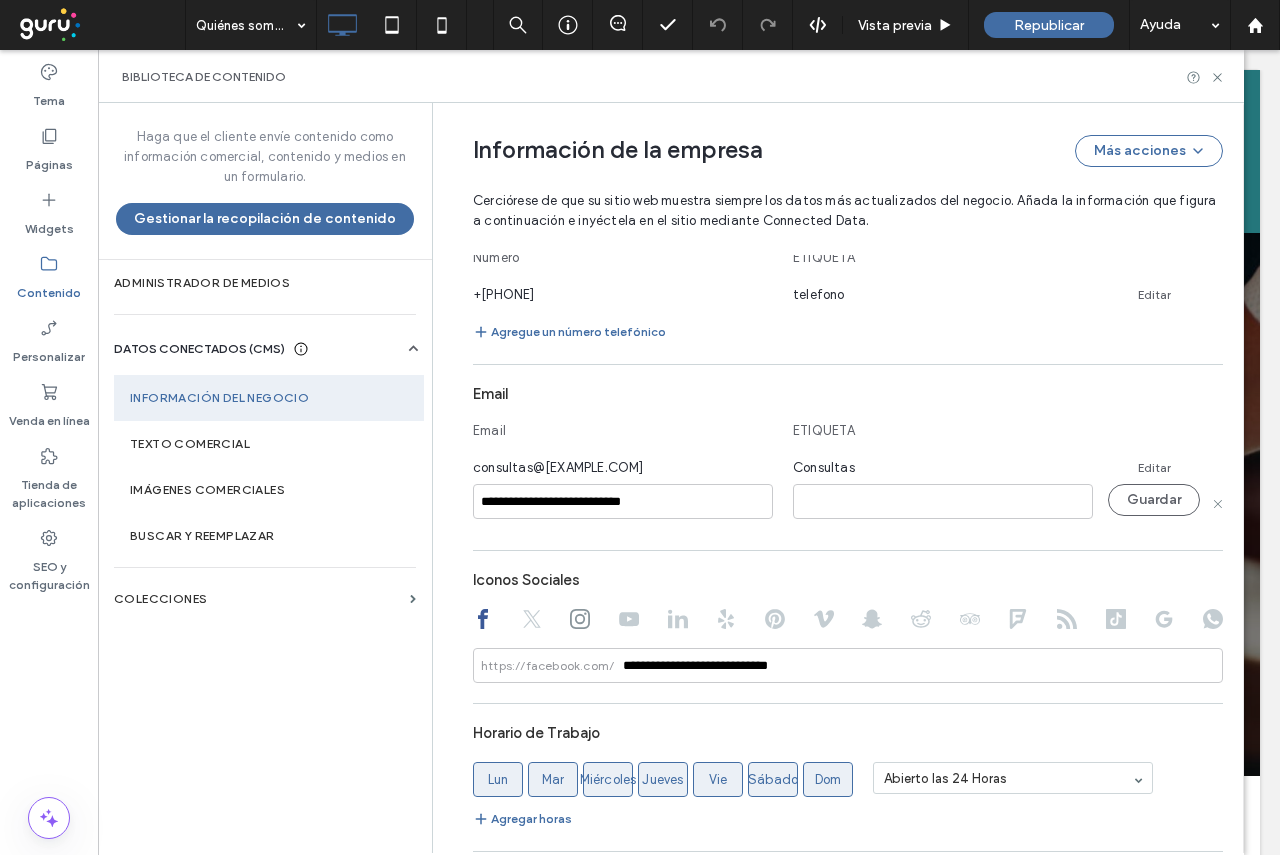 type on "**********" 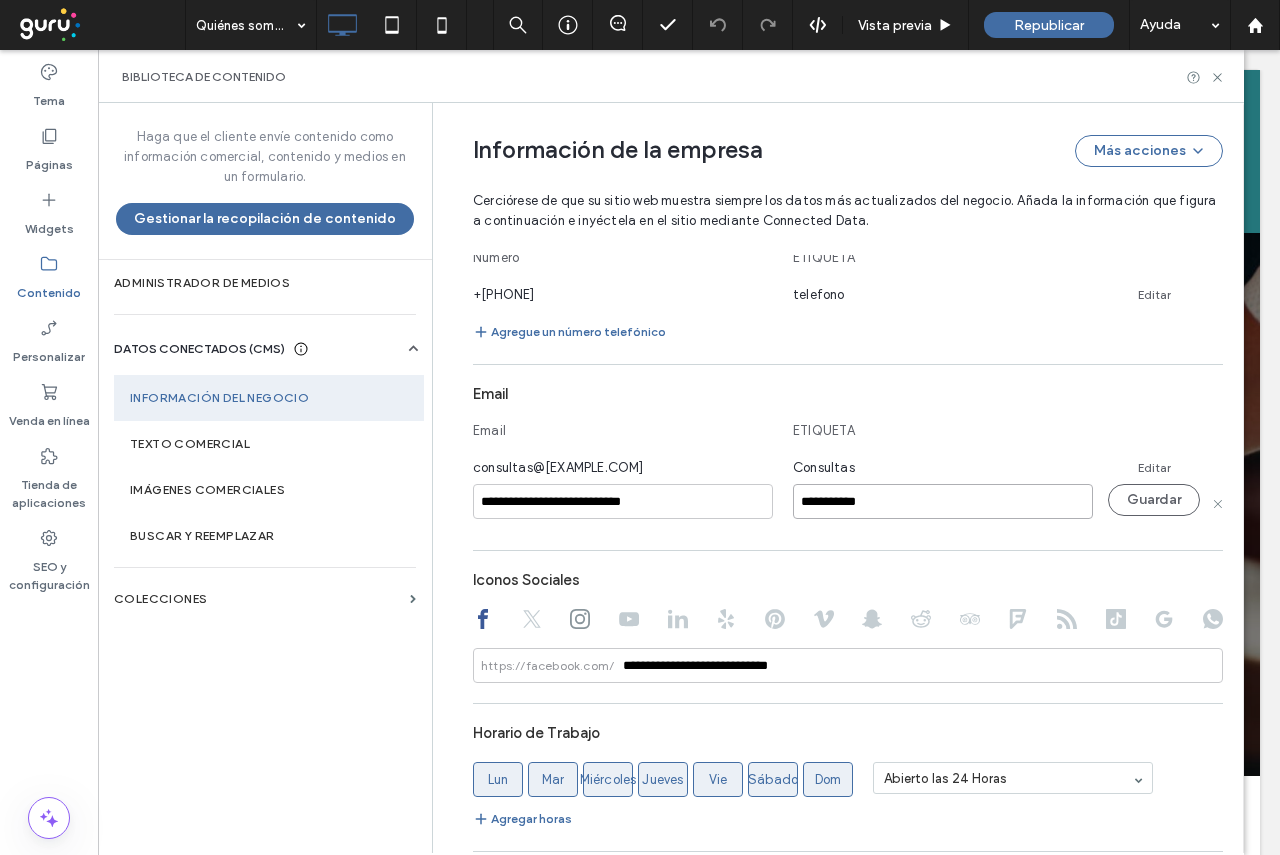 type on "**********" 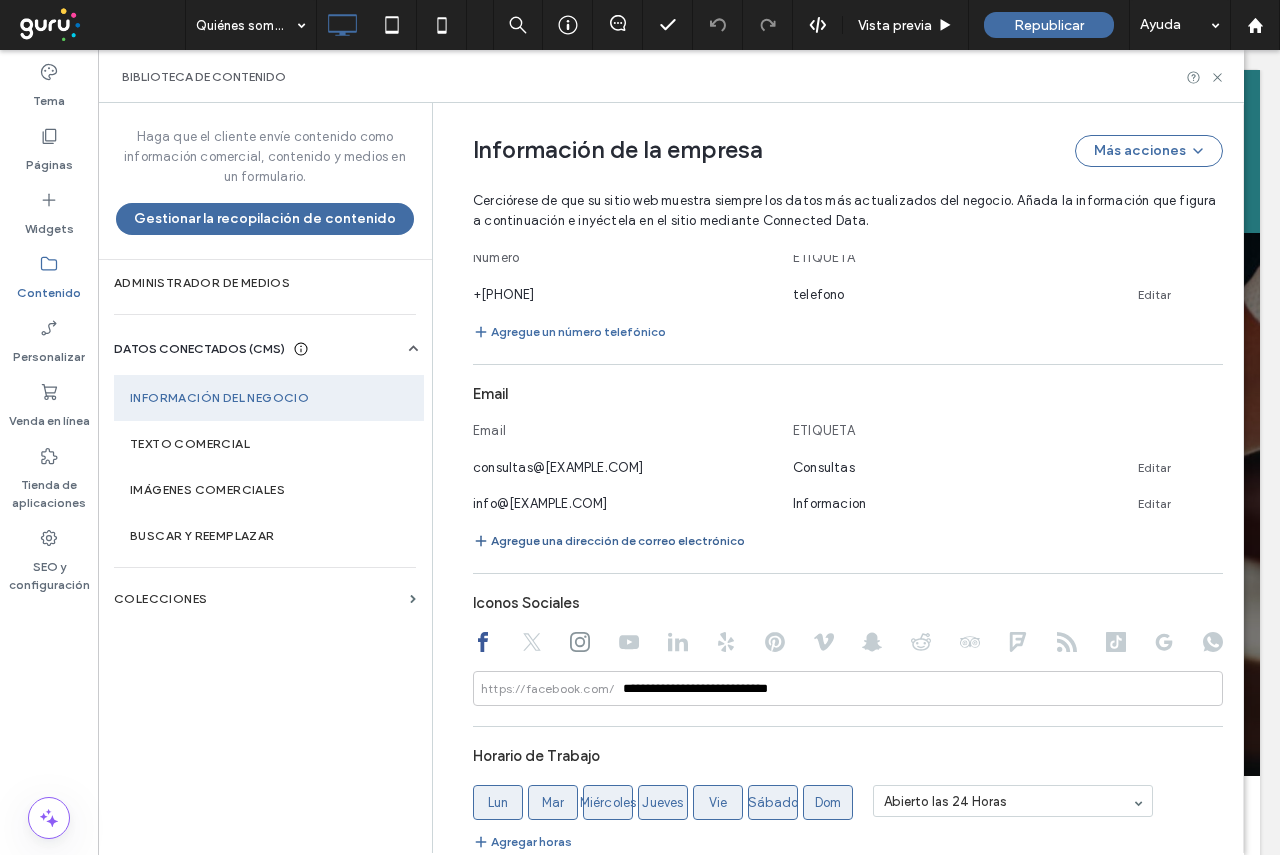 click on "Agregue una dirección de correo electrónico" at bounding box center [609, 541] 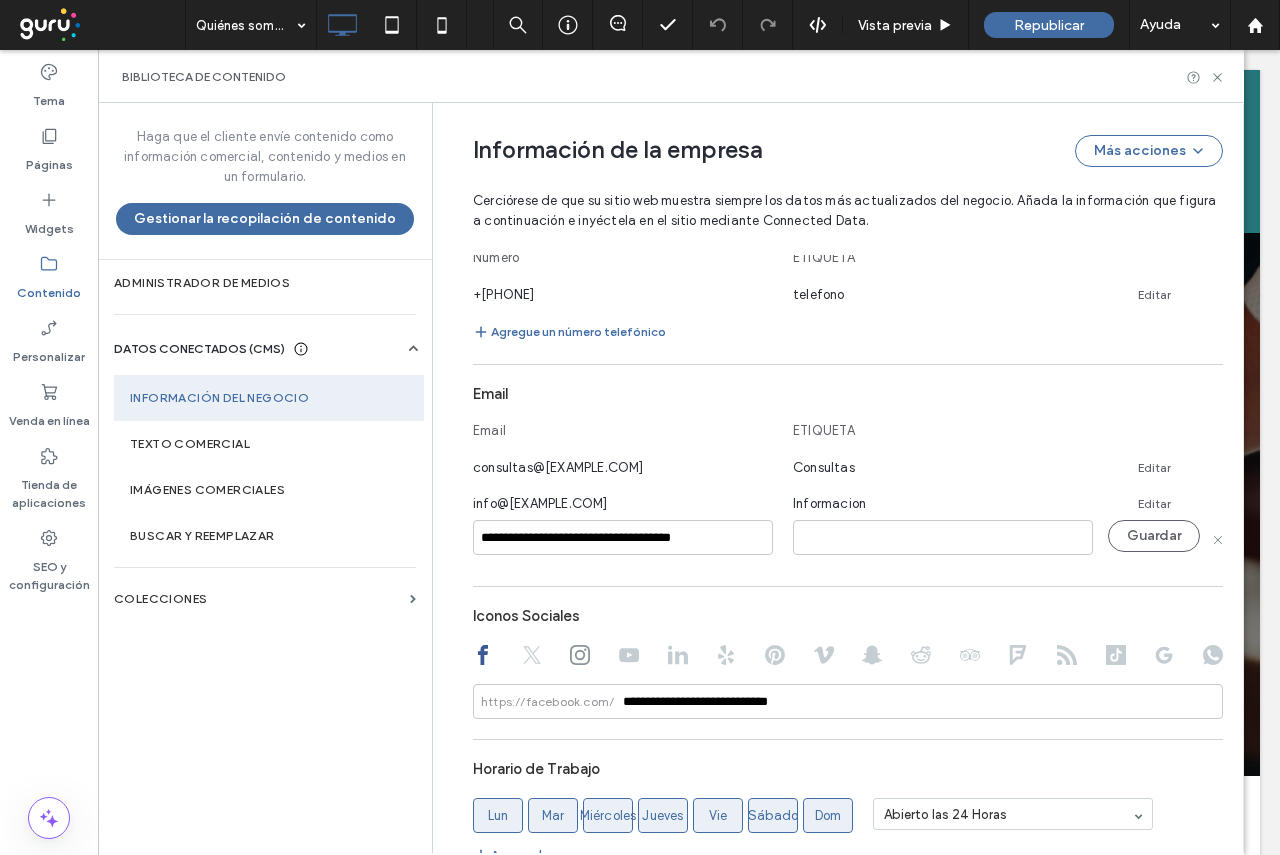 type on "**********" 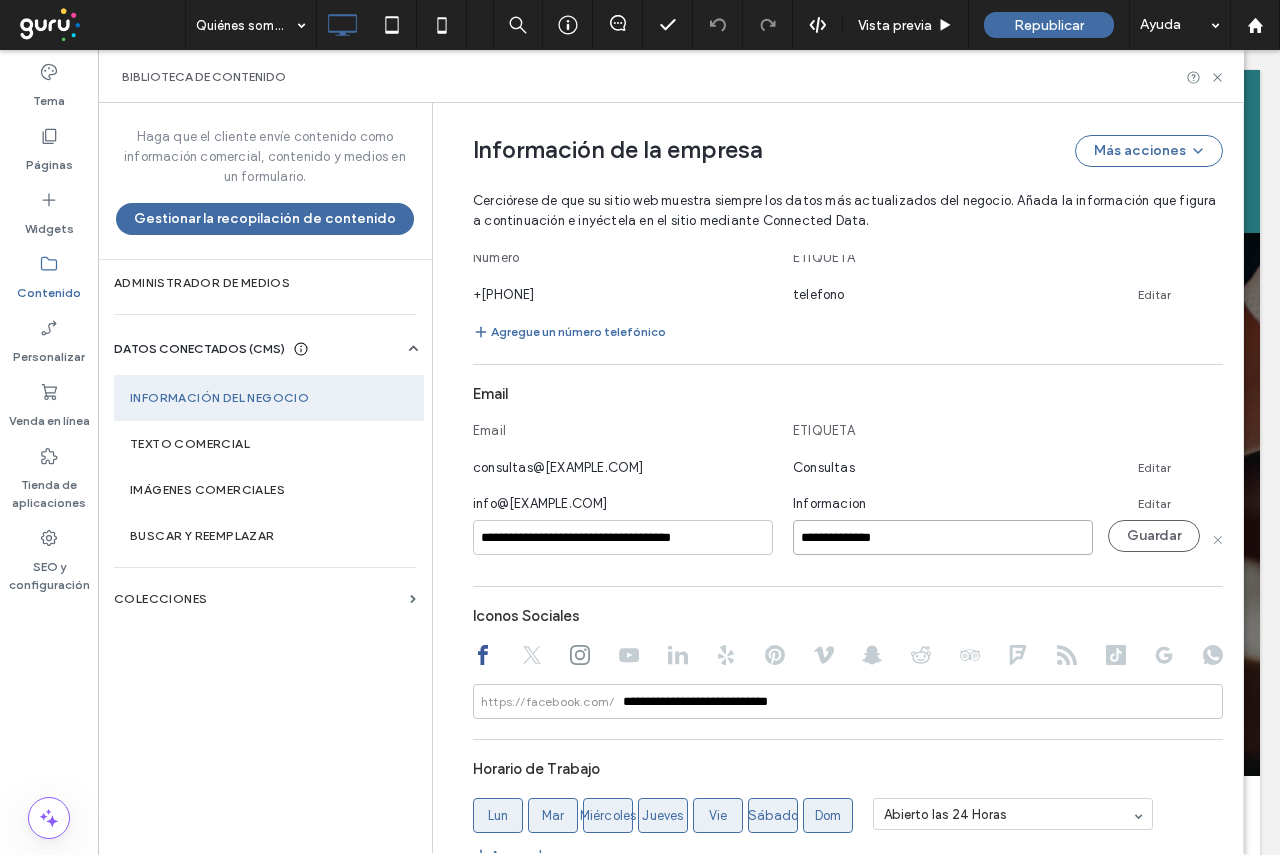 type on "**********" 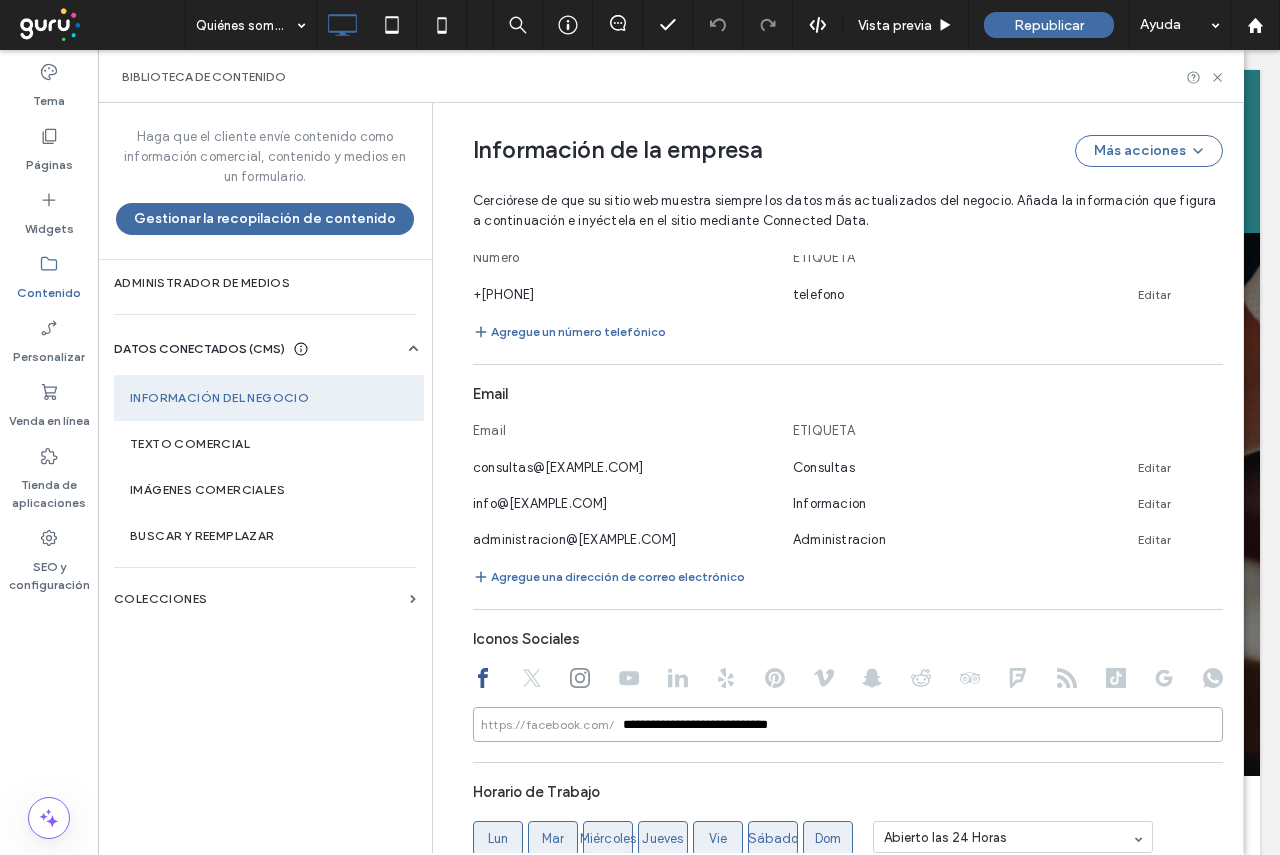 click on "**********" at bounding box center (848, 724) 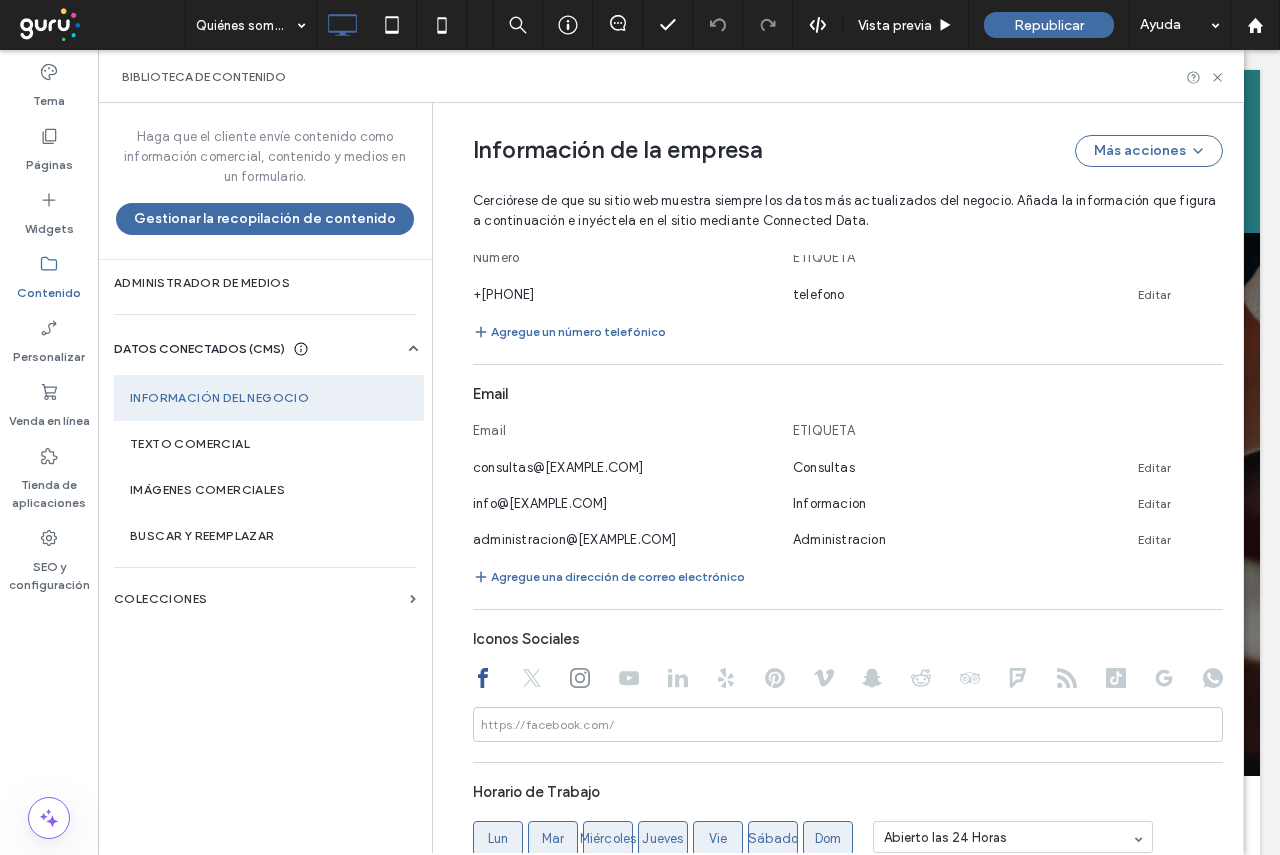 click 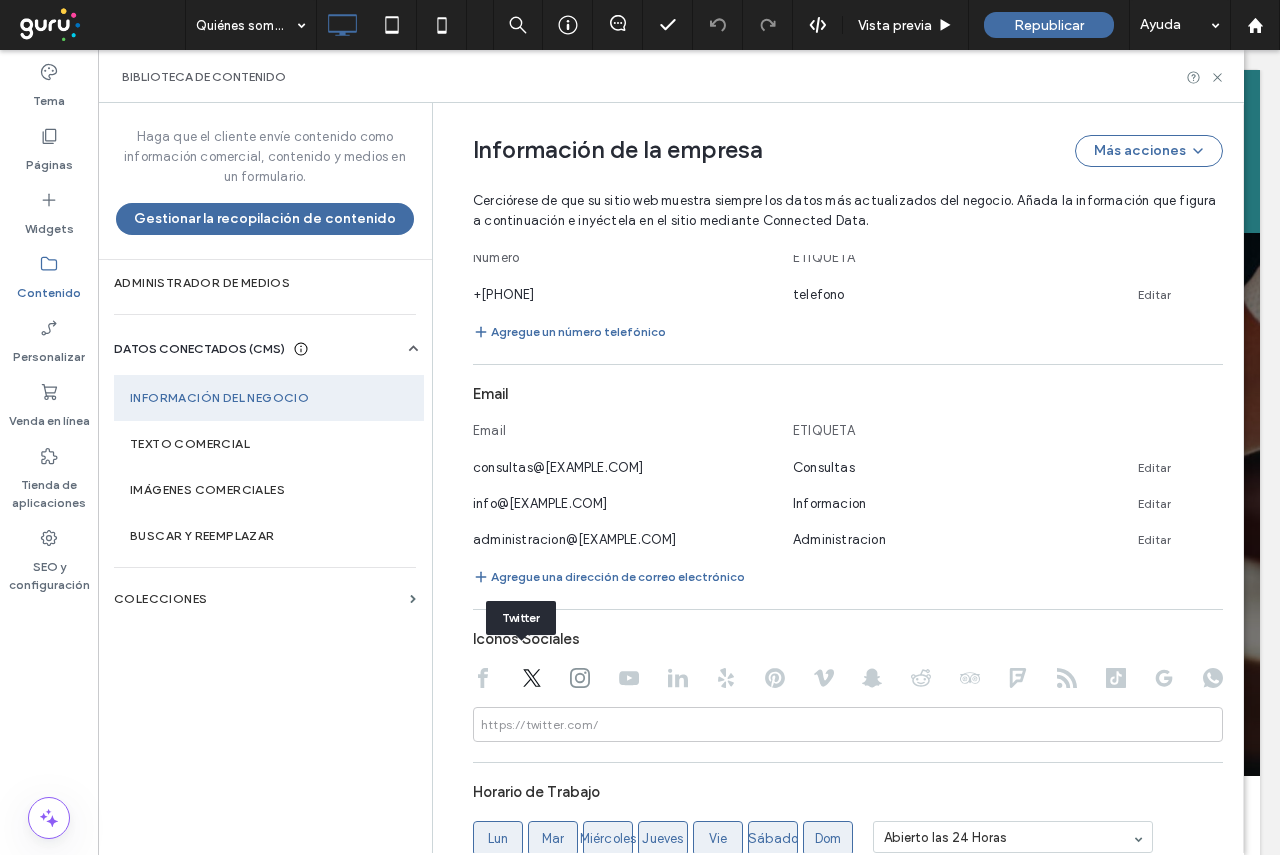 click 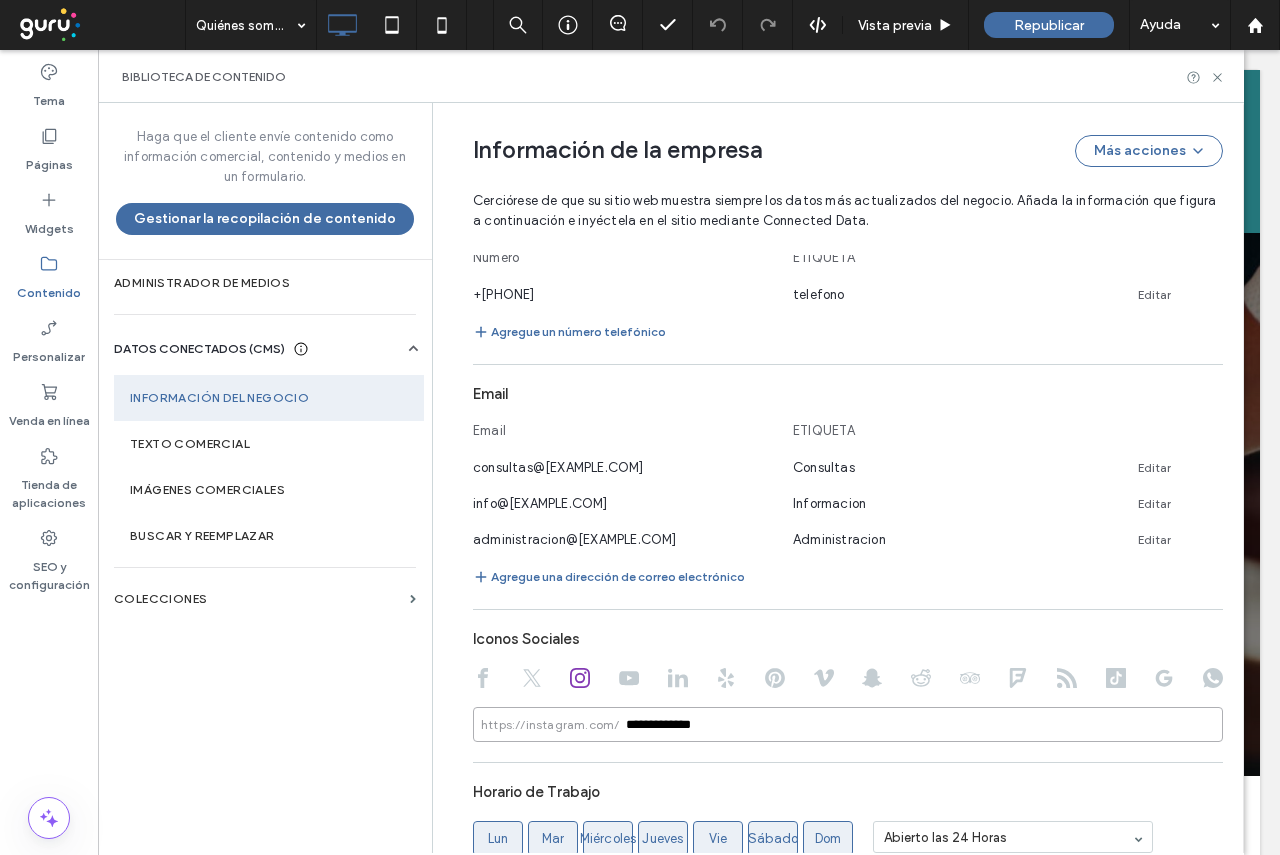 click on "**********" at bounding box center [848, 724] 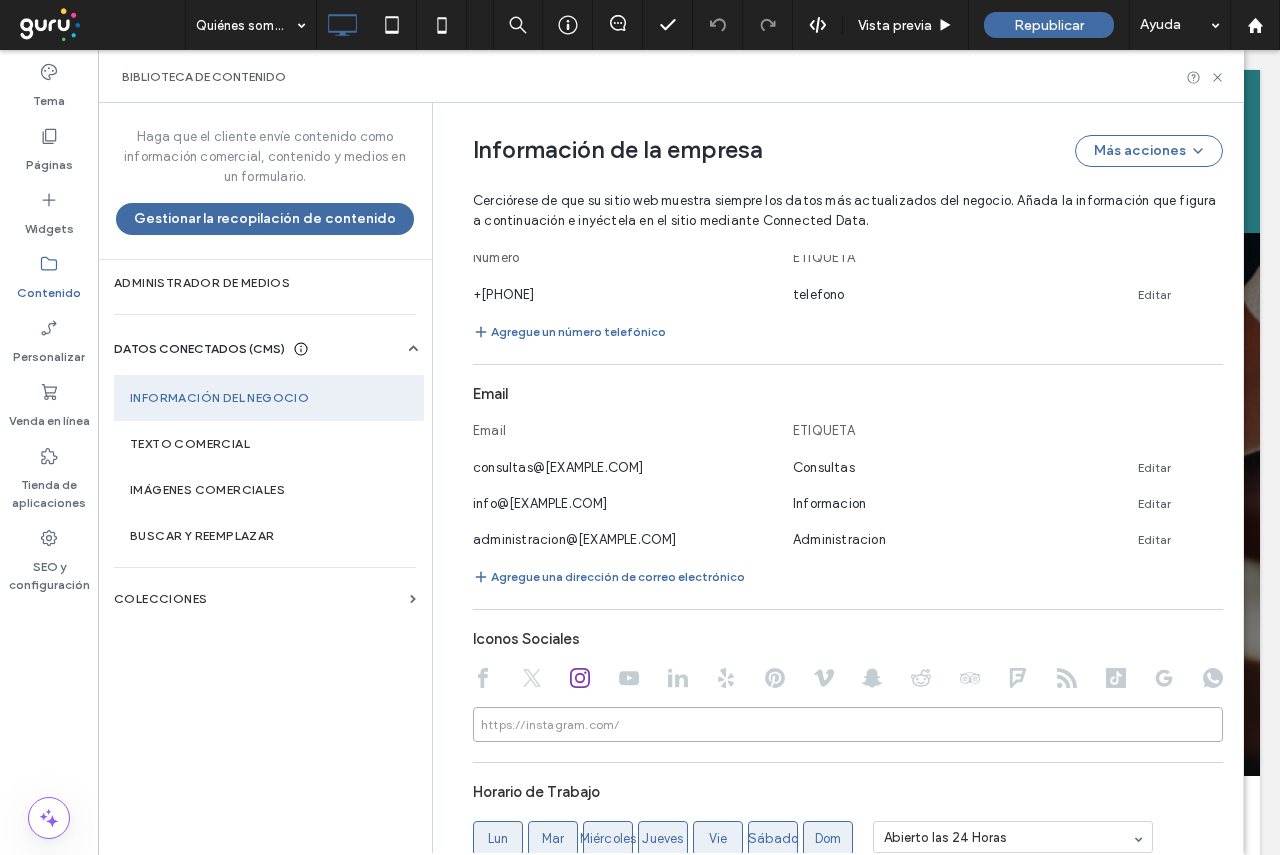 click at bounding box center [848, 724] 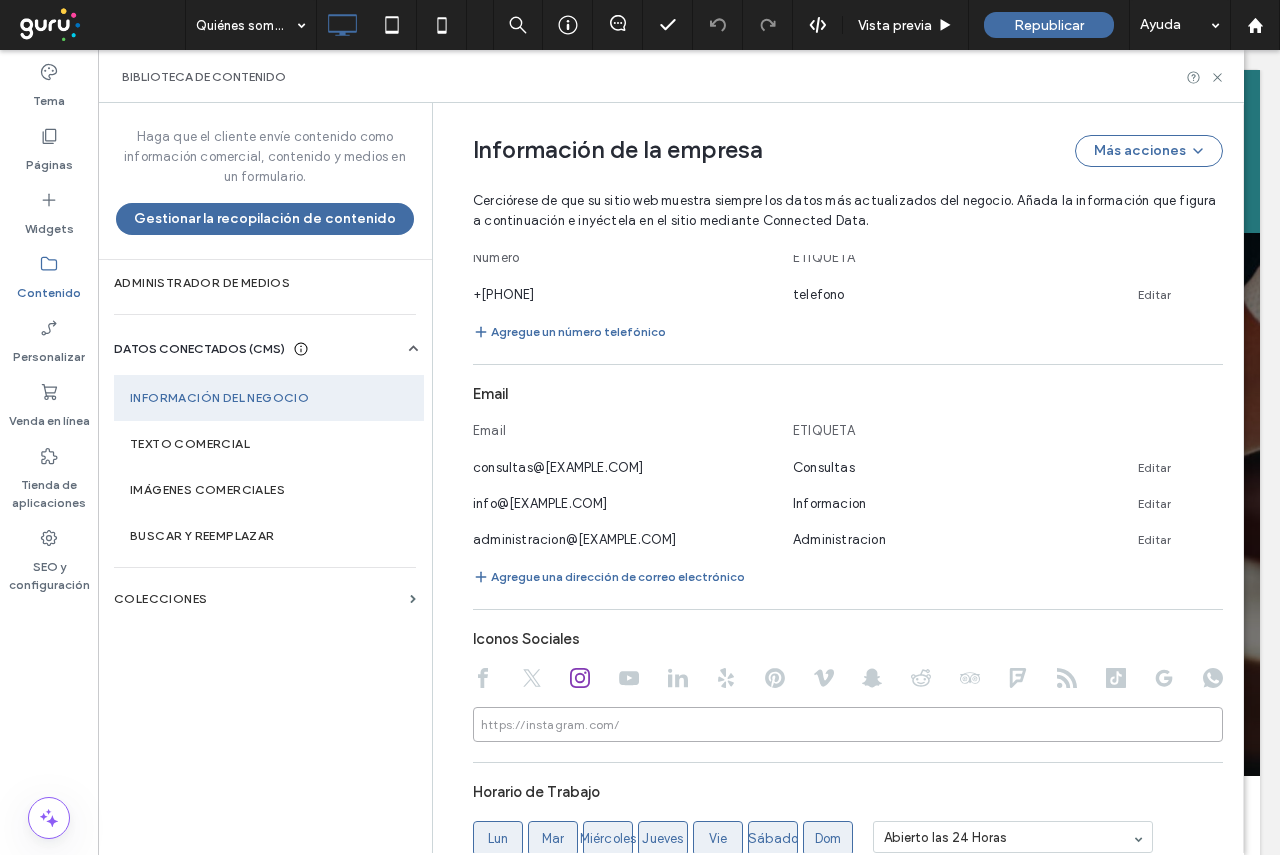 scroll, scrollTop: 1095, scrollLeft: 0, axis: vertical 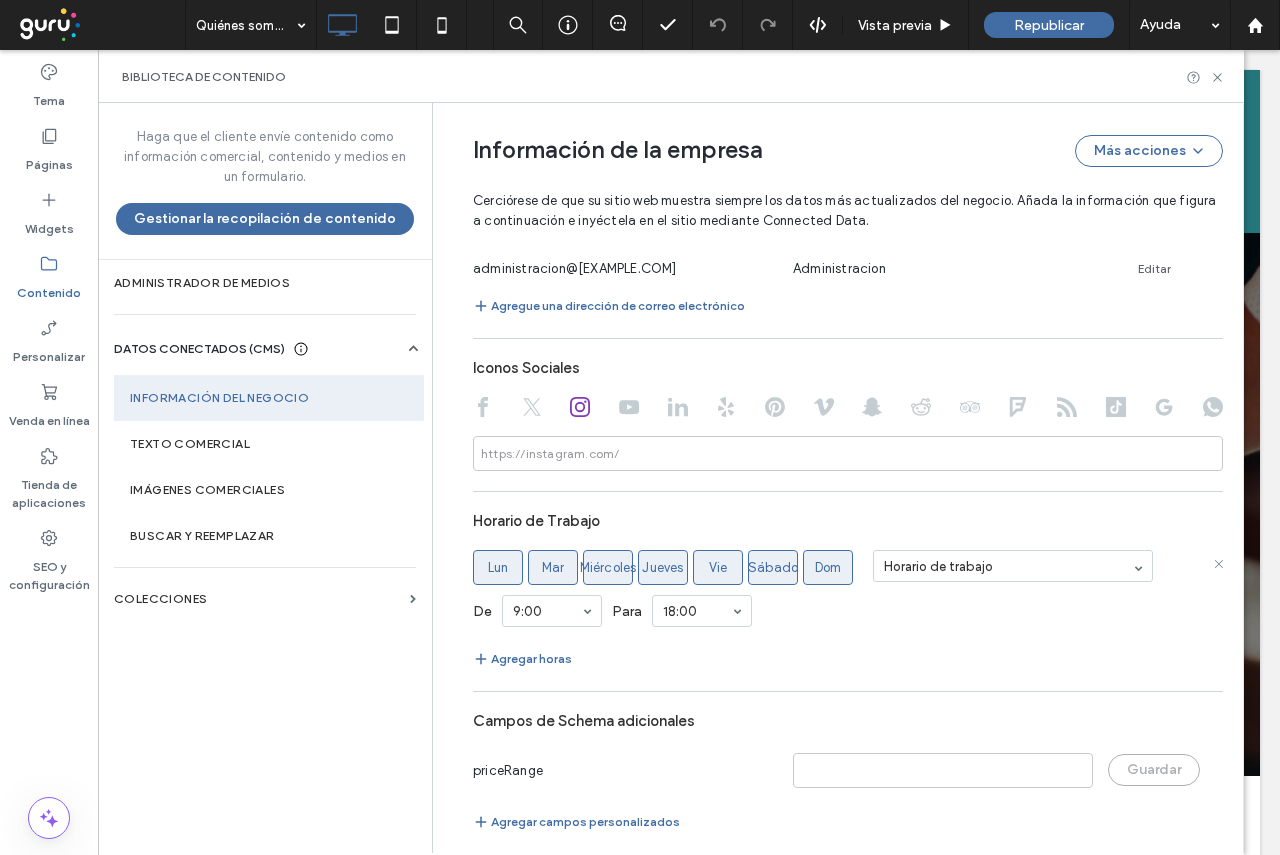 click on "Dom" at bounding box center (828, 568) 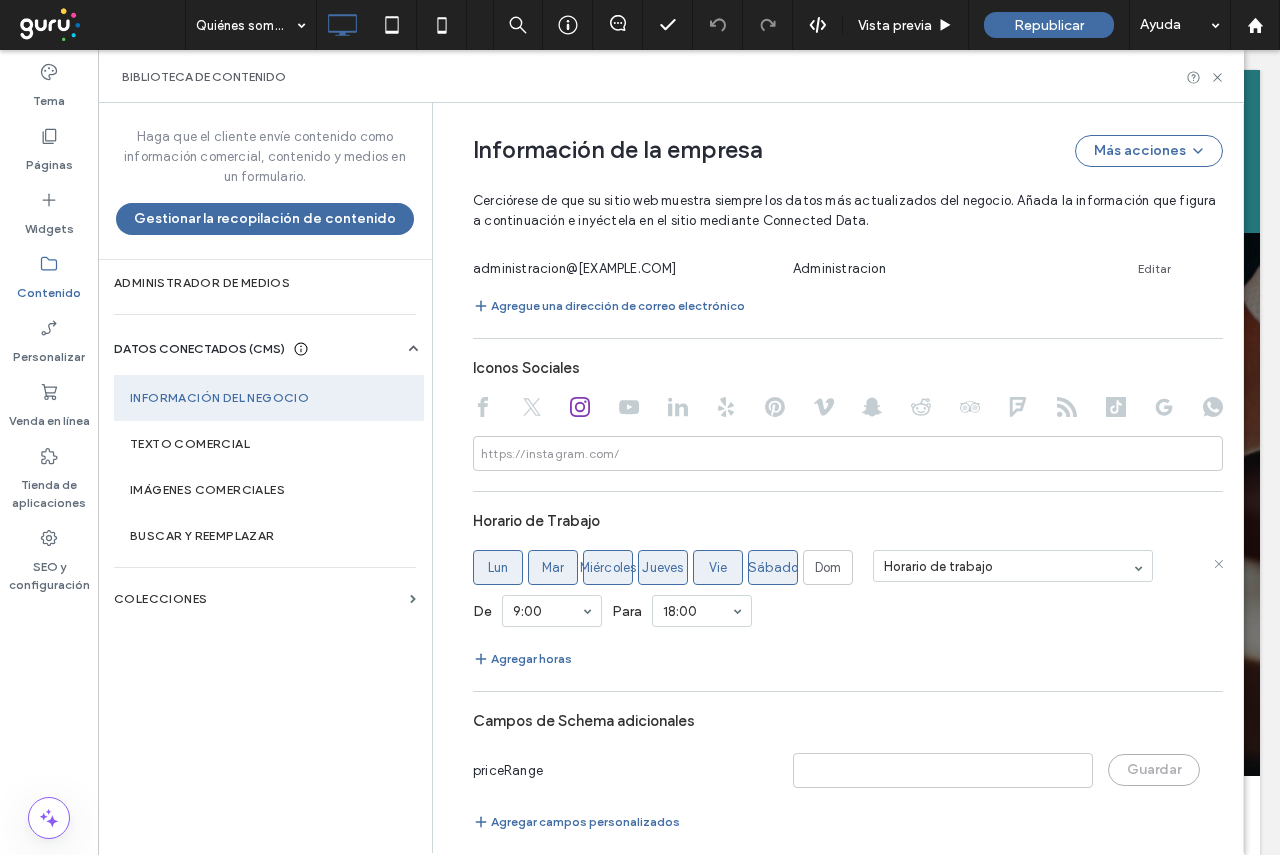 click on "Sábado" at bounding box center [773, 568] 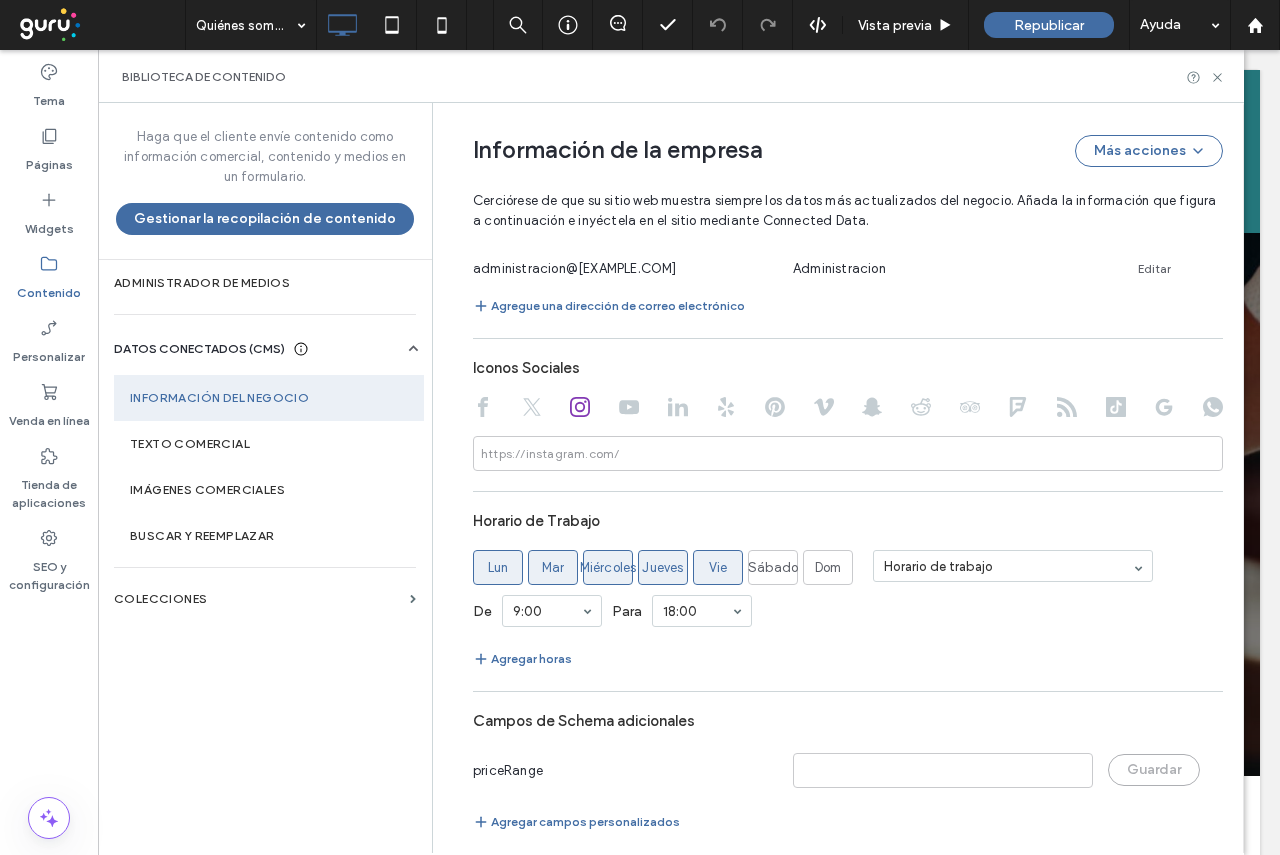 click on "**********" at bounding box center [833, -33] 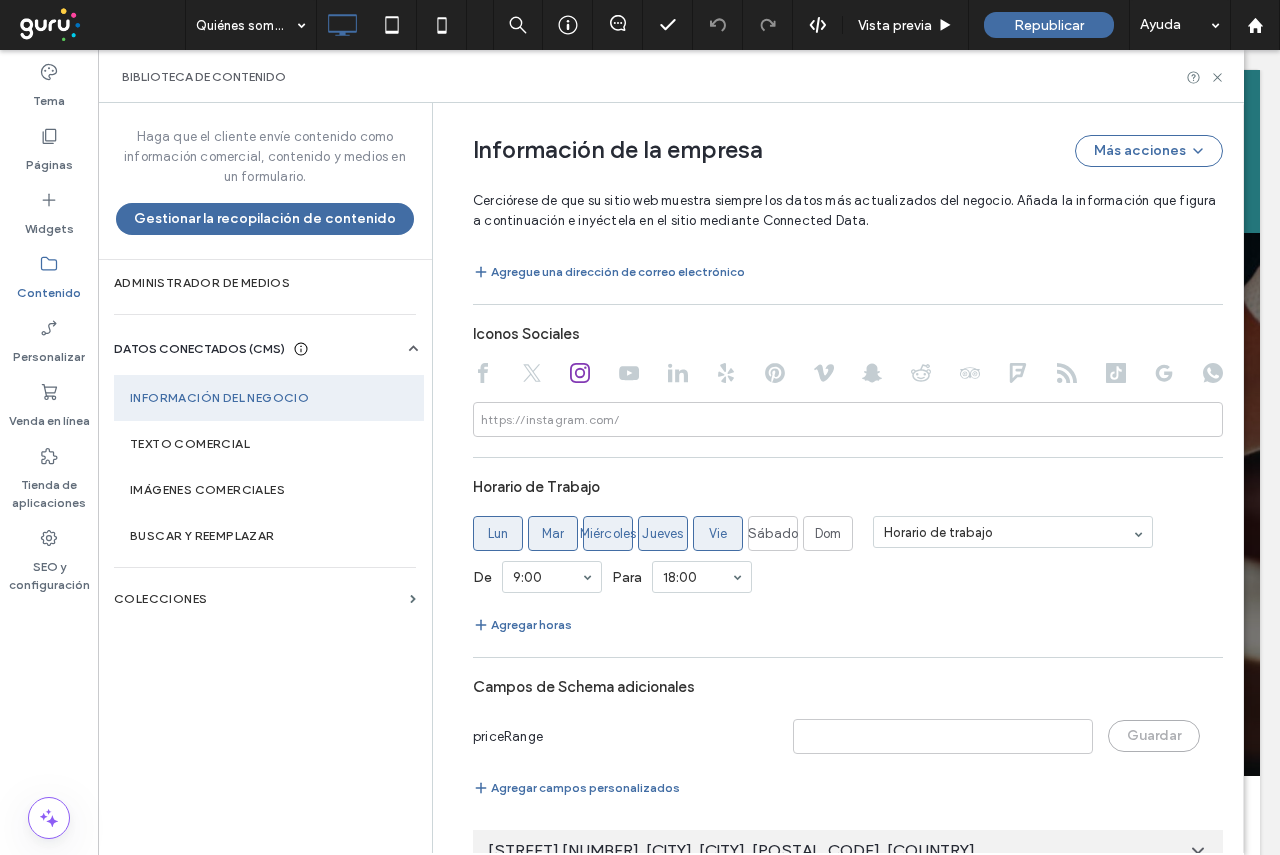 scroll, scrollTop: 1147, scrollLeft: 0, axis: vertical 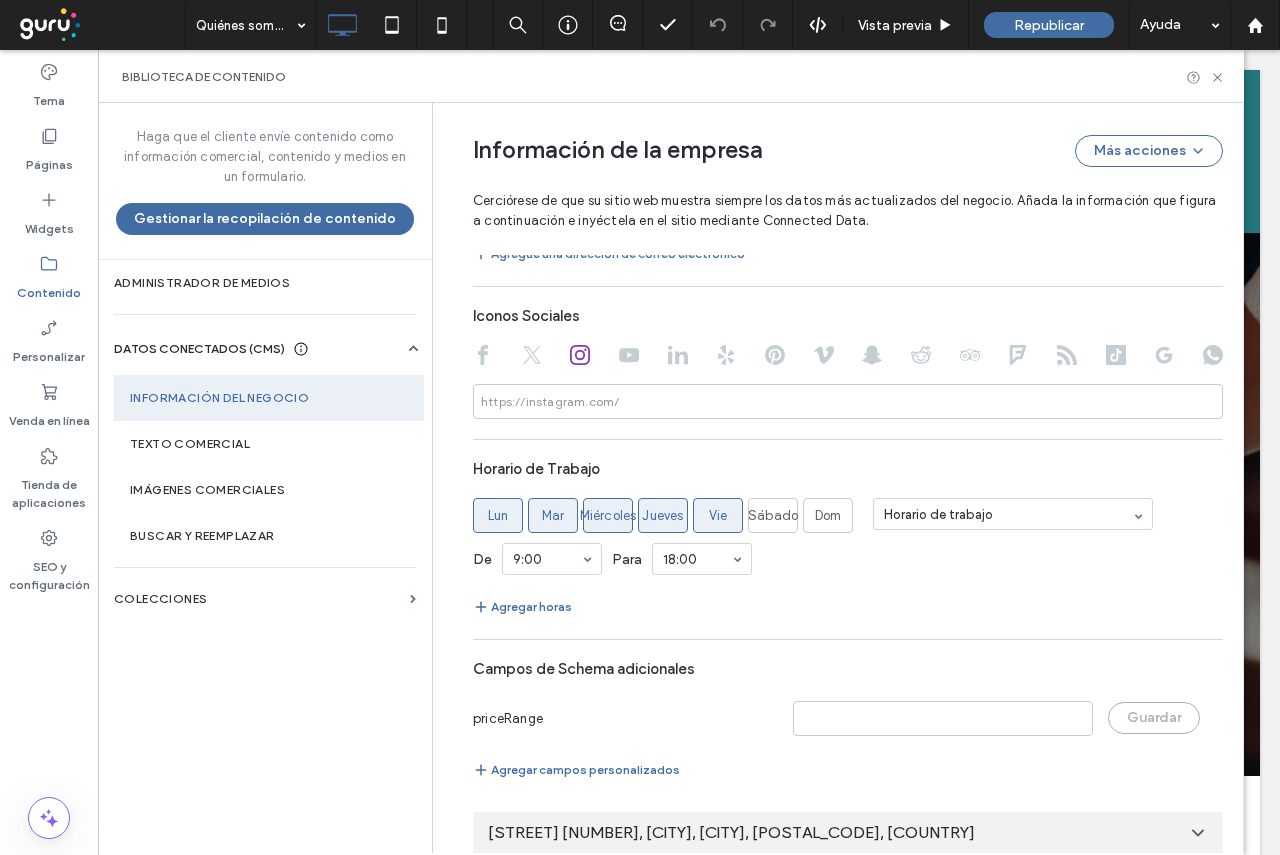 click 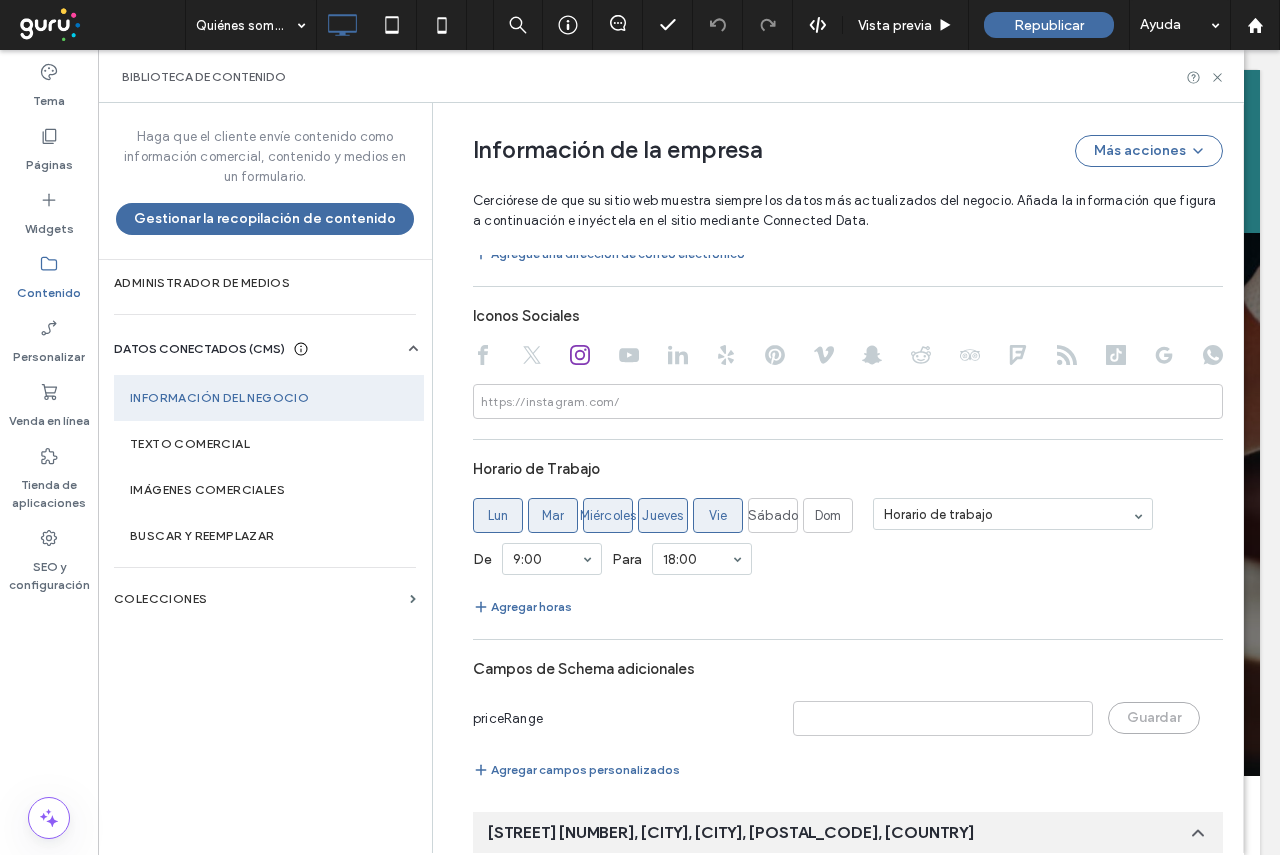 scroll, scrollTop: 0, scrollLeft: 0, axis: both 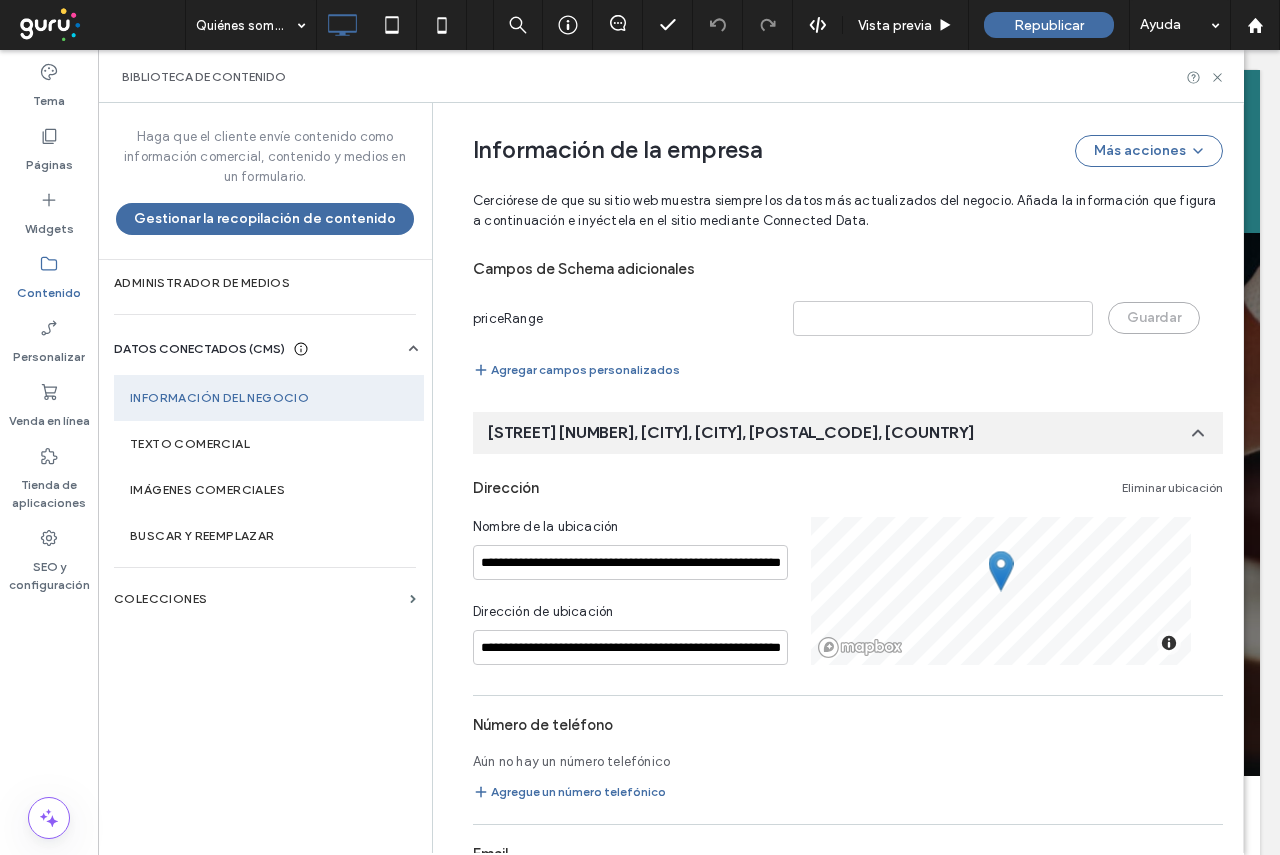 click on "Eliminar ubicación" at bounding box center [1172, 488] 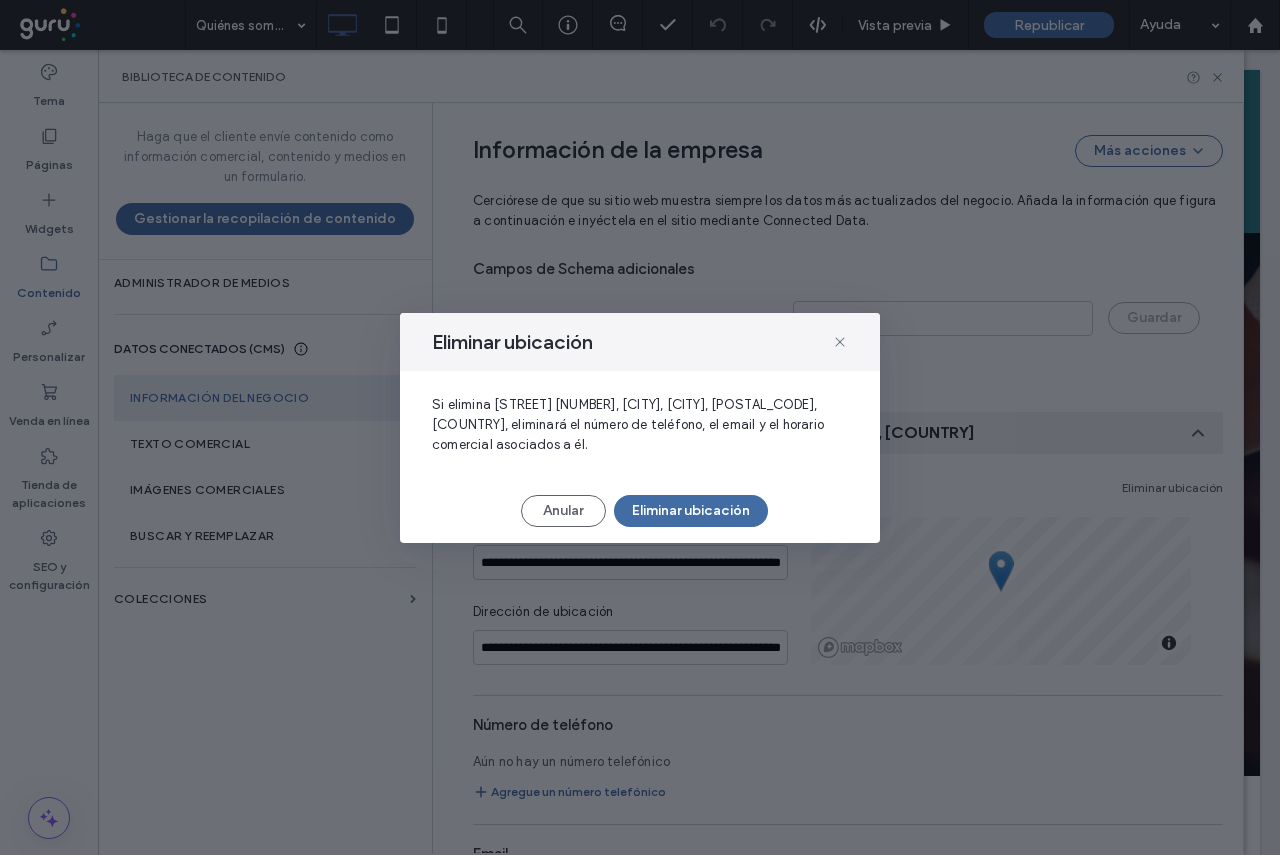 click on "Eliminar ubicación Si elimina Julio Argentino Roca 771, Neuquén, Neuquén, Q8300, Argentina, eliminará el número de teléfono, el email y el horario comercial asociados a él. Anular Eliminar ubicación" at bounding box center (640, 428) 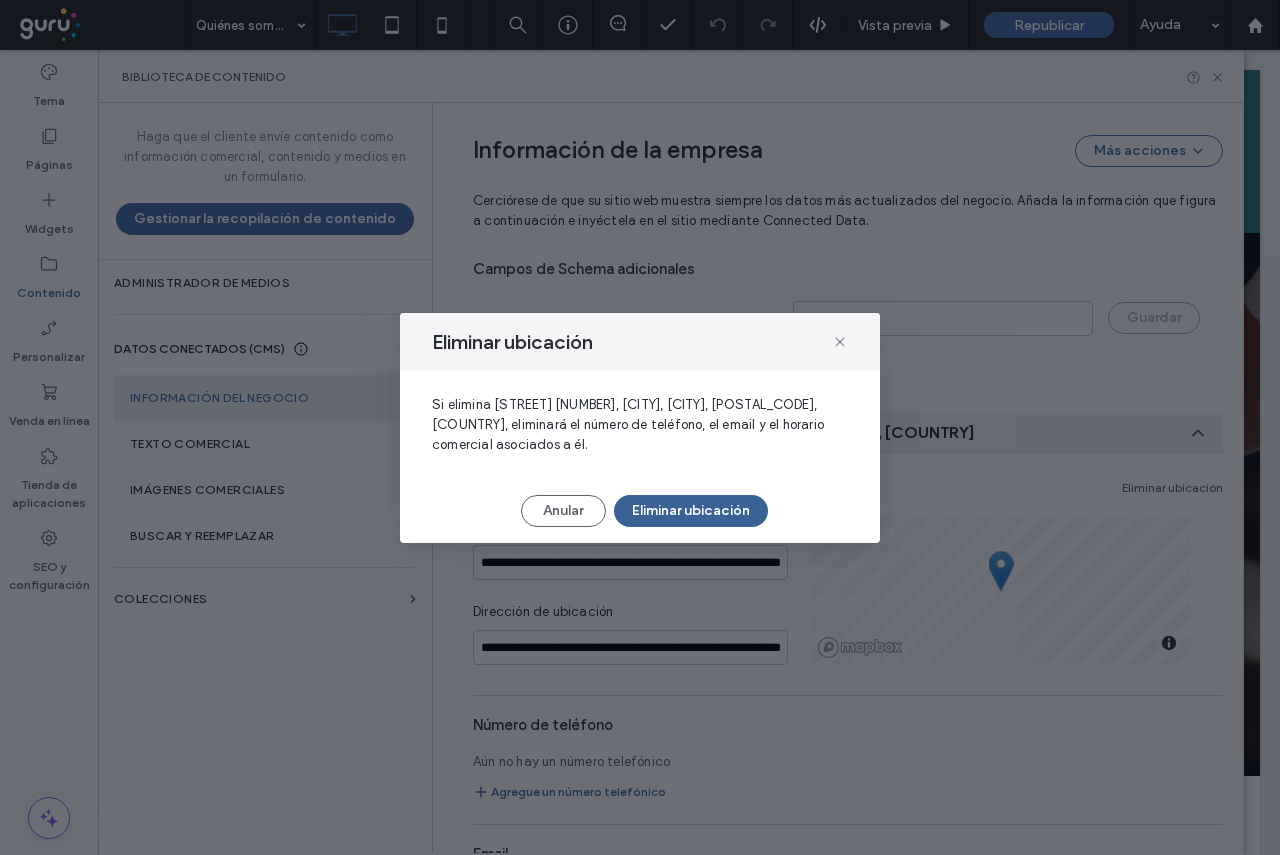 click on "Eliminar ubicación" at bounding box center (691, 511) 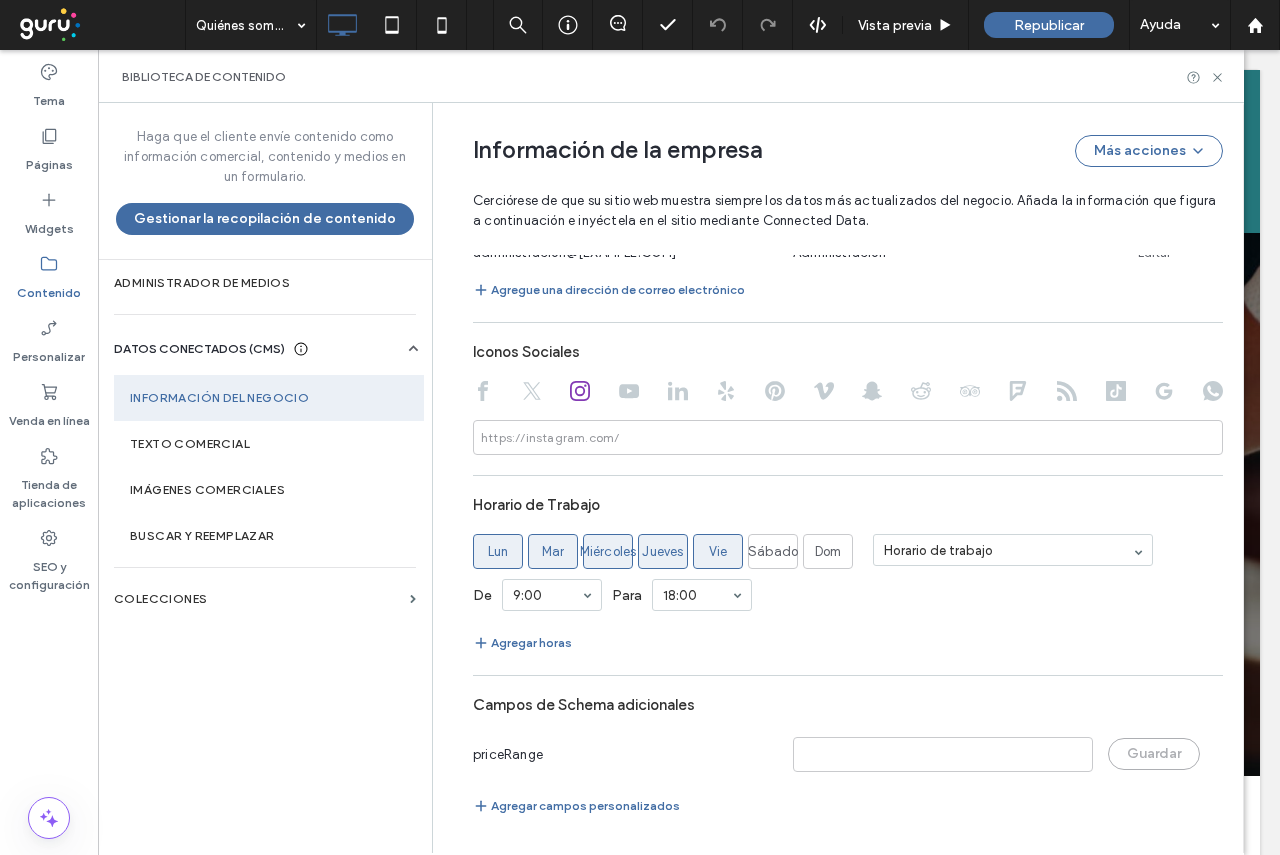 scroll, scrollTop: 1090, scrollLeft: 0, axis: vertical 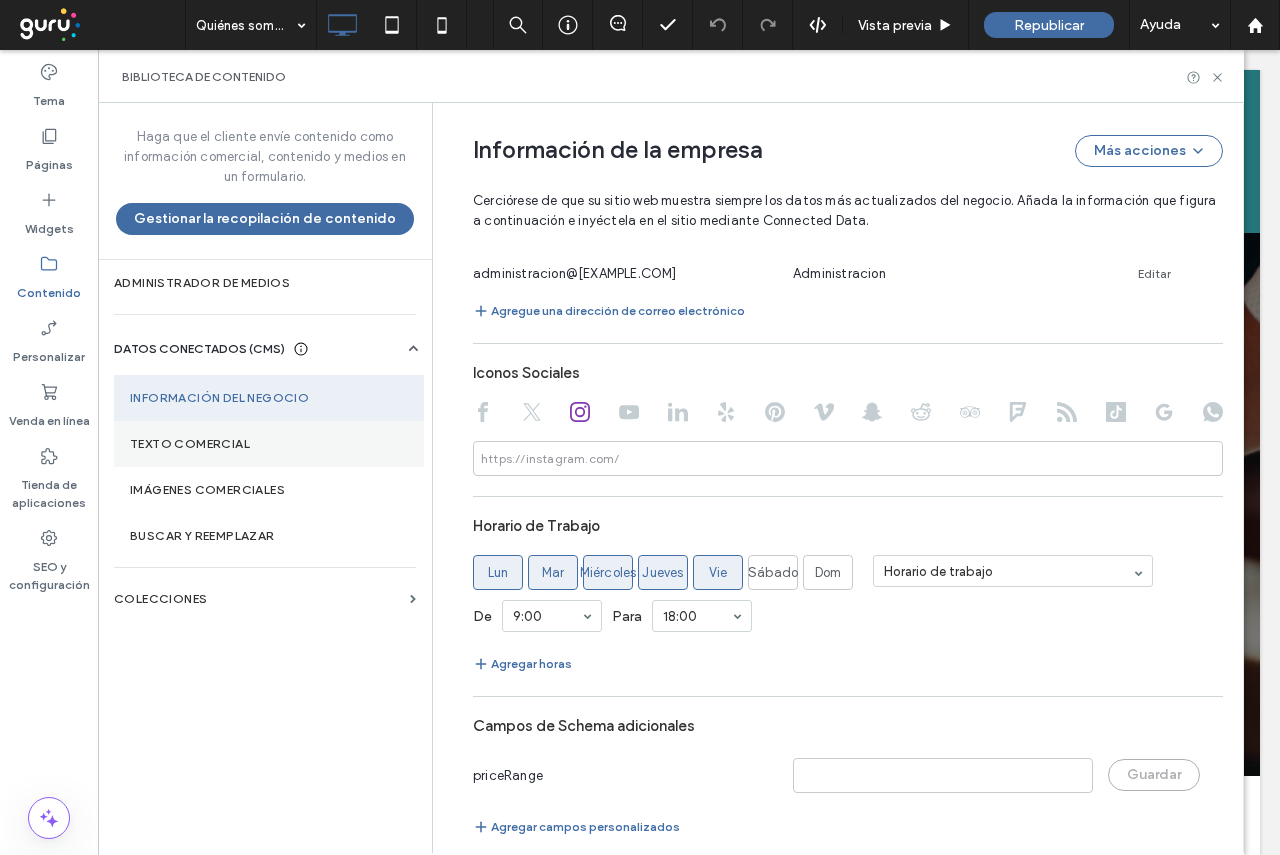 click on "Texto comercial" at bounding box center [269, 444] 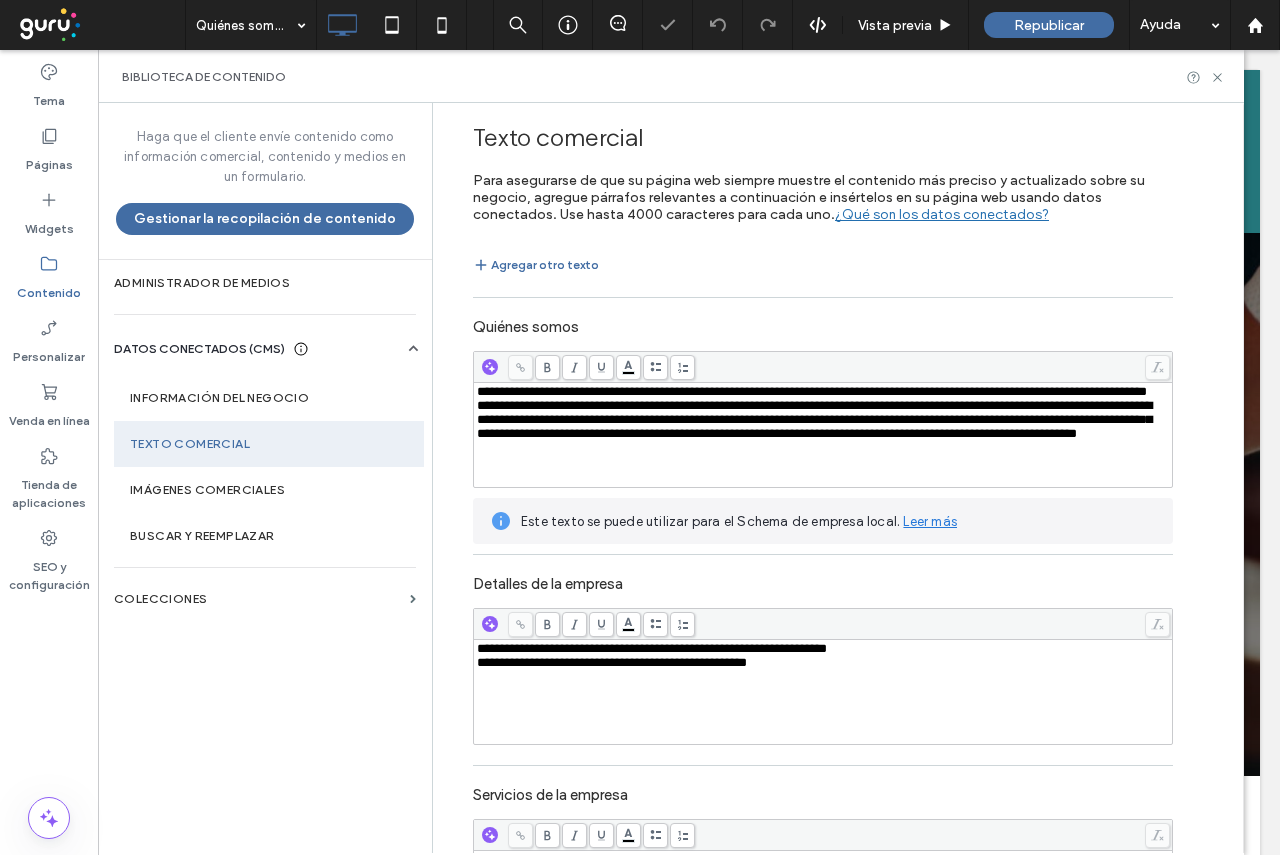click on "**********" at bounding box center (814, 419) 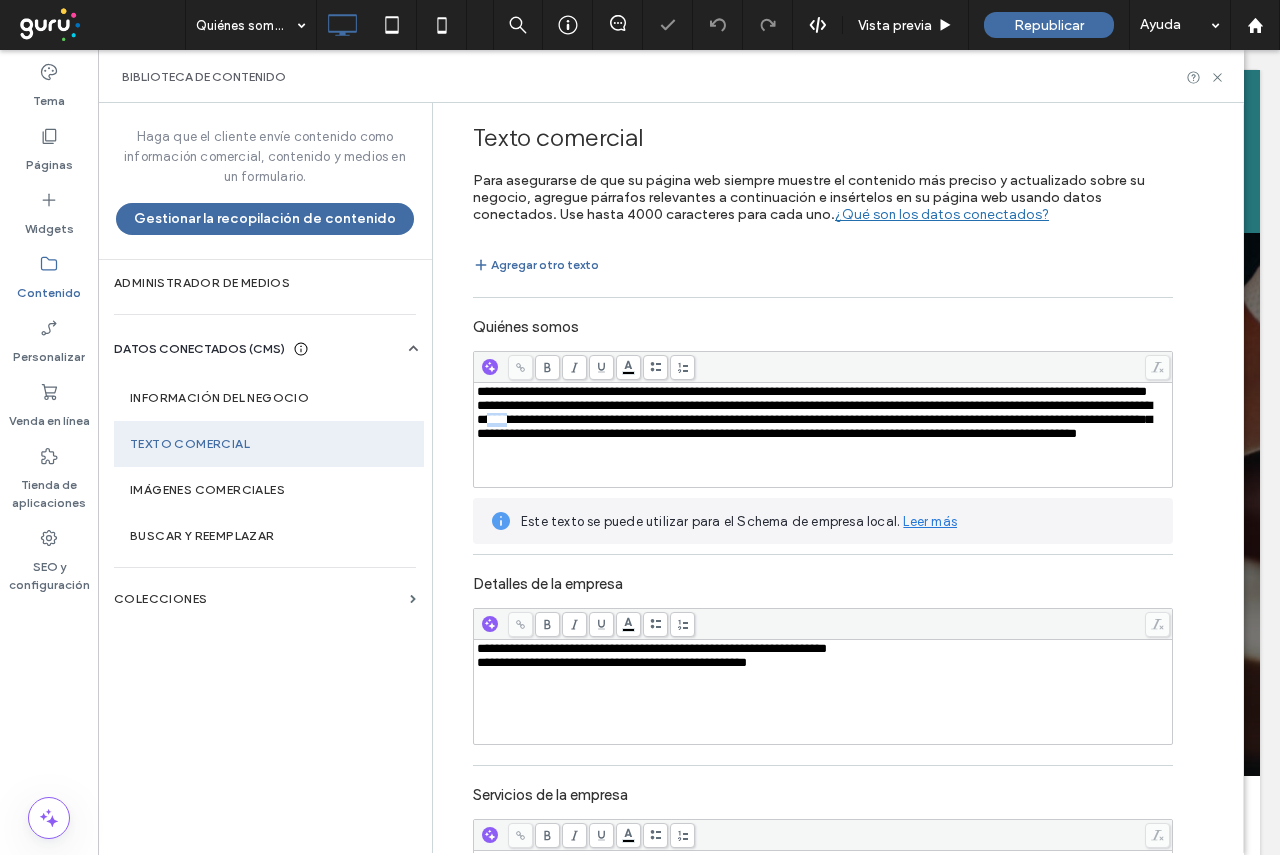 click on "**********" at bounding box center [814, 419] 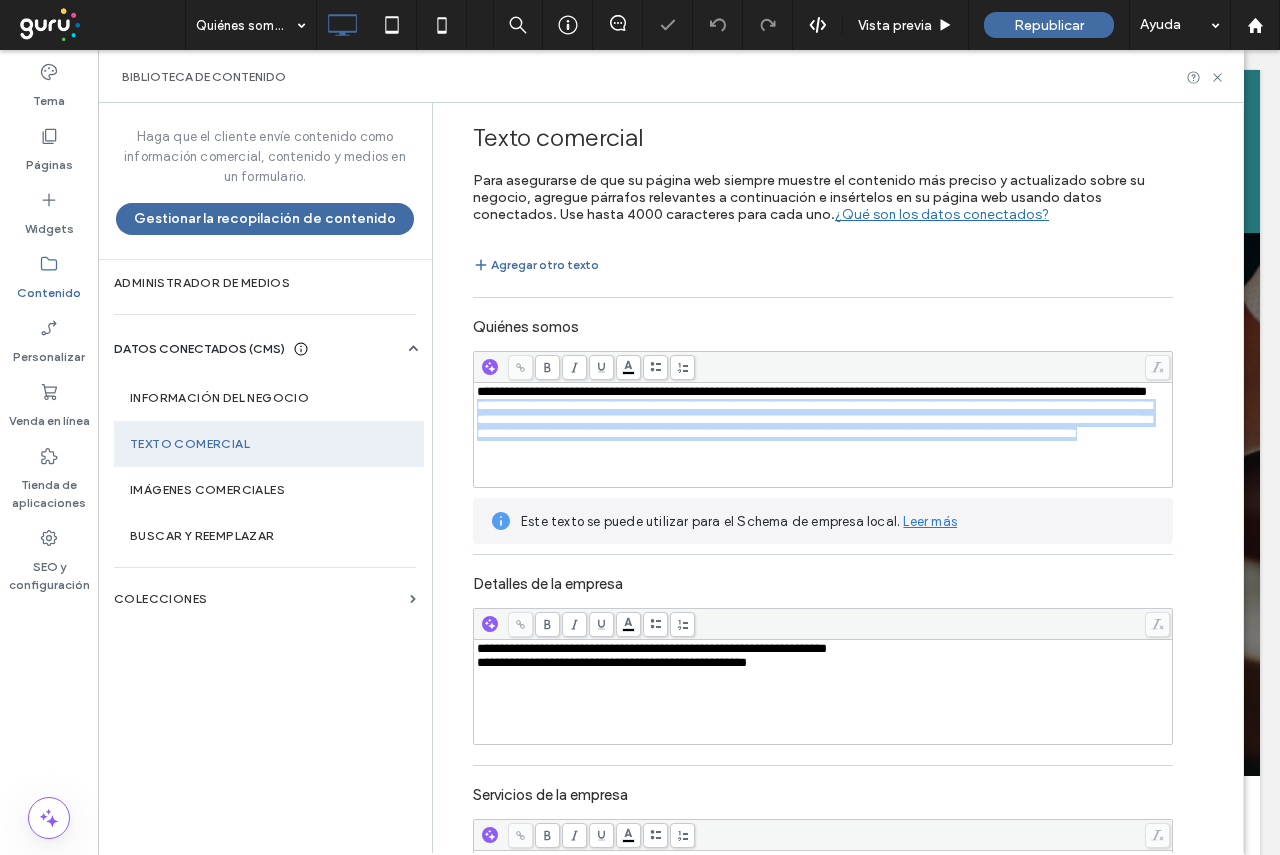 click on "**********" at bounding box center [814, 419] 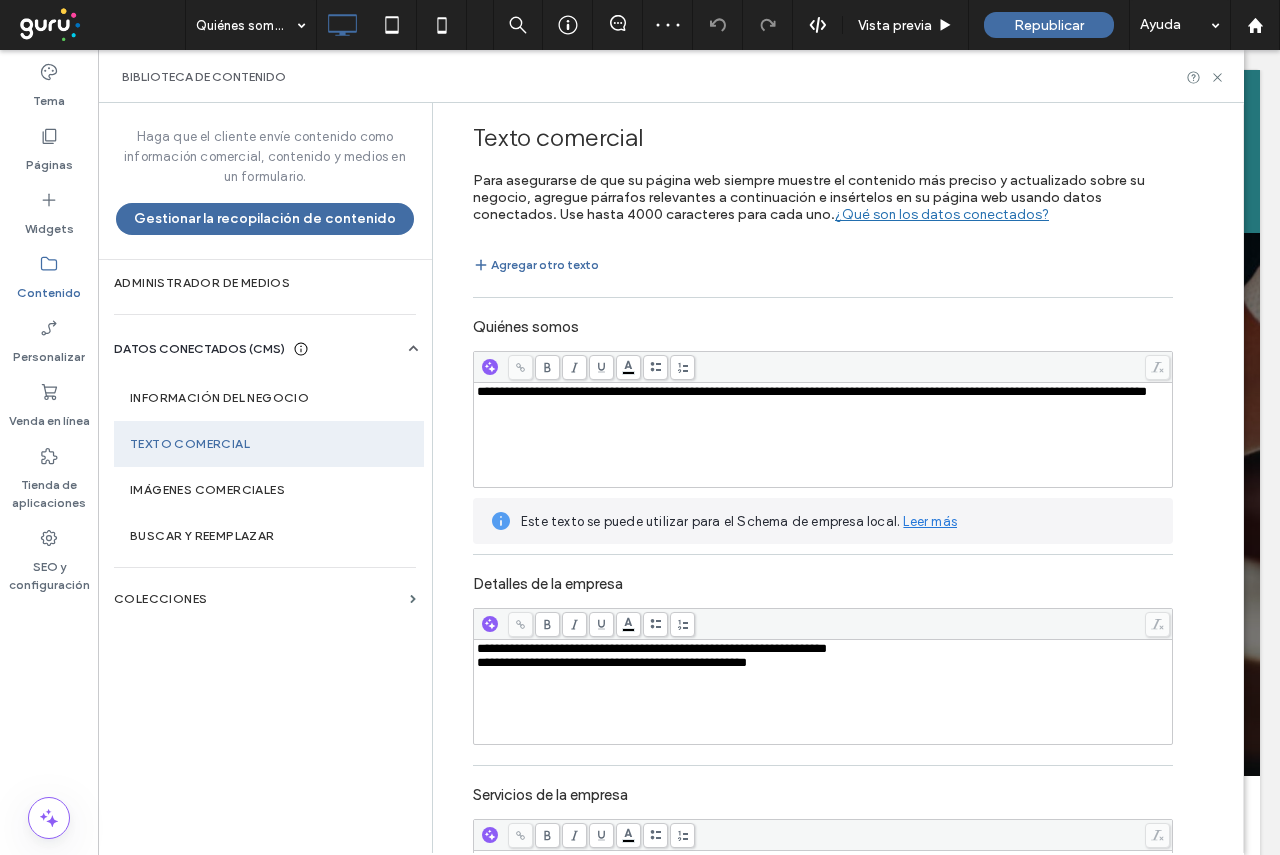 click on "**********" at bounding box center (812, 391) 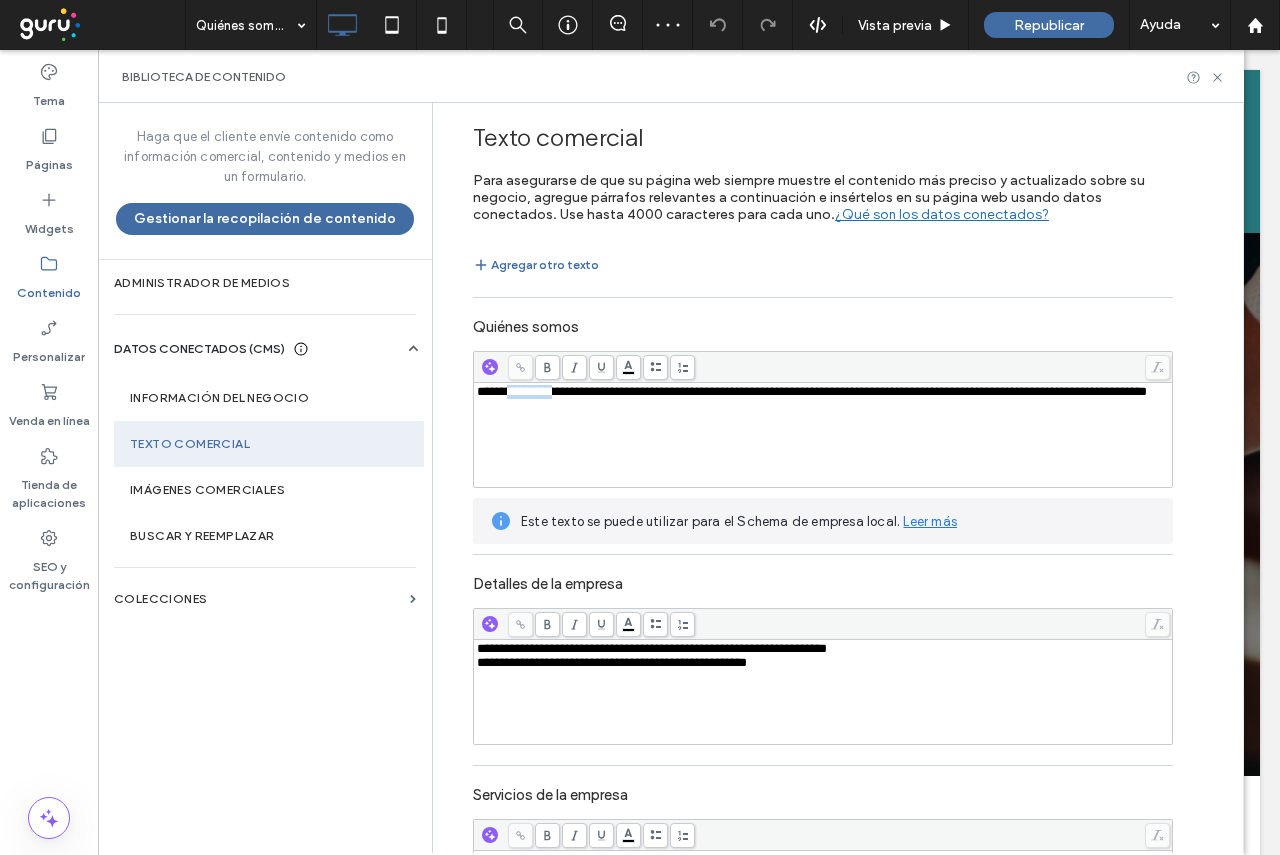 click on "**********" at bounding box center [812, 391] 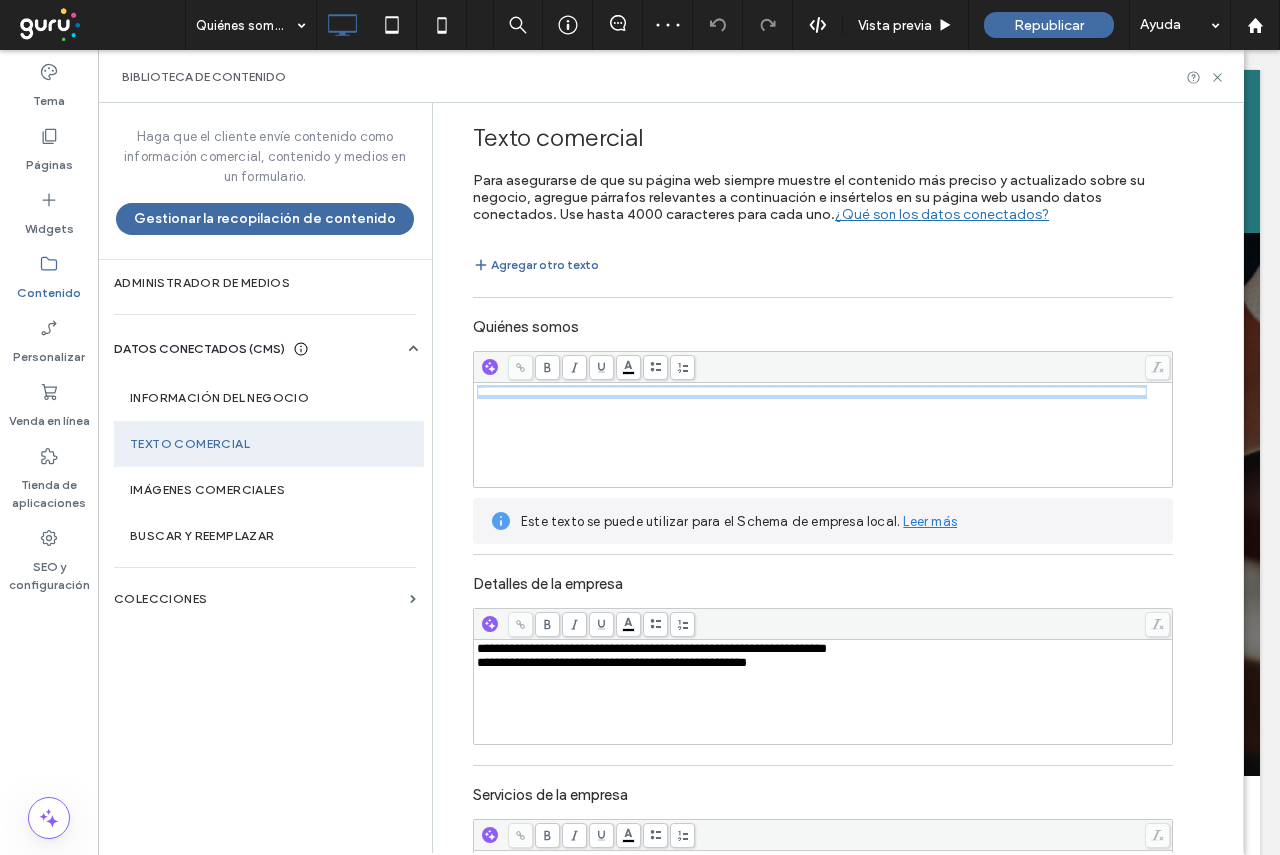 click on "**********" at bounding box center (812, 391) 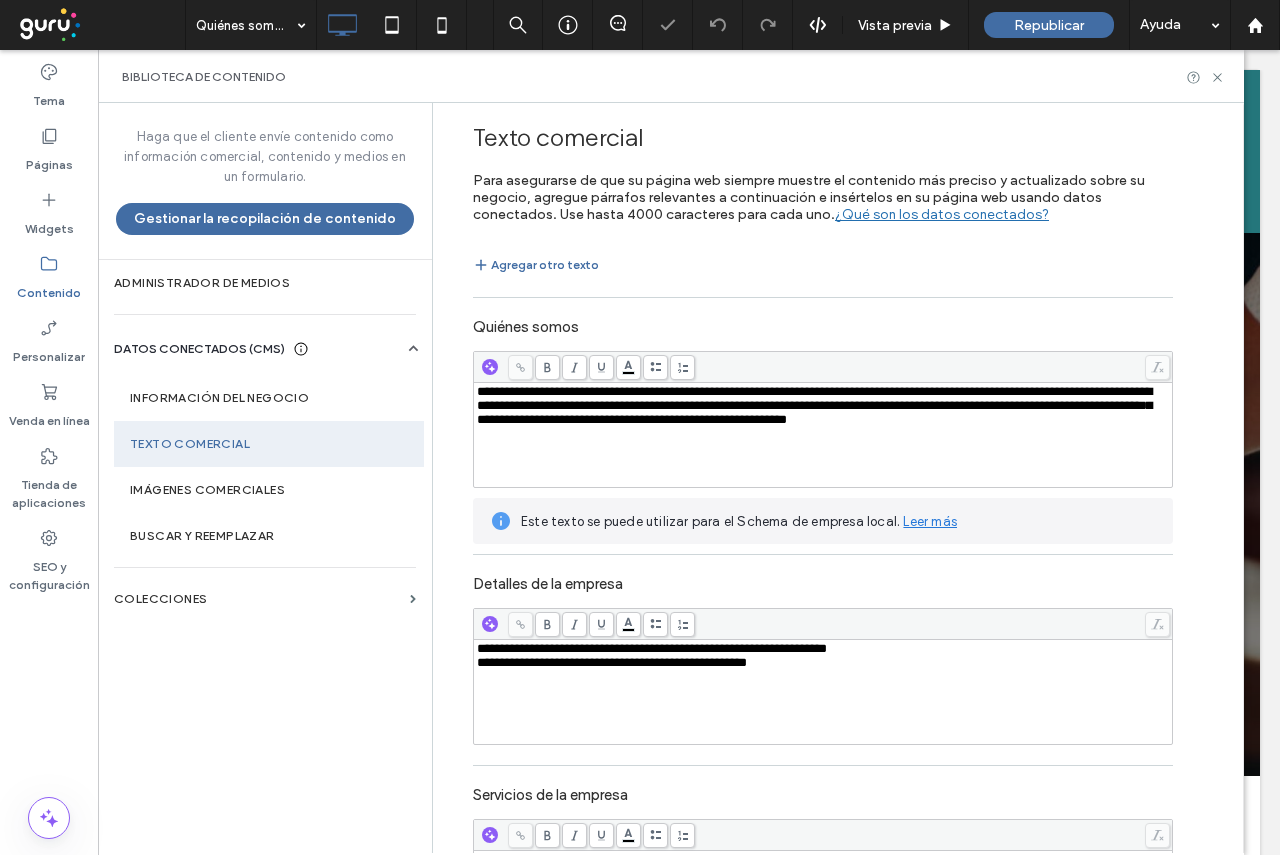 click on "**********" at bounding box center [612, 662] 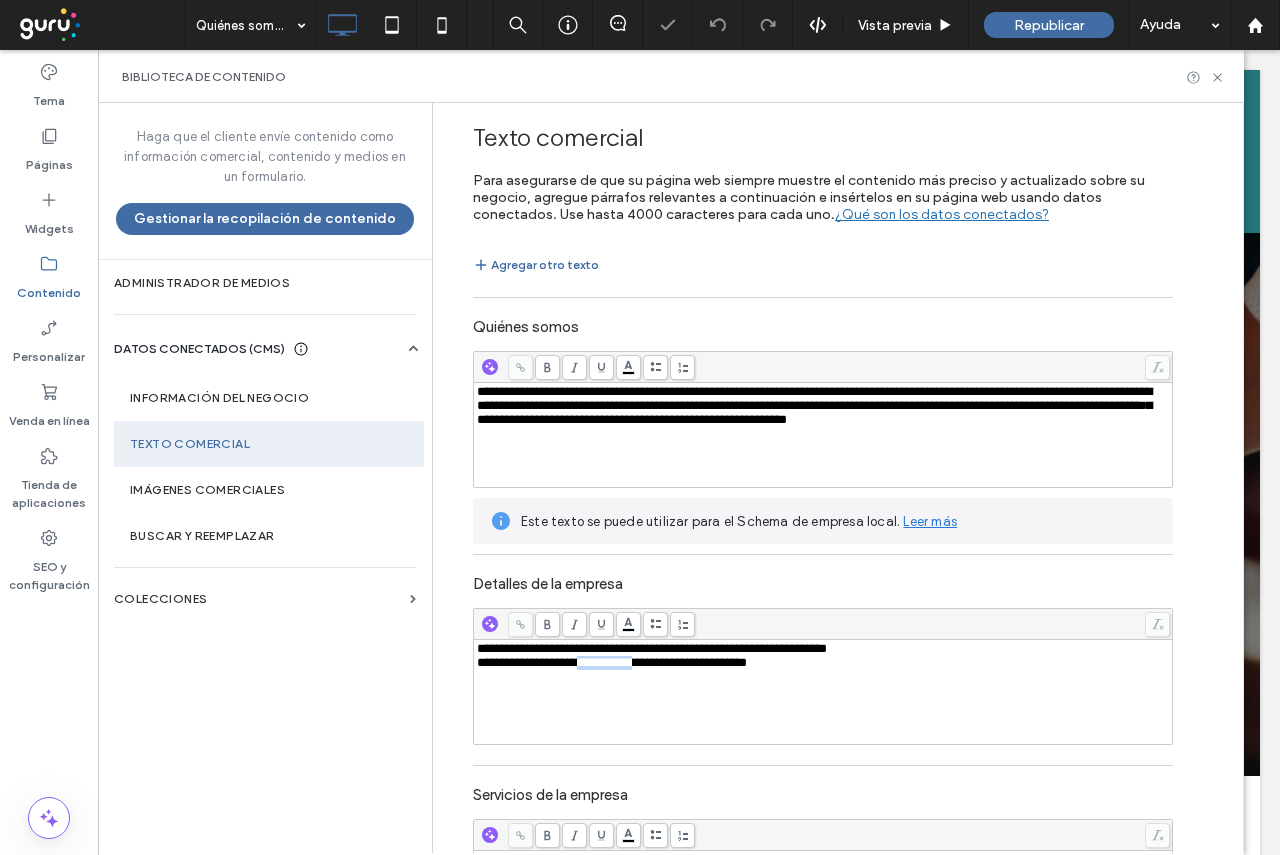 click on "**********" at bounding box center [612, 662] 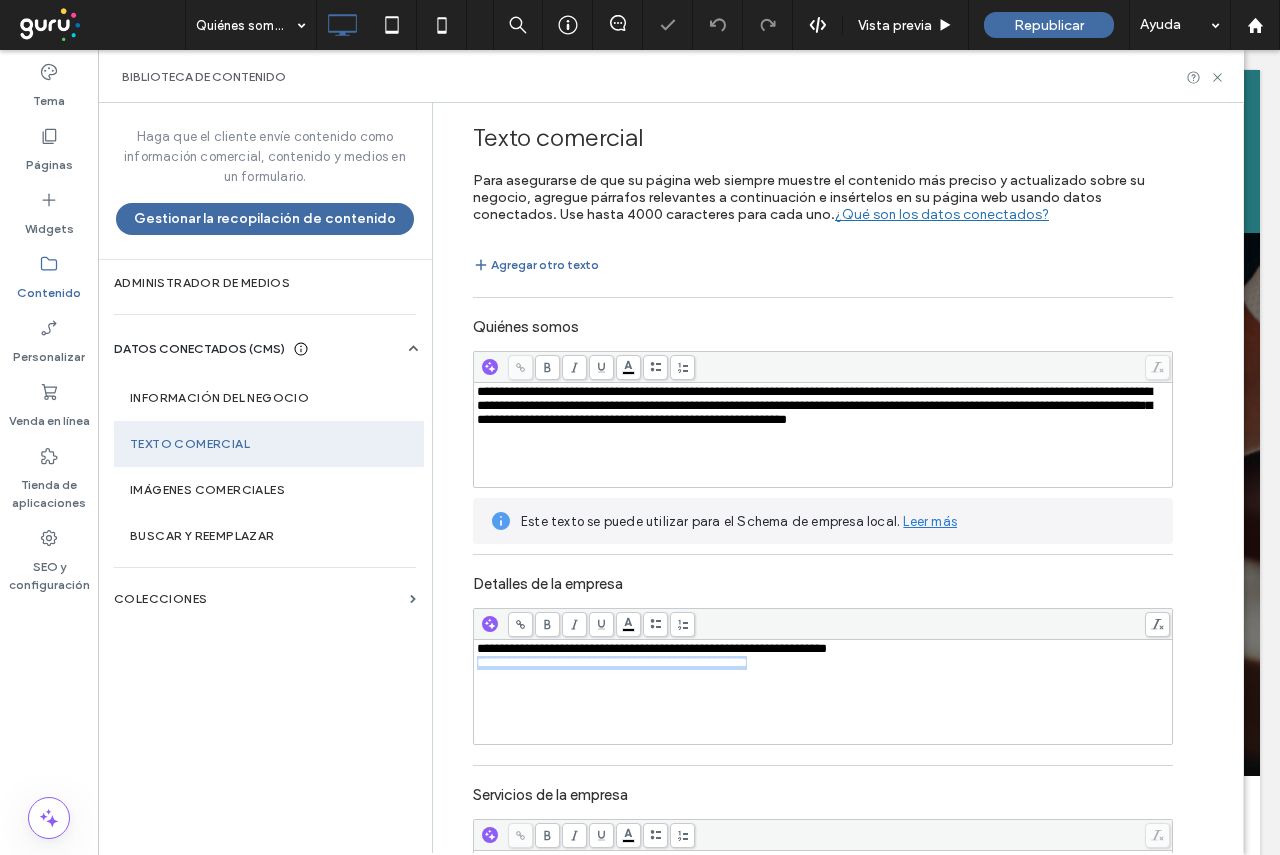 click on "**********" at bounding box center (612, 662) 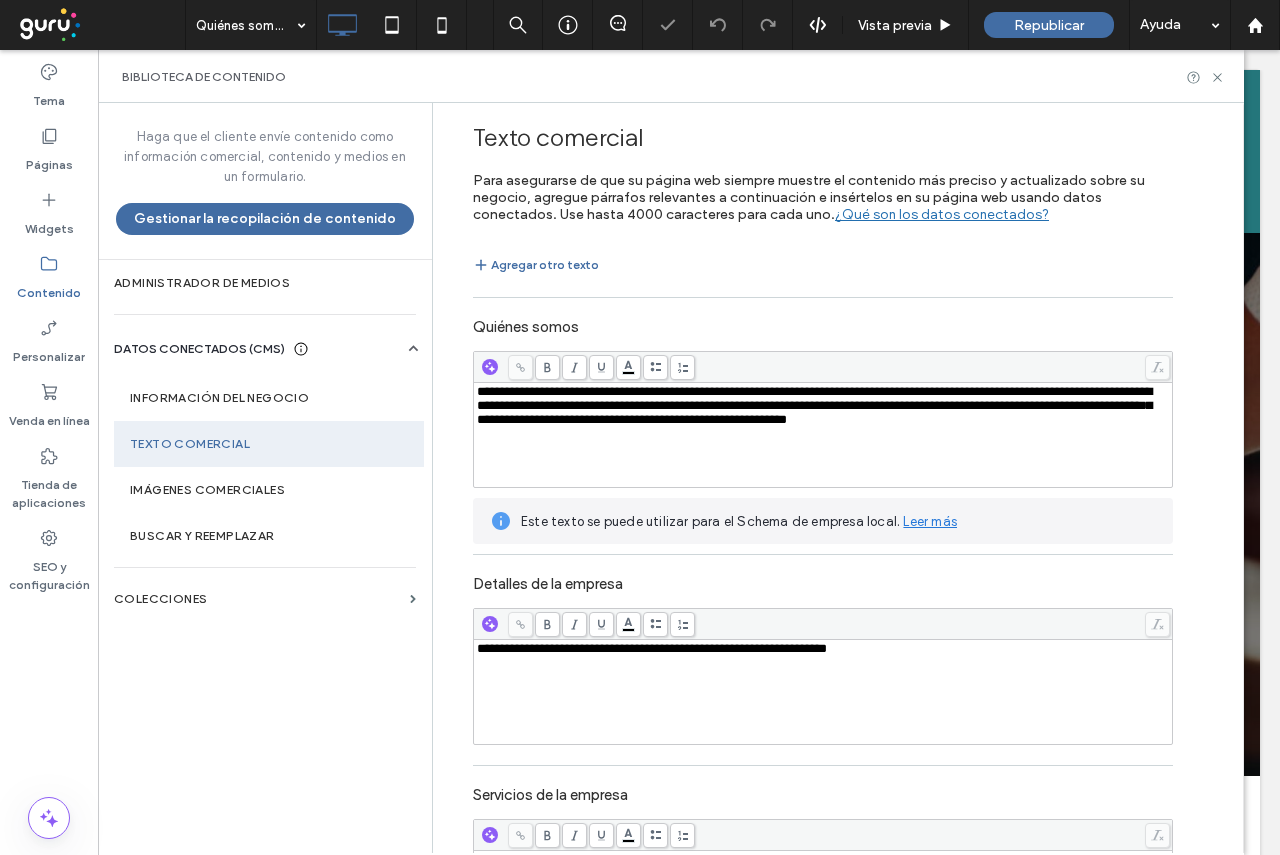 click on "**********" at bounding box center (652, 648) 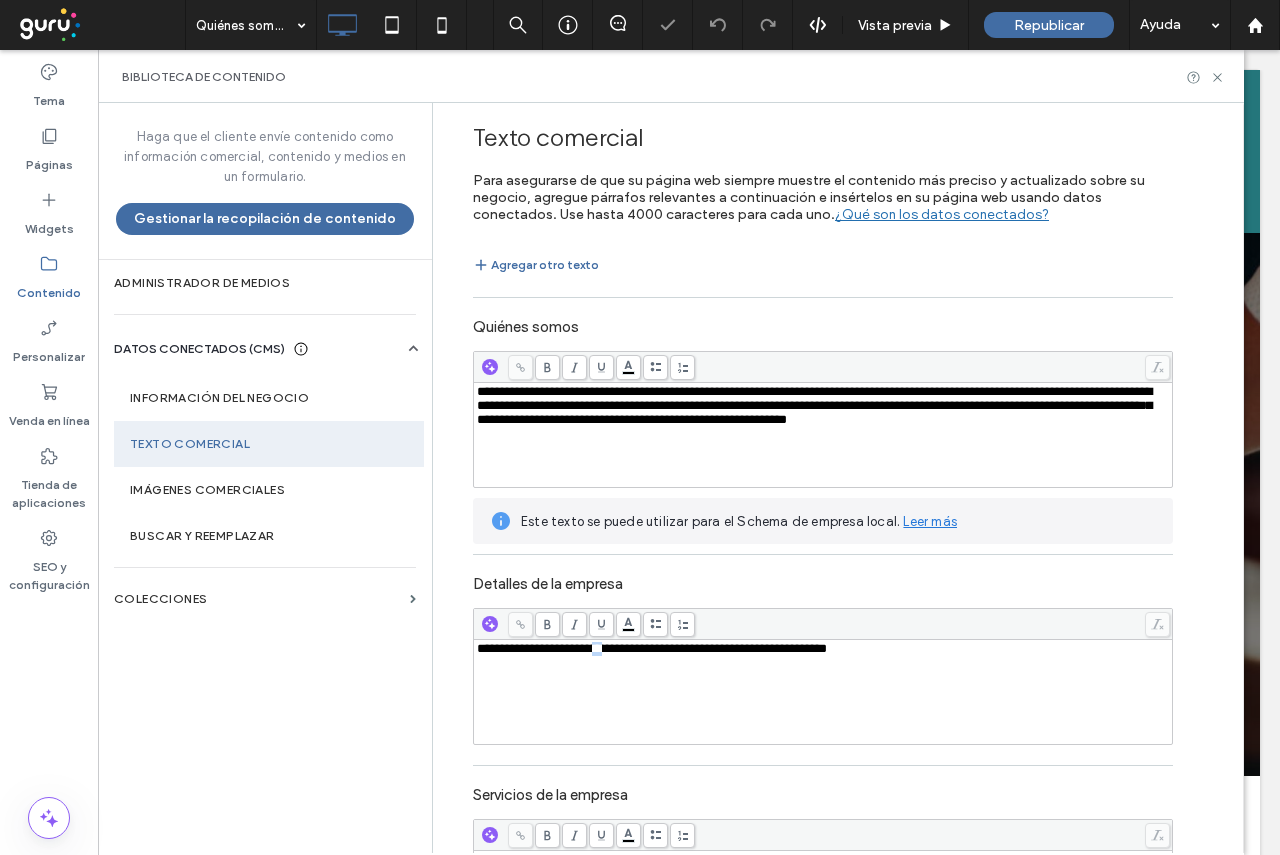 click on "**********" at bounding box center [652, 648] 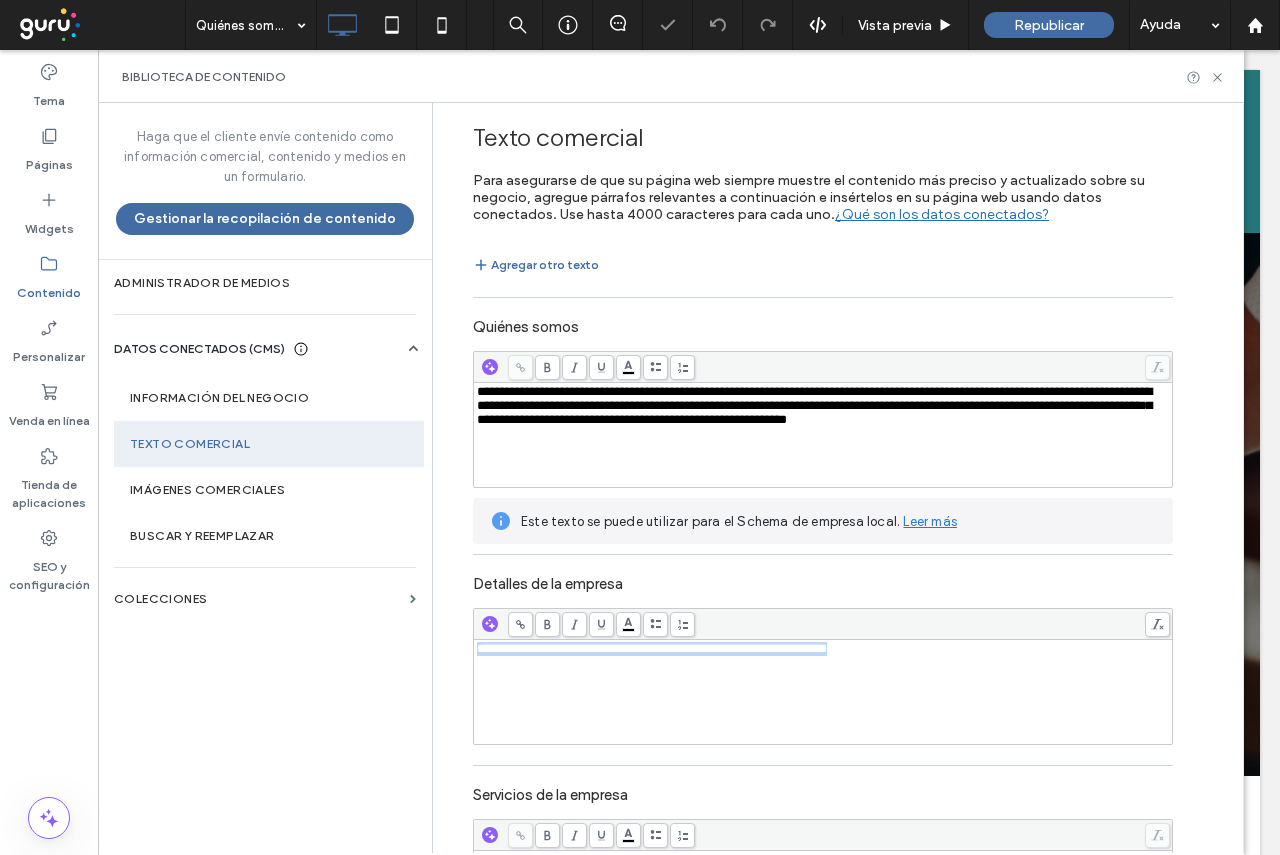 click on "**********" at bounding box center [652, 648] 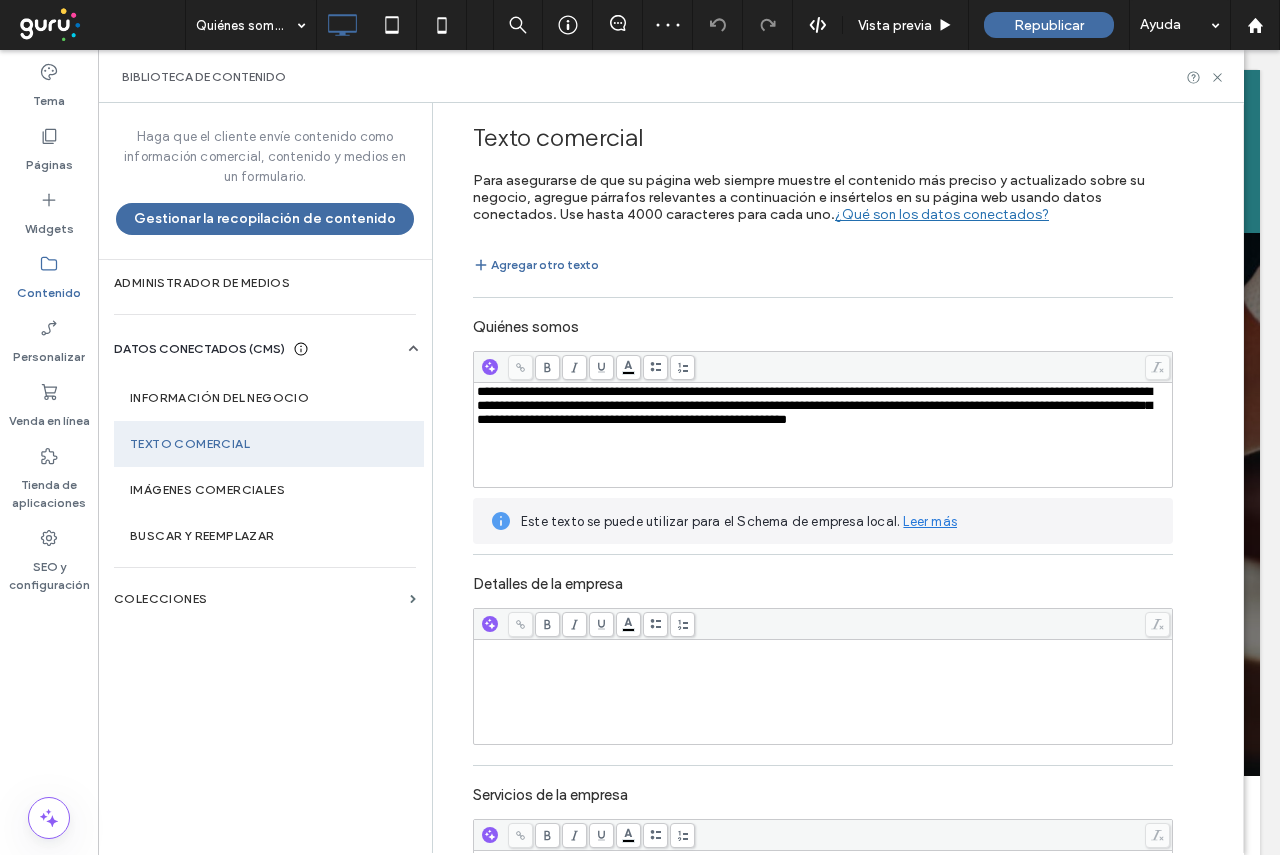 click at bounding box center (823, 649) 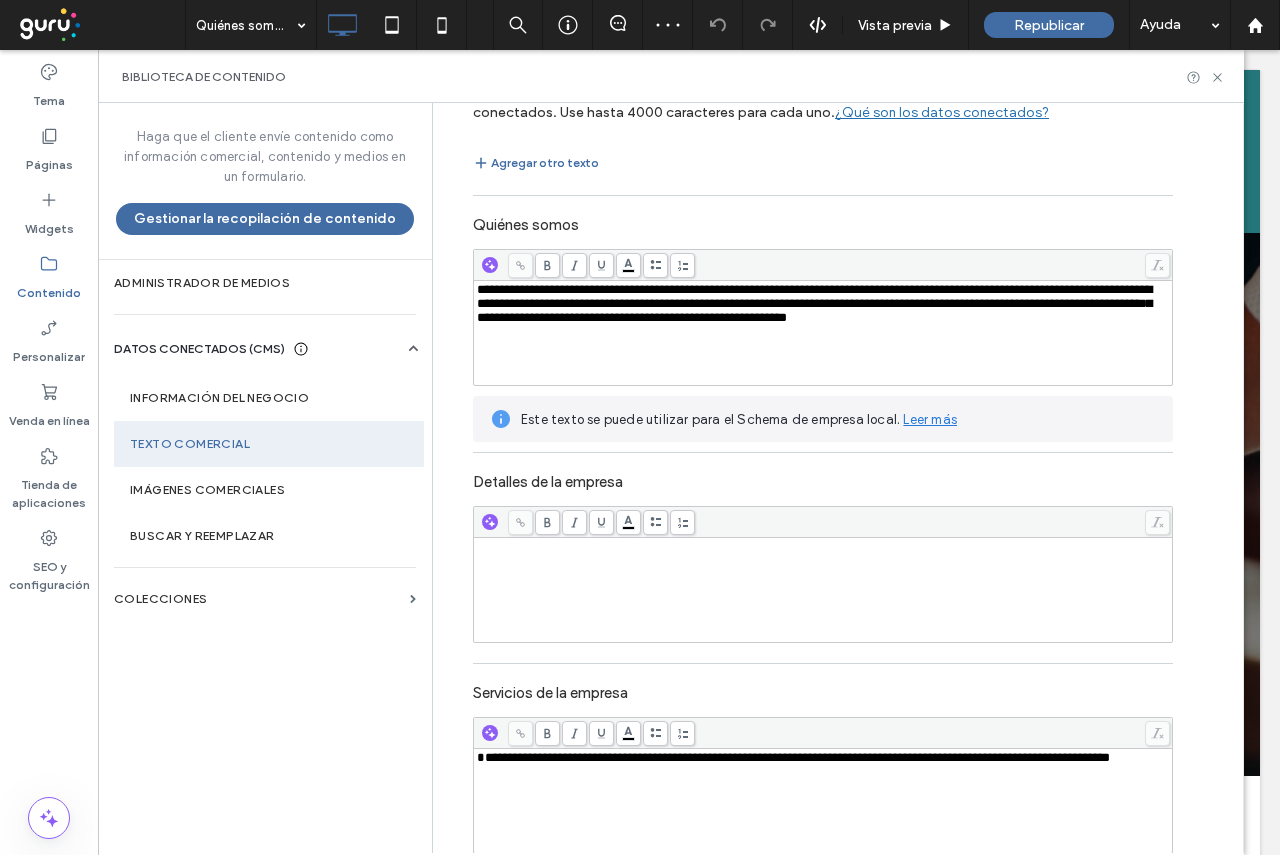 scroll, scrollTop: 186, scrollLeft: 0, axis: vertical 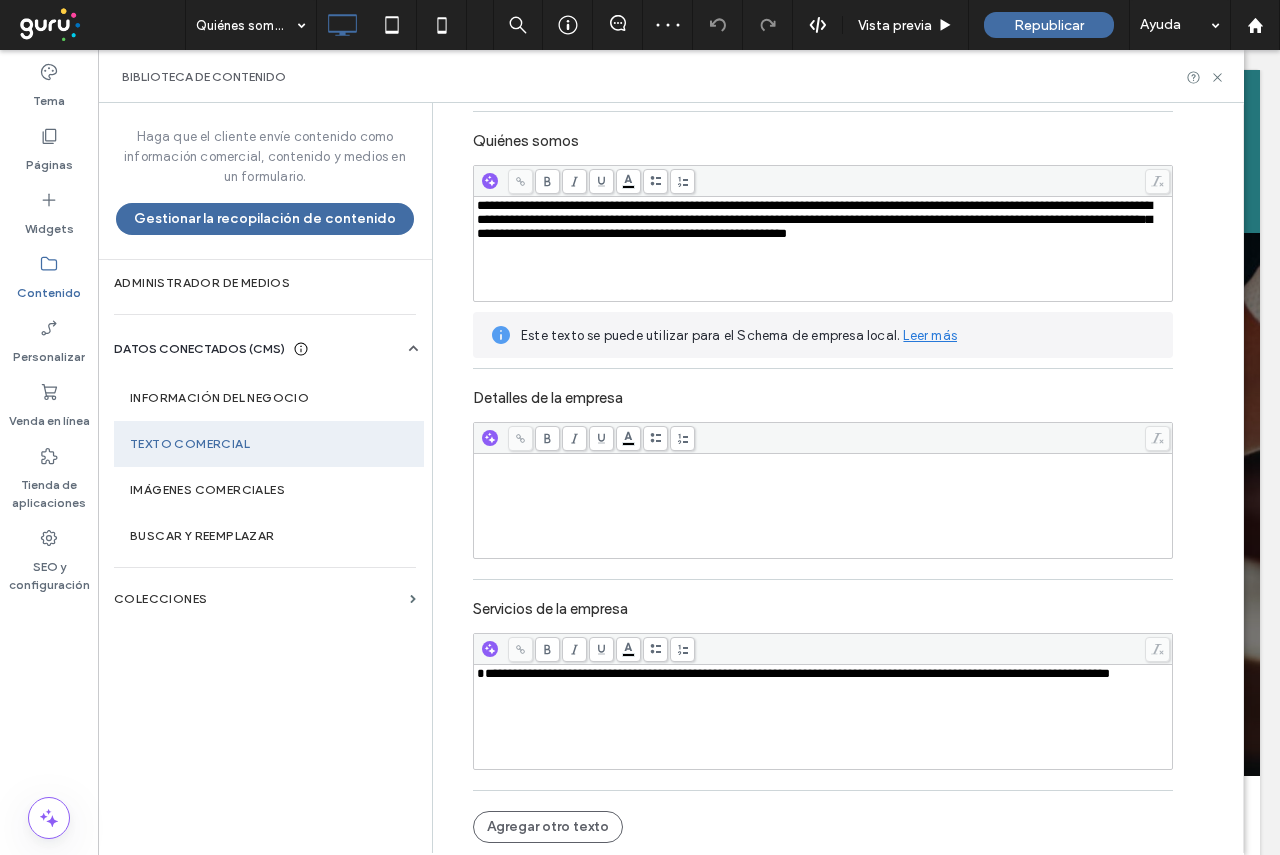 click on "**********" at bounding box center [793, 673] 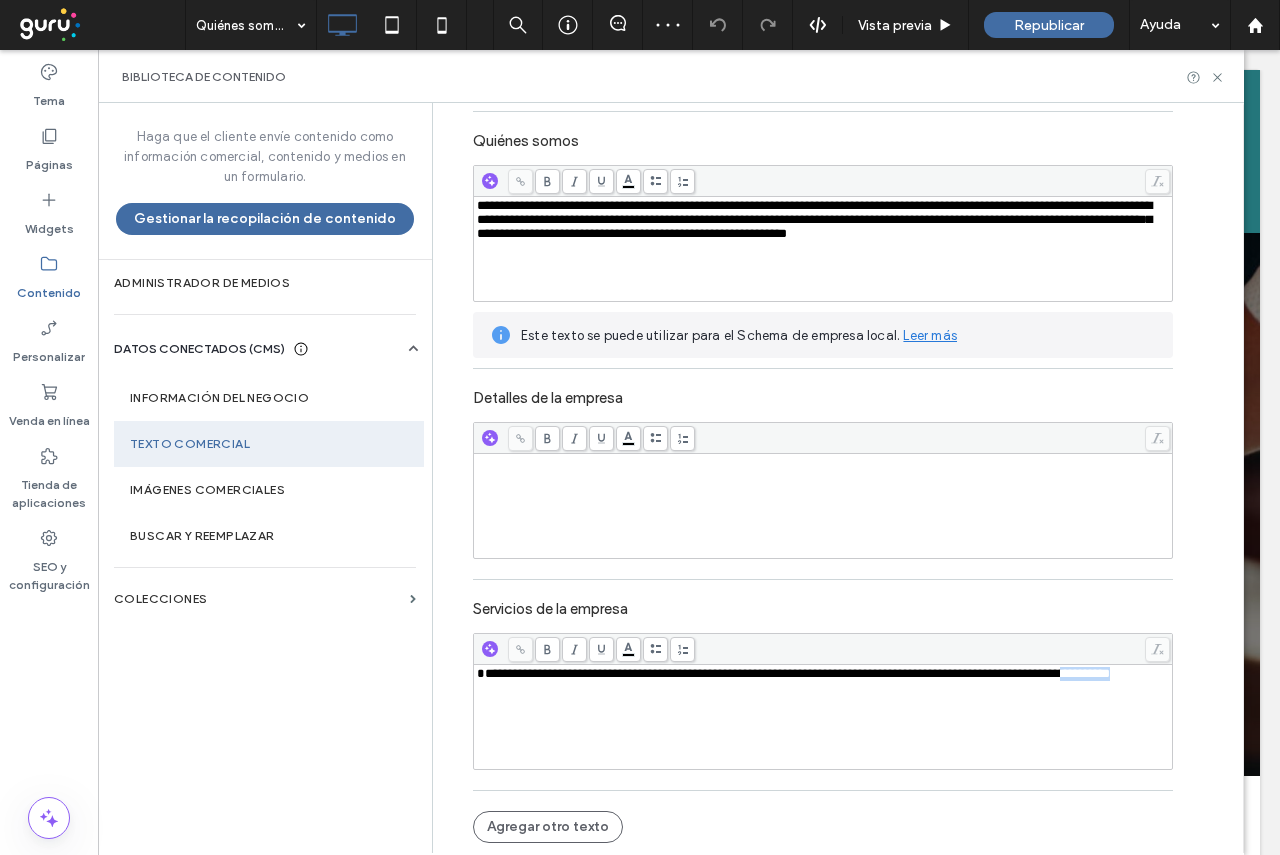 click on "**********" at bounding box center (793, 673) 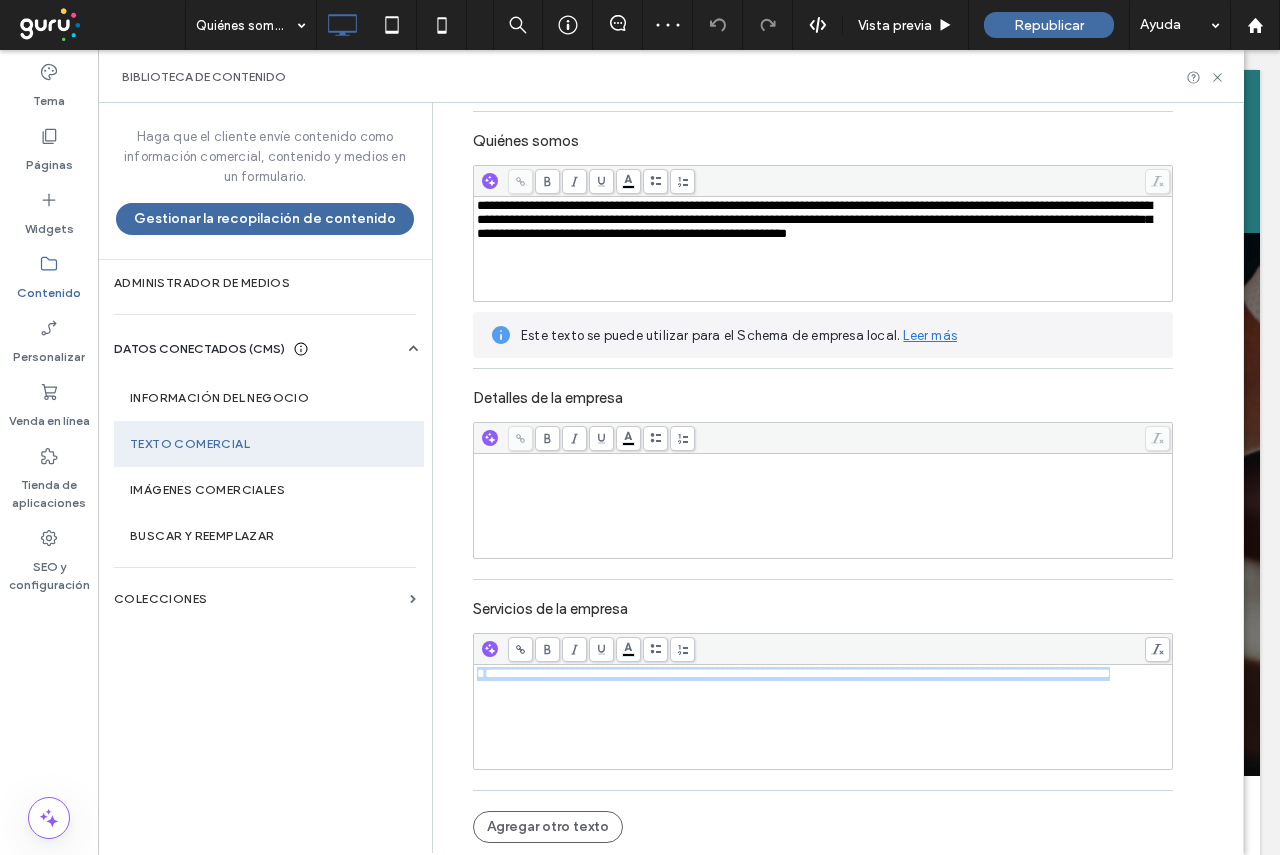 click on "**********" at bounding box center (793, 673) 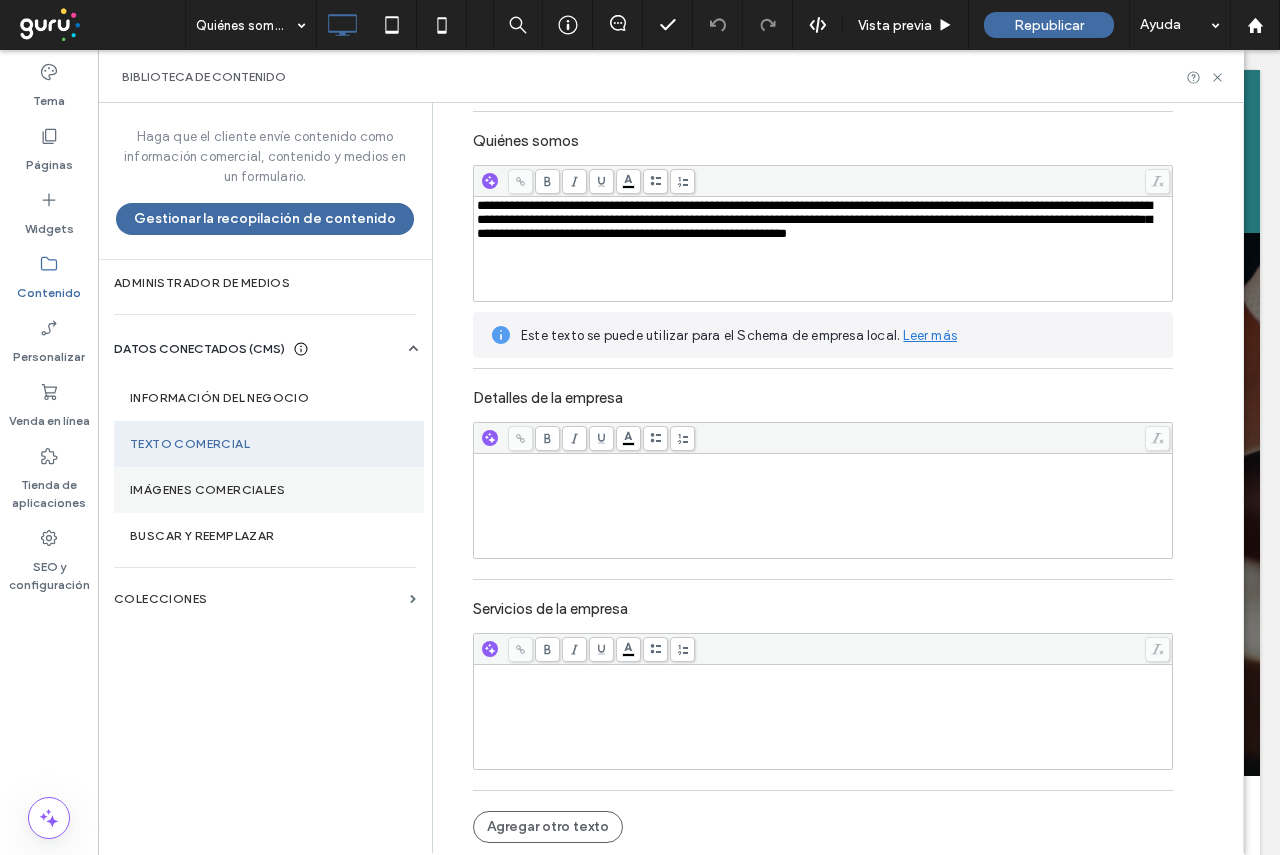 click on "Imágenes comerciales" at bounding box center (269, 490) 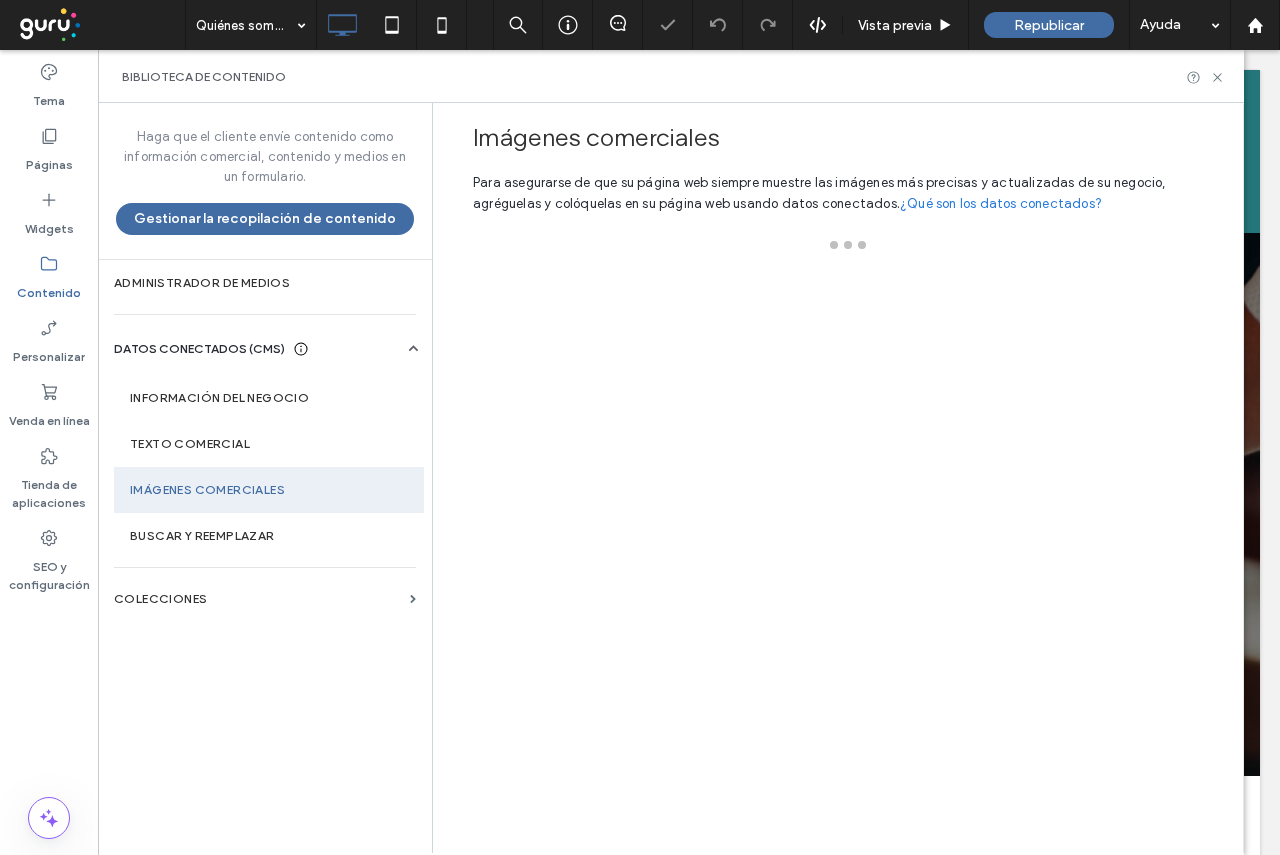 scroll, scrollTop: 0, scrollLeft: 0, axis: both 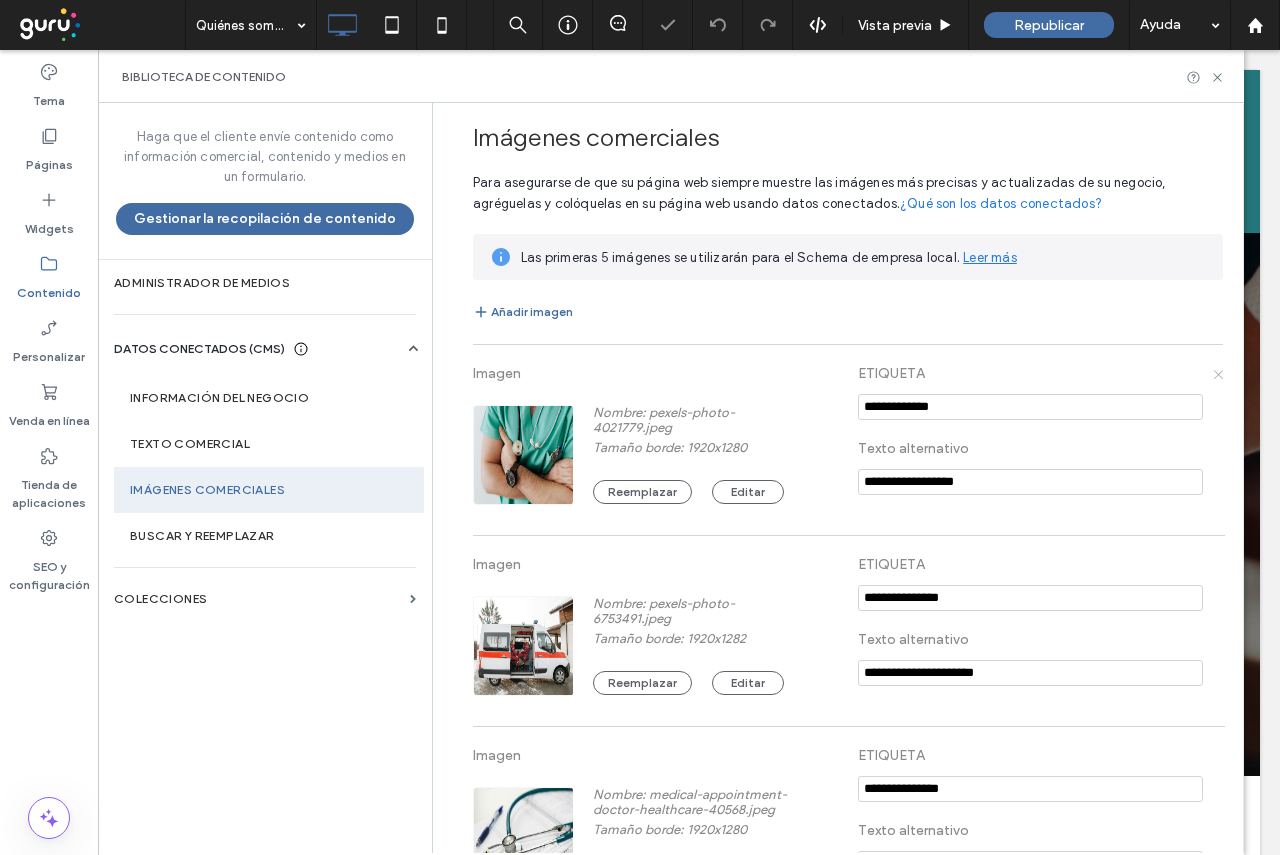 click 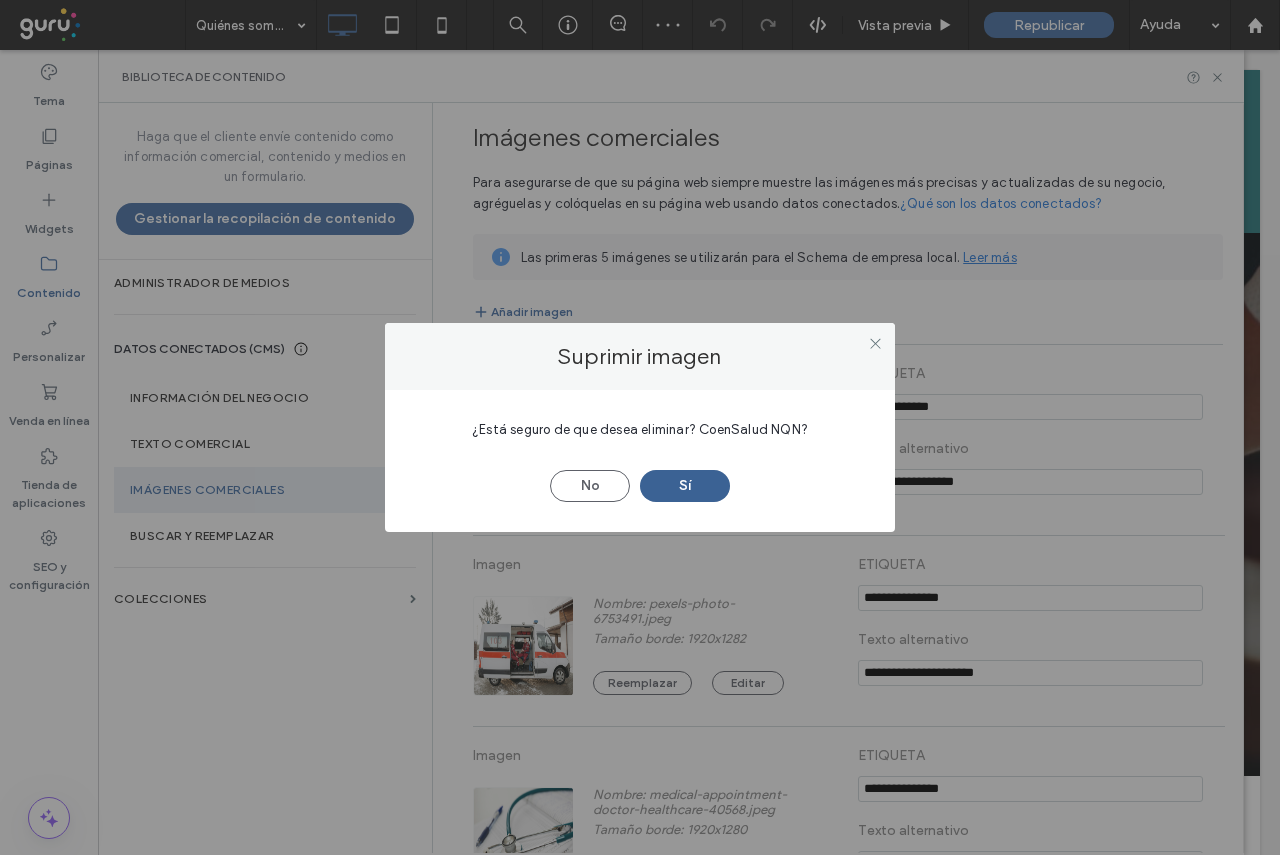 click on "Sí" at bounding box center (685, 486) 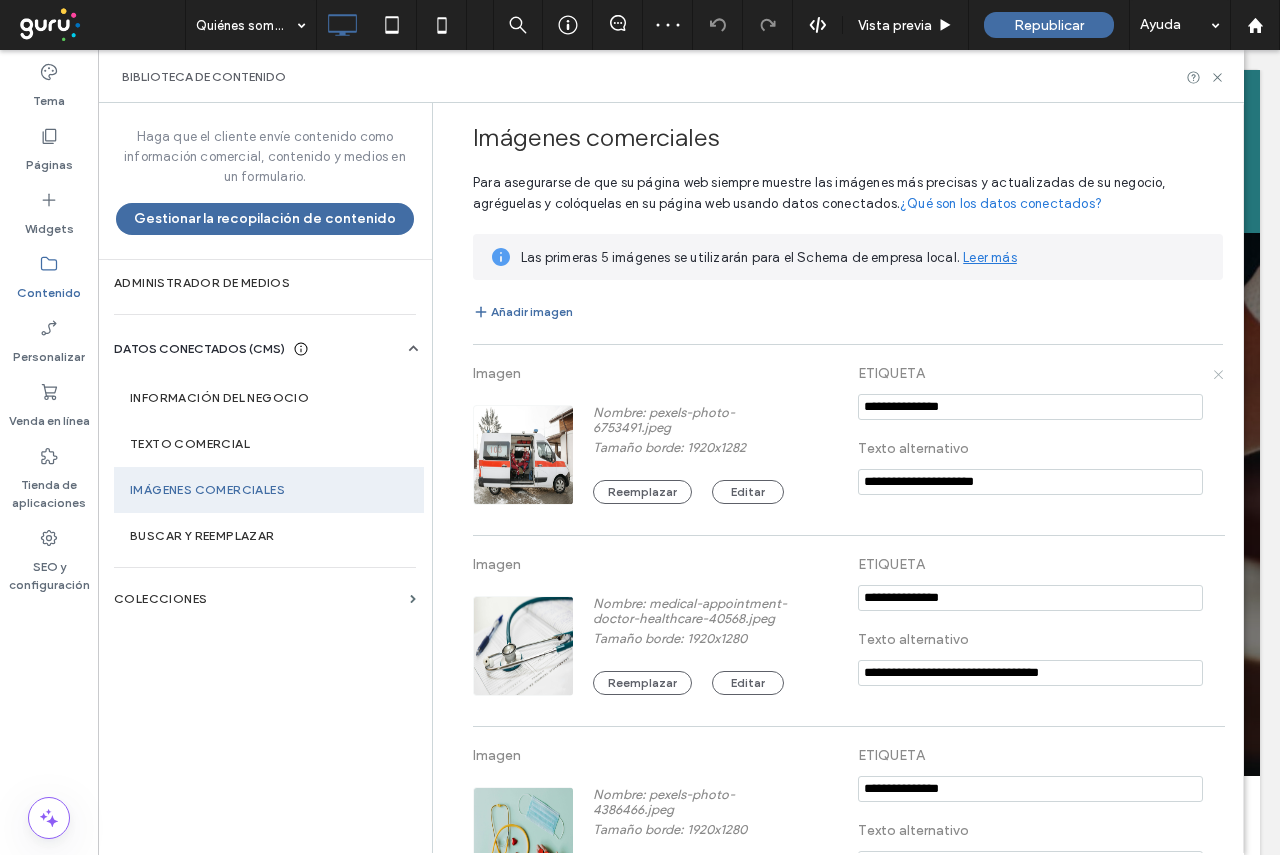 click 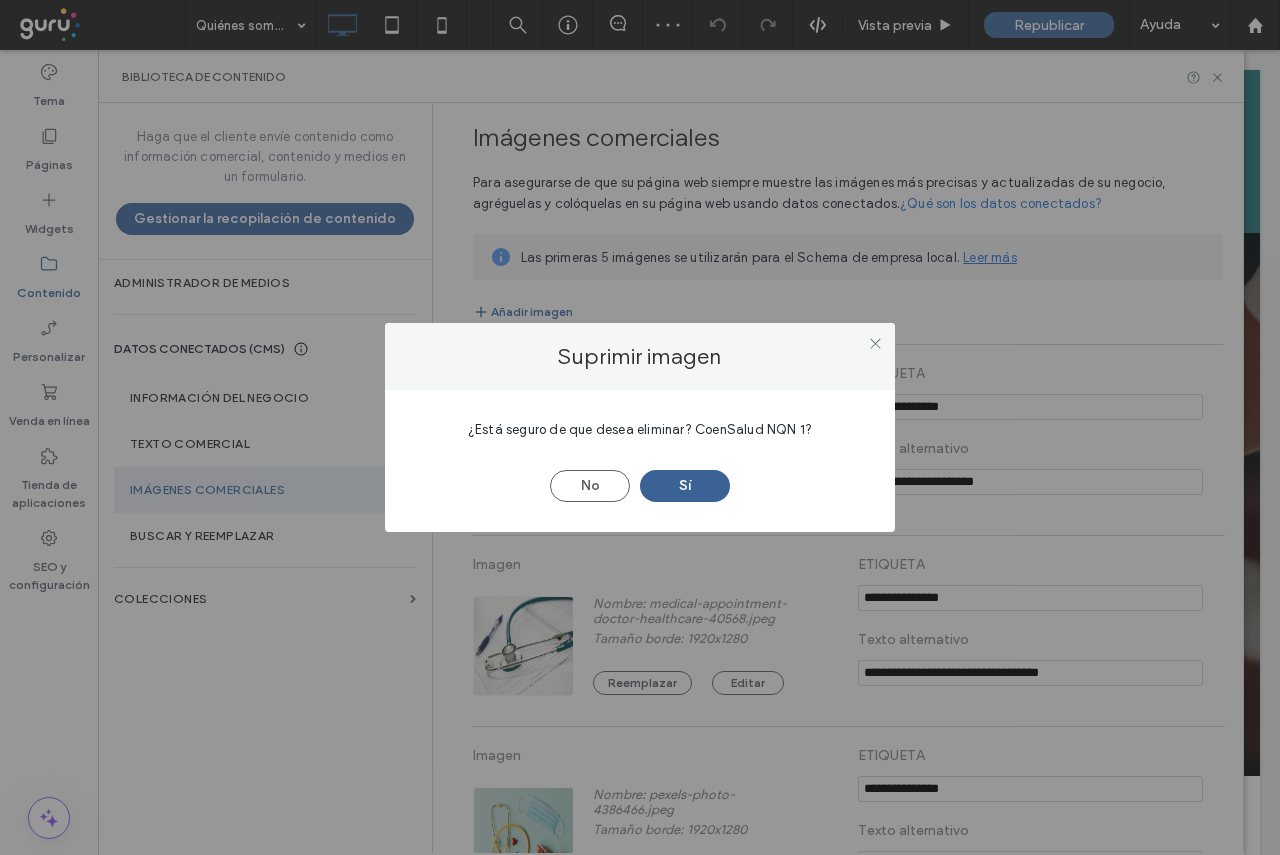 click on "Sí" at bounding box center [685, 486] 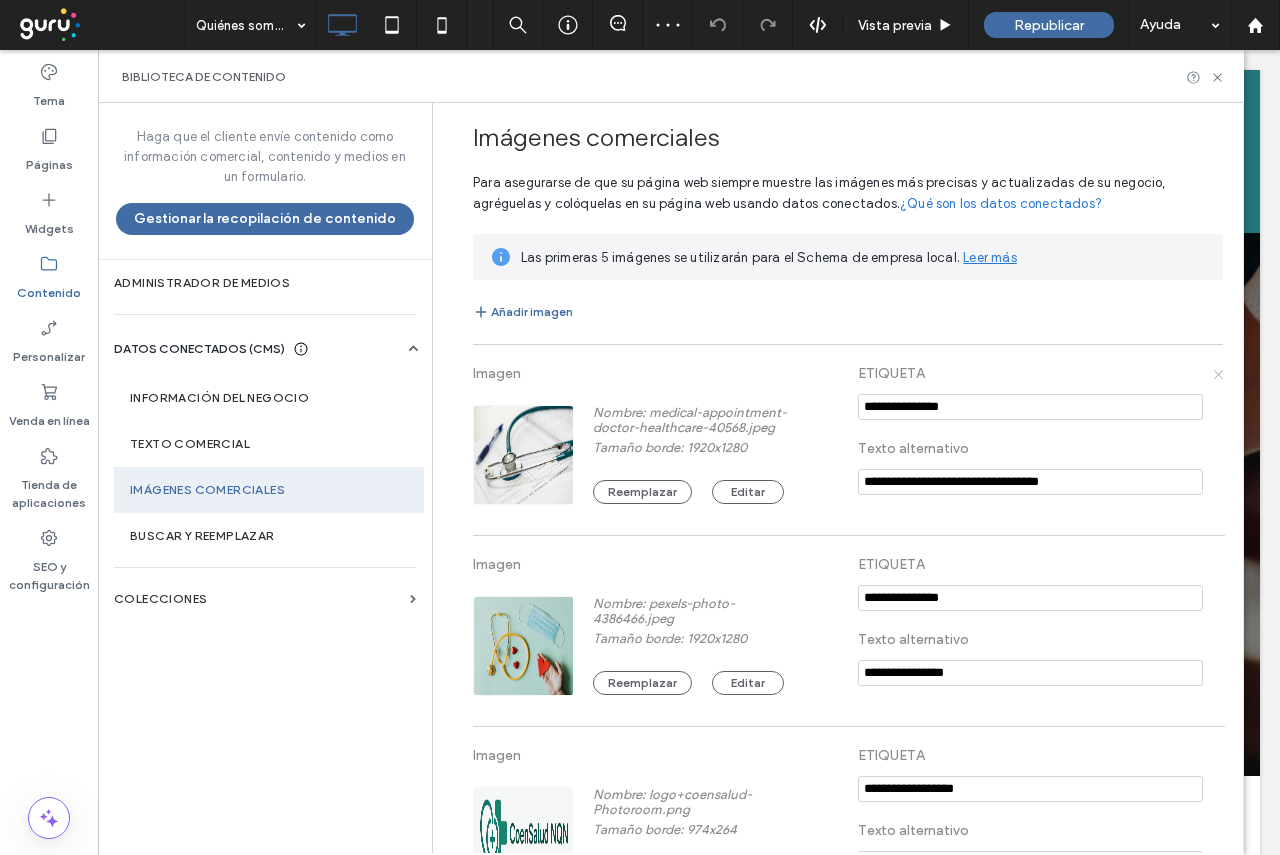 click 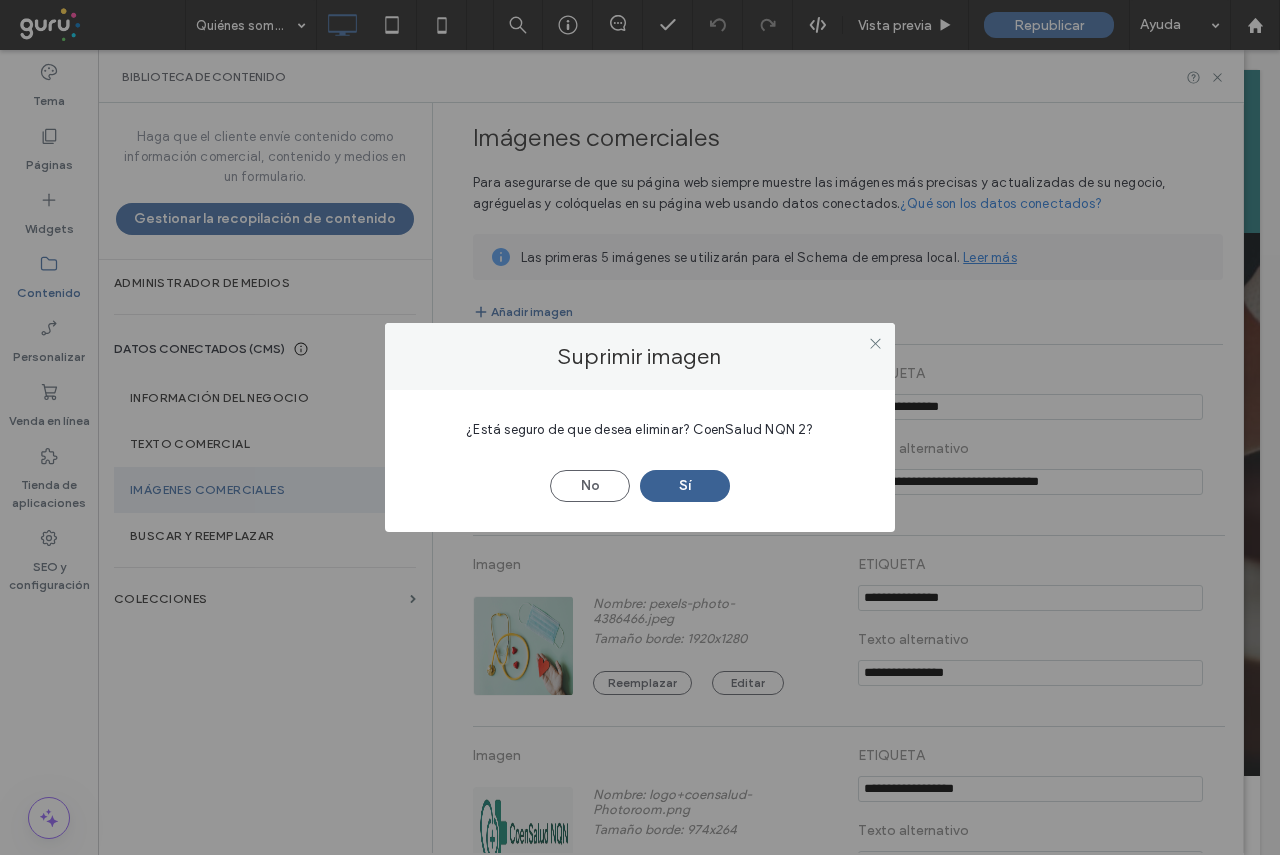 click on "Sí" at bounding box center (685, 486) 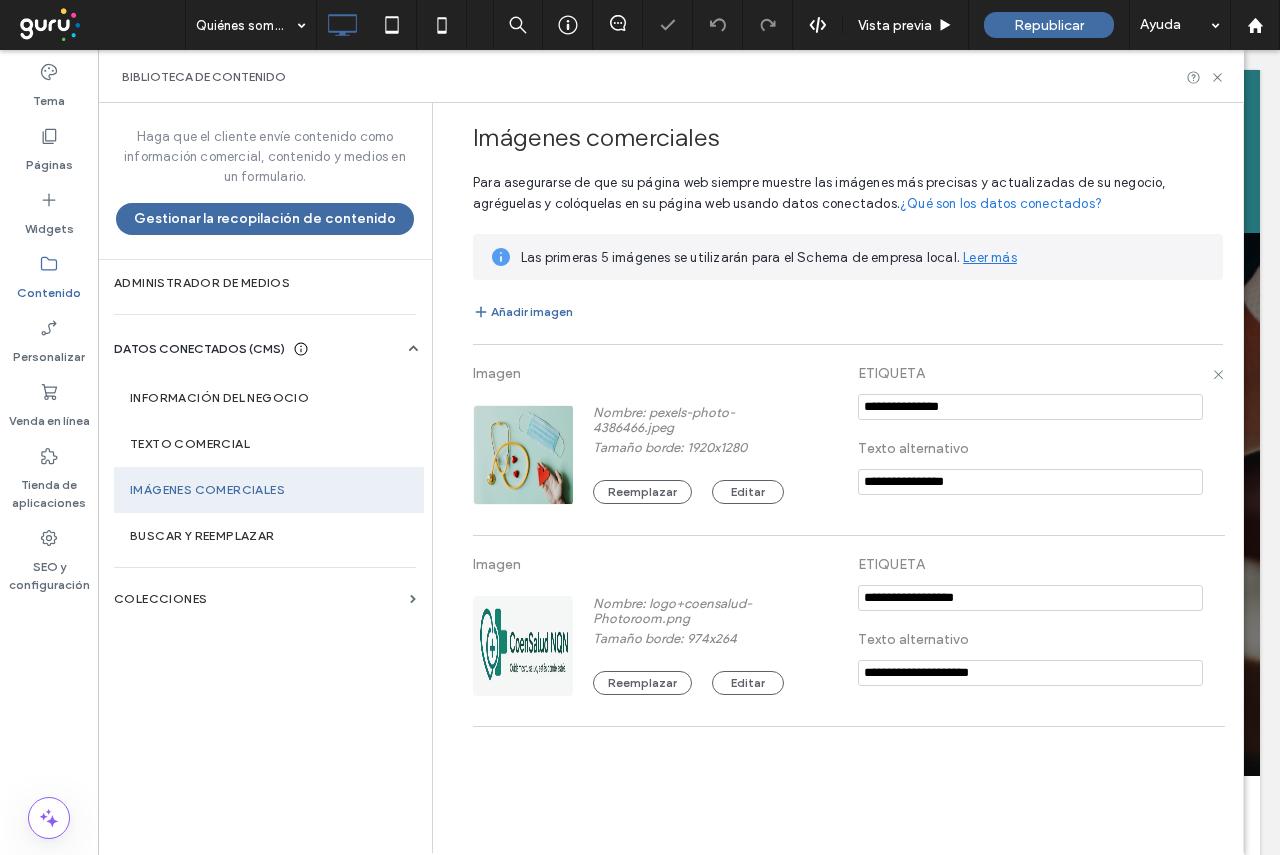 click on "**********" at bounding box center (848, 440) 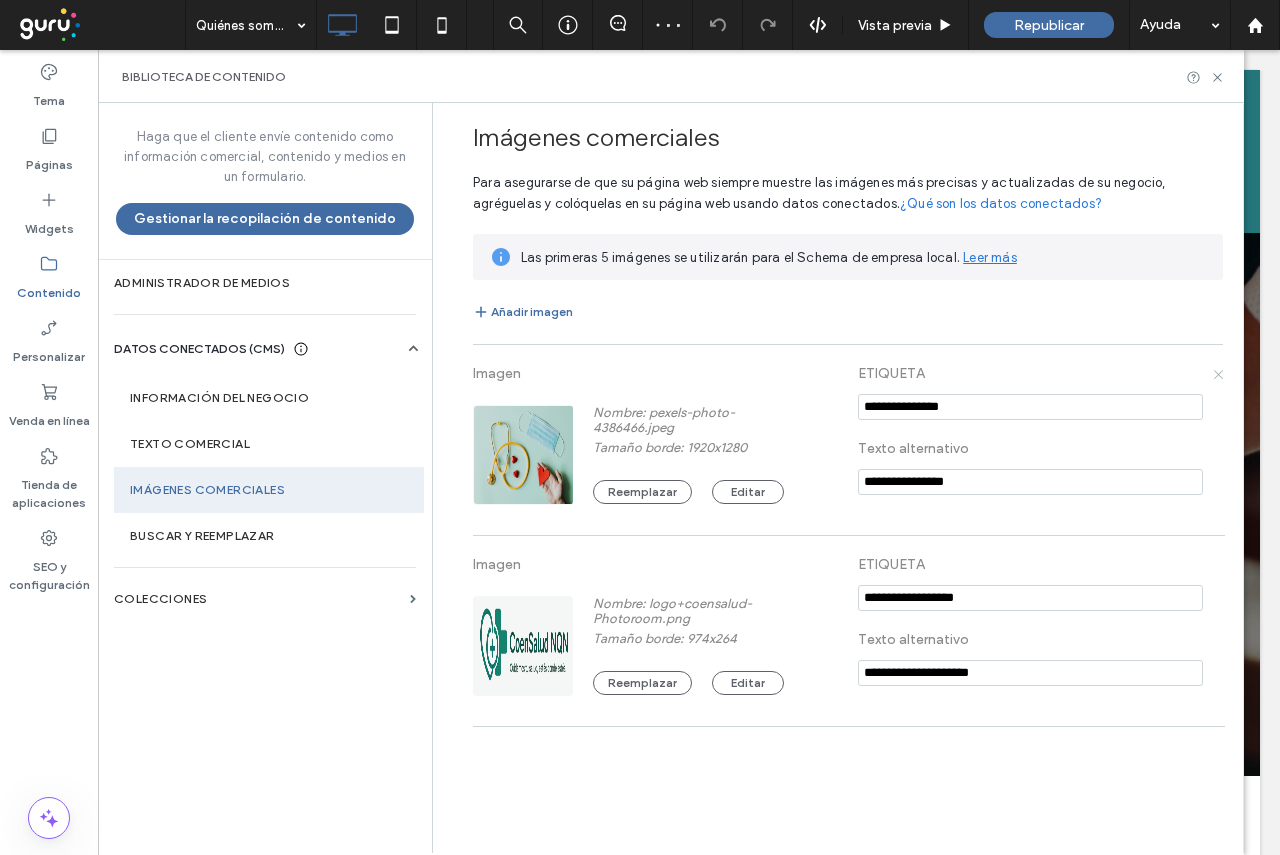 click 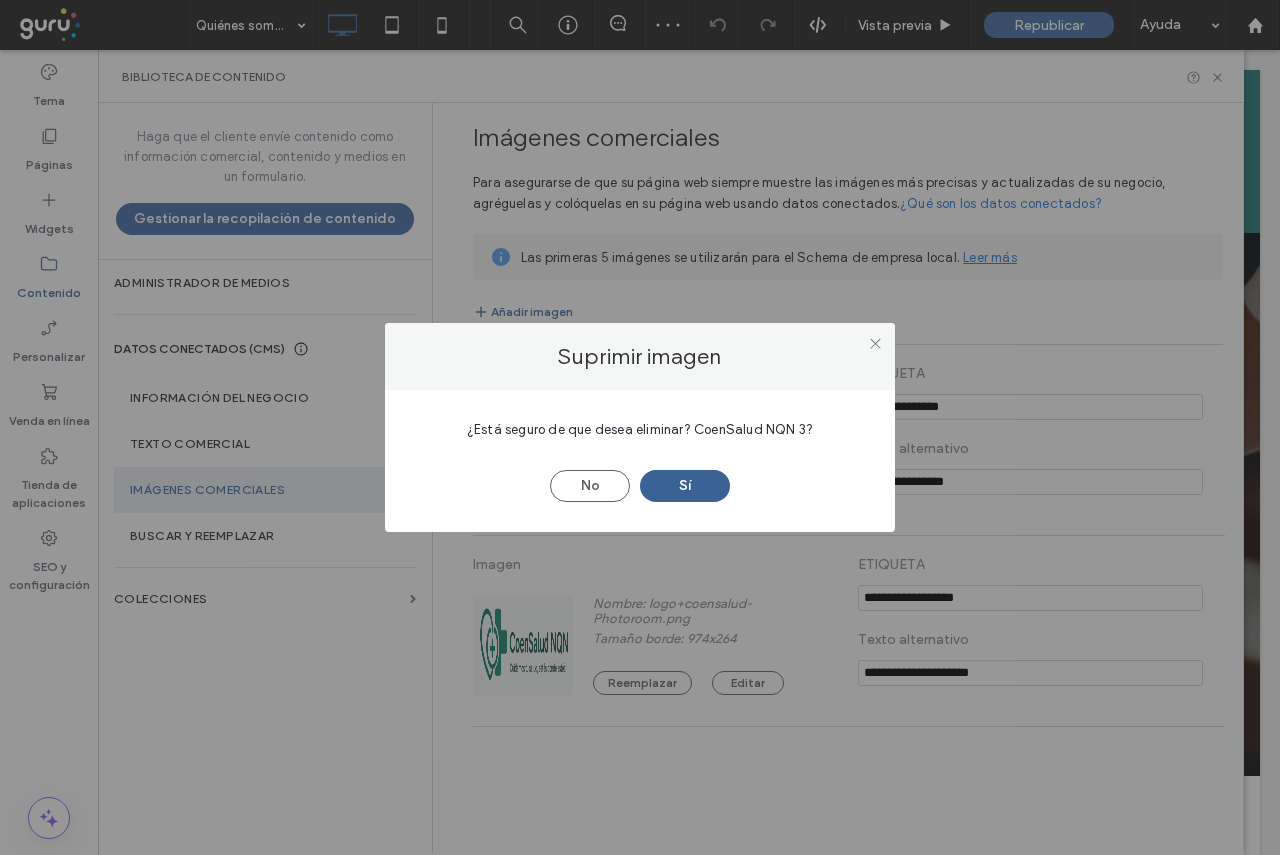 click on "Sí" at bounding box center (685, 486) 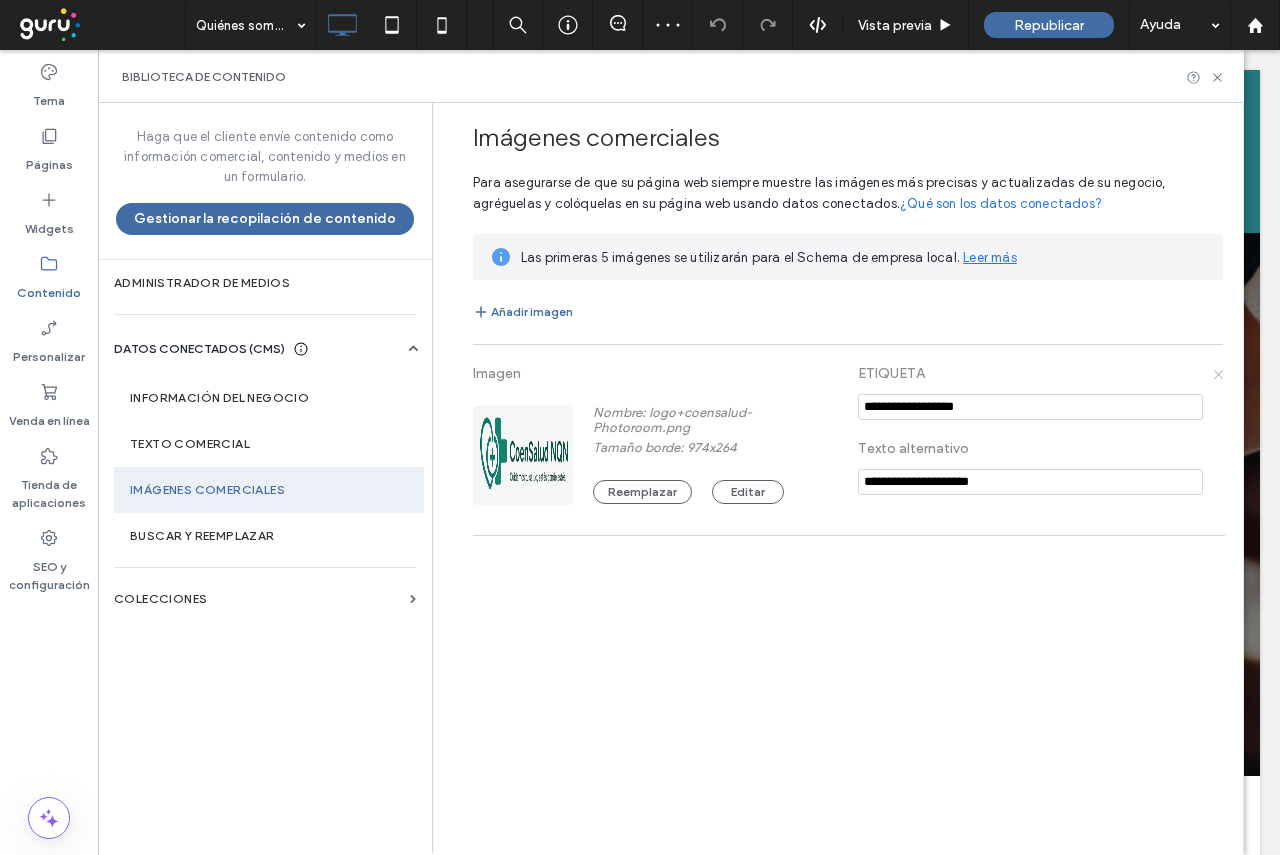 click 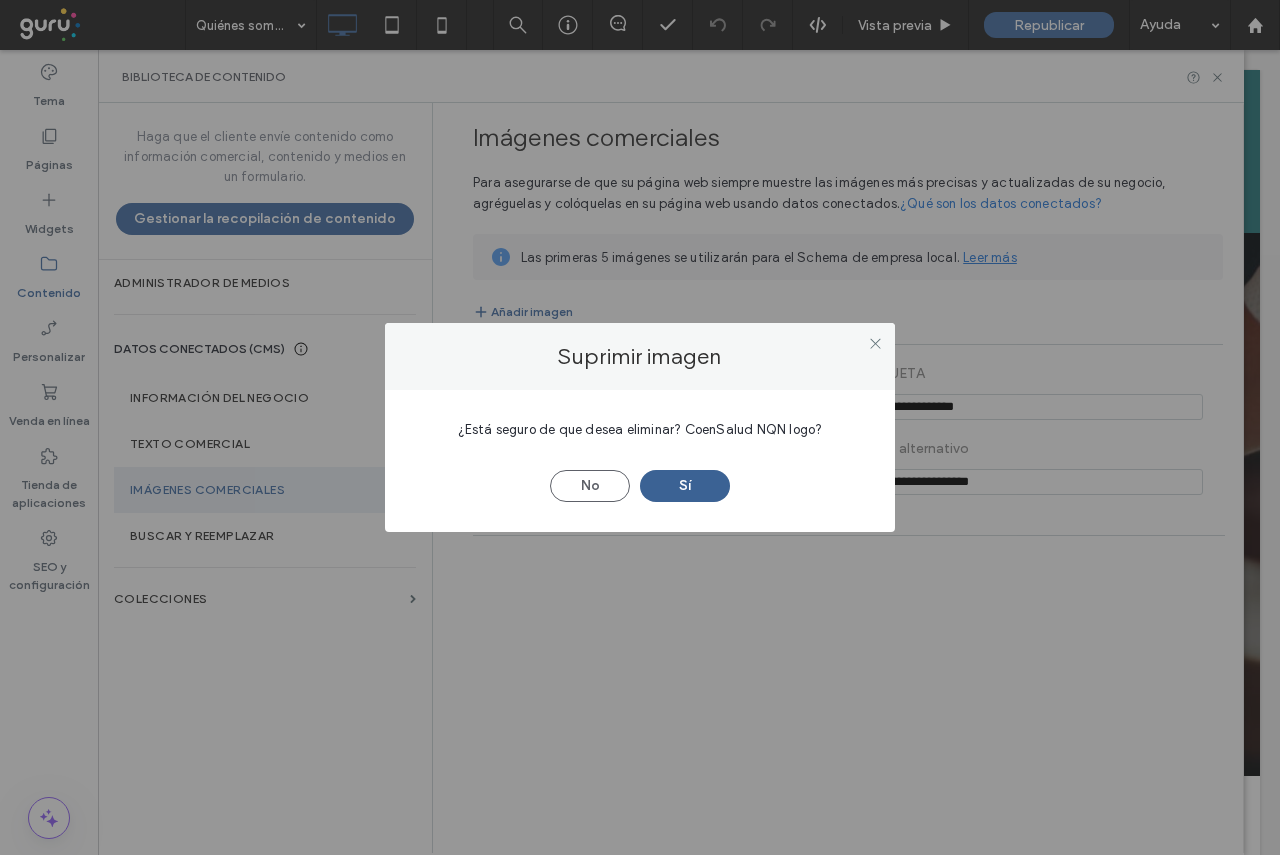 click on "Sí" at bounding box center (685, 486) 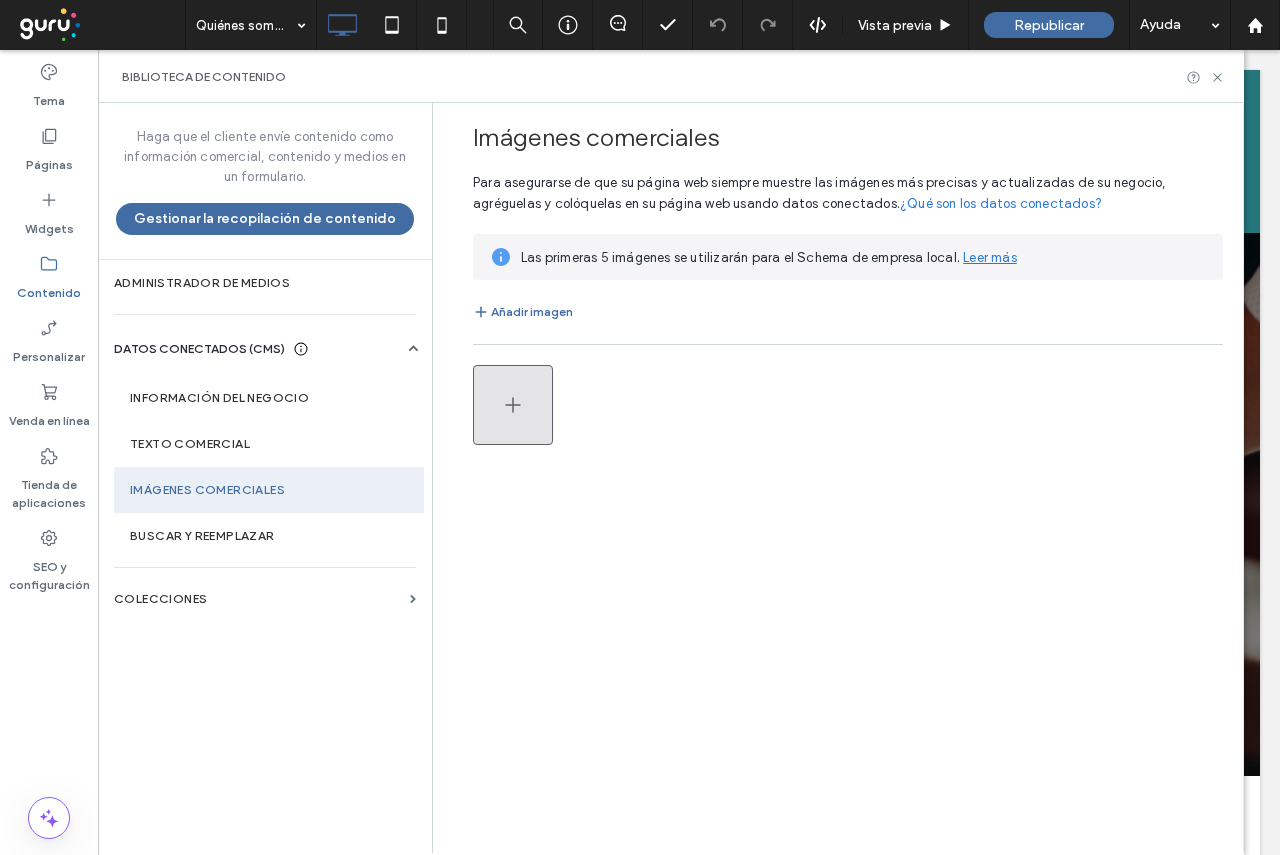 click at bounding box center (513, 405) 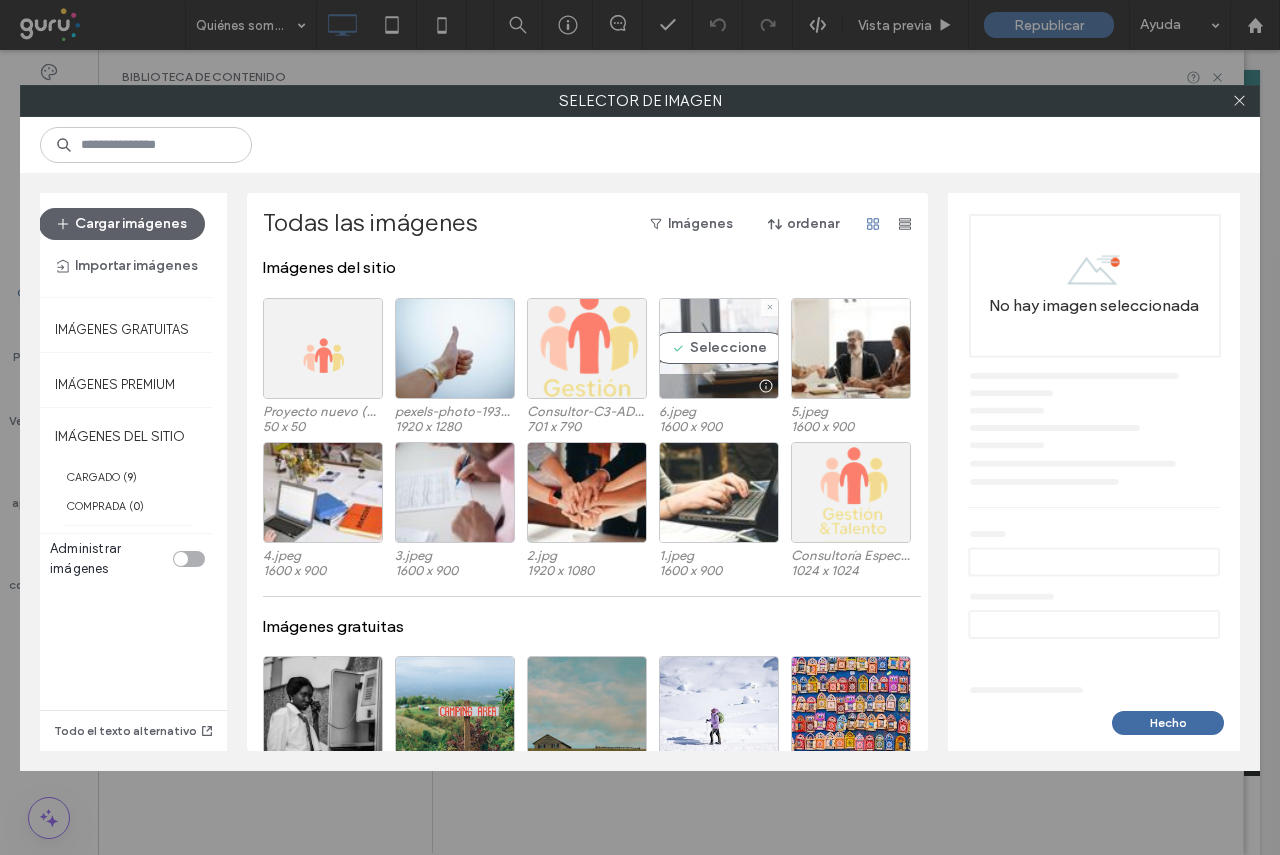 drag, startPoint x: 674, startPoint y: 353, endPoint x: 690, endPoint y: 352, distance: 16.03122 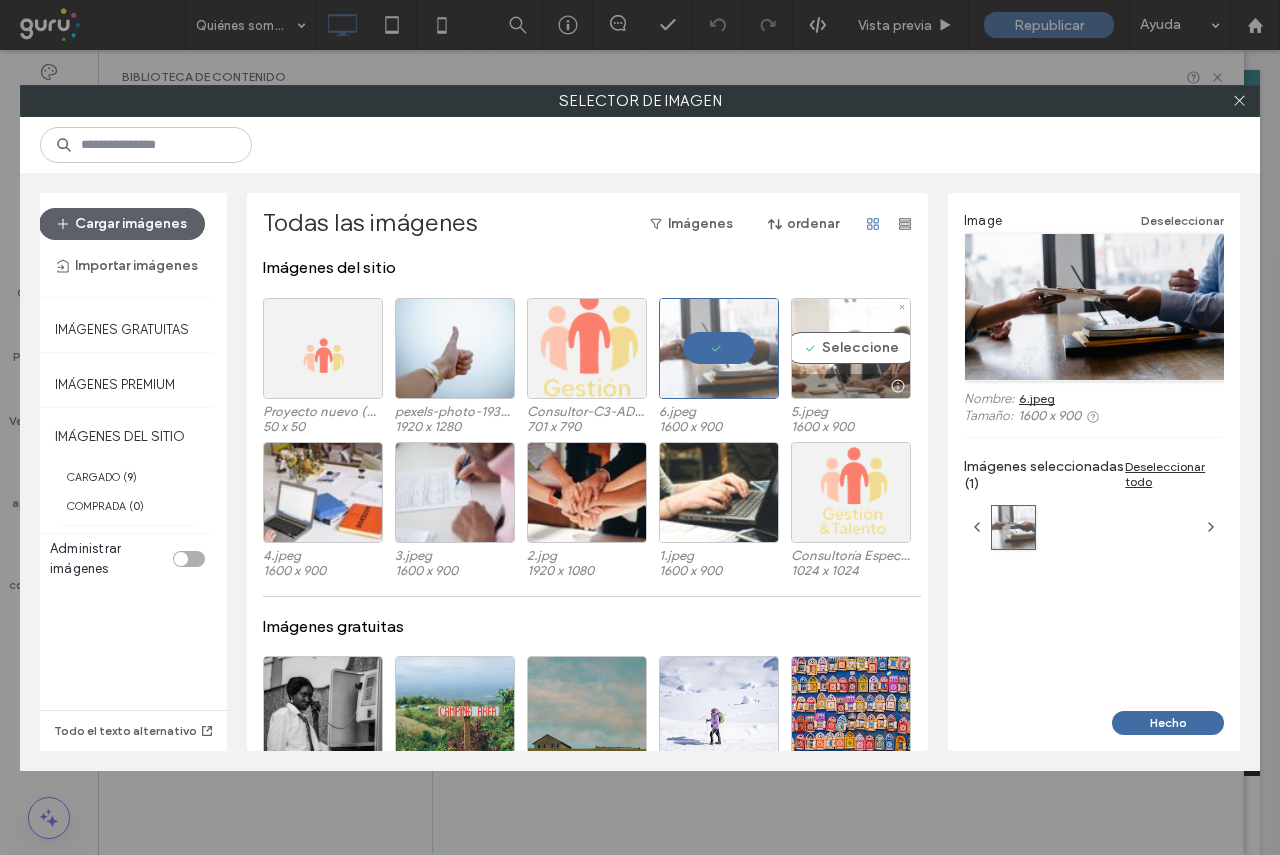 click on "Seleccione" at bounding box center (851, 348) 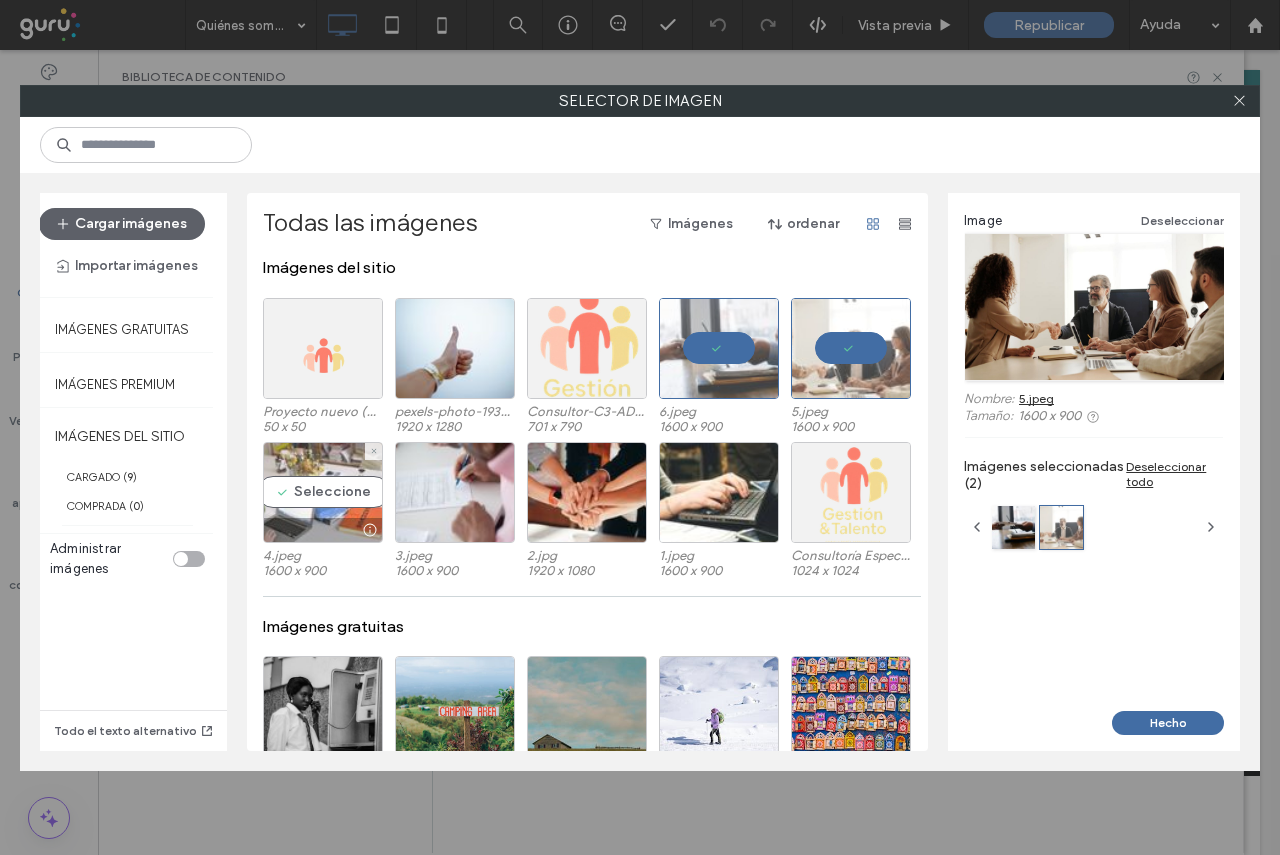 click on "Seleccione" at bounding box center (323, 492) 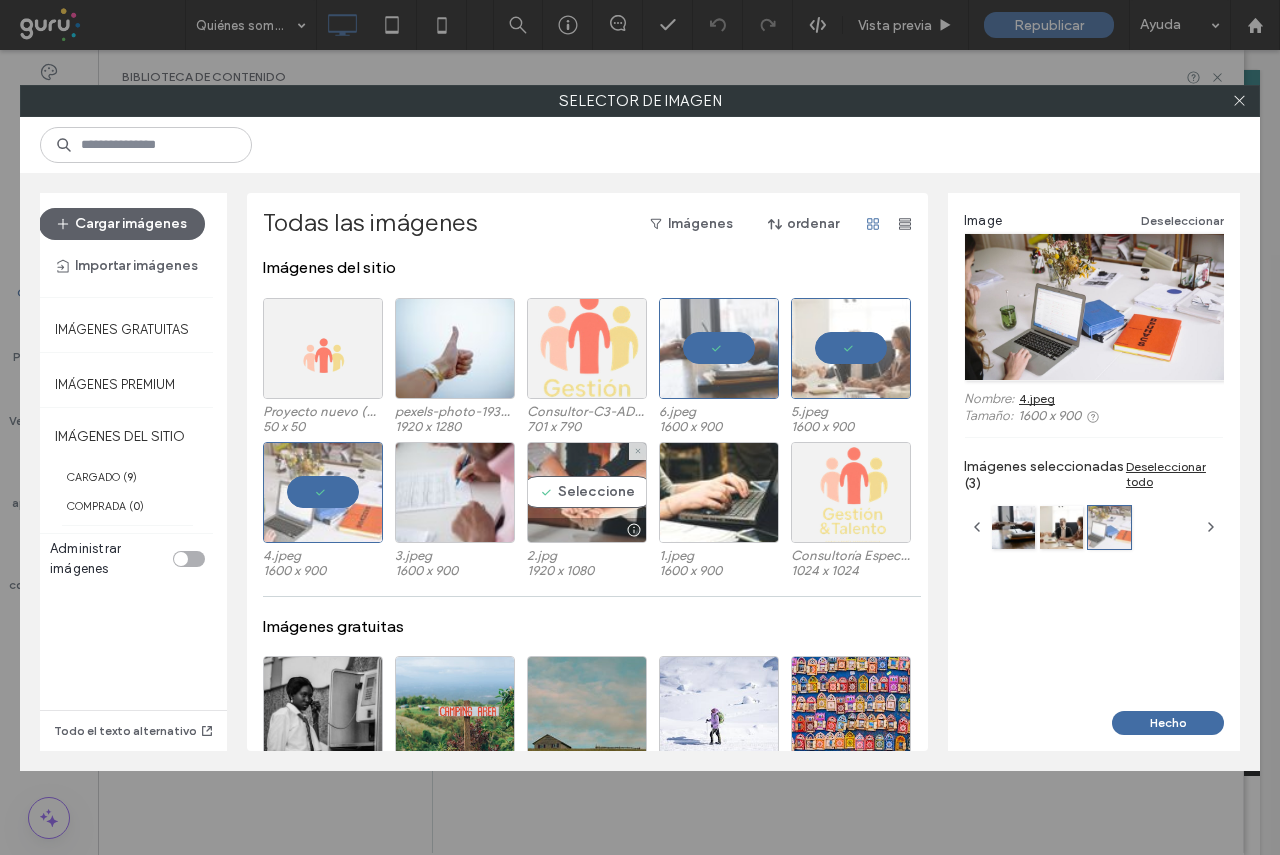 click on "Seleccione" at bounding box center [587, 492] 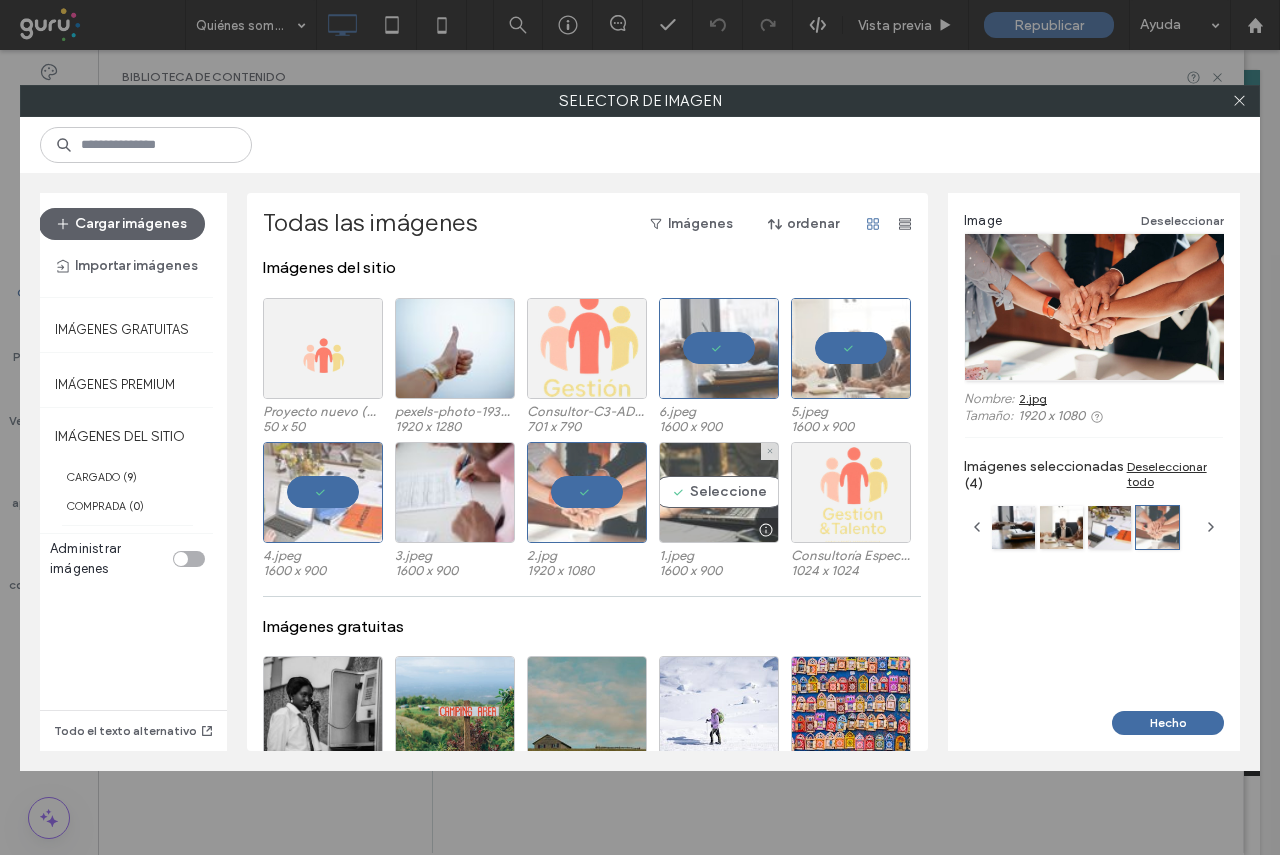 click on "Seleccione" at bounding box center (719, 492) 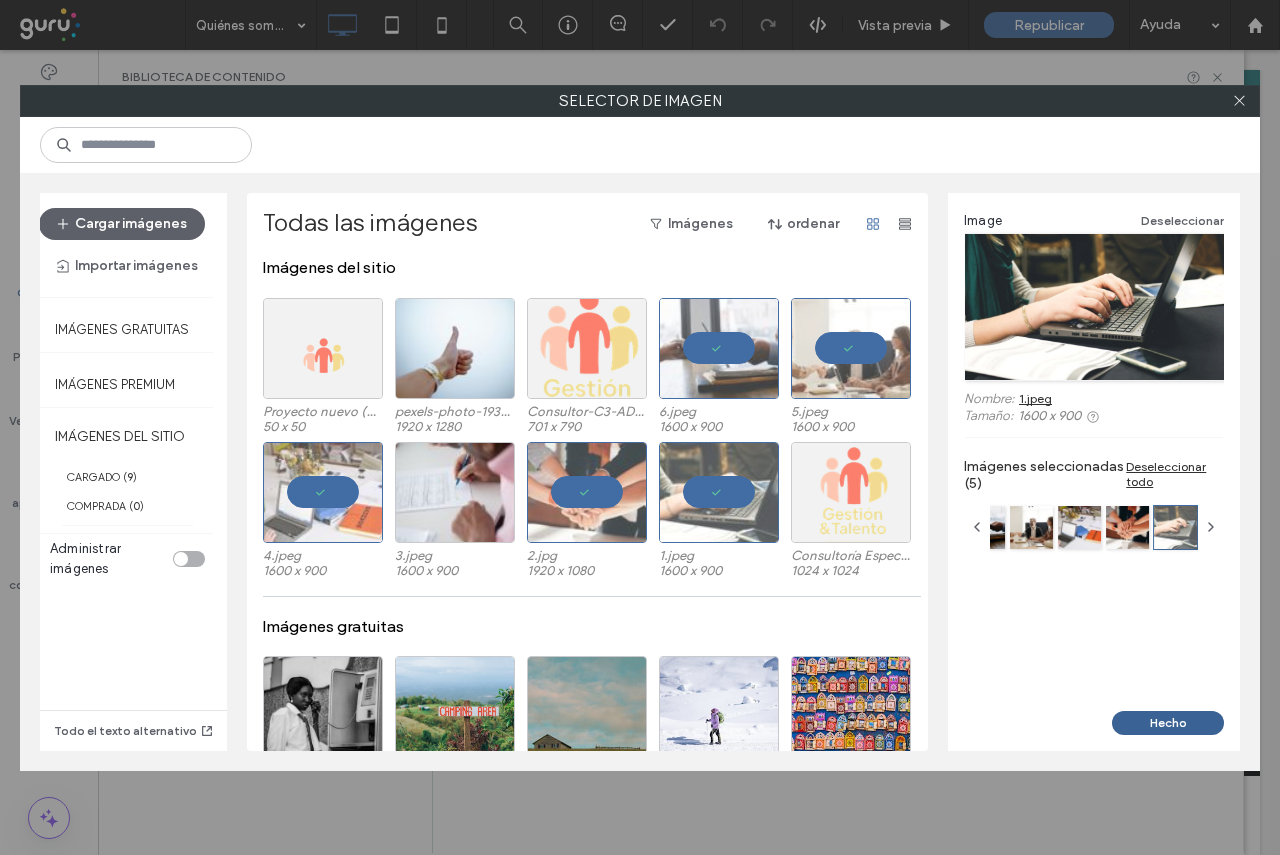 click on "Hecho" at bounding box center [1168, 723] 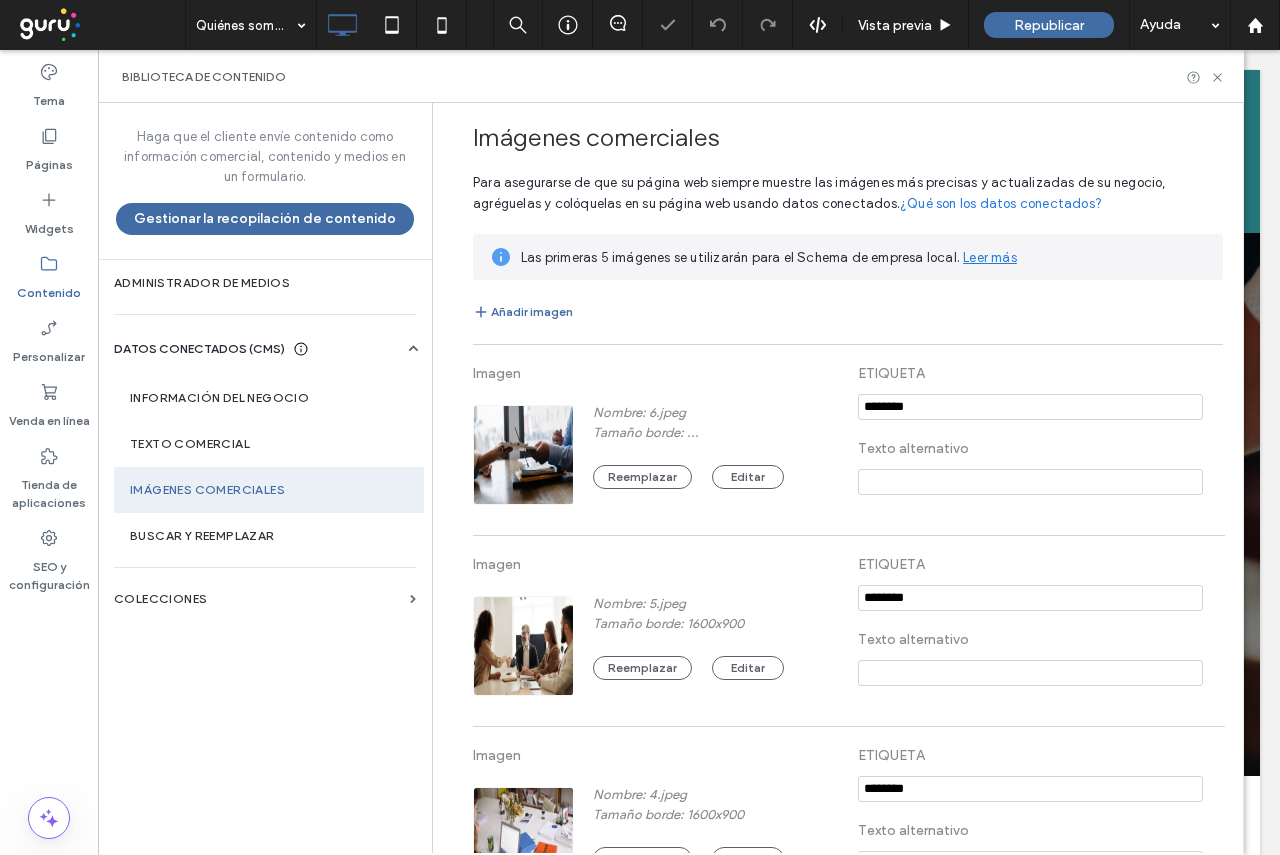 scroll, scrollTop: 501, scrollLeft: 0, axis: vertical 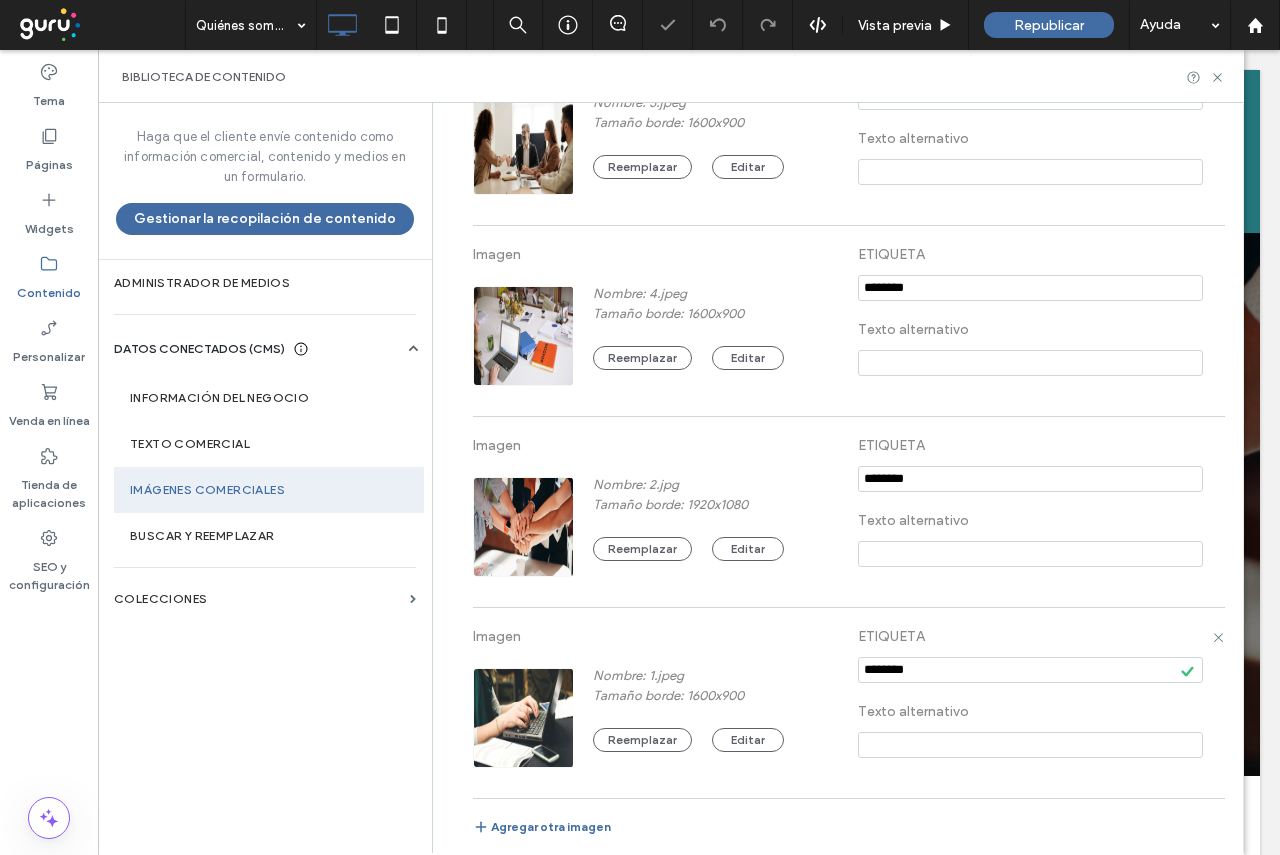 click at bounding box center (1030, 745) 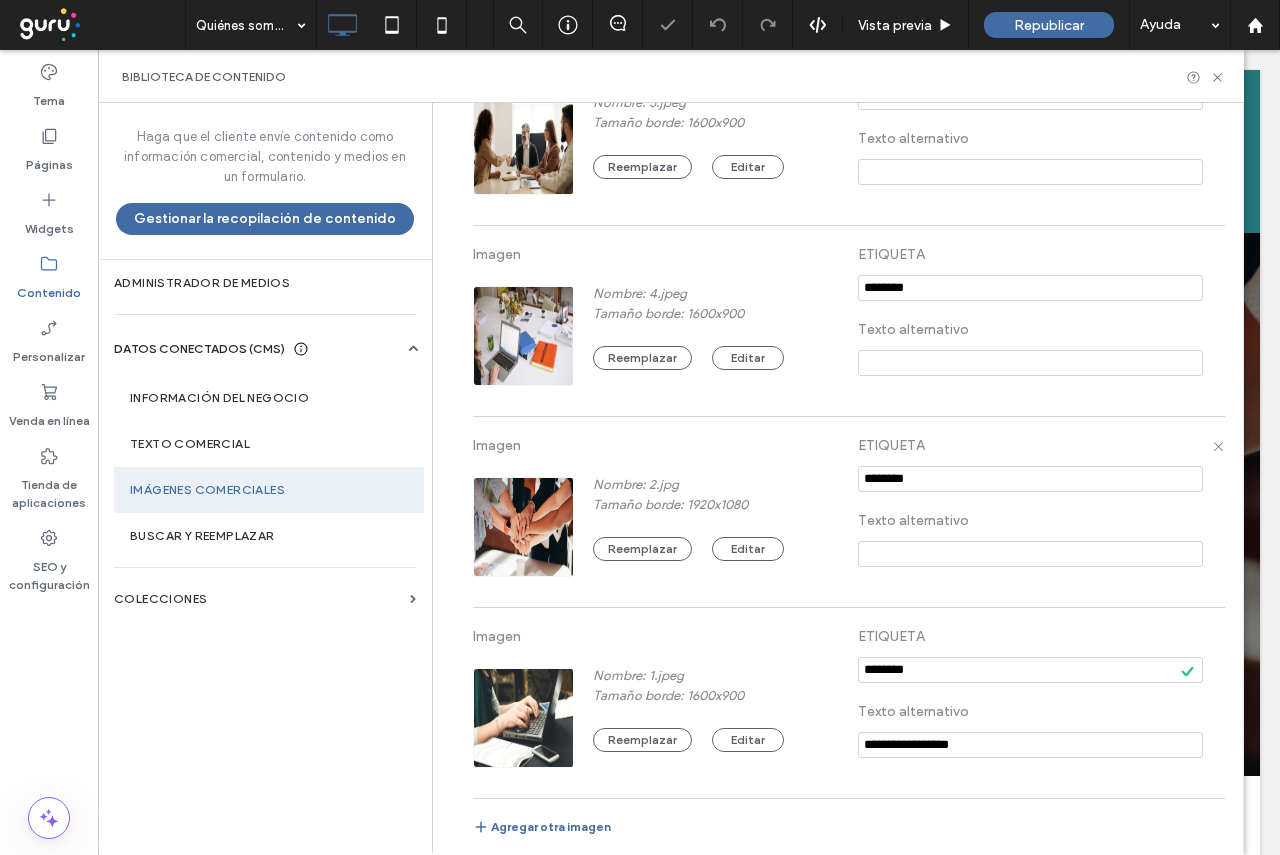 type on "**********" 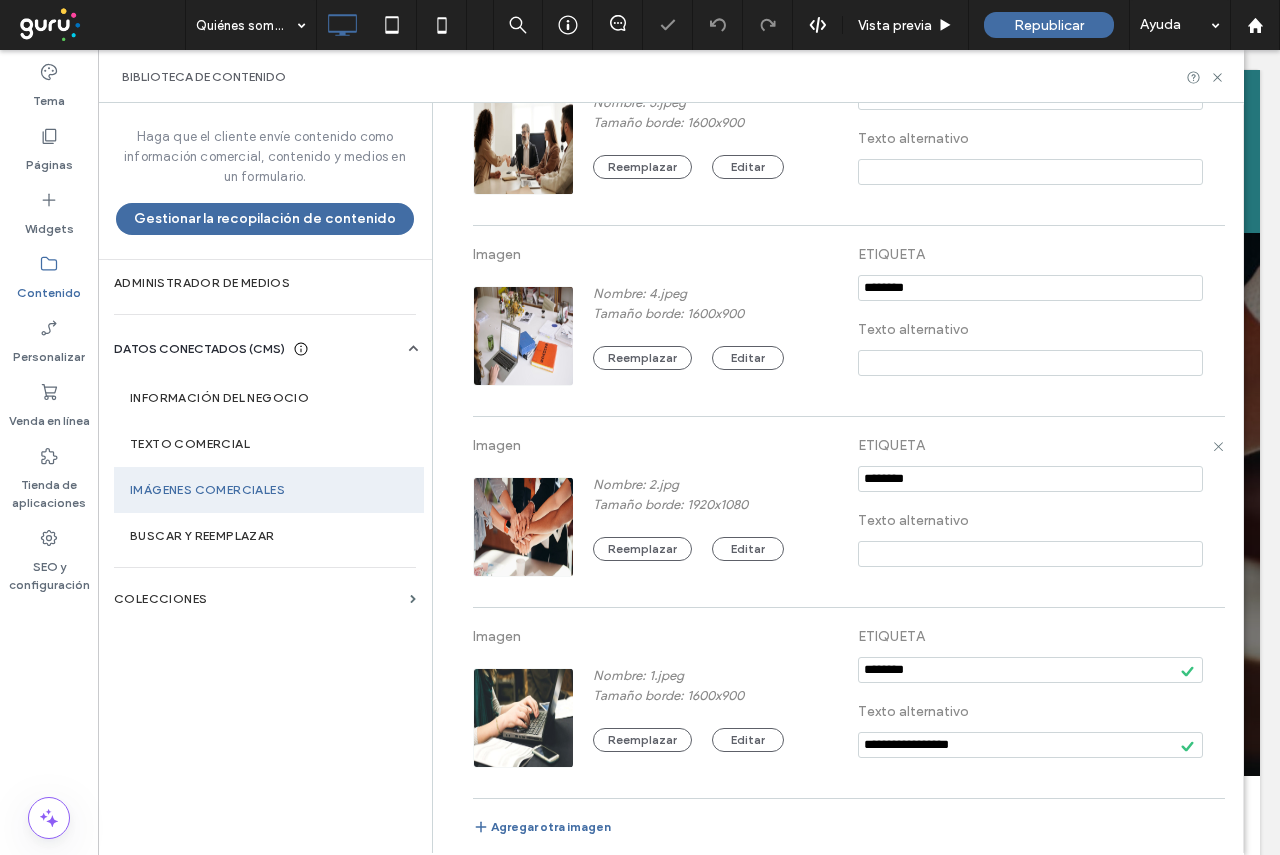 click at bounding box center (1030, 554) 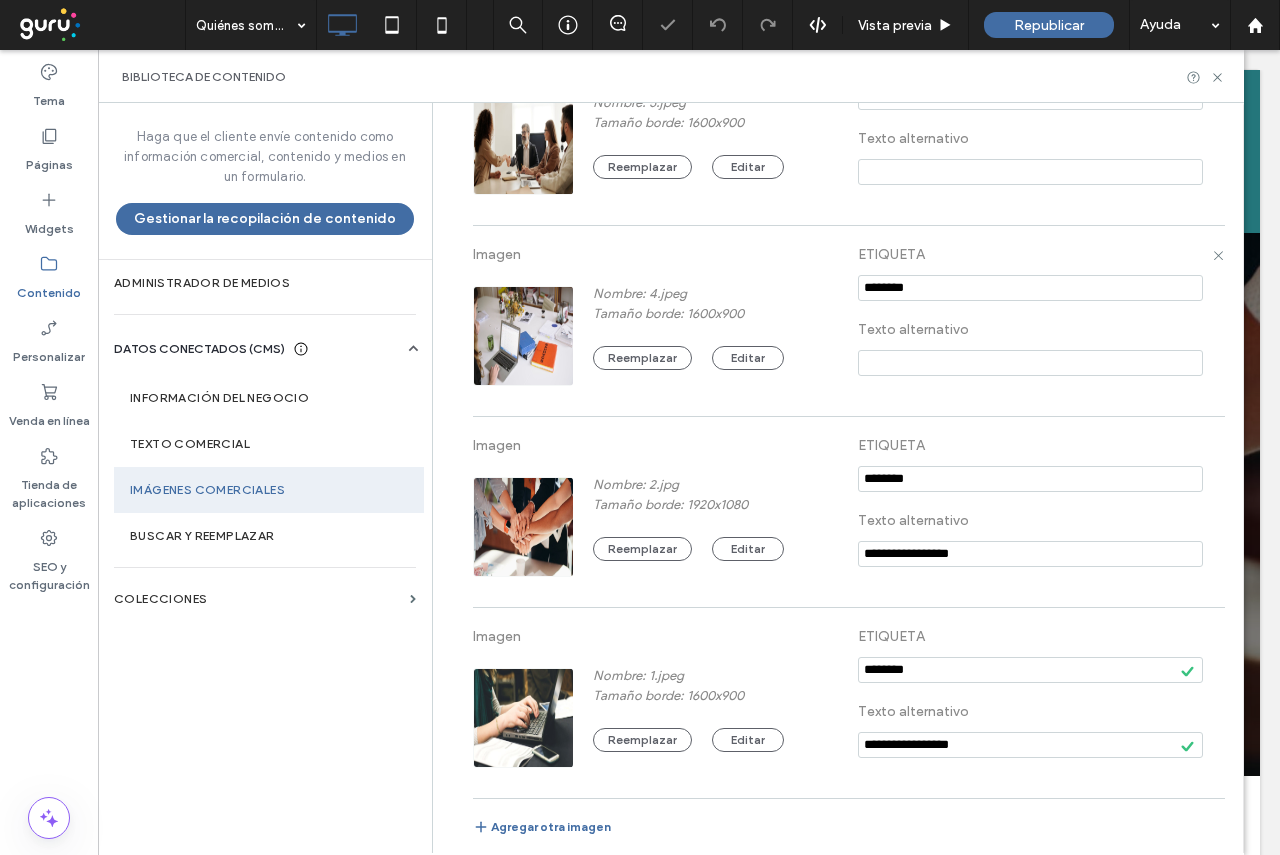 type on "**********" 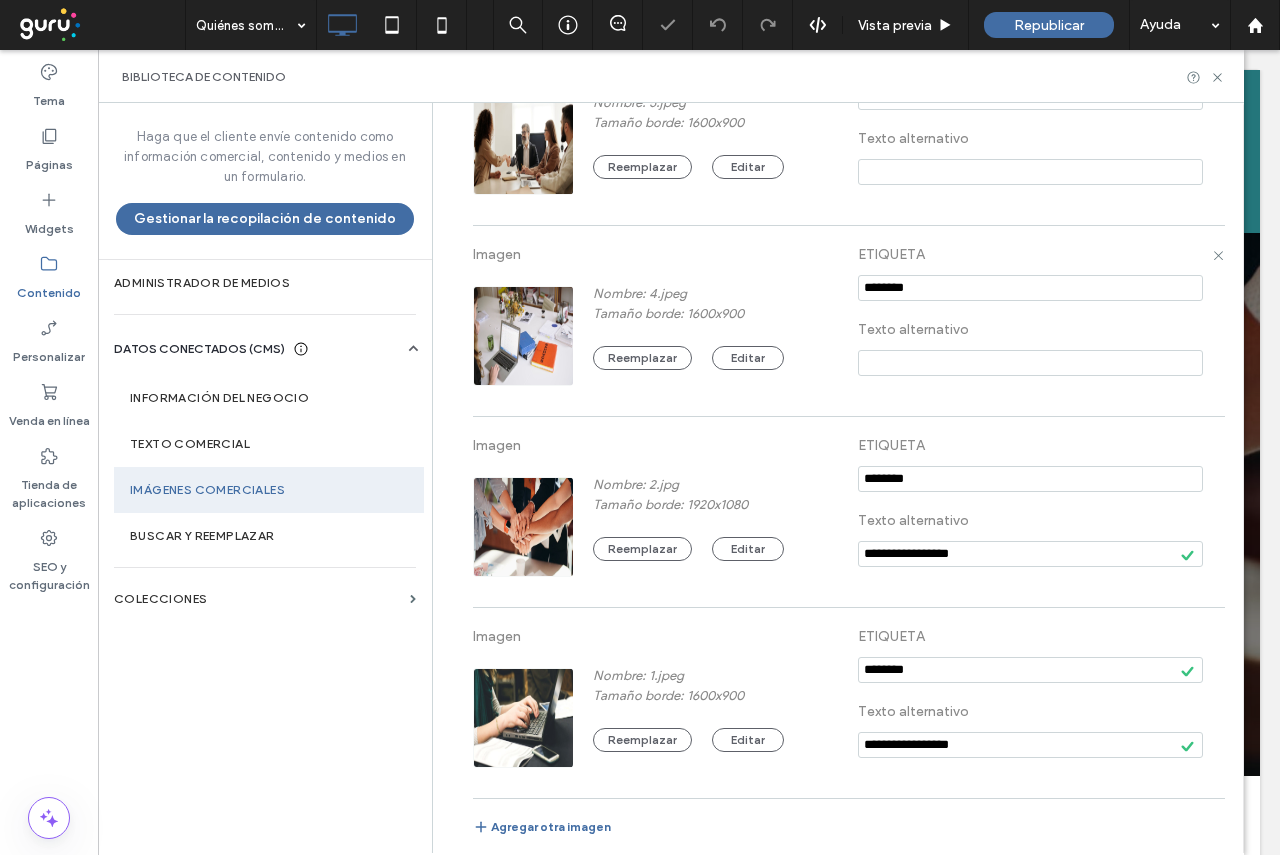 paste on "**********" 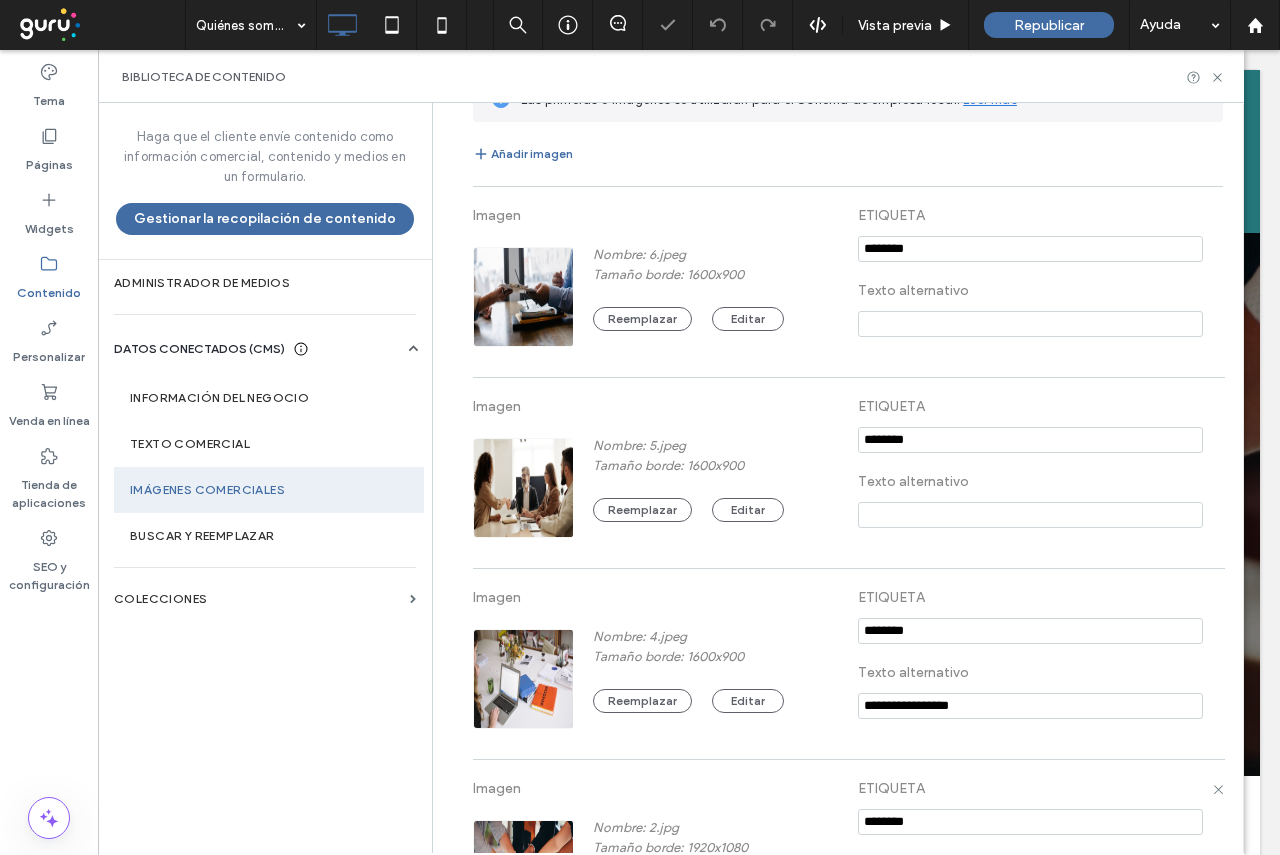 scroll, scrollTop: 1, scrollLeft: 0, axis: vertical 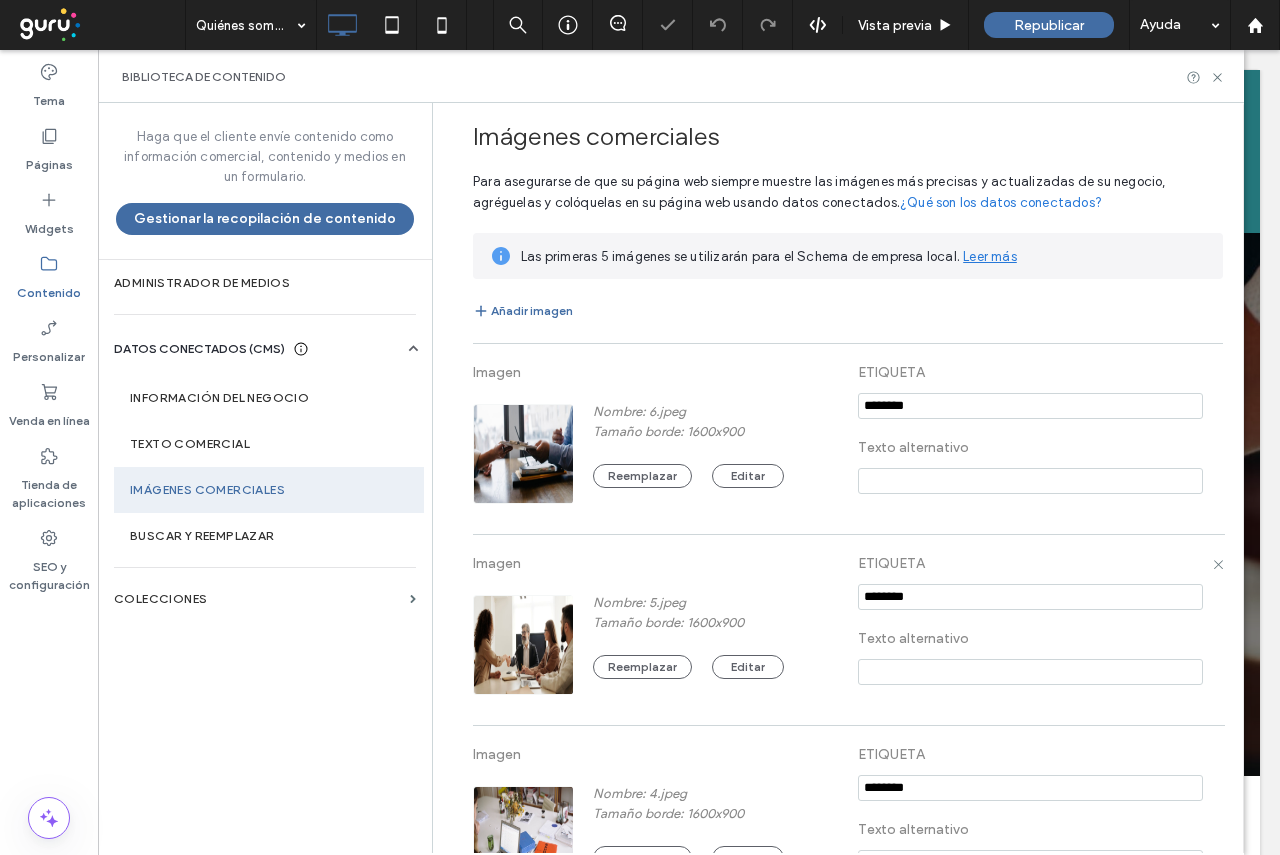 type on "**********" 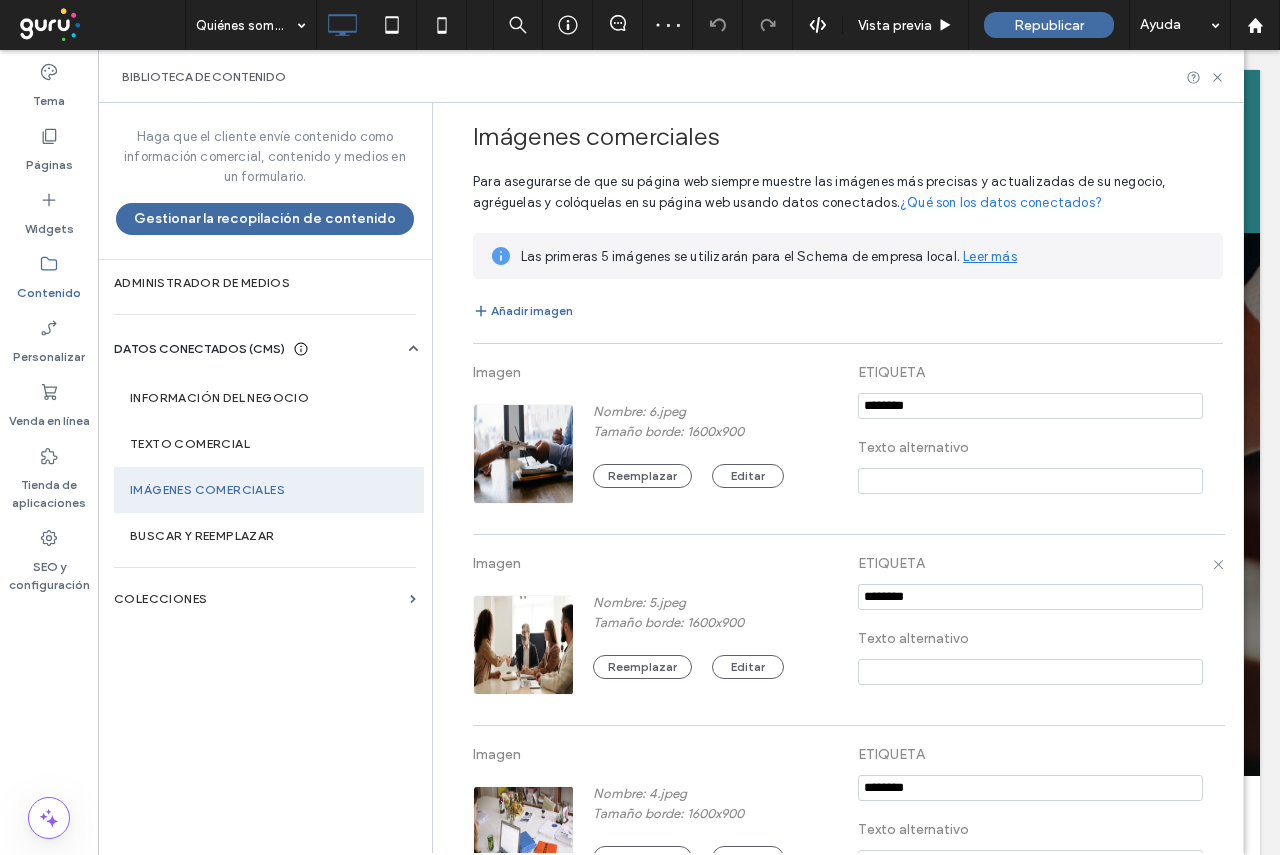 click at bounding box center (1030, 672) 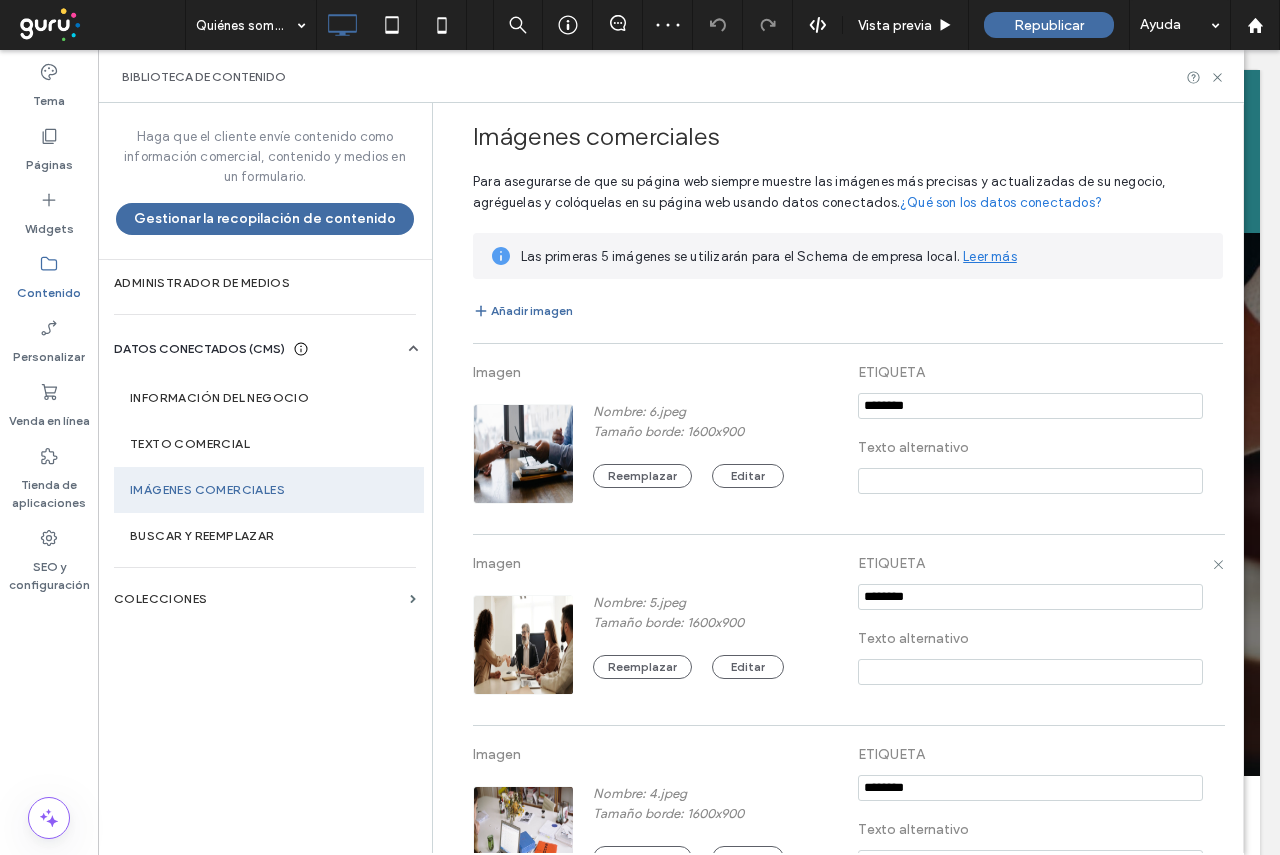 paste on "**********" 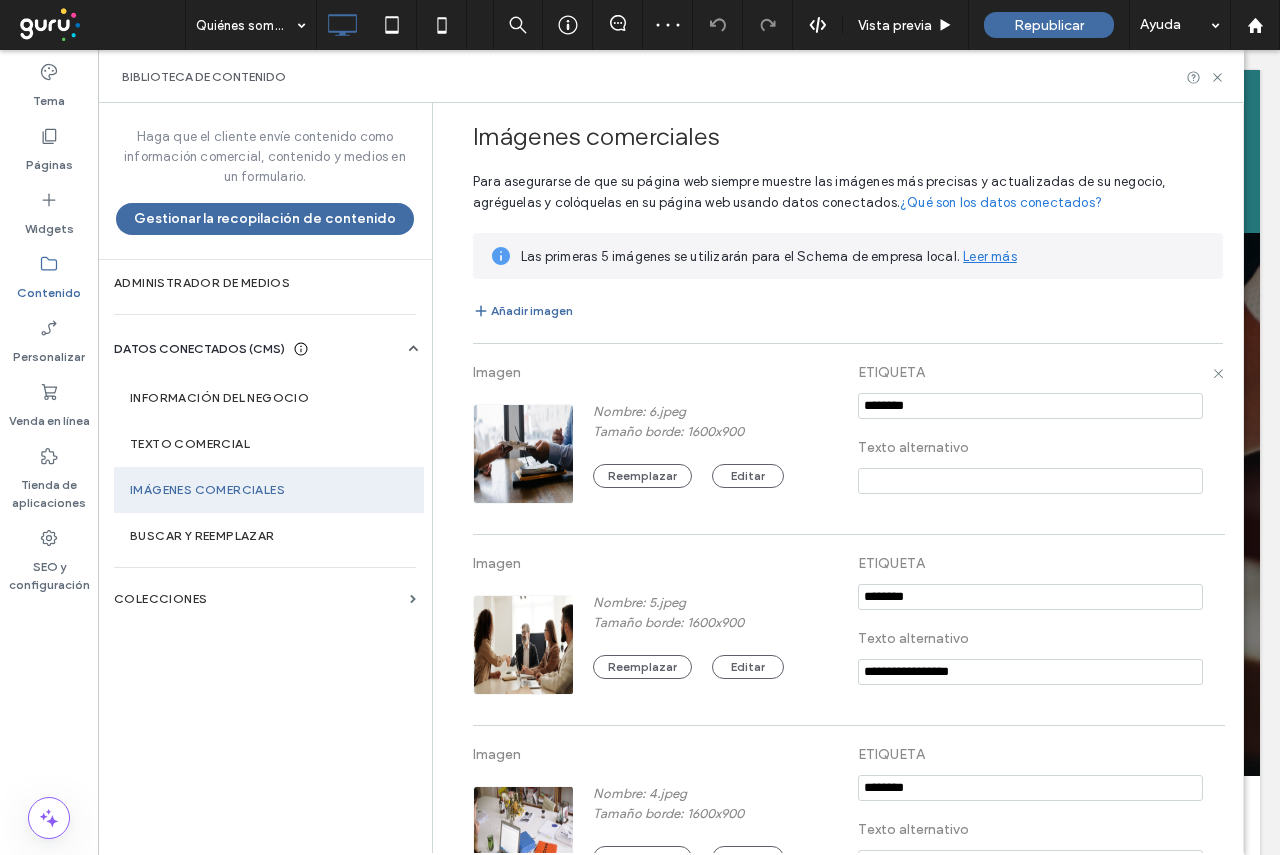type on "**********" 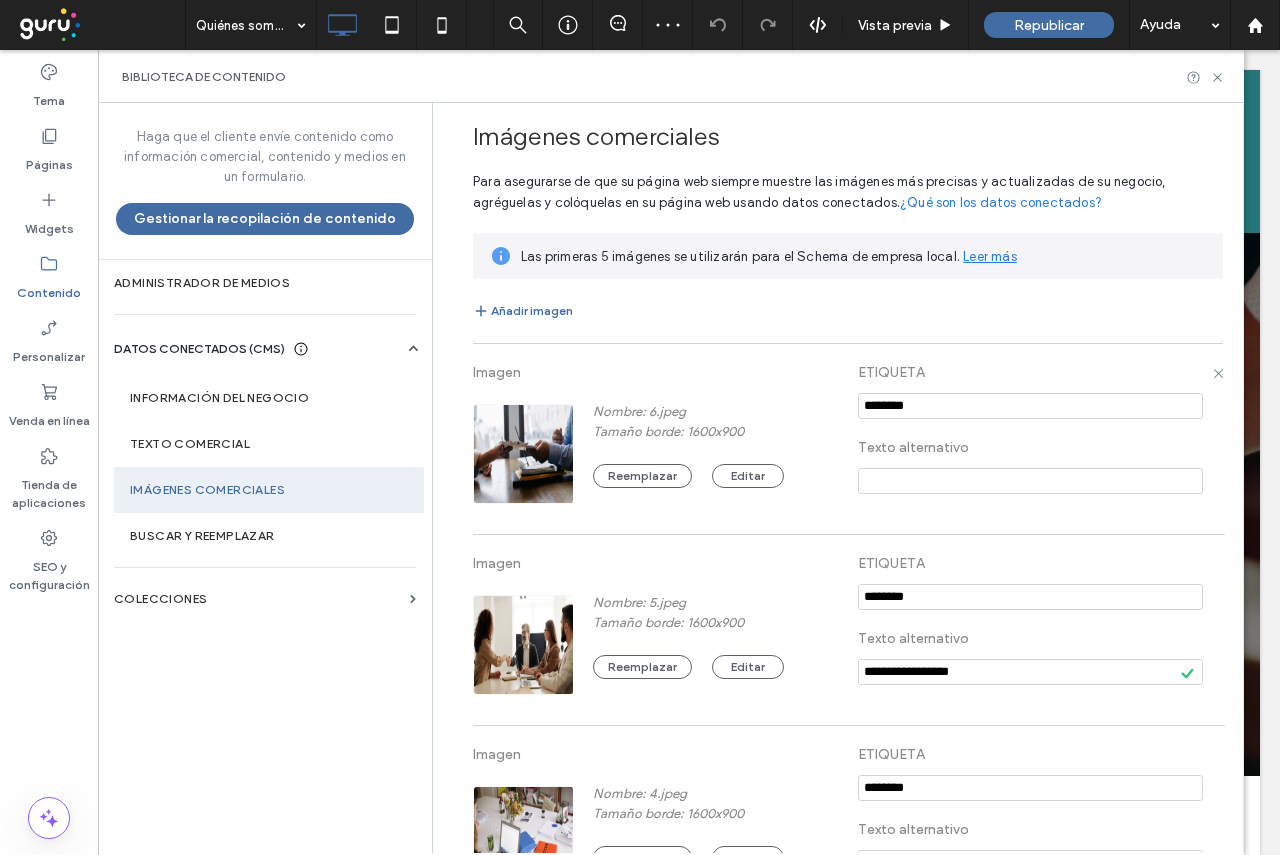 click at bounding box center [1030, 481] 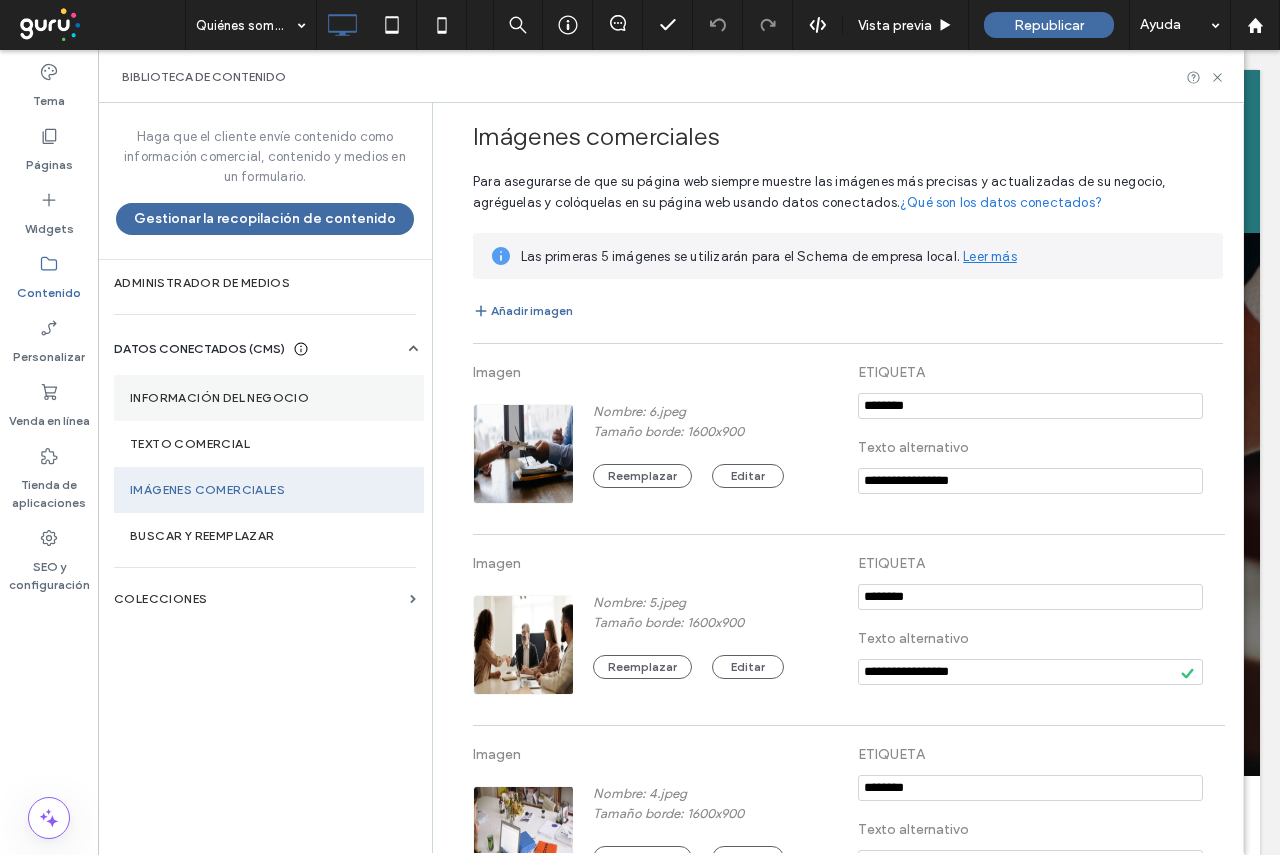 type on "**********" 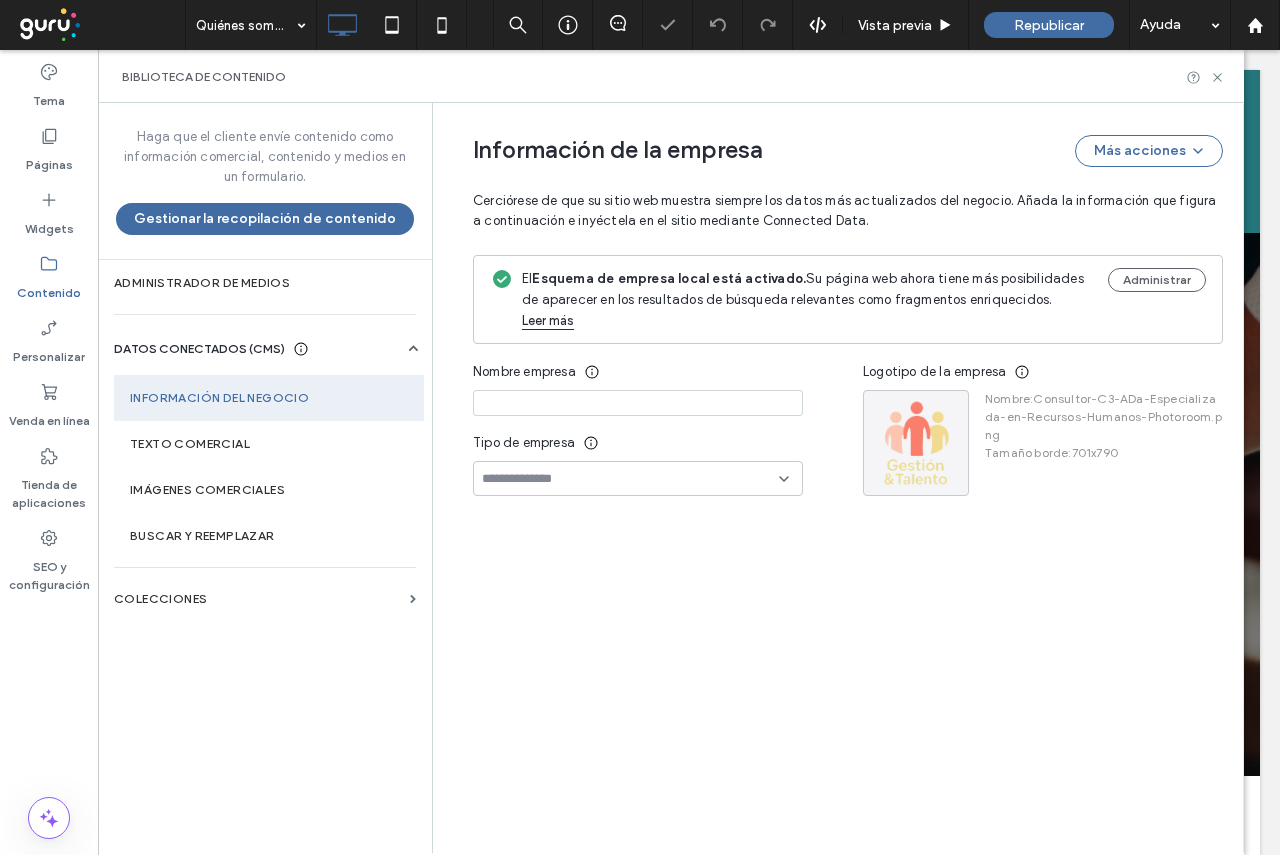 type on "**********" 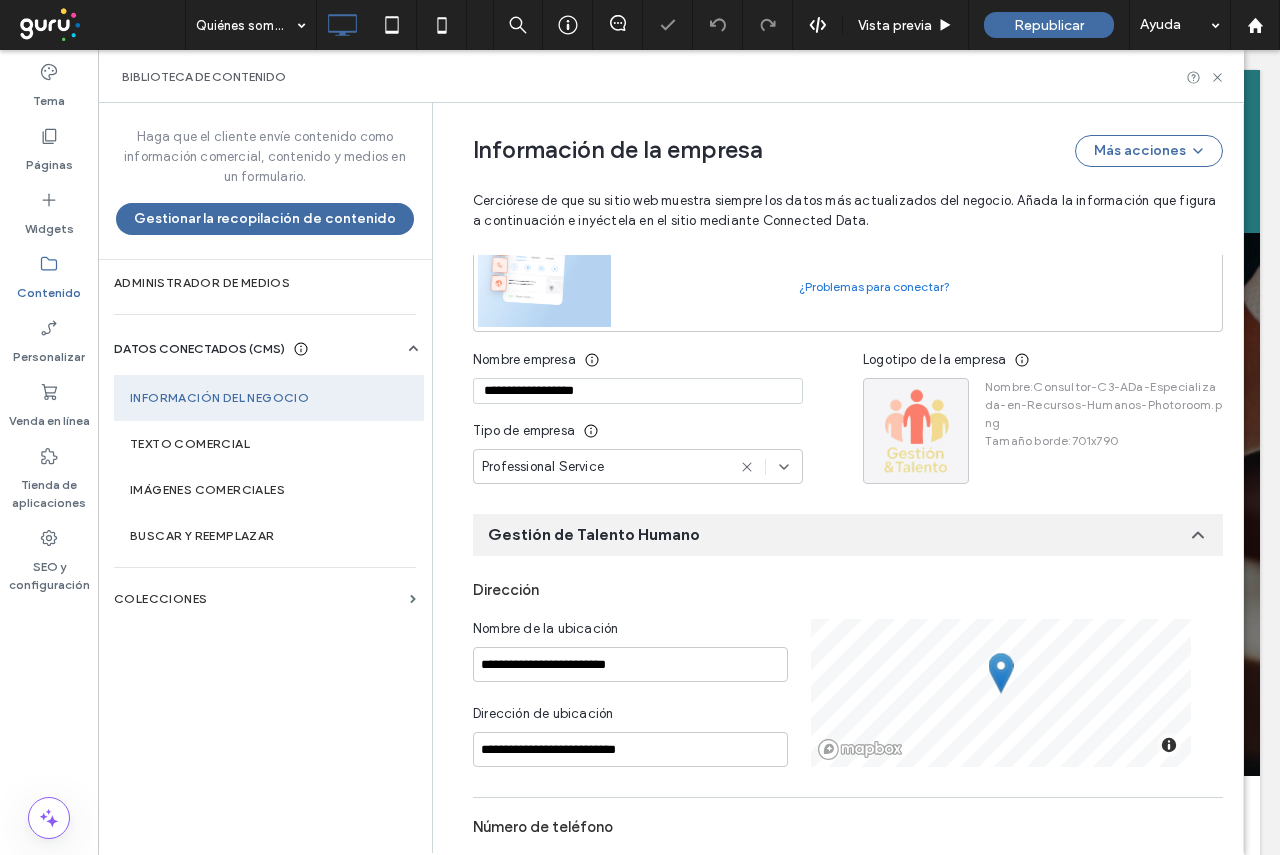 scroll, scrollTop: 0, scrollLeft: 0, axis: both 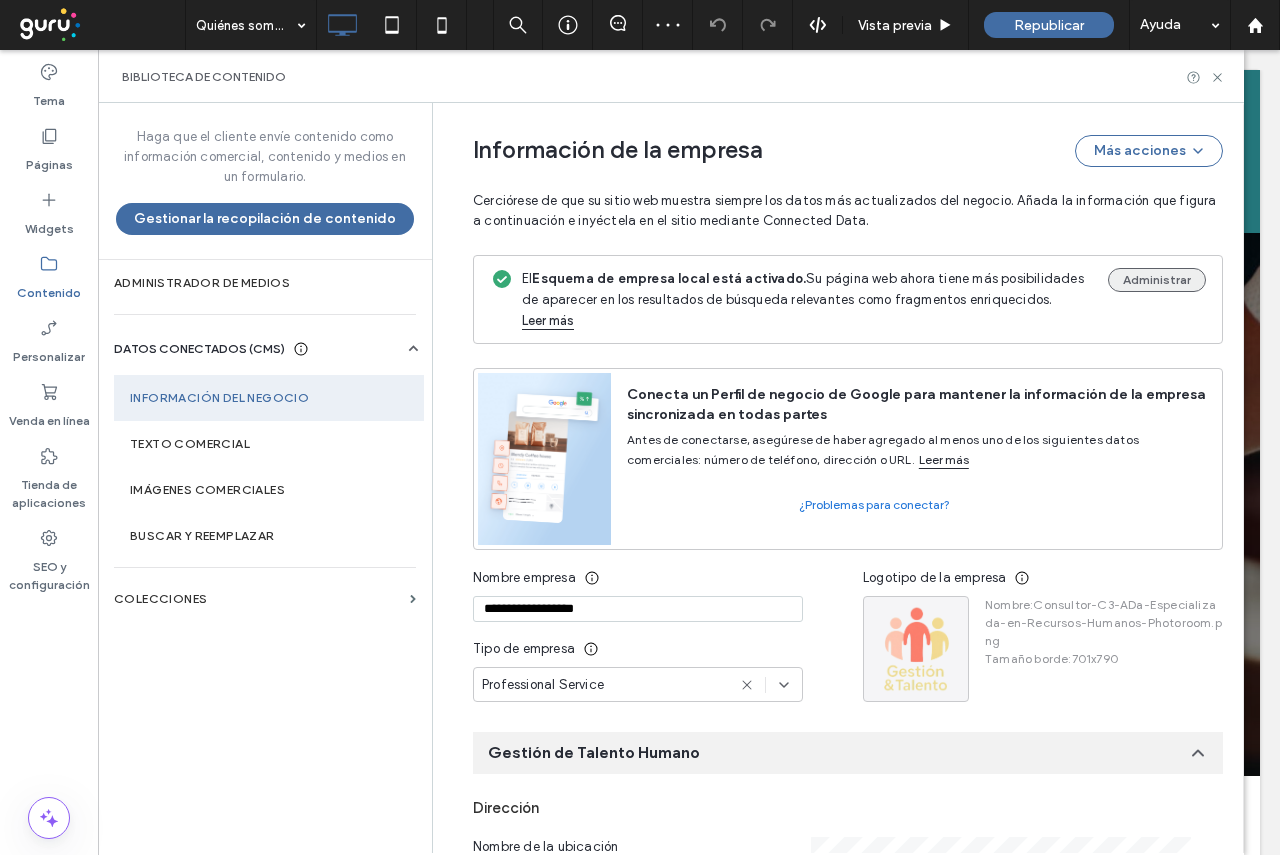 click on "Administrar" at bounding box center [1157, 280] 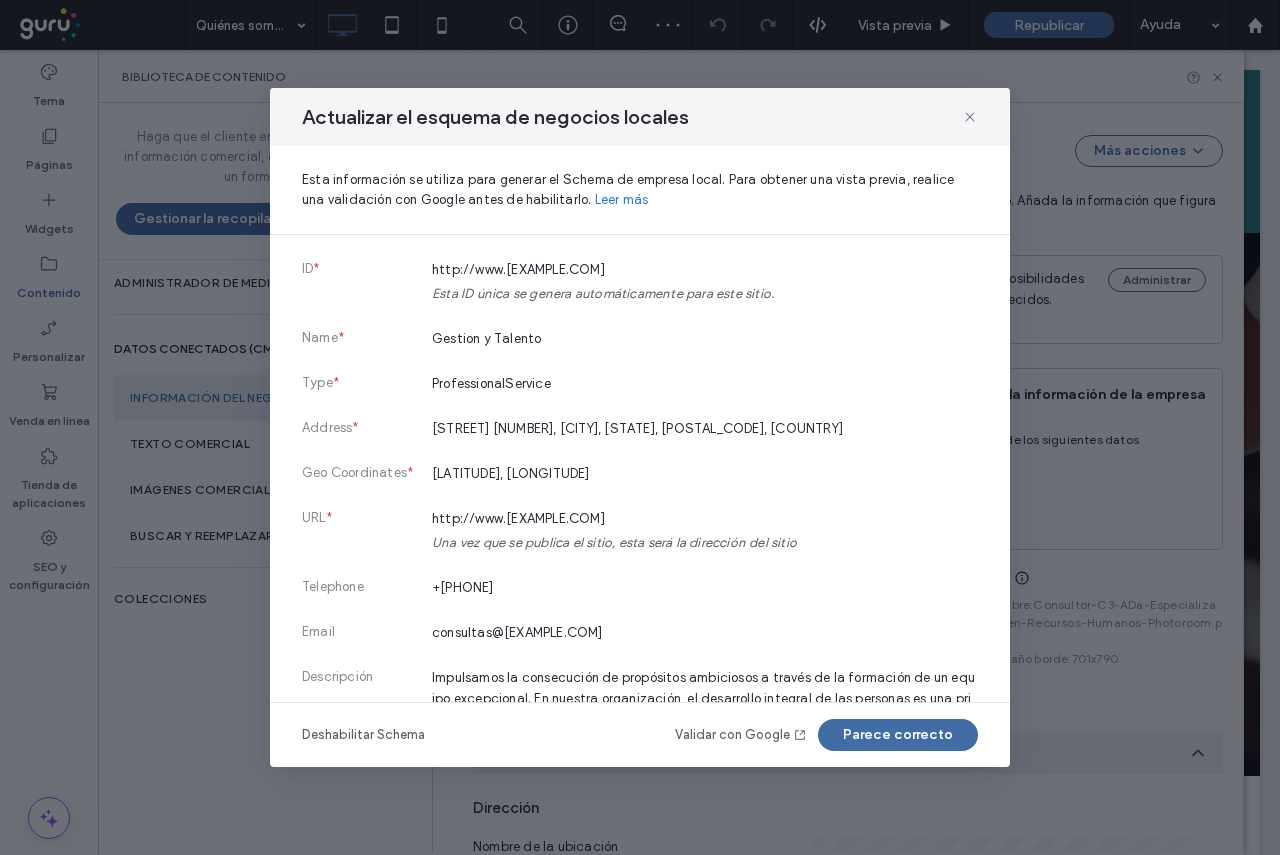 click on "Validar con Google" at bounding box center [741, 735] 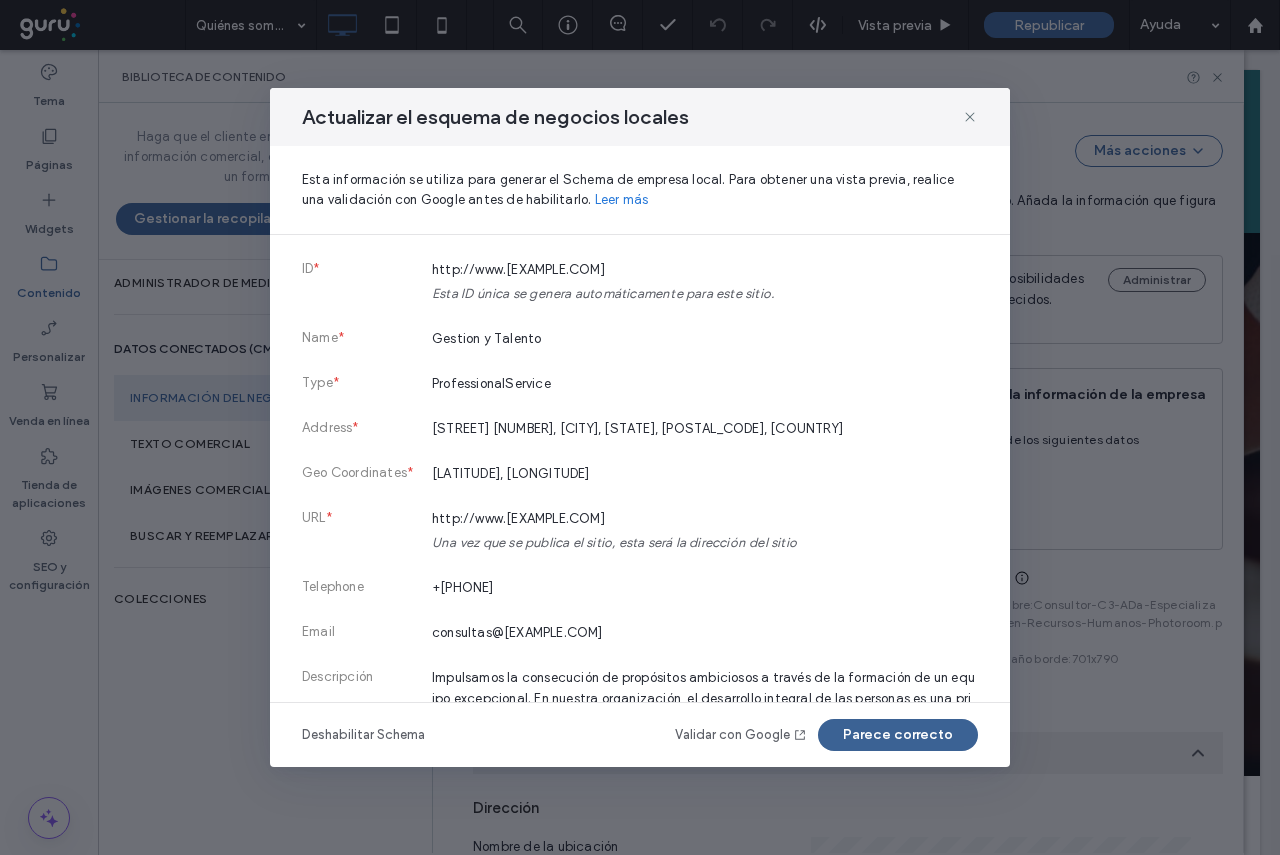click on "Parece correcto" at bounding box center [898, 735] 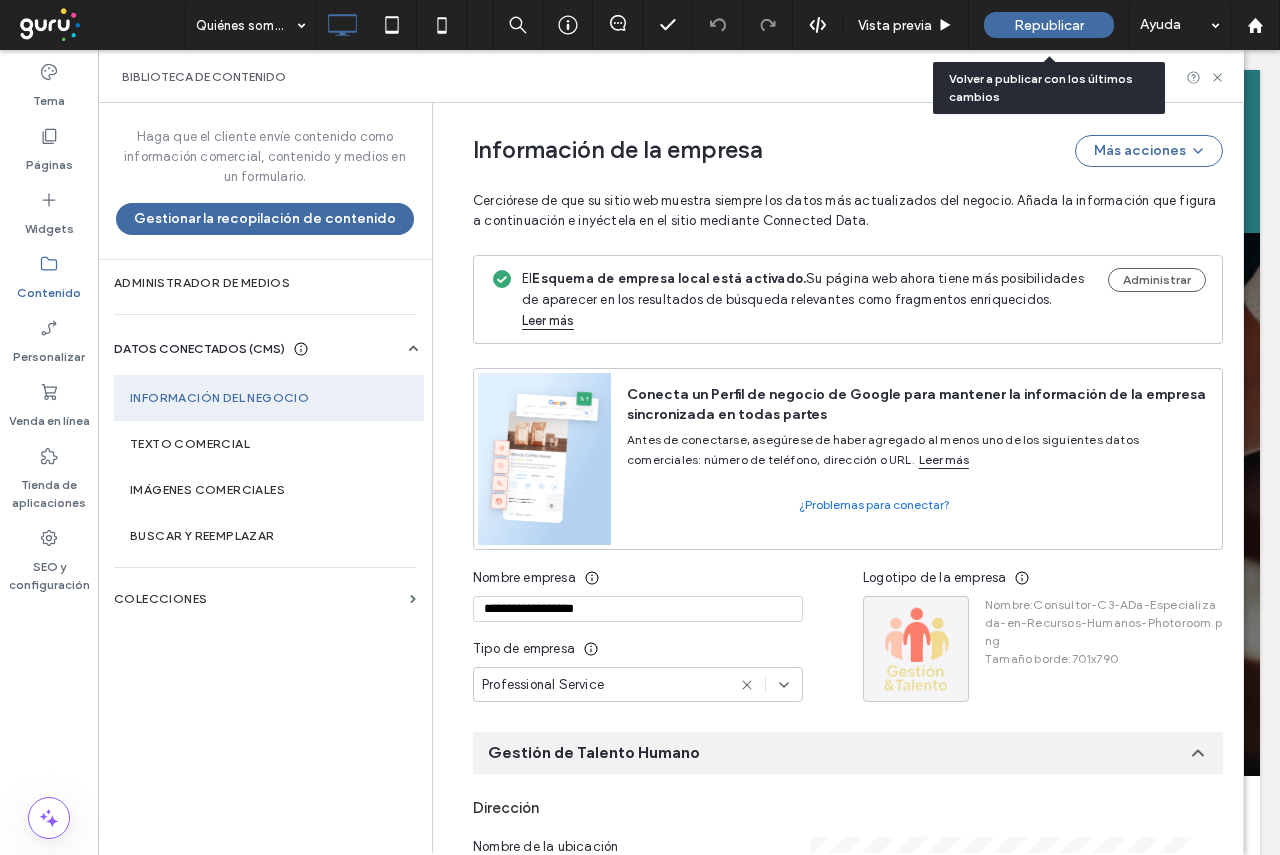 click on "Republicar" at bounding box center [1049, 25] 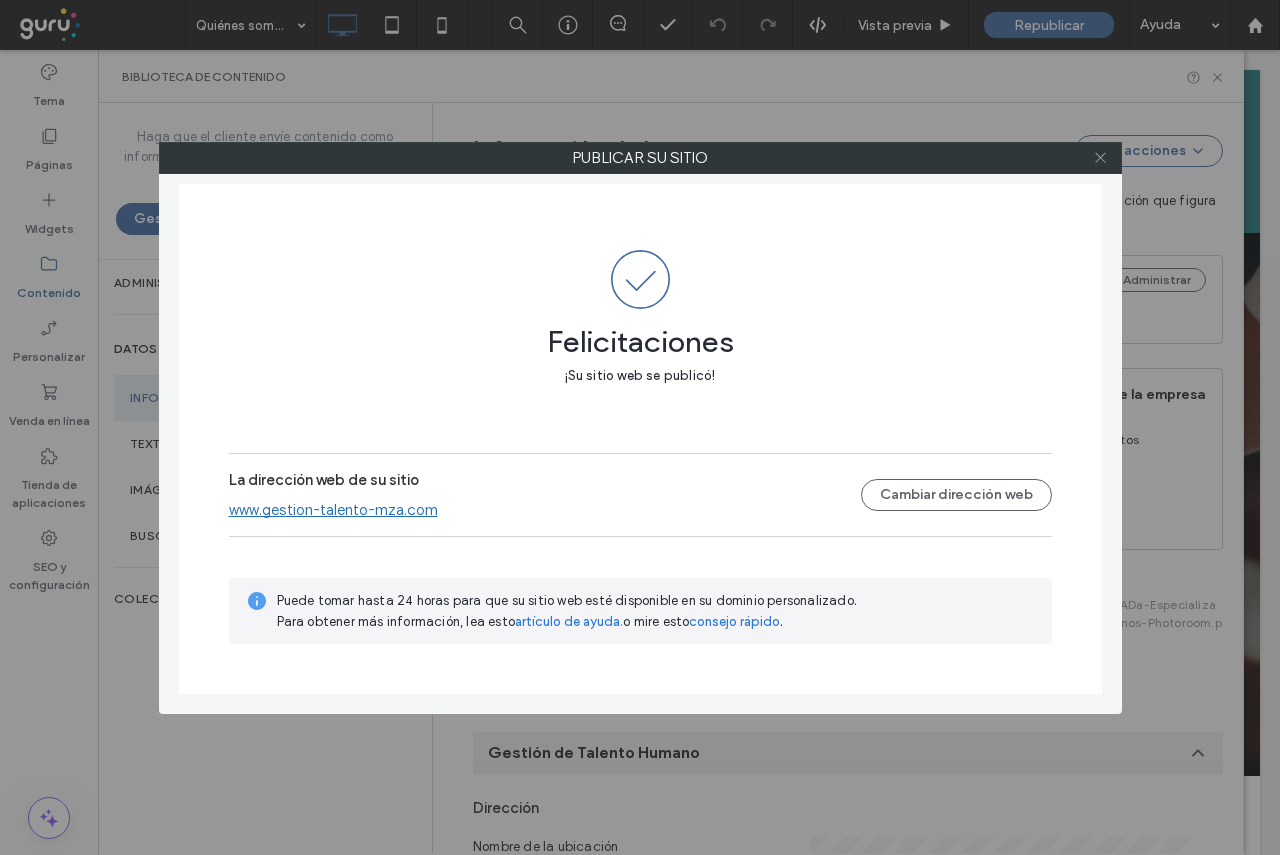 click 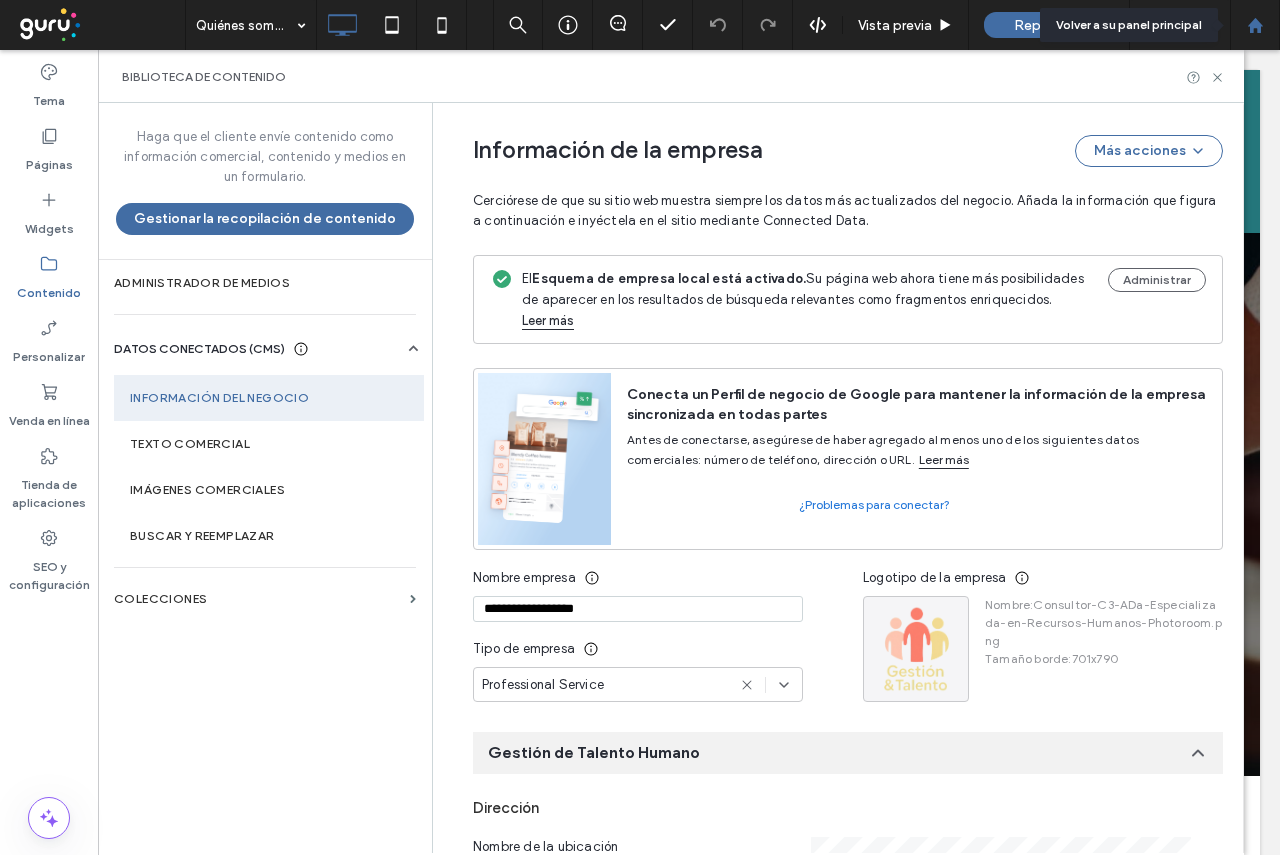 click at bounding box center [1255, 25] 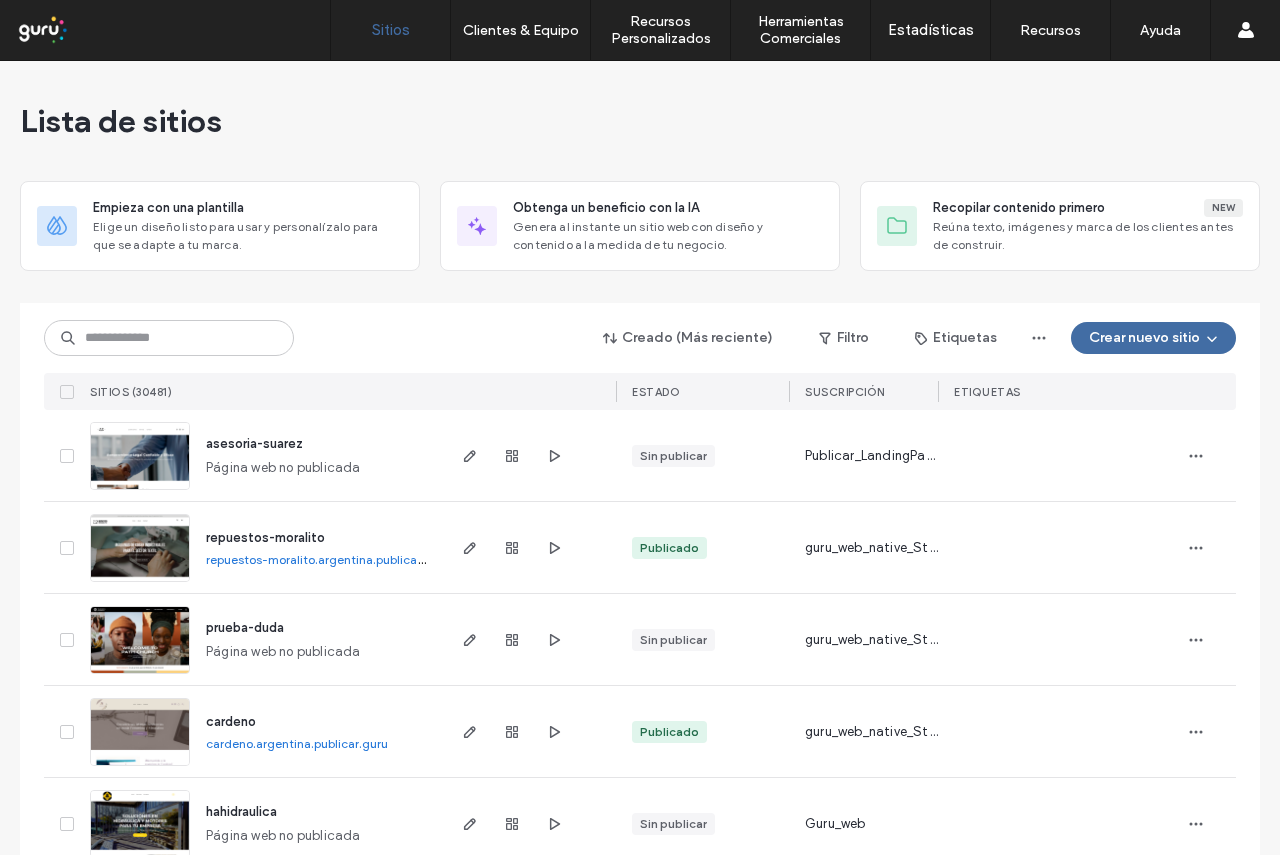 scroll, scrollTop: 0, scrollLeft: 0, axis: both 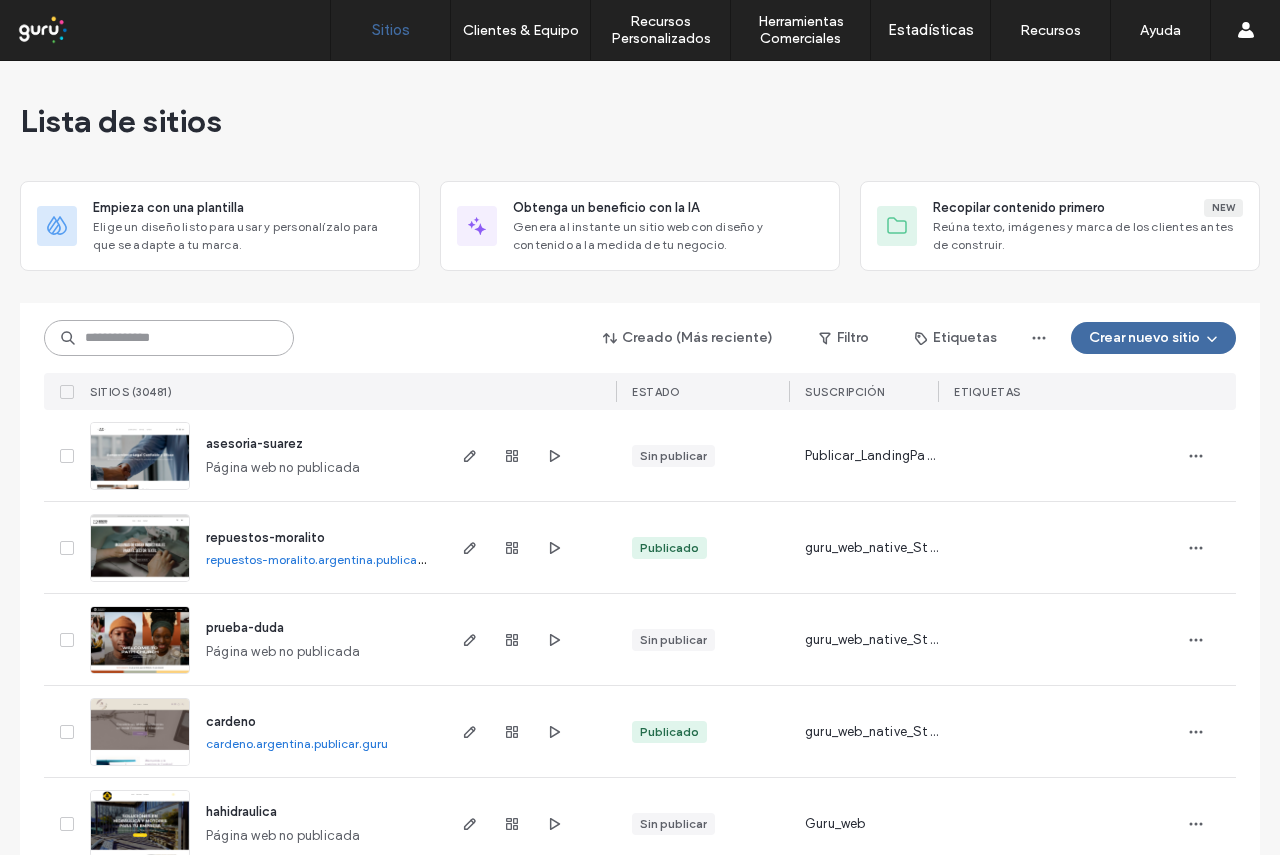 click at bounding box center (169, 338) 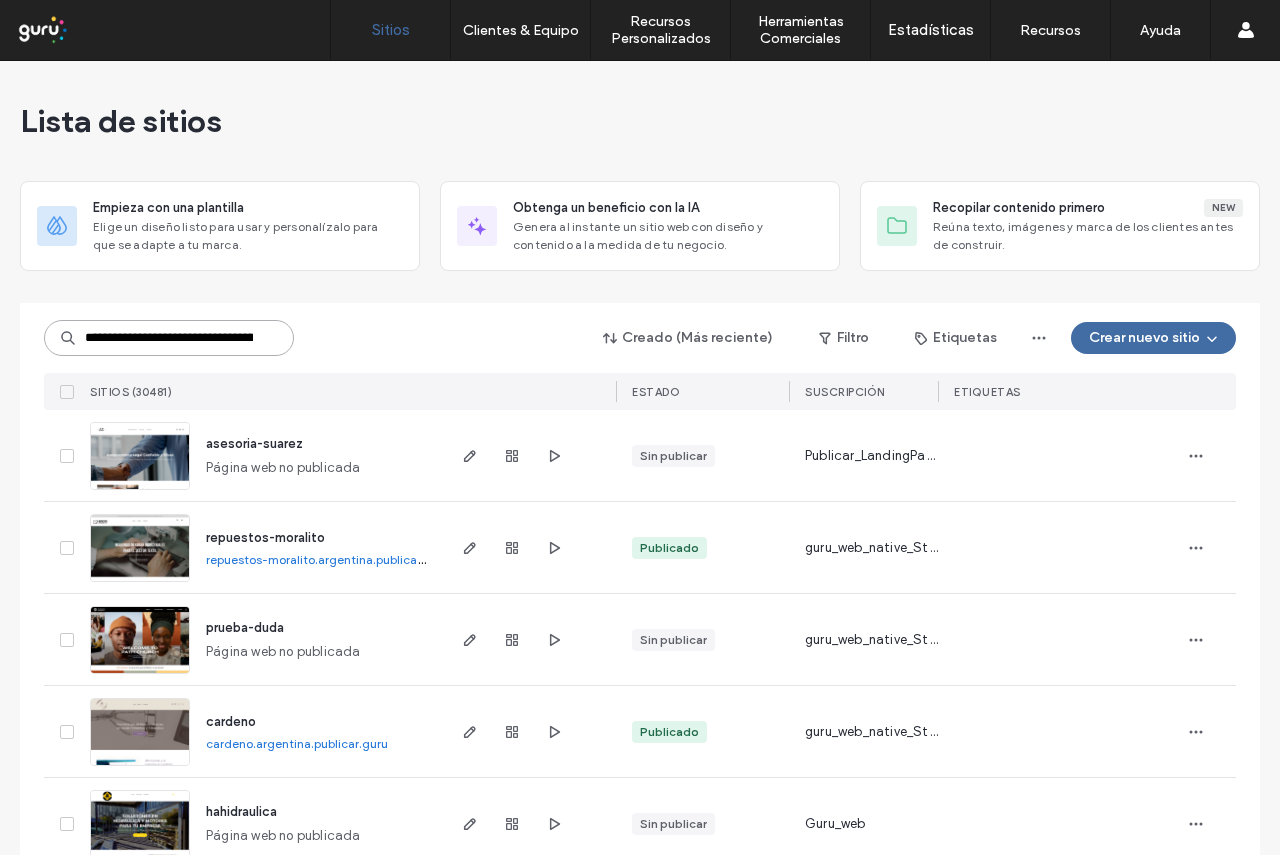 scroll, scrollTop: 0, scrollLeft: 102, axis: horizontal 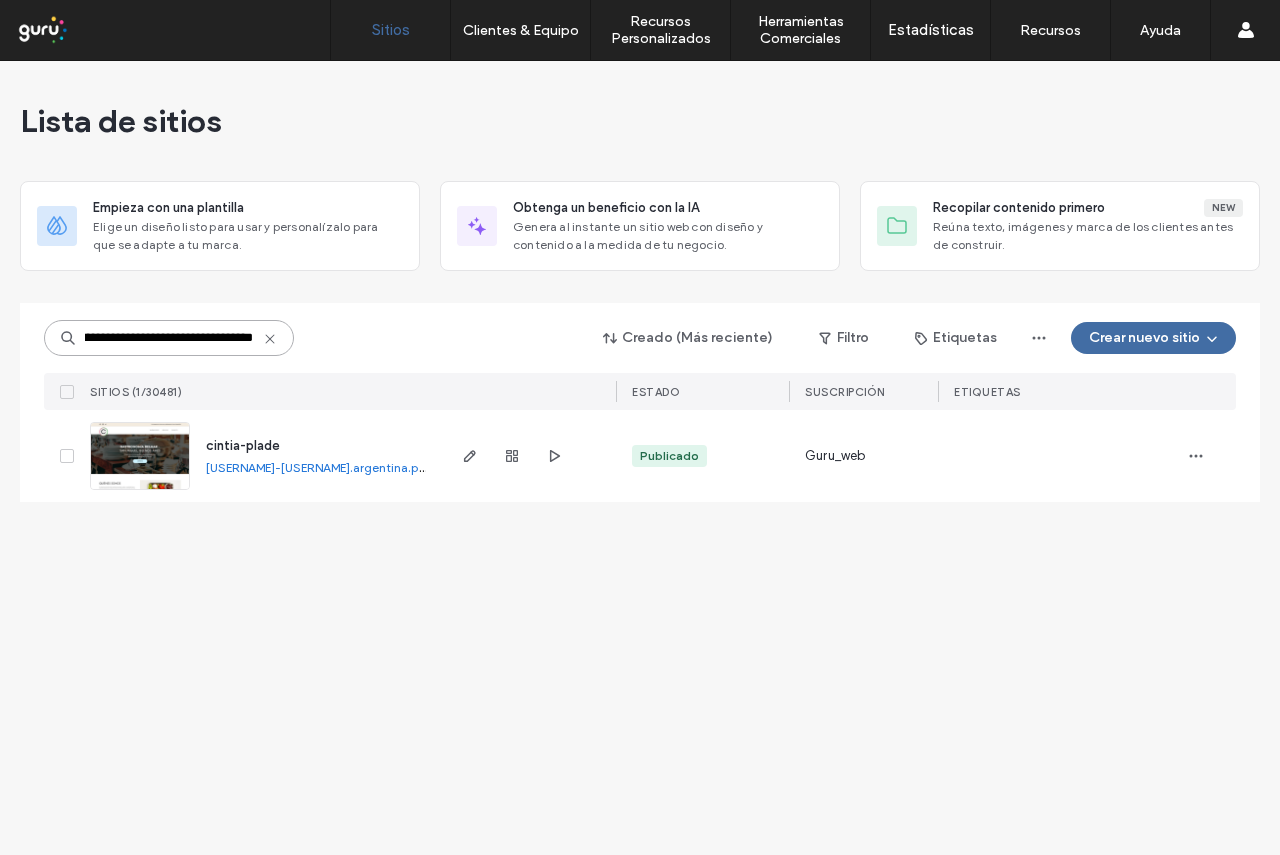type on "**********" 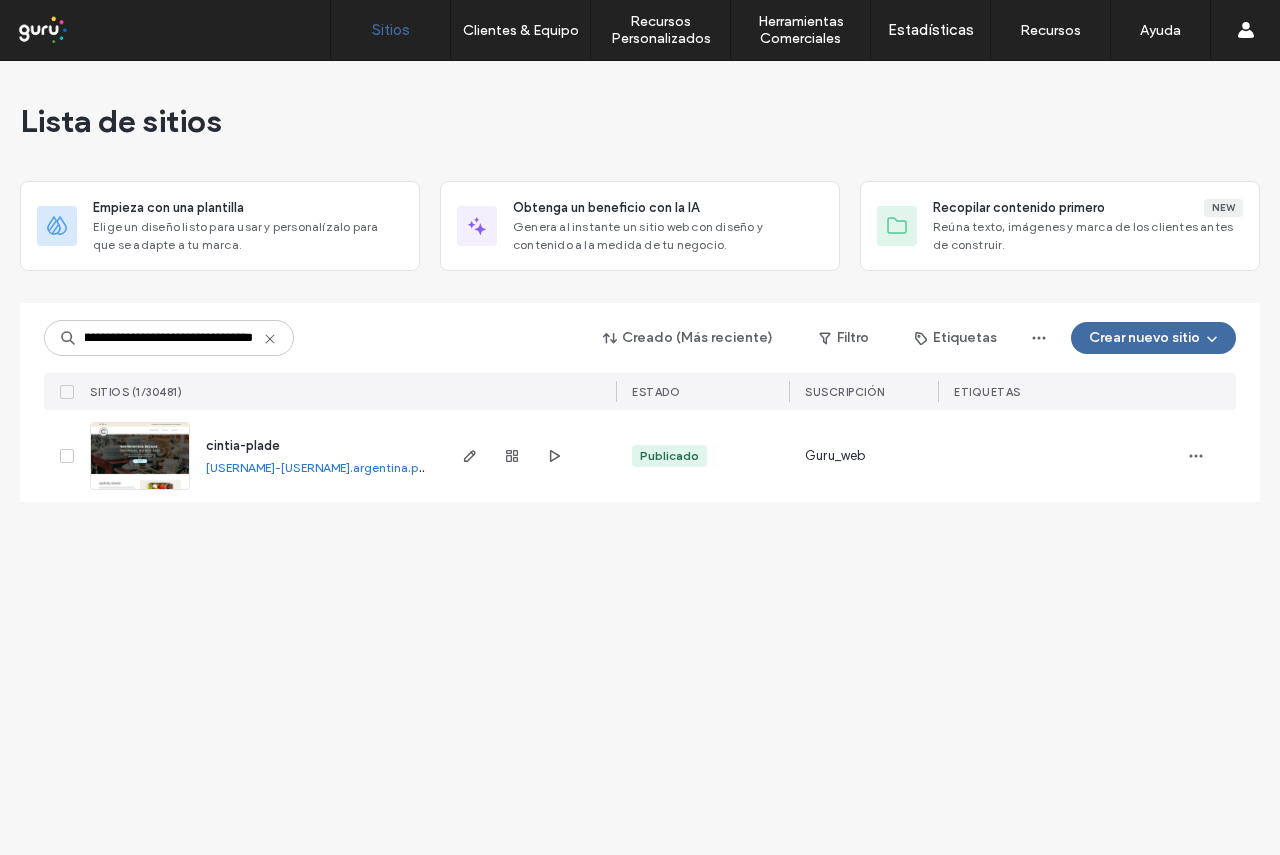 scroll, scrollTop: 0, scrollLeft: 0, axis: both 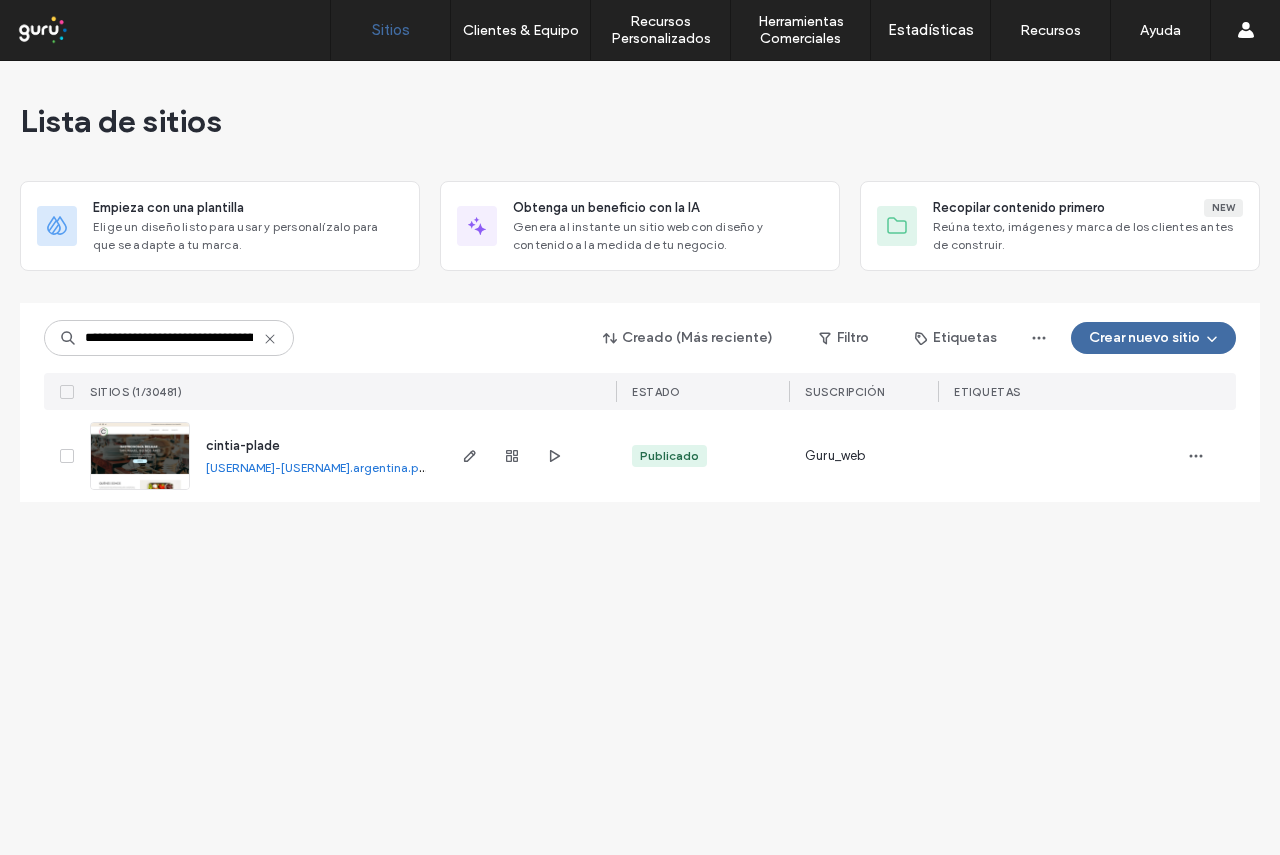 click on "cintia-plade" at bounding box center (243, 445) 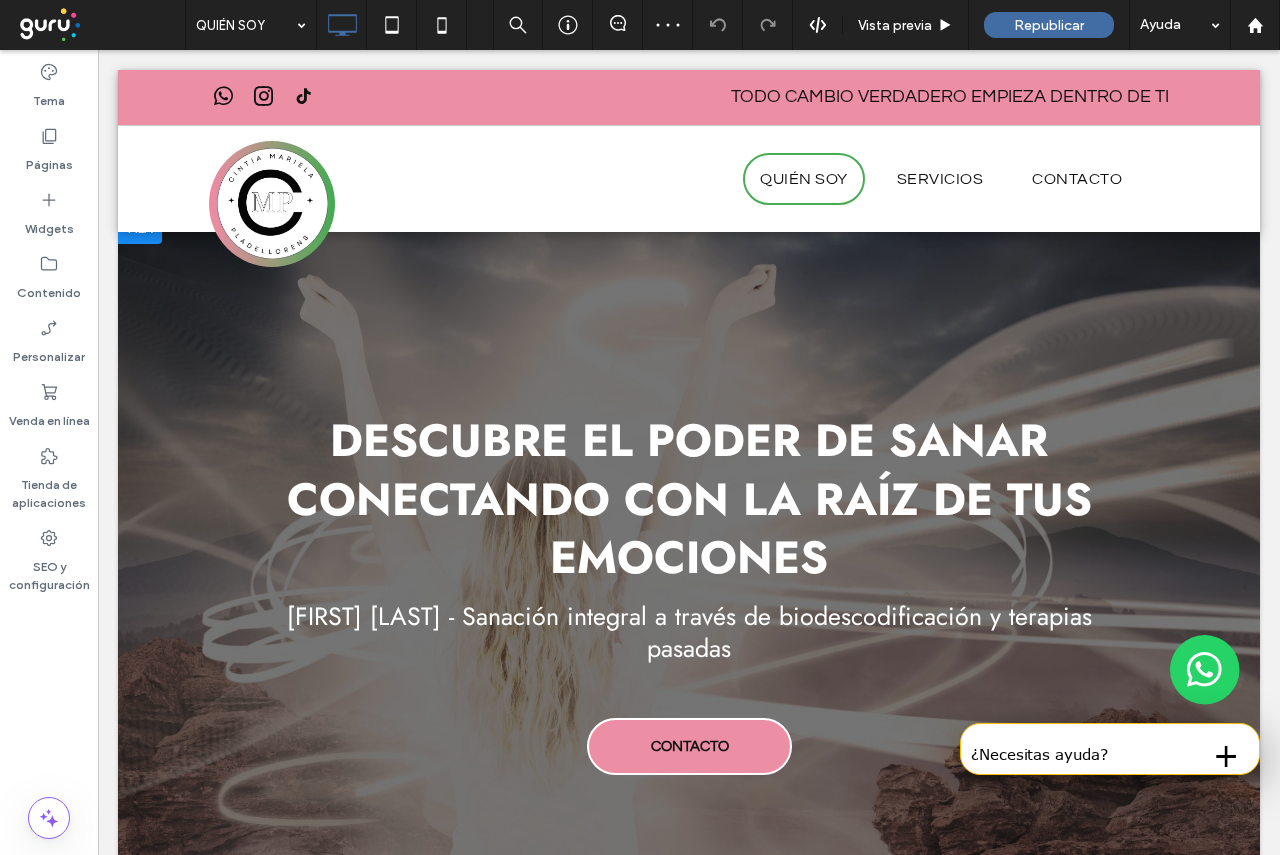 scroll, scrollTop: 0, scrollLeft: 0, axis: both 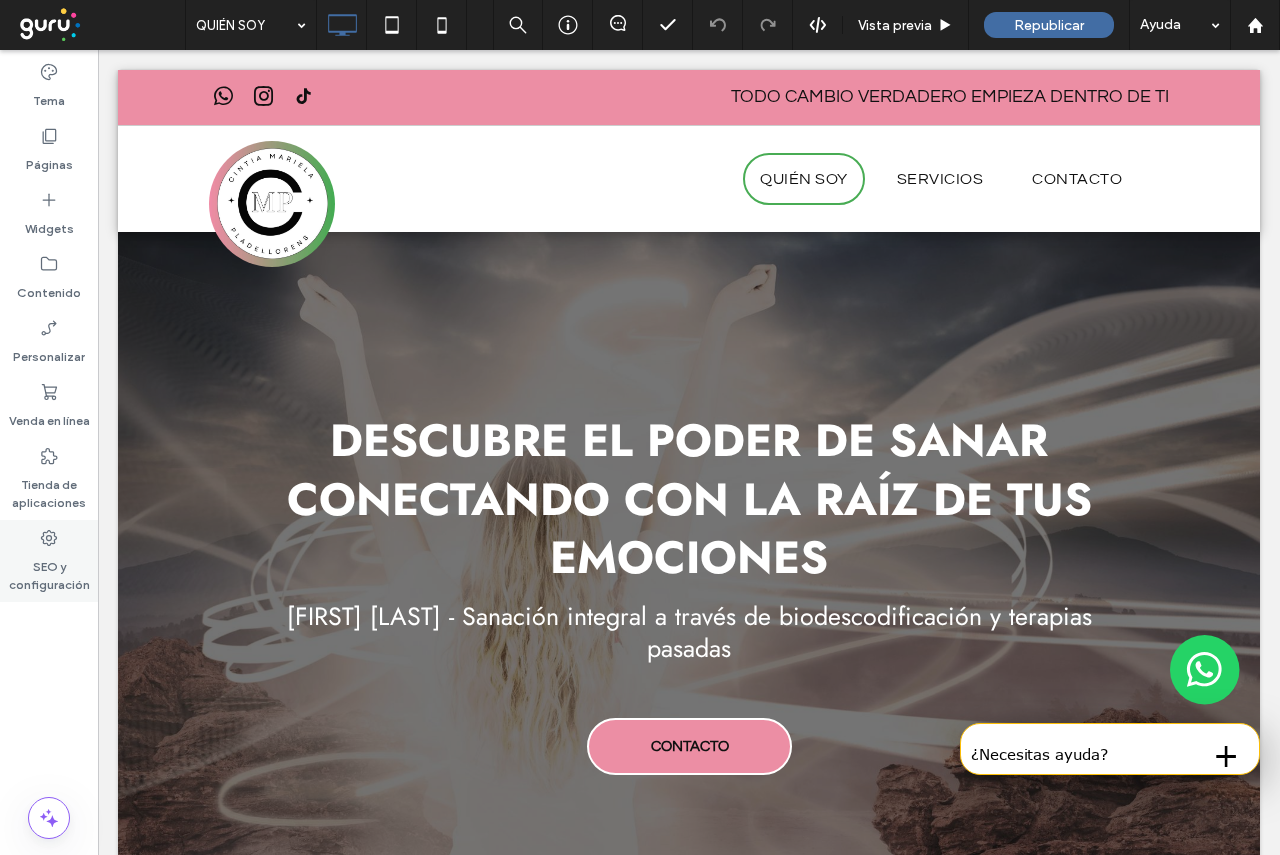 click on "SEO y configuración" at bounding box center [49, 571] 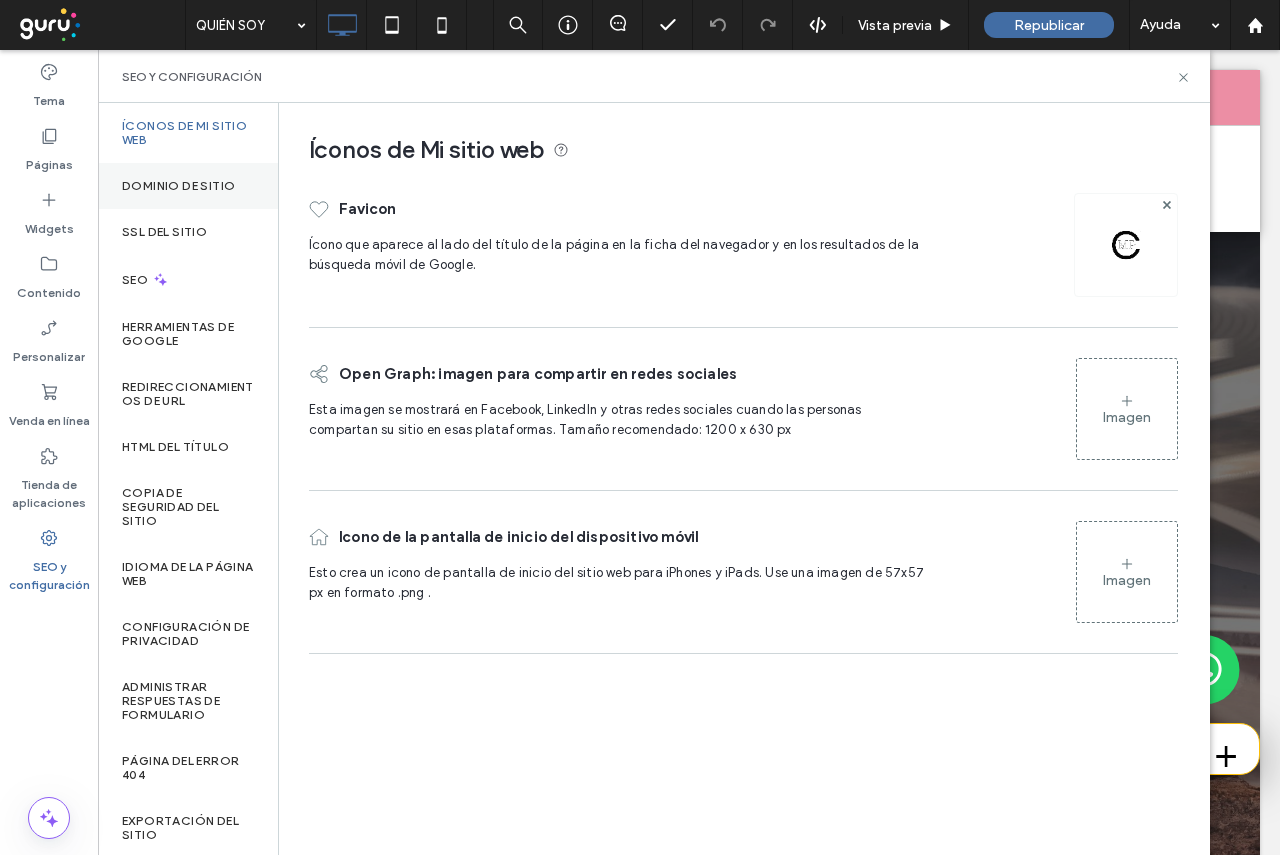 click on "Dominio de sitio" at bounding box center (188, 186) 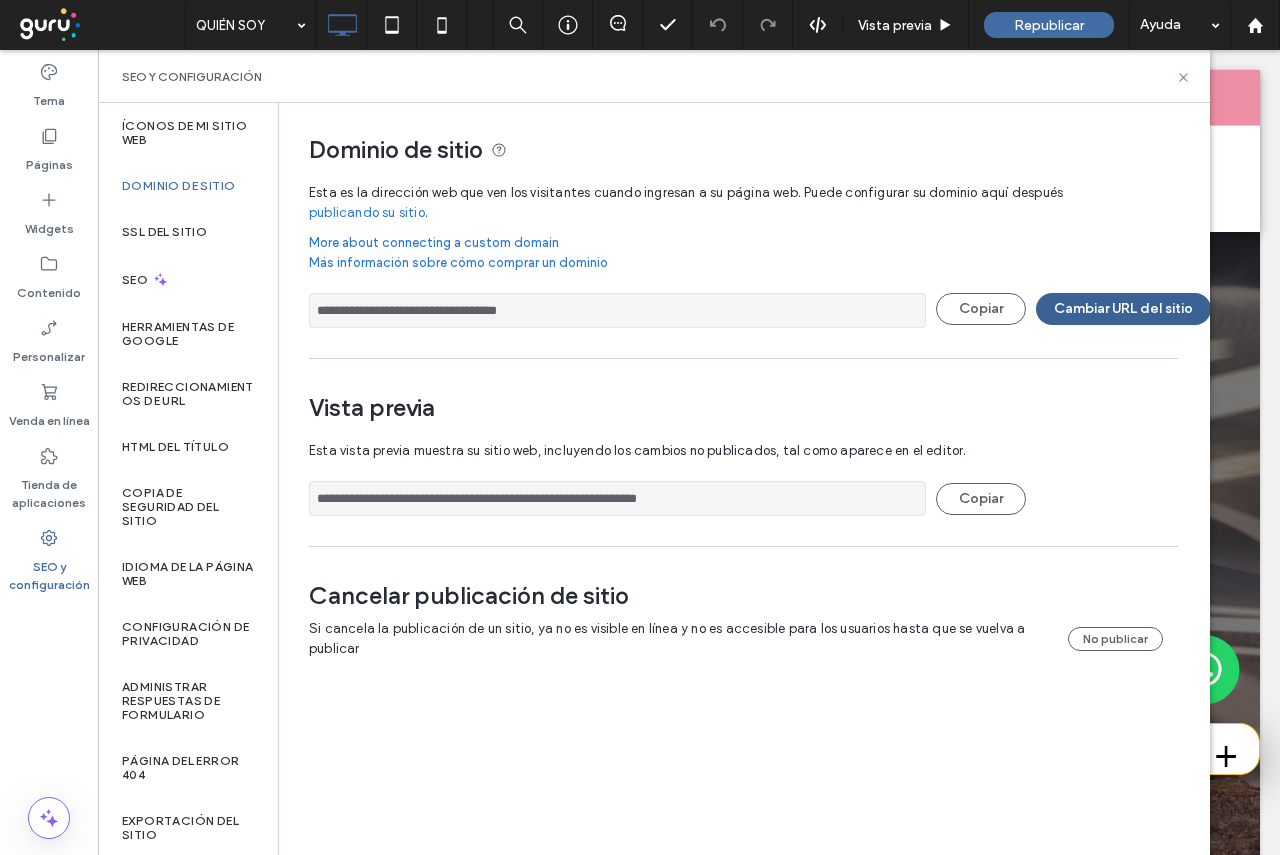 click on "Cambiar URL del sitio" at bounding box center [1123, 309] 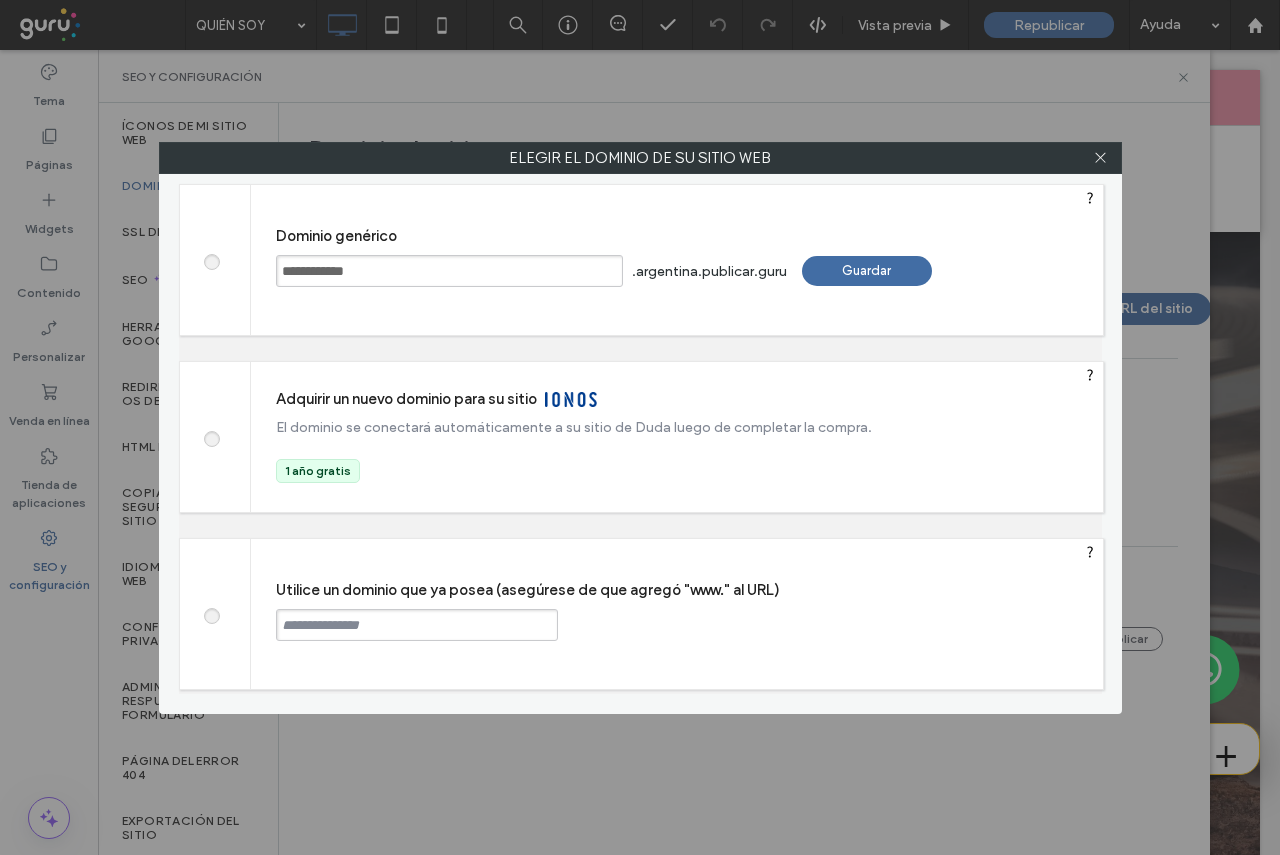 click at bounding box center (417, 625) 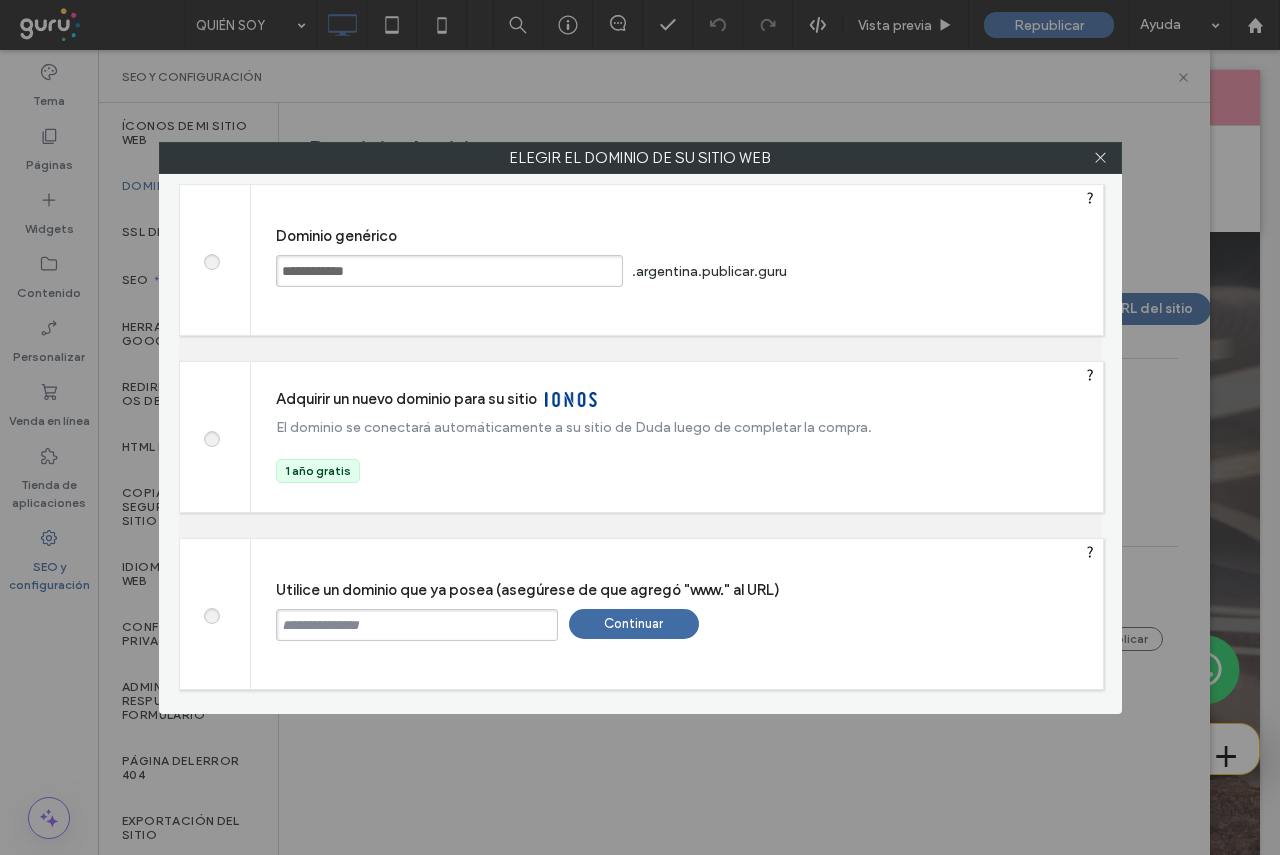 paste on "**********" 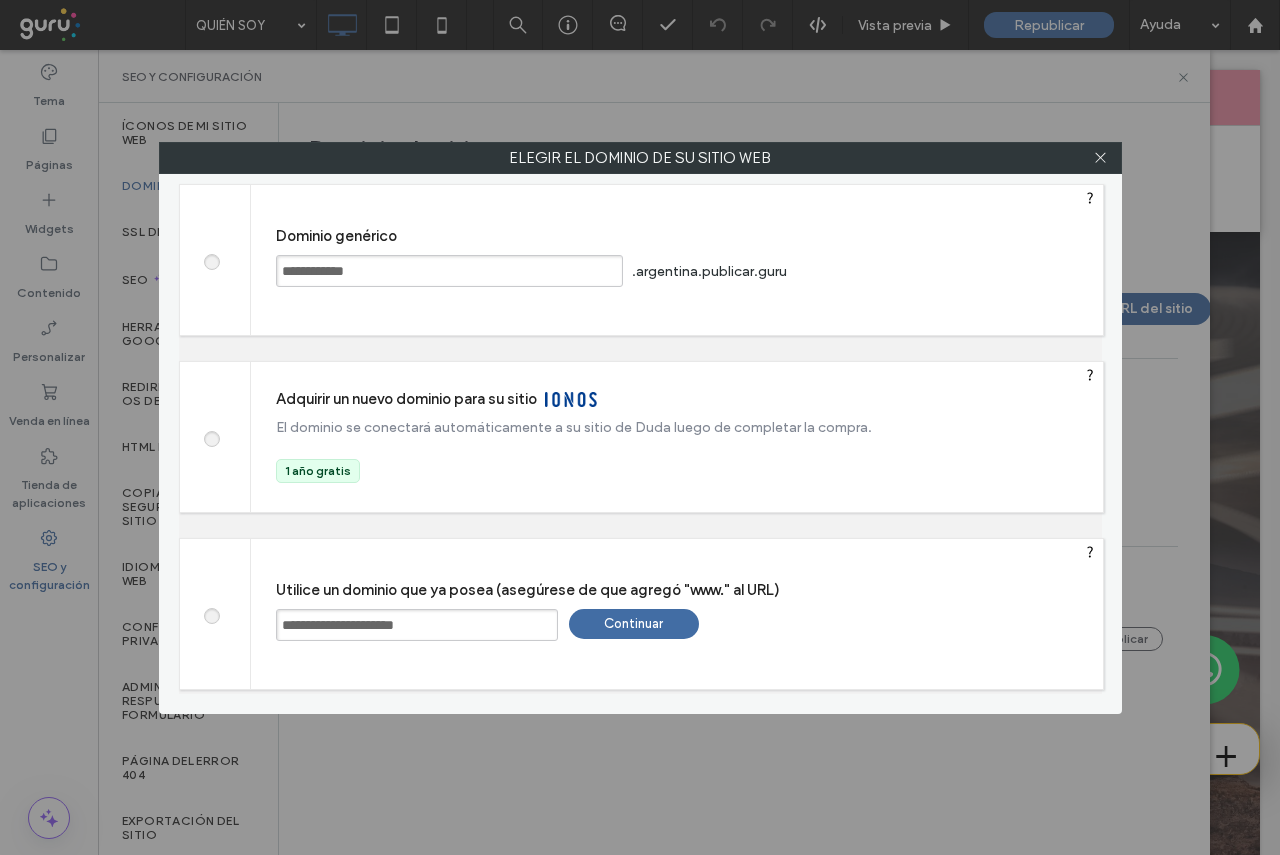 type on "**********" 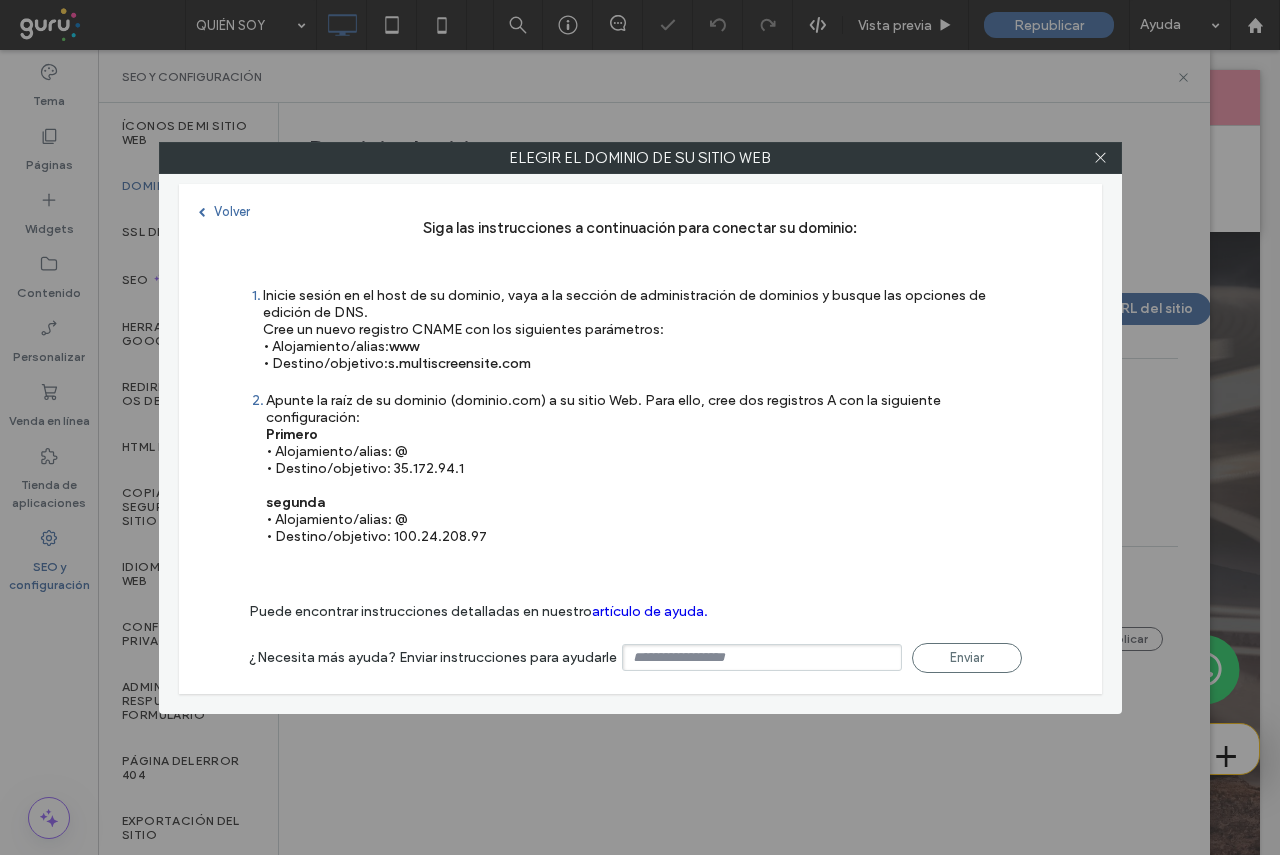 type on "**********" 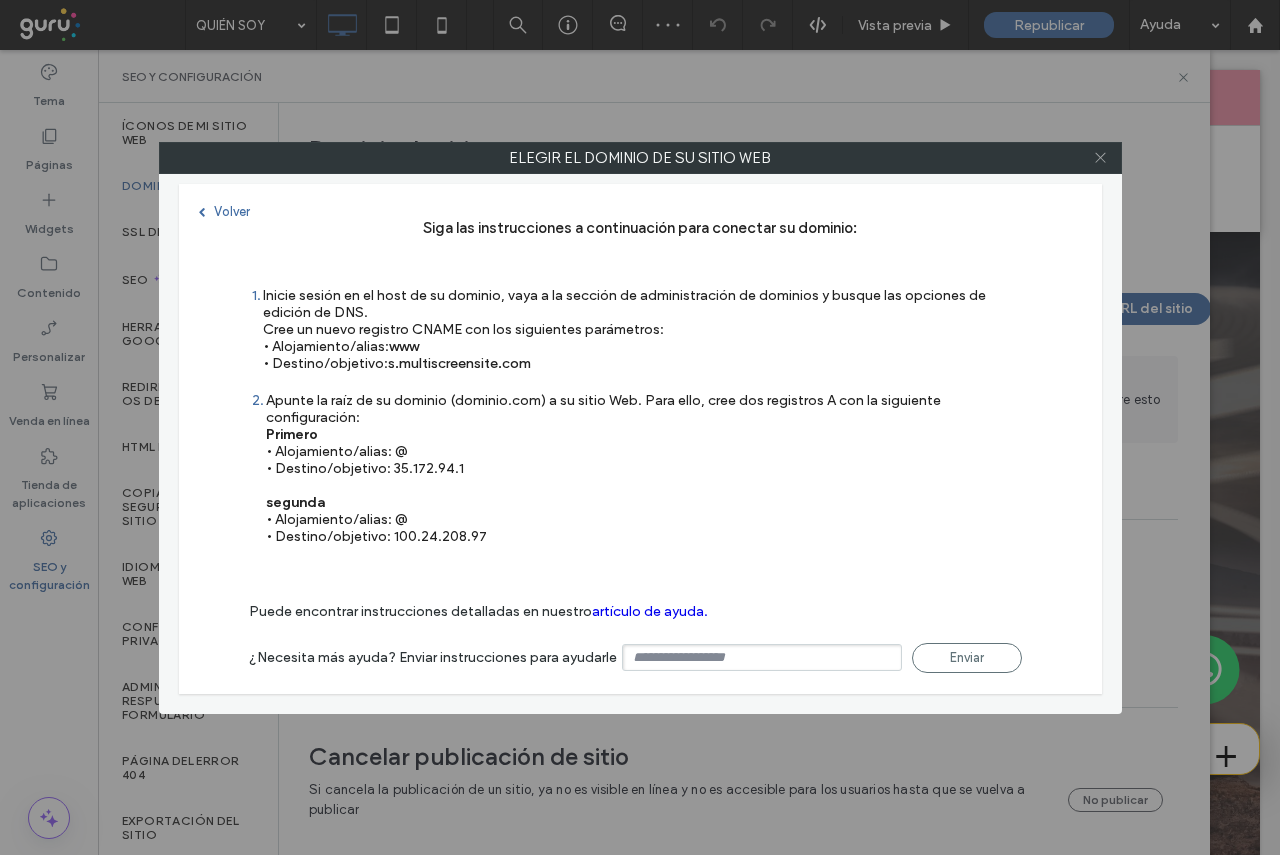 click 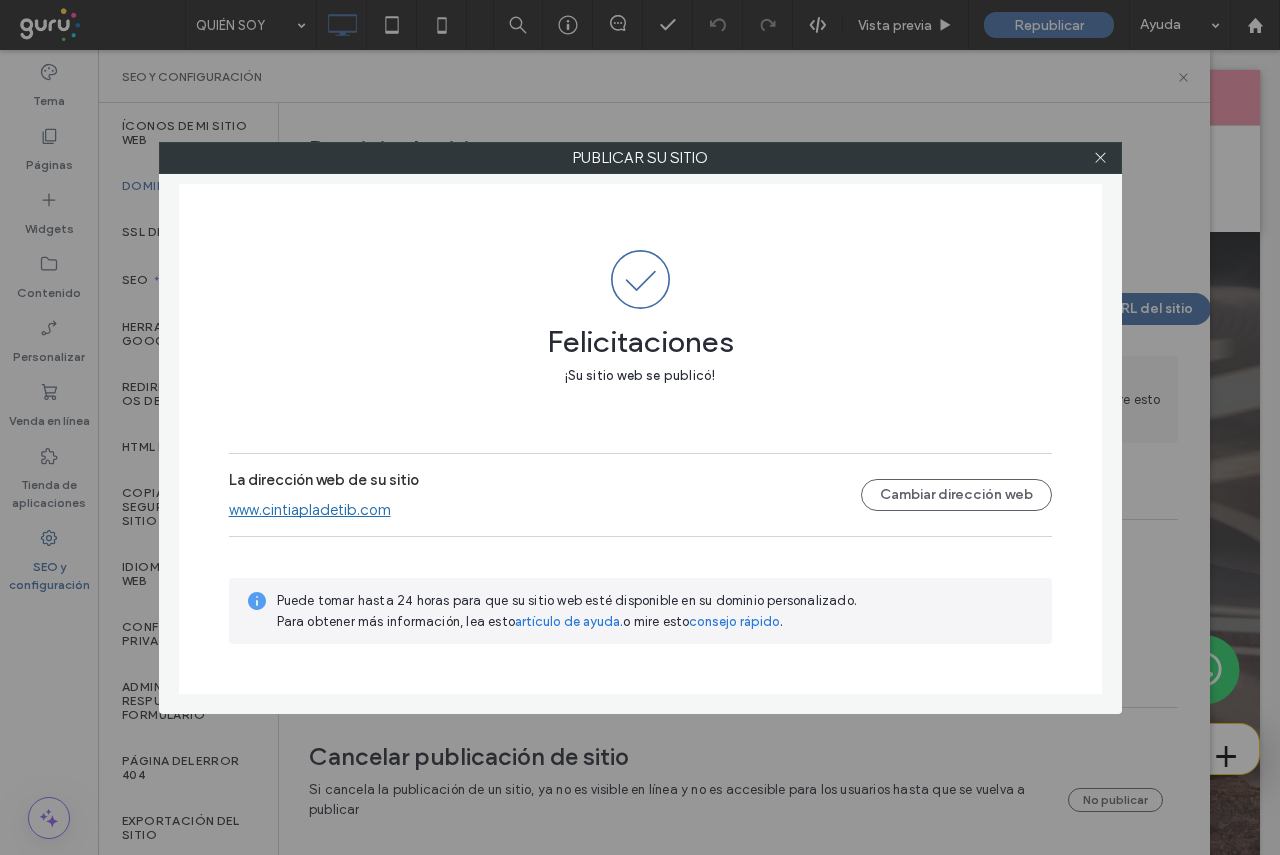 click 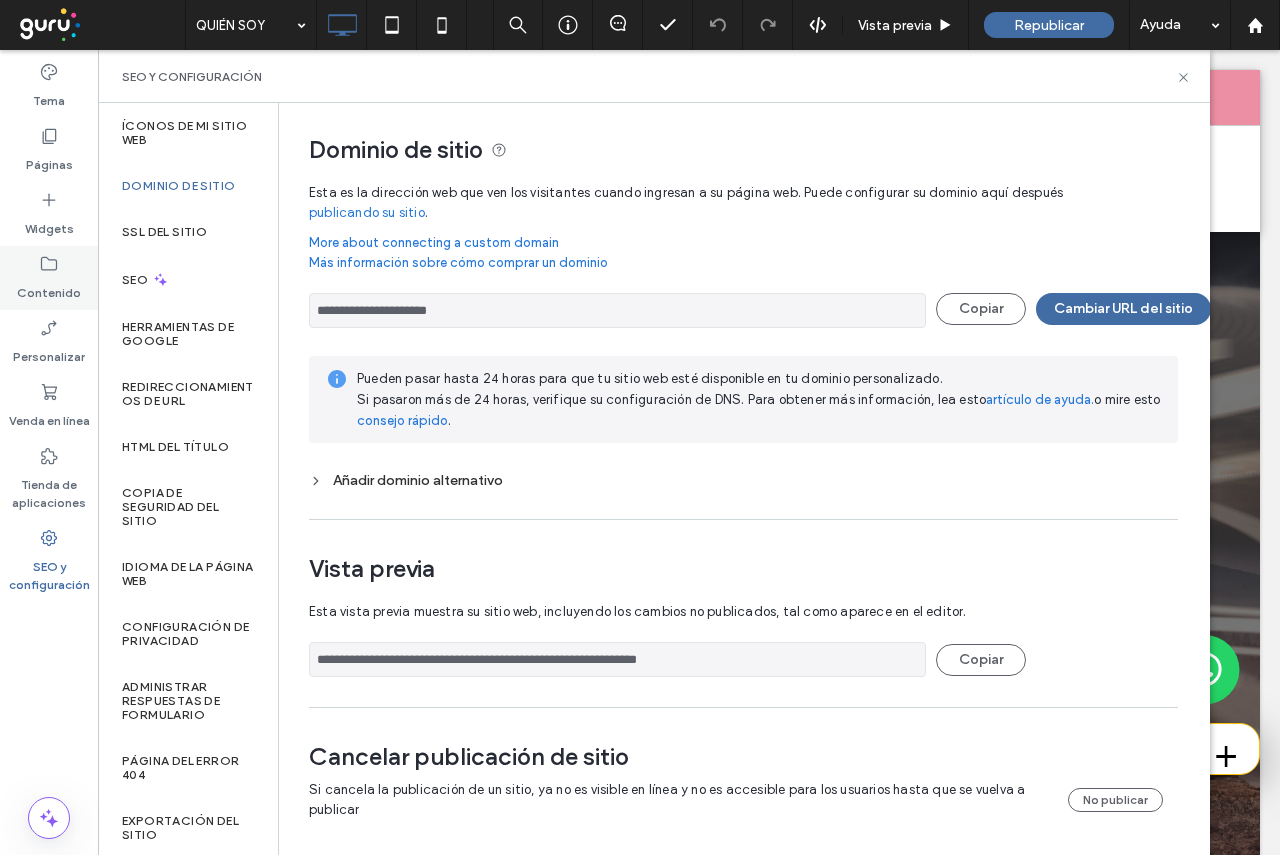 click 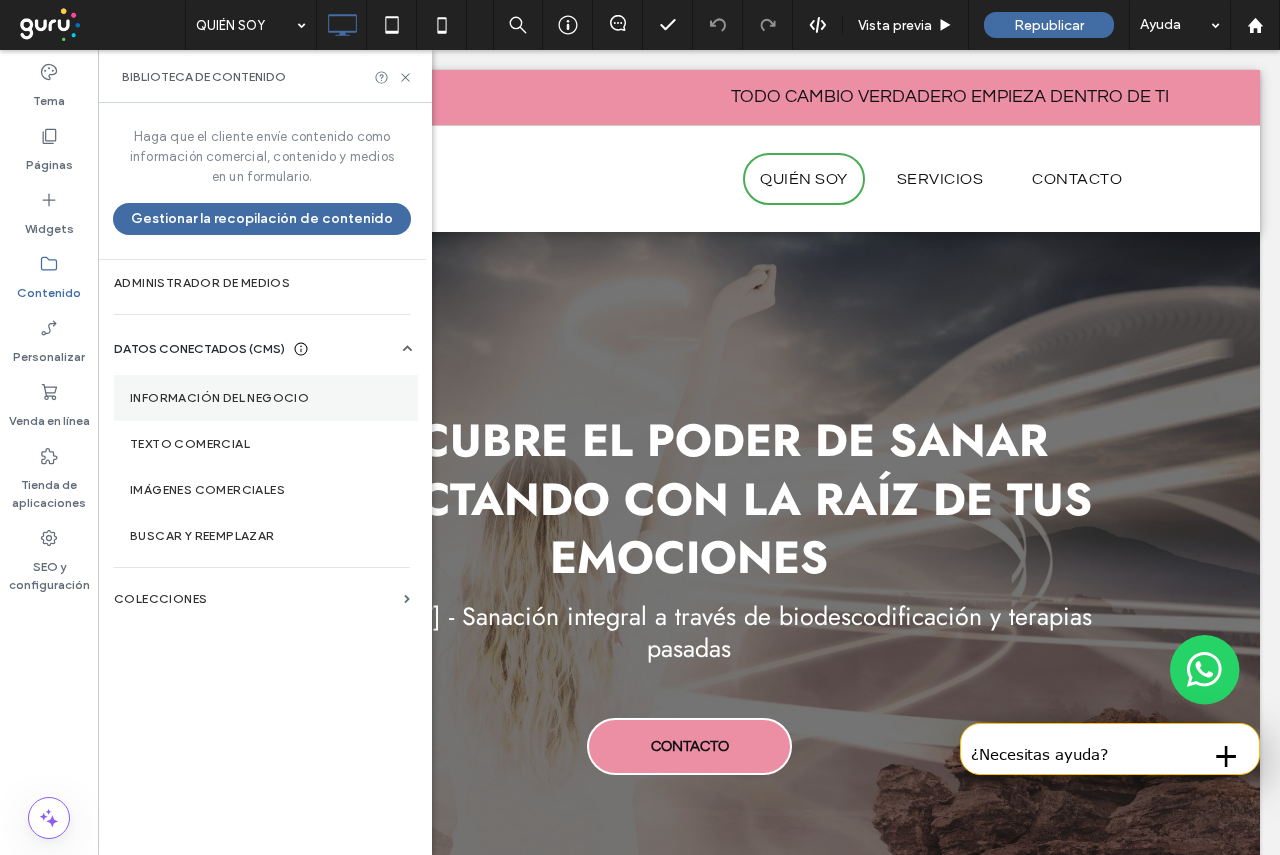 click on "Información del negocio" at bounding box center [266, 398] 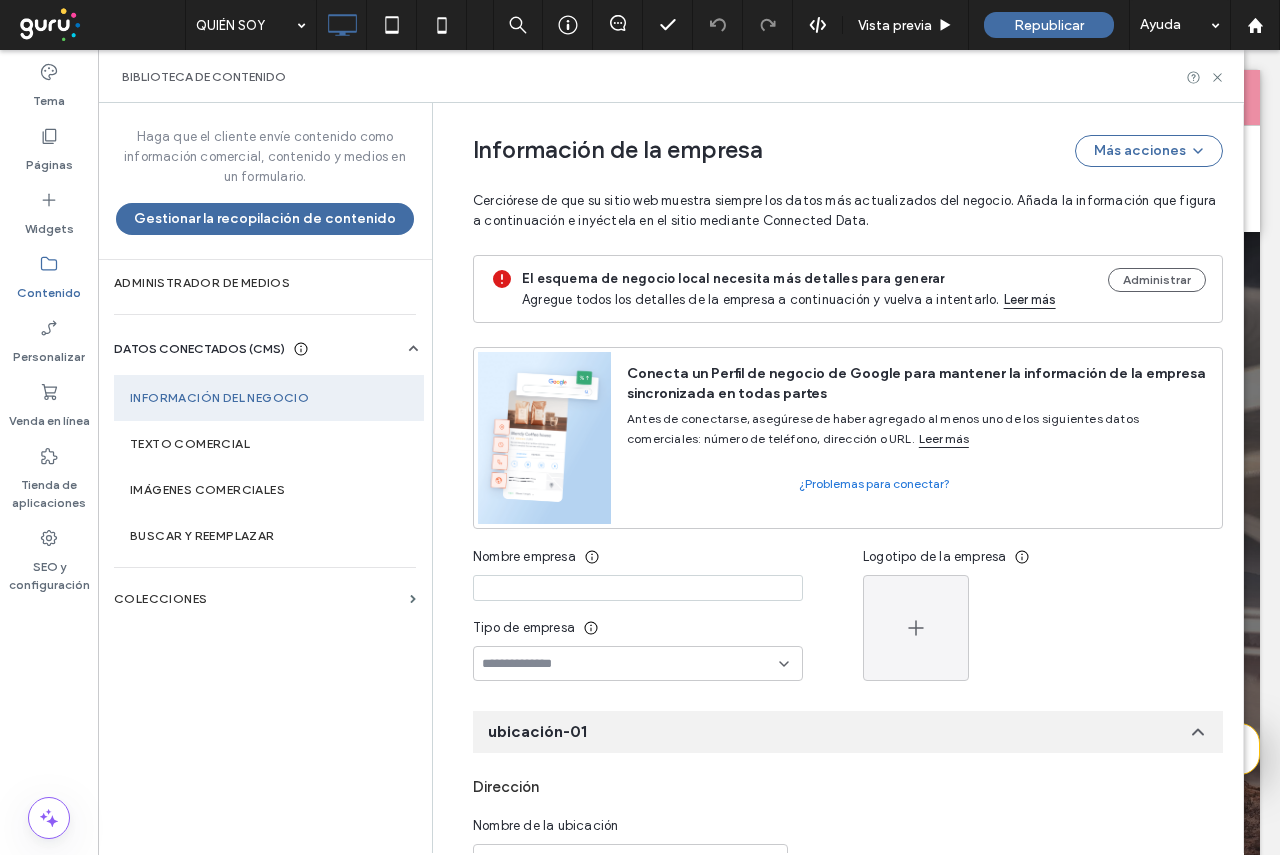 scroll, scrollTop: 75, scrollLeft: 0, axis: vertical 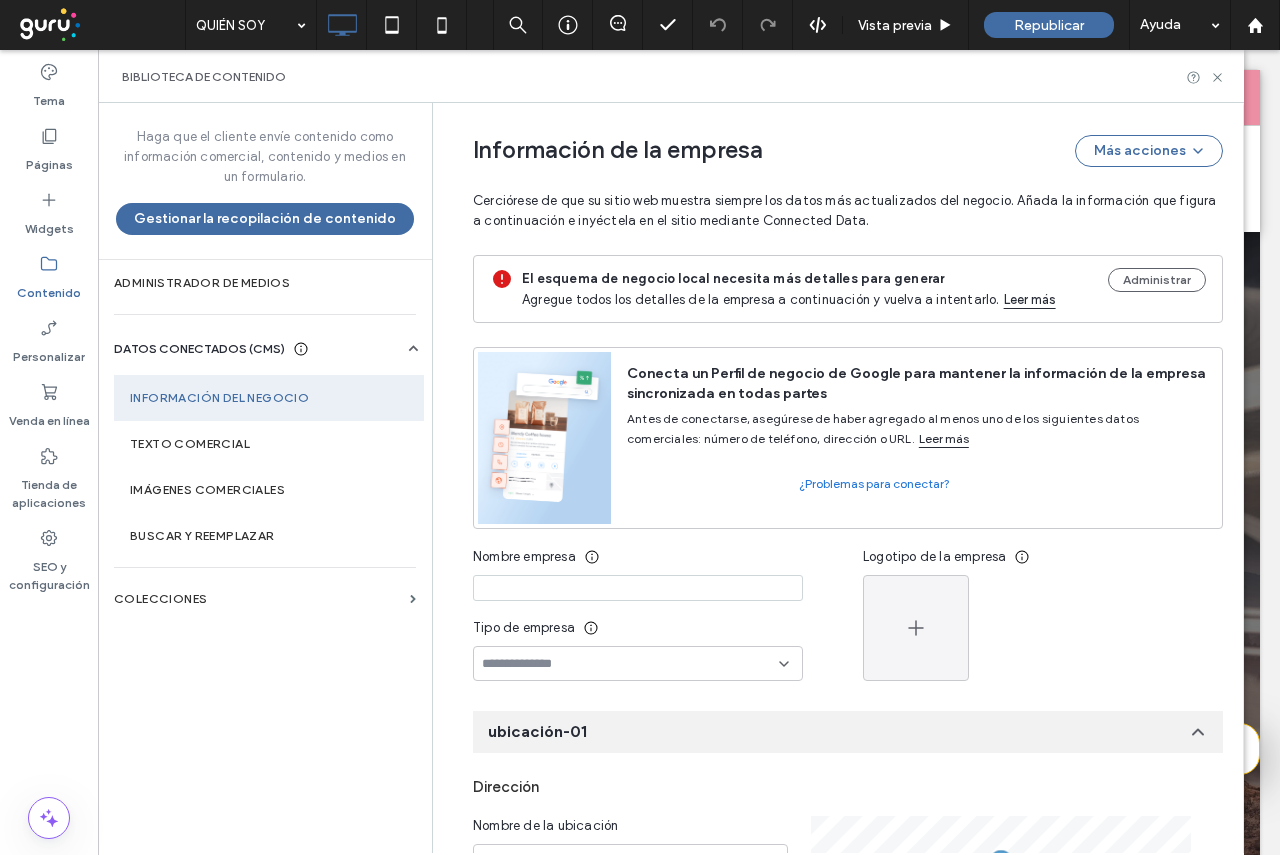 click at bounding box center [638, 588] 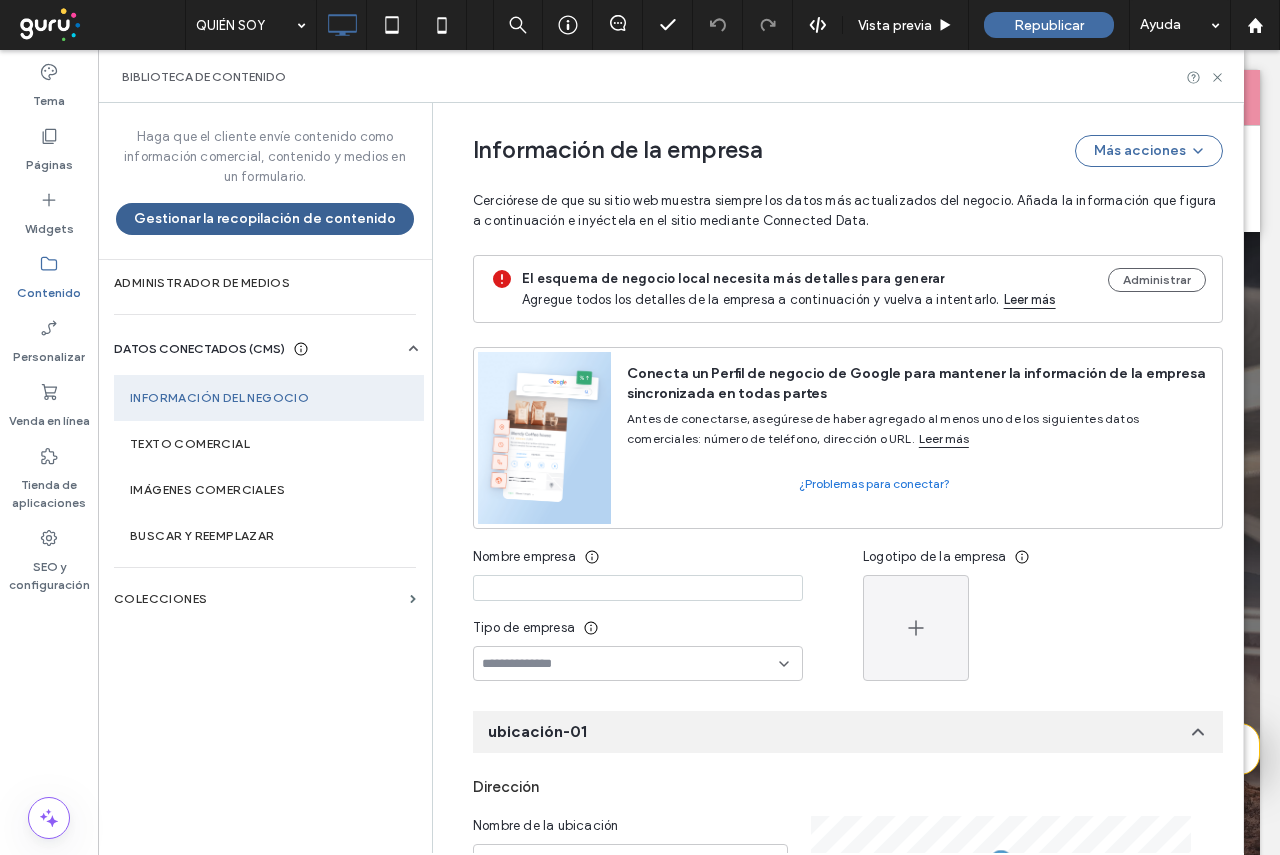 paste on "**********" 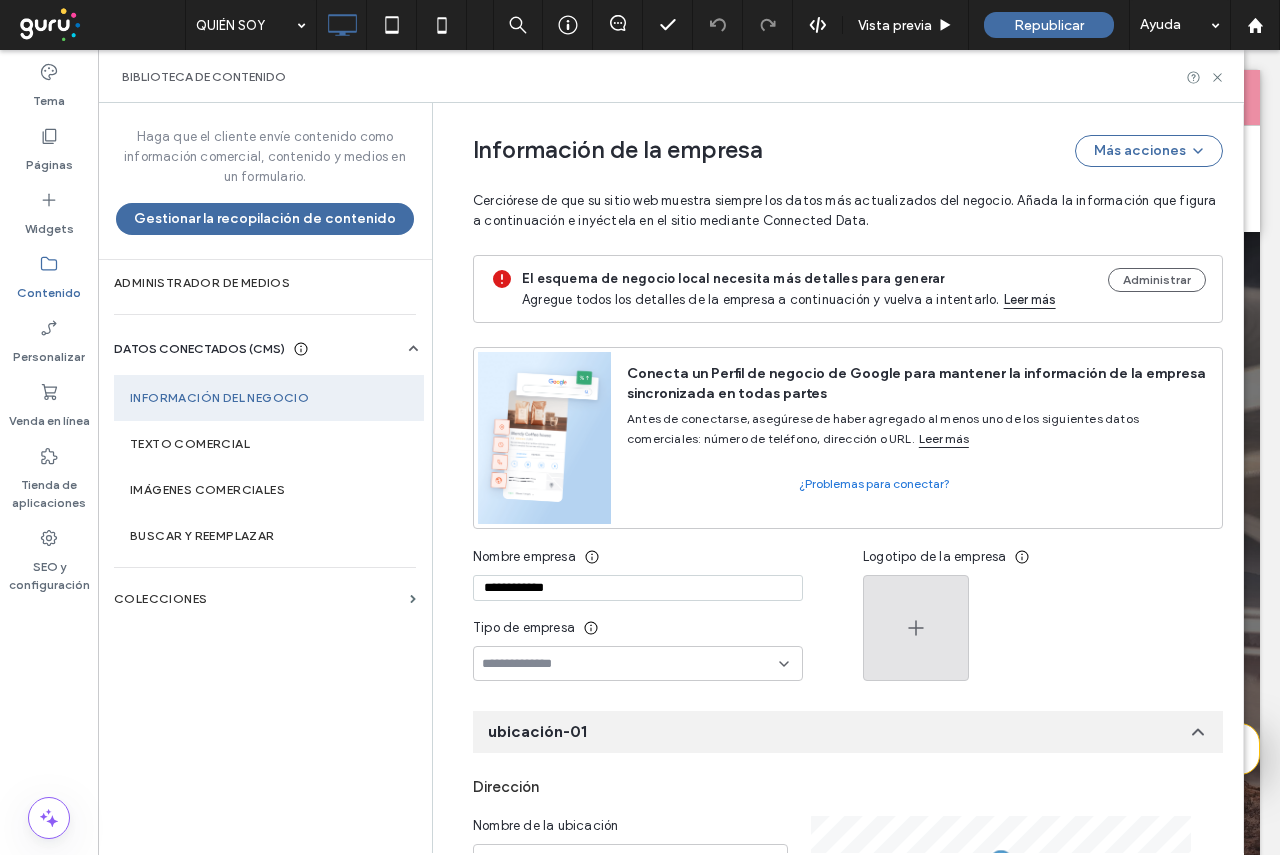 type on "**********" 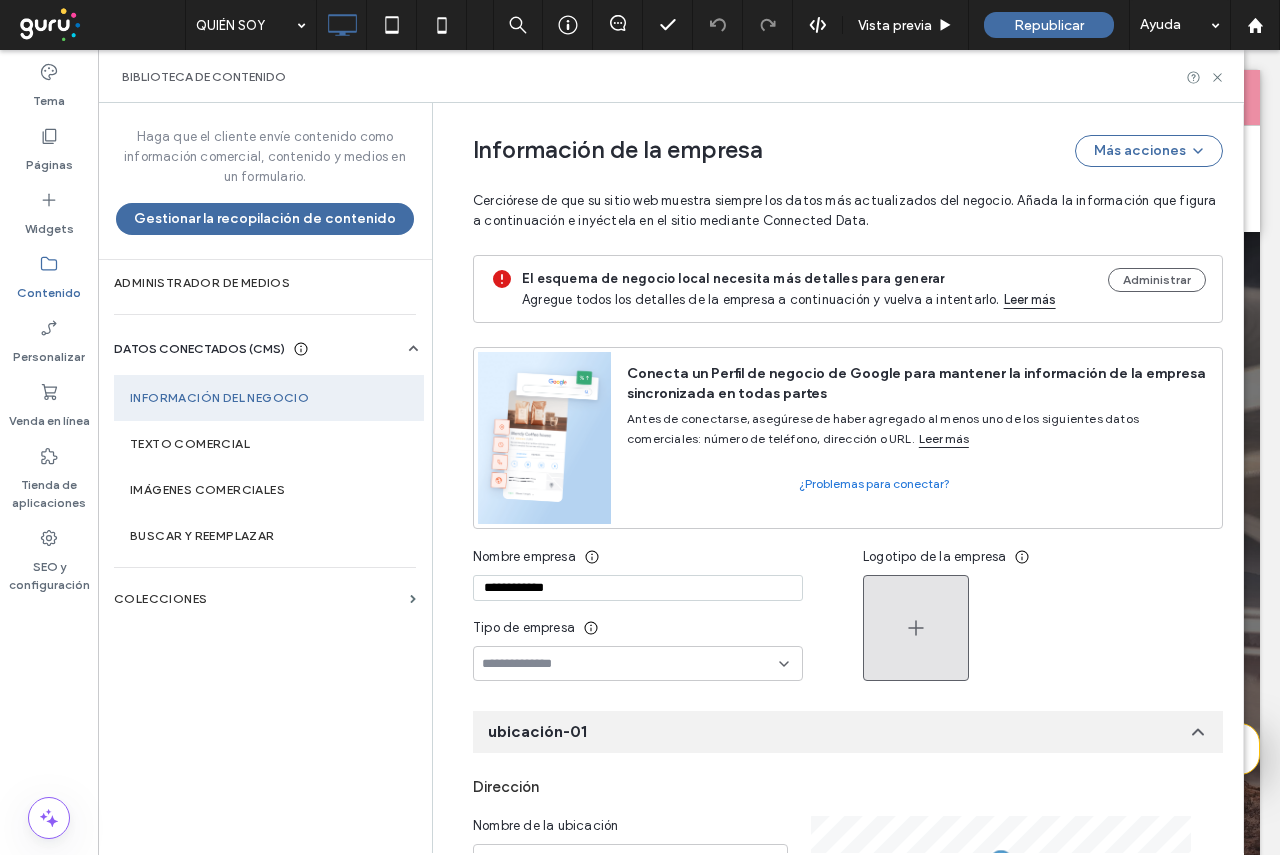 click at bounding box center (916, 628) 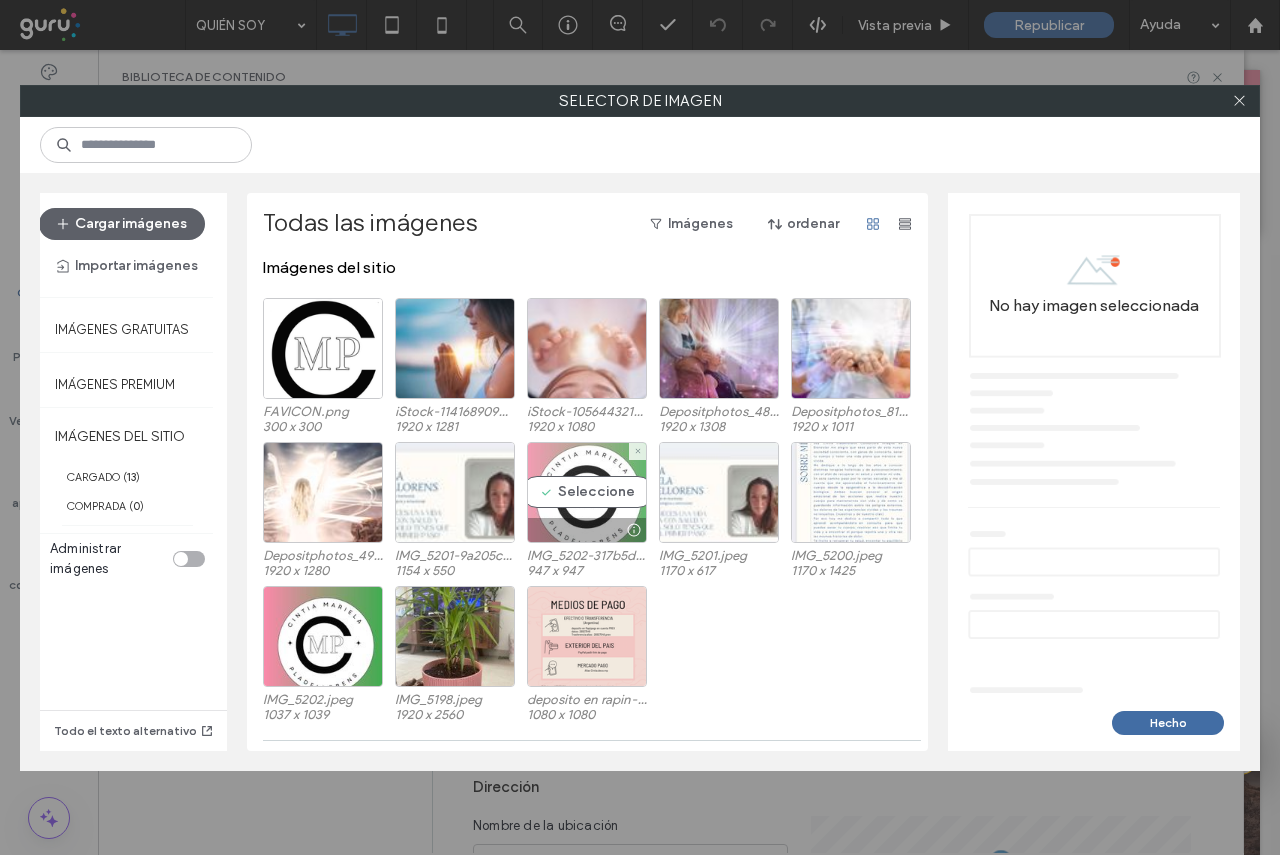 click on "Seleccione" at bounding box center (587, 492) 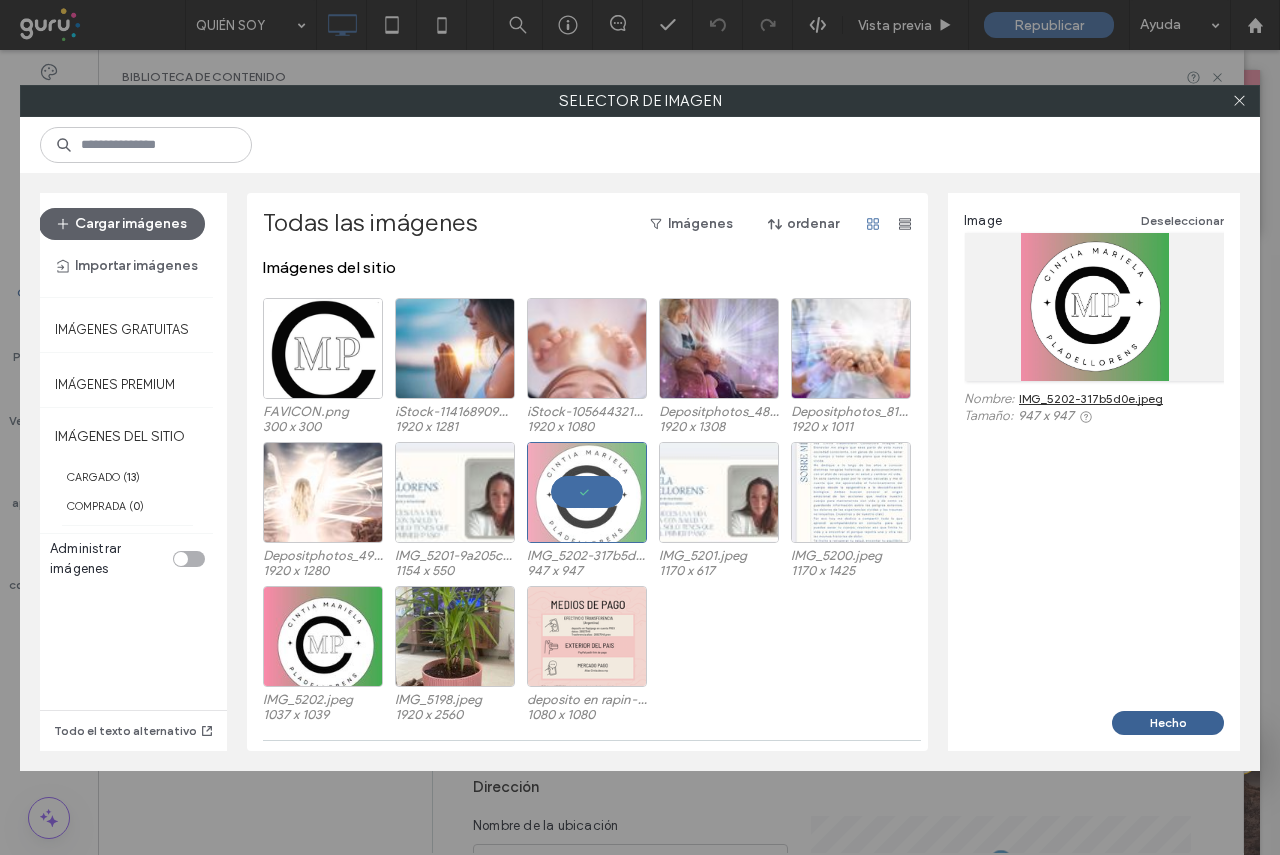 click on "Hecho" at bounding box center (1168, 723) 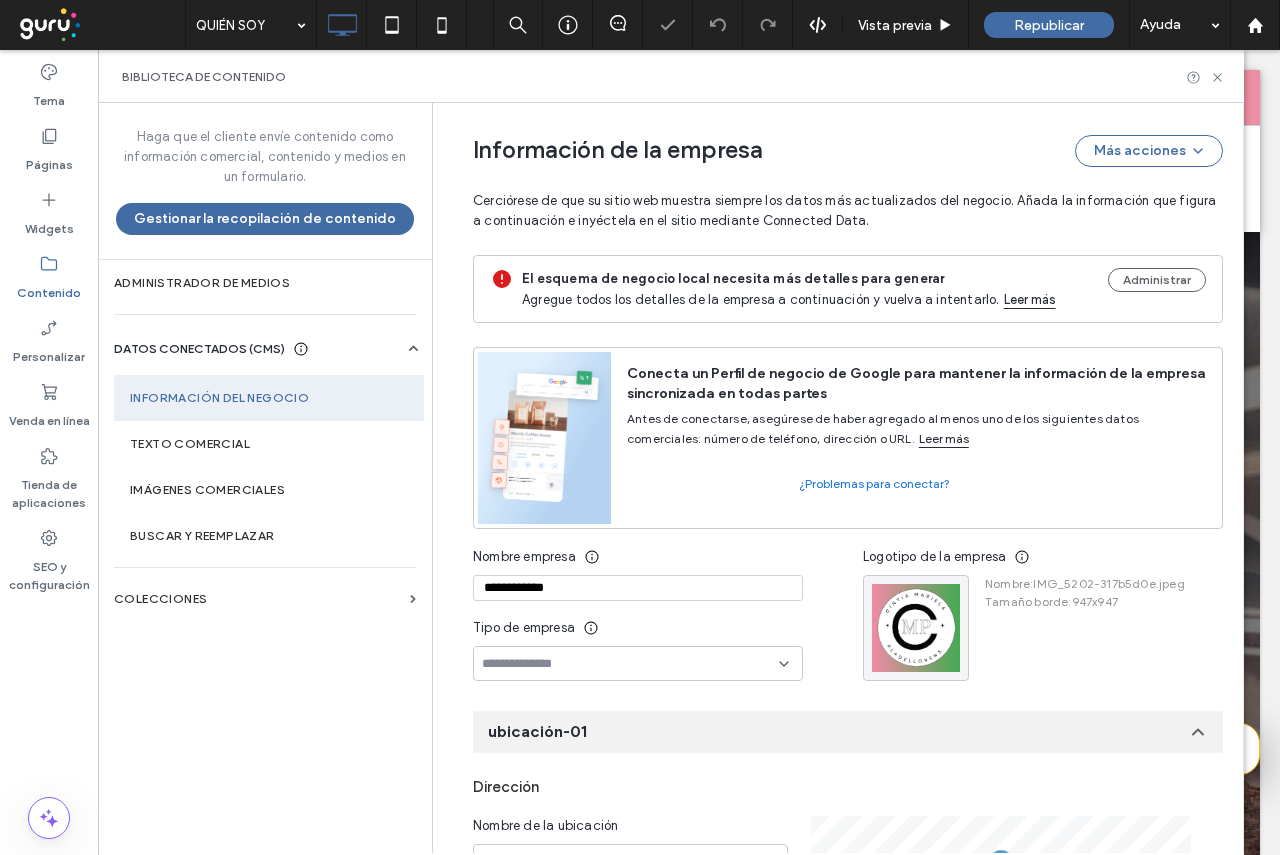 click at bounding box center [630, 664] 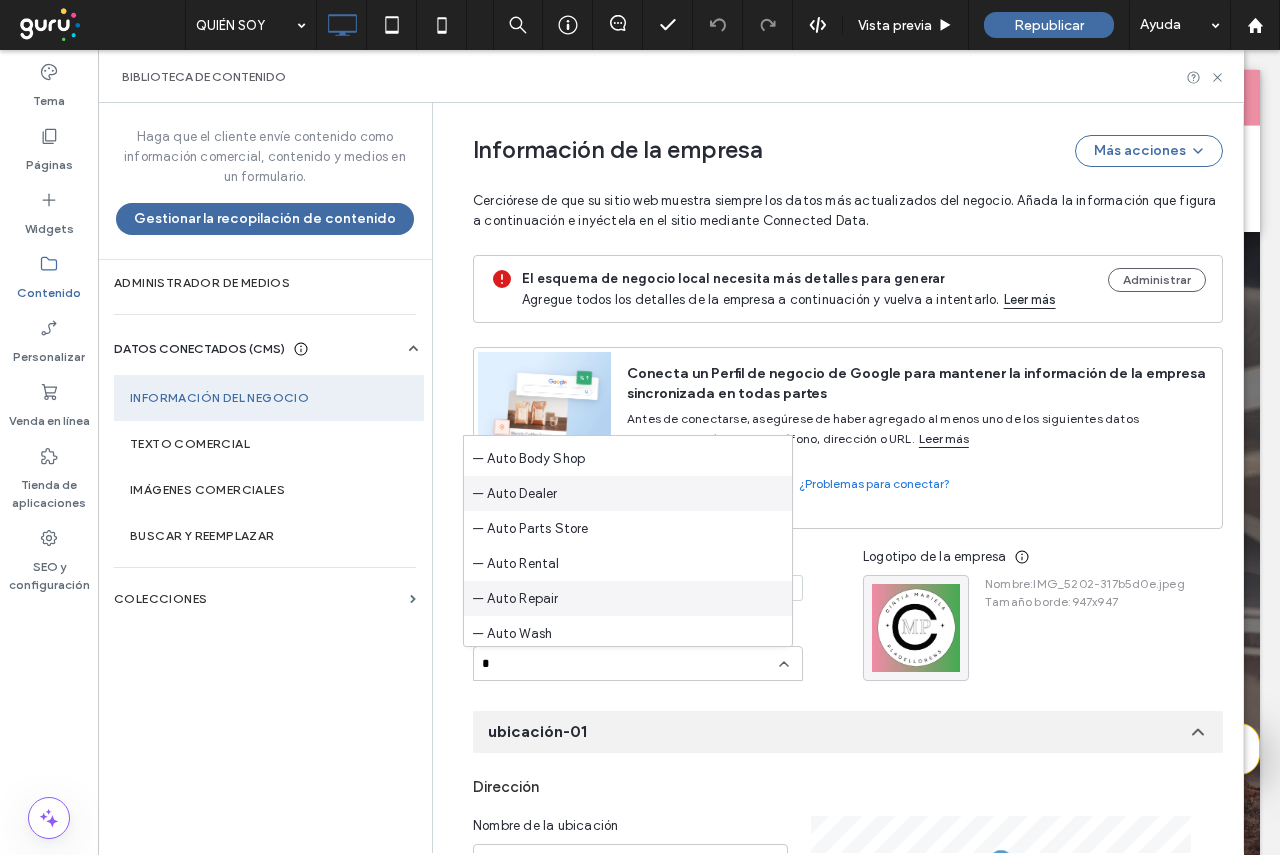 scroll, scrollTop: 0, scrollLeft: 0, axis: both 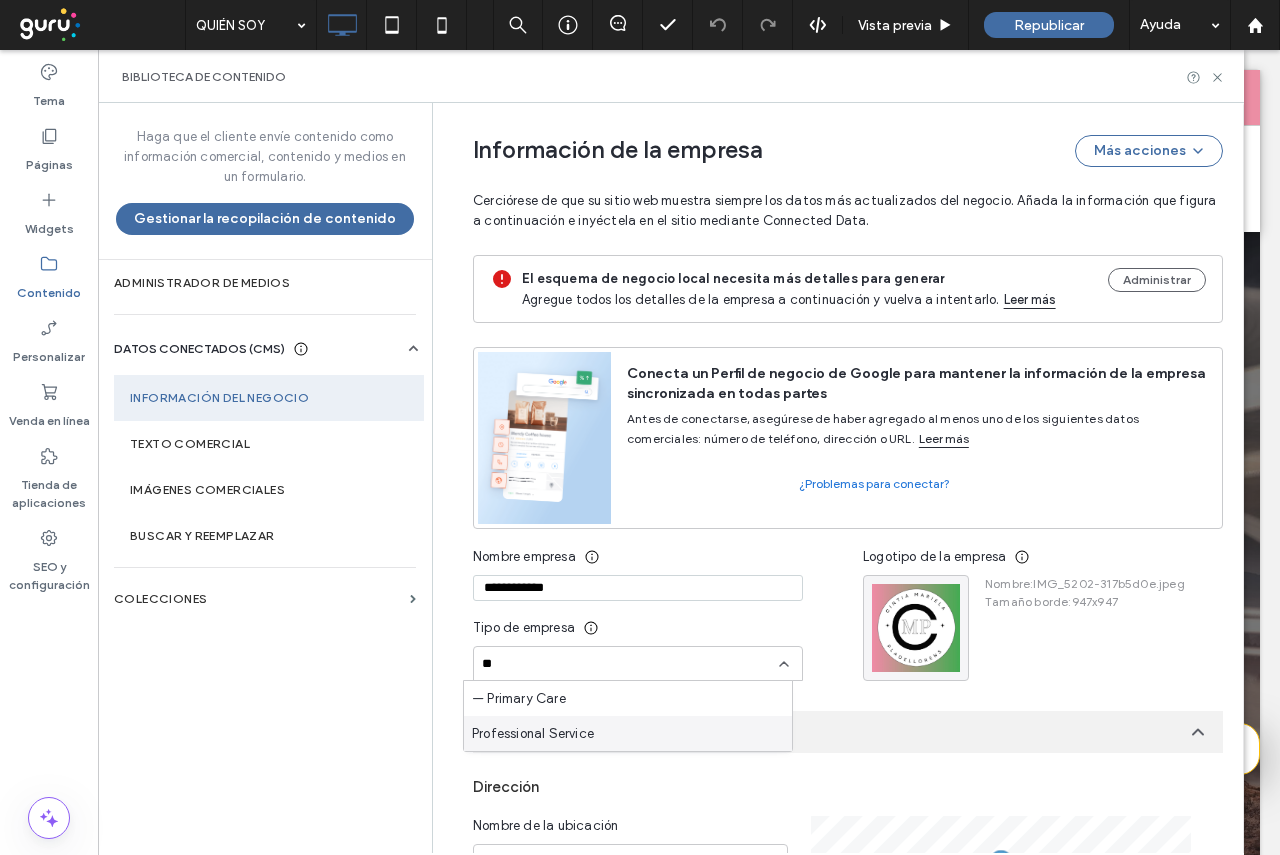 type on "**" 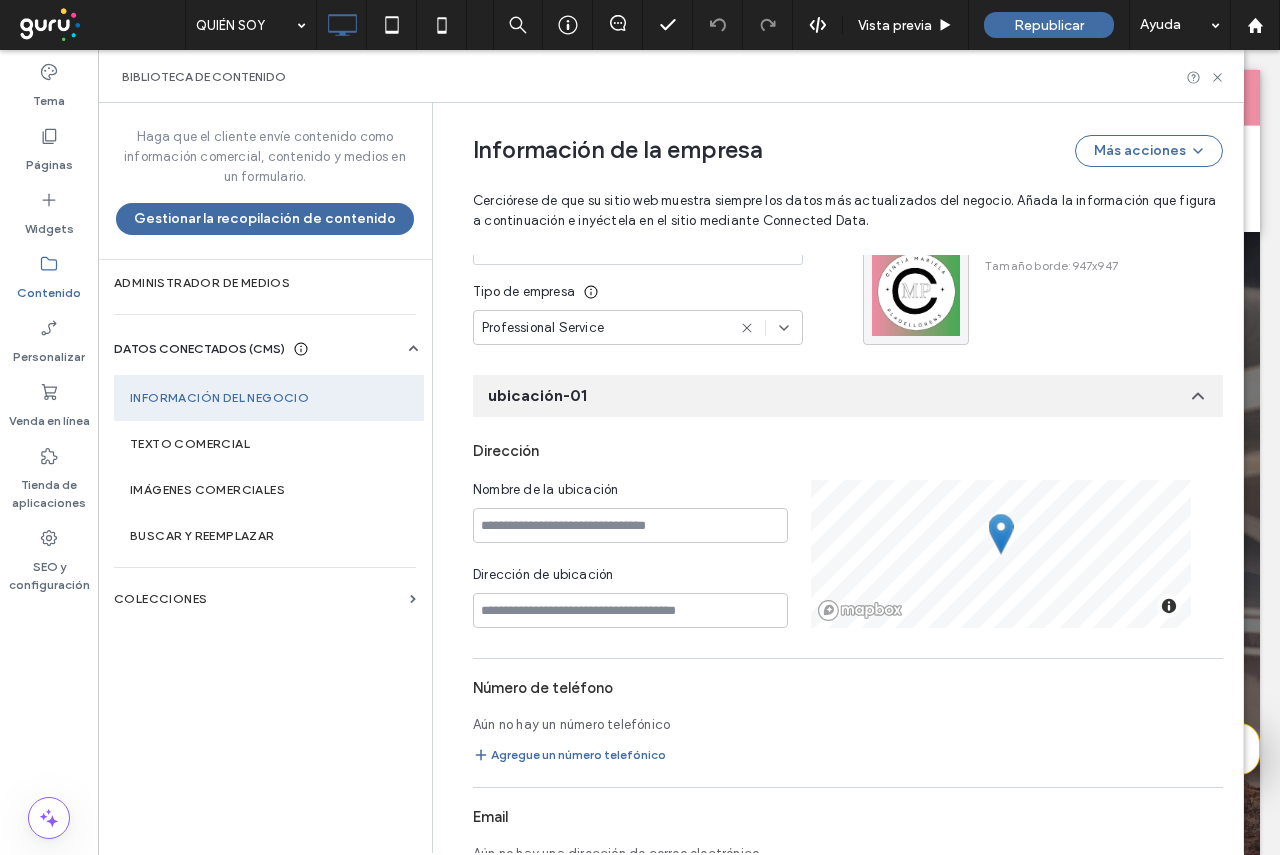 scroll, scrollTop: 400, scrollLeft: 0, axis: vertical 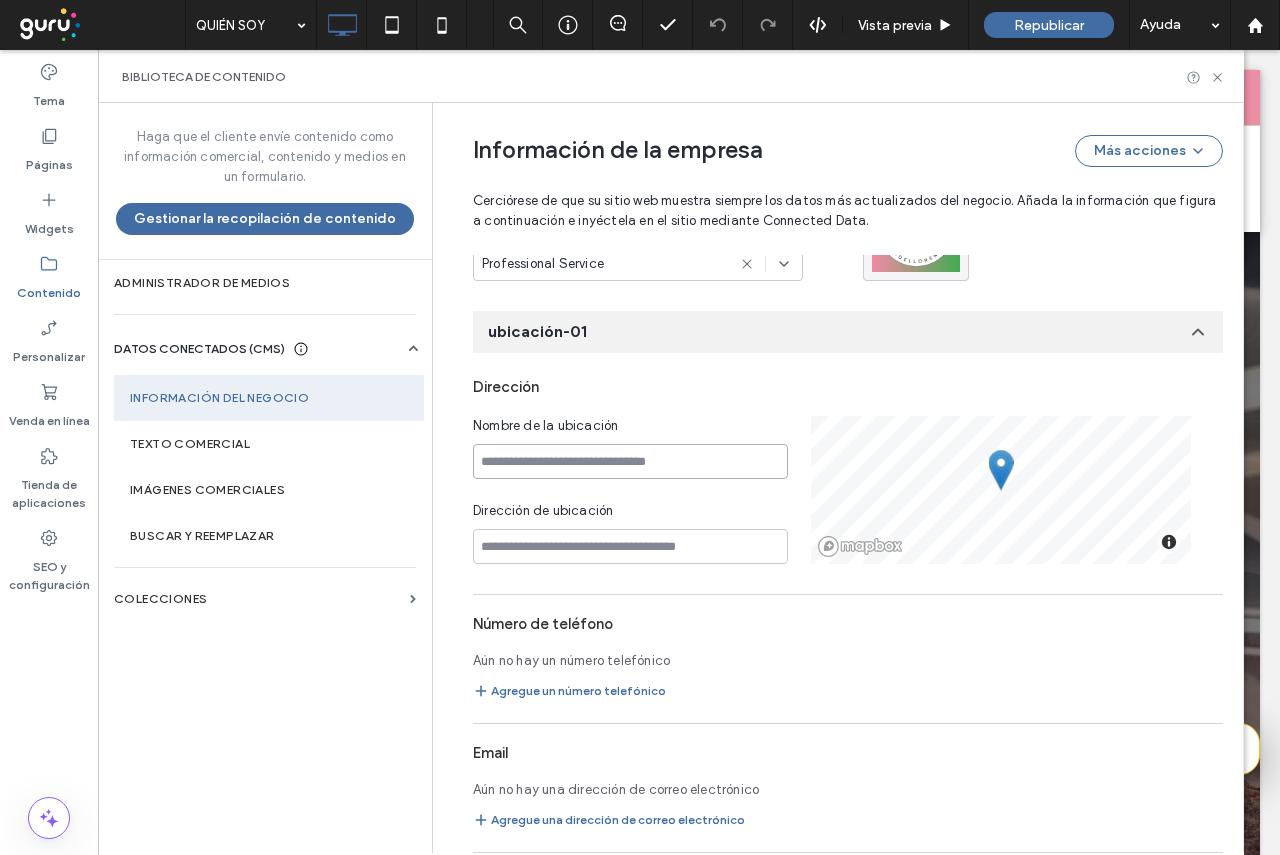 click at bounding box center (630, 461) 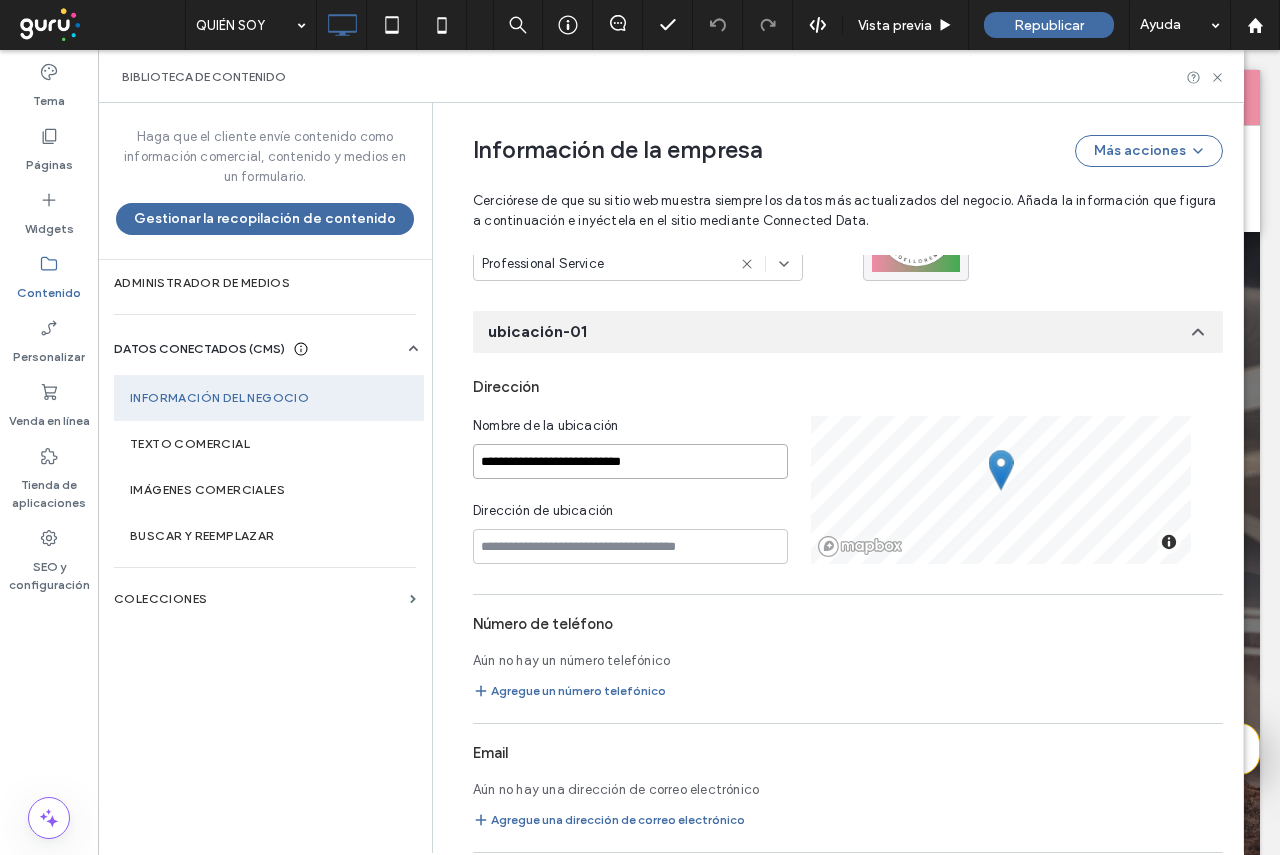 type on "**********" 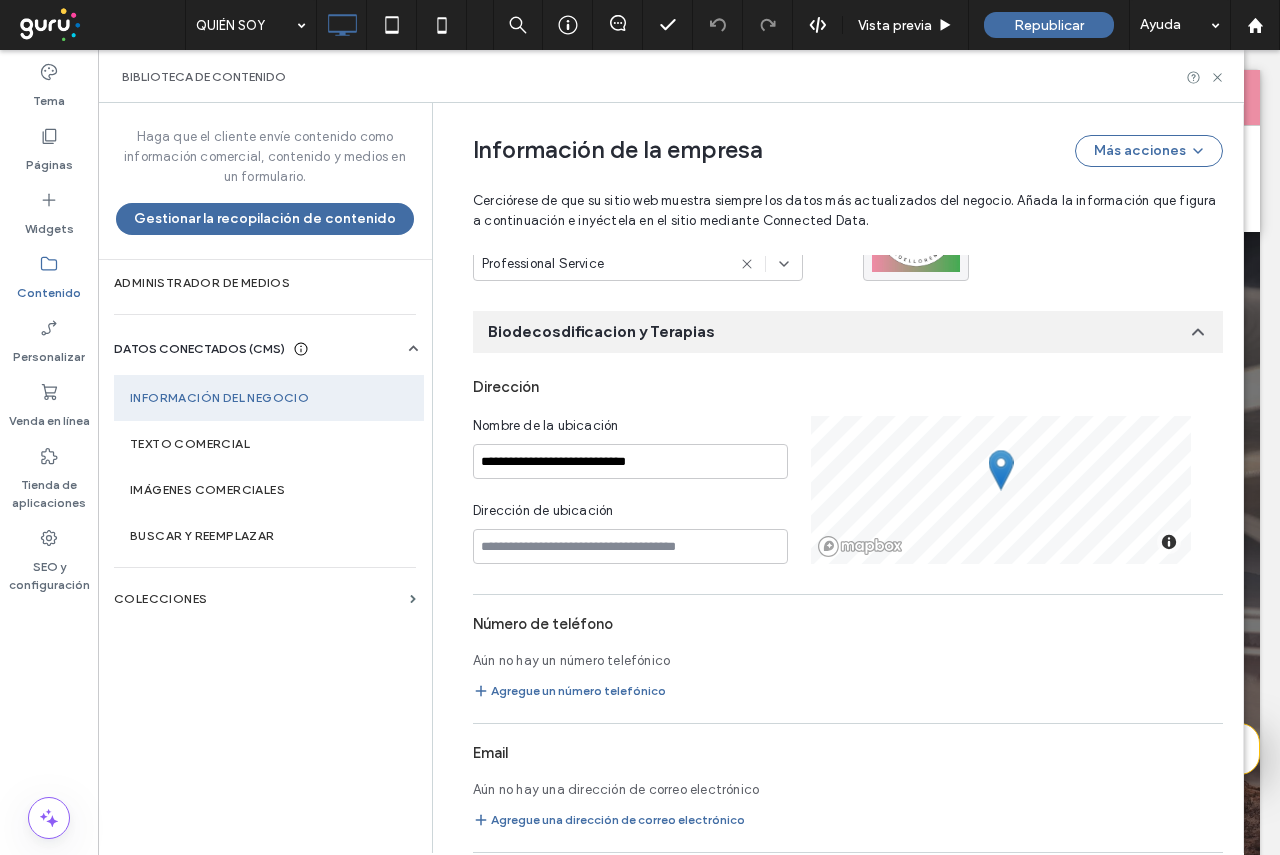 scroll, scrollTop: 424, scrollLeft: 0, axis: vertical 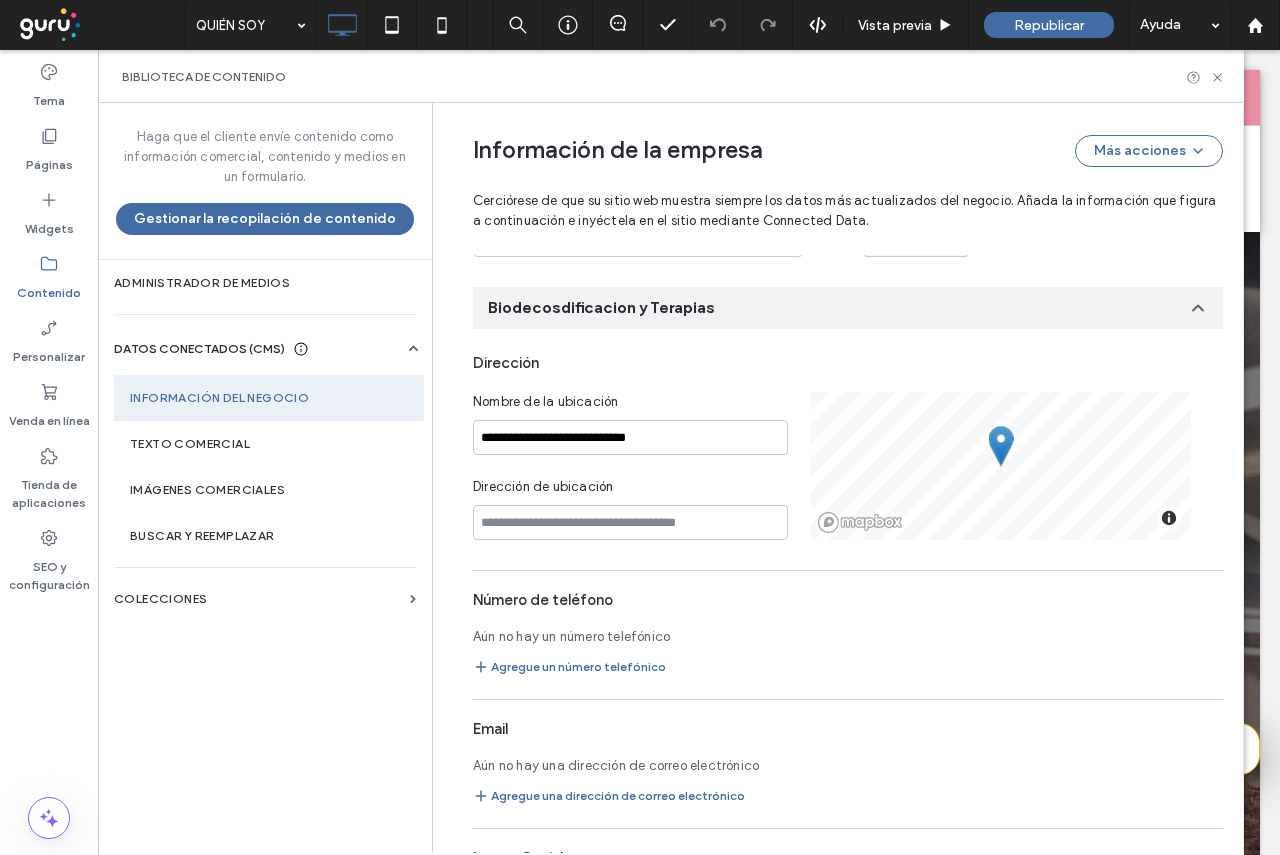 click on "**********" at bounding box center [642, 466] 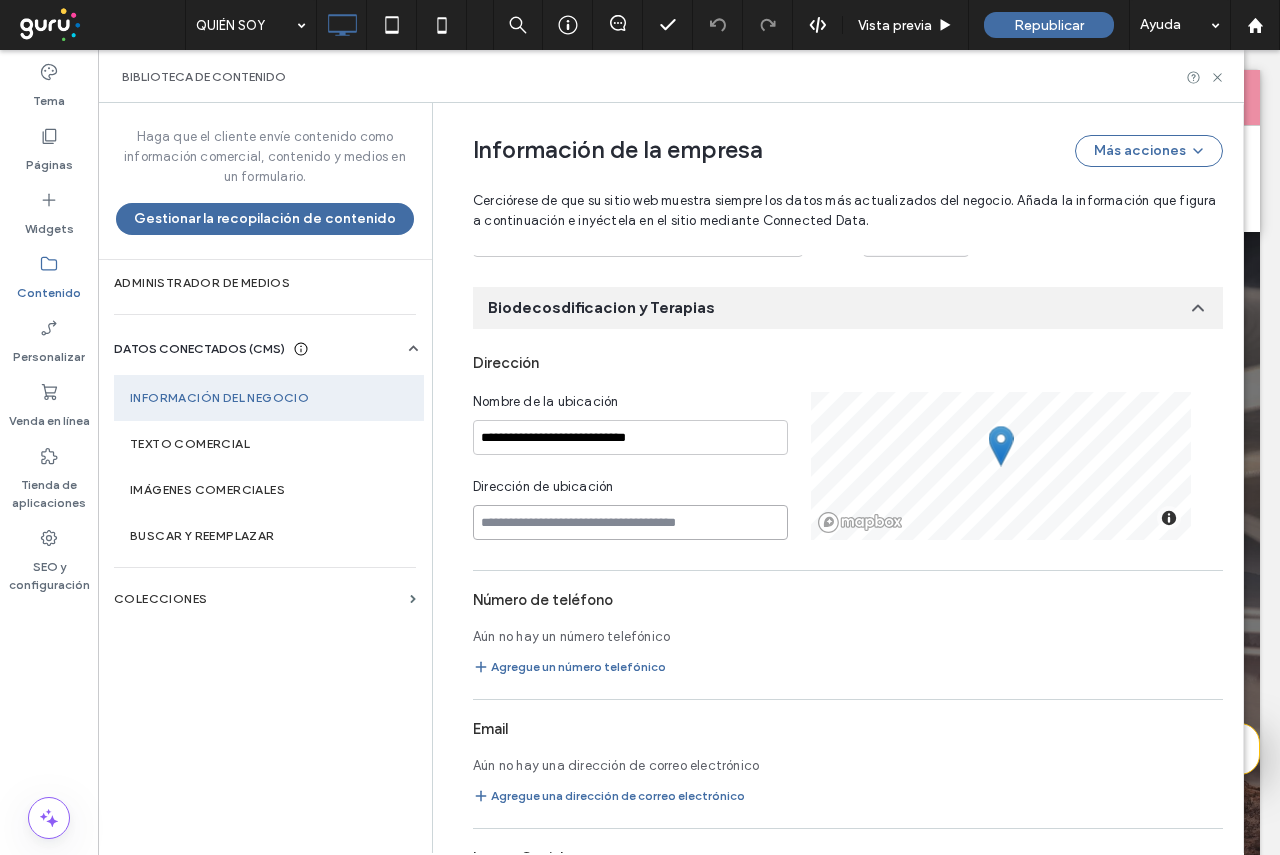click at bounding box center [630, 522] 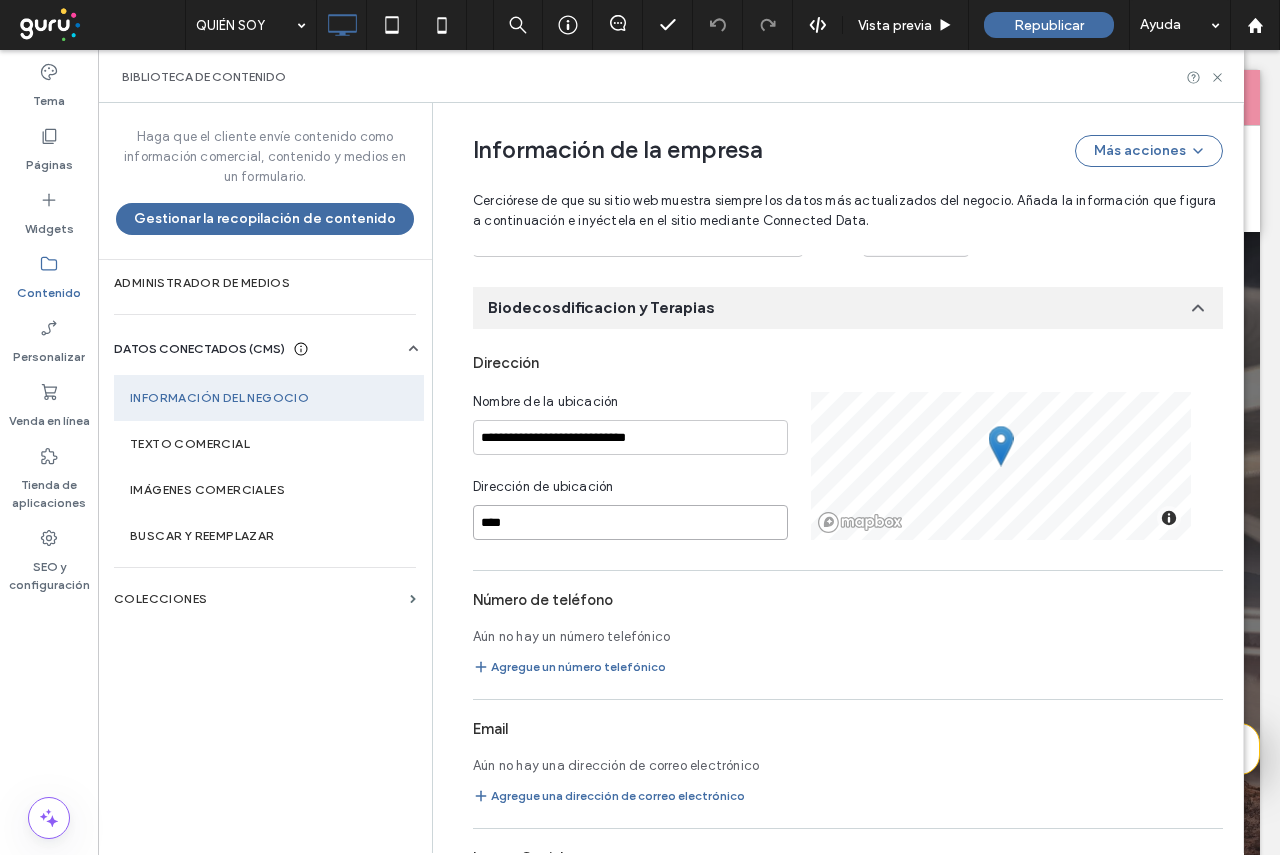 click on "****" at bounding box center (630, 522) 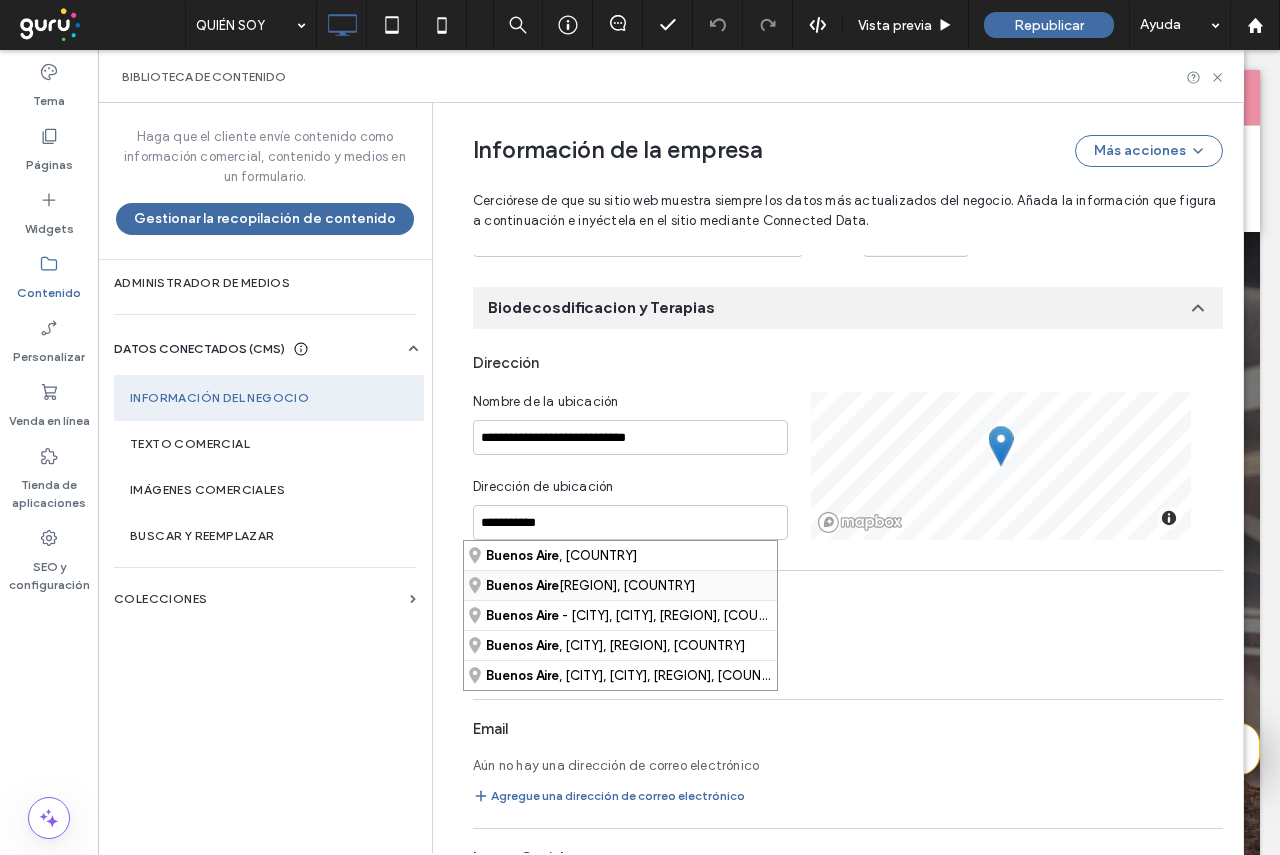 click on "[STATE] Province, [COUNTRY]" at bounding box center [620, 585] 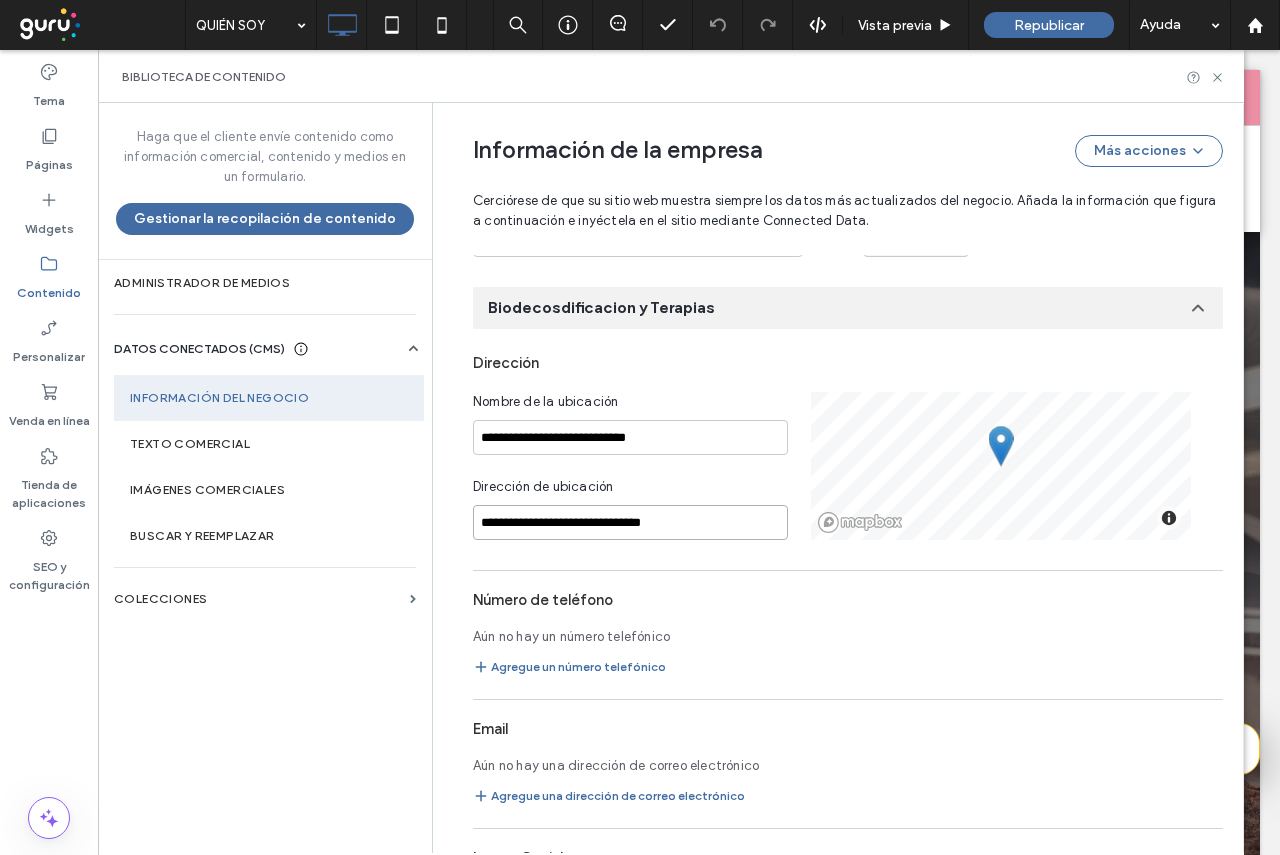 click on "**********" at bounding box center [630, 522] 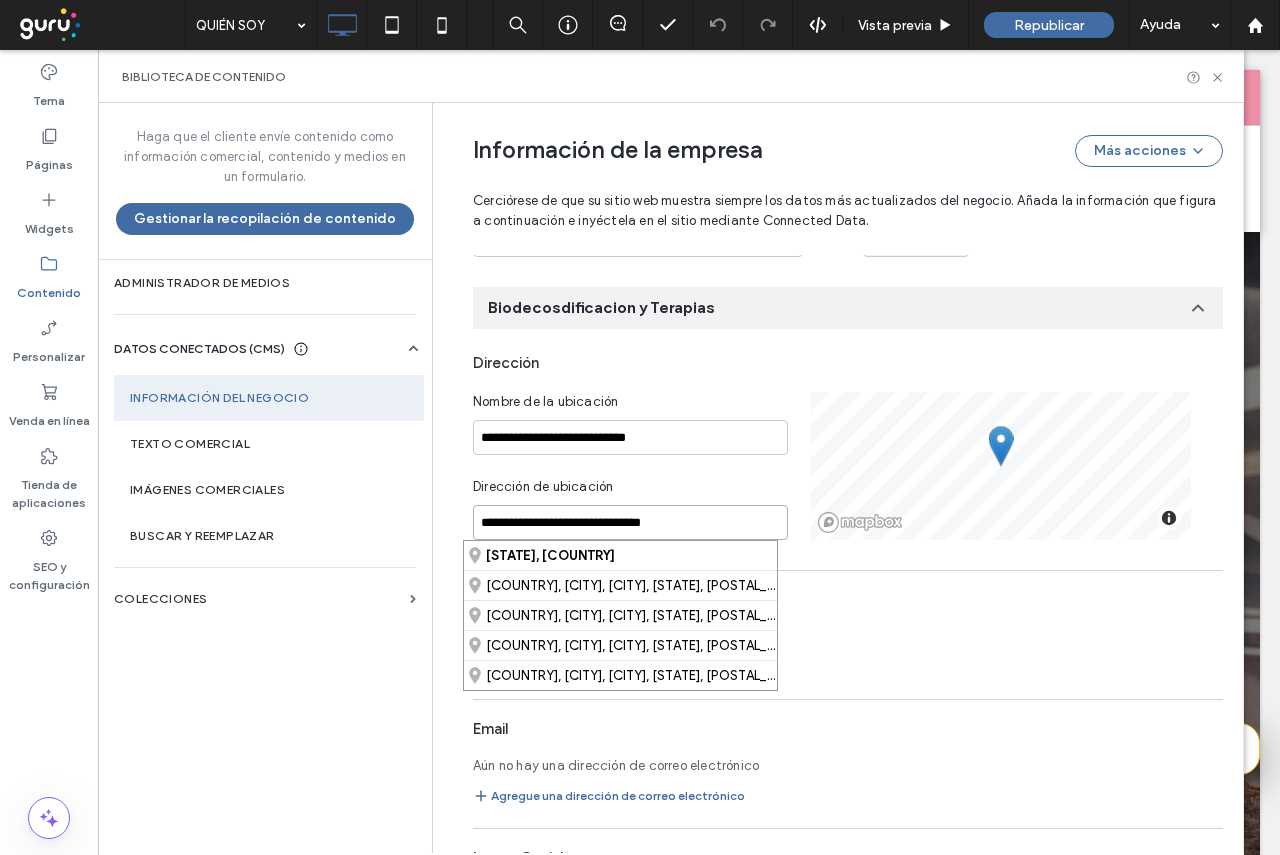 click on "**********" at bounding box center (848, 466) 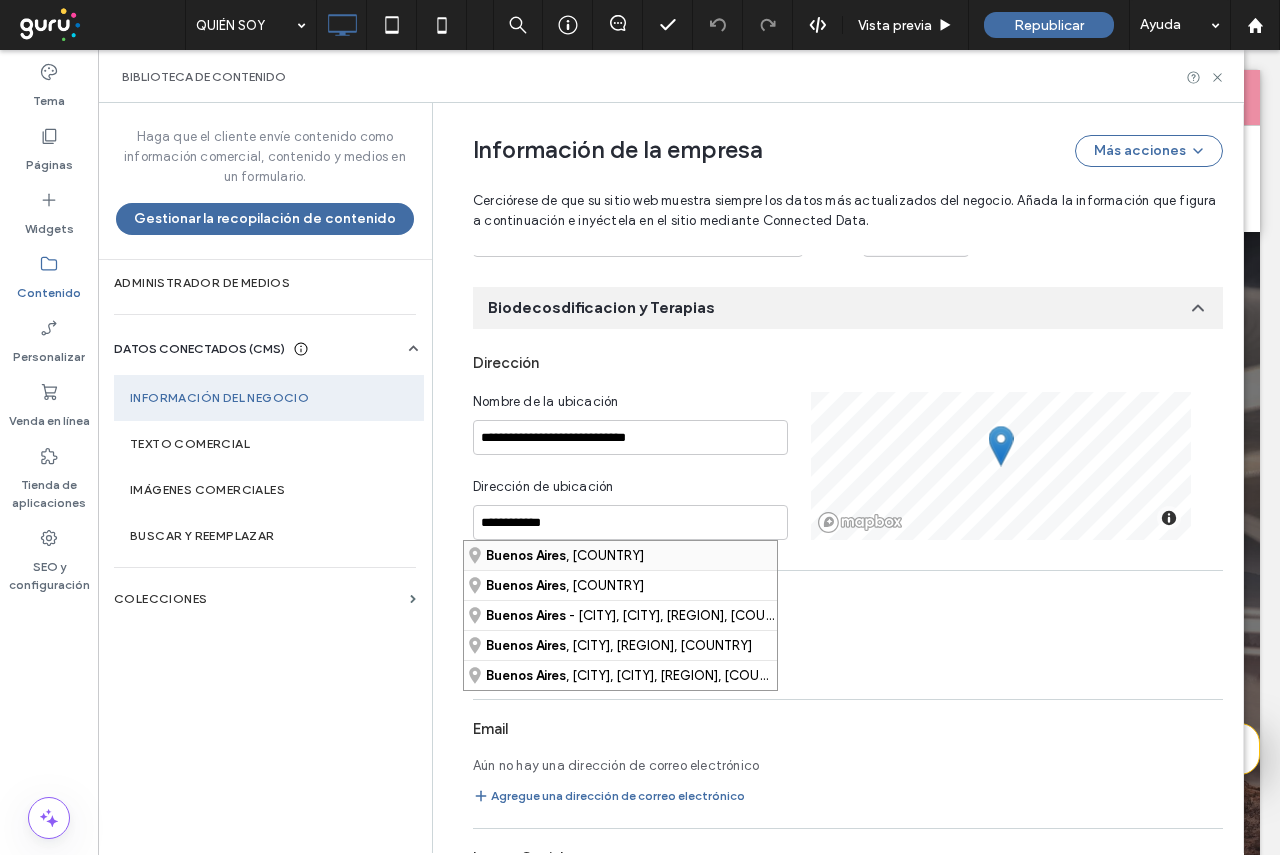click on "Buenos Aires" at bounding box center [526, 555] 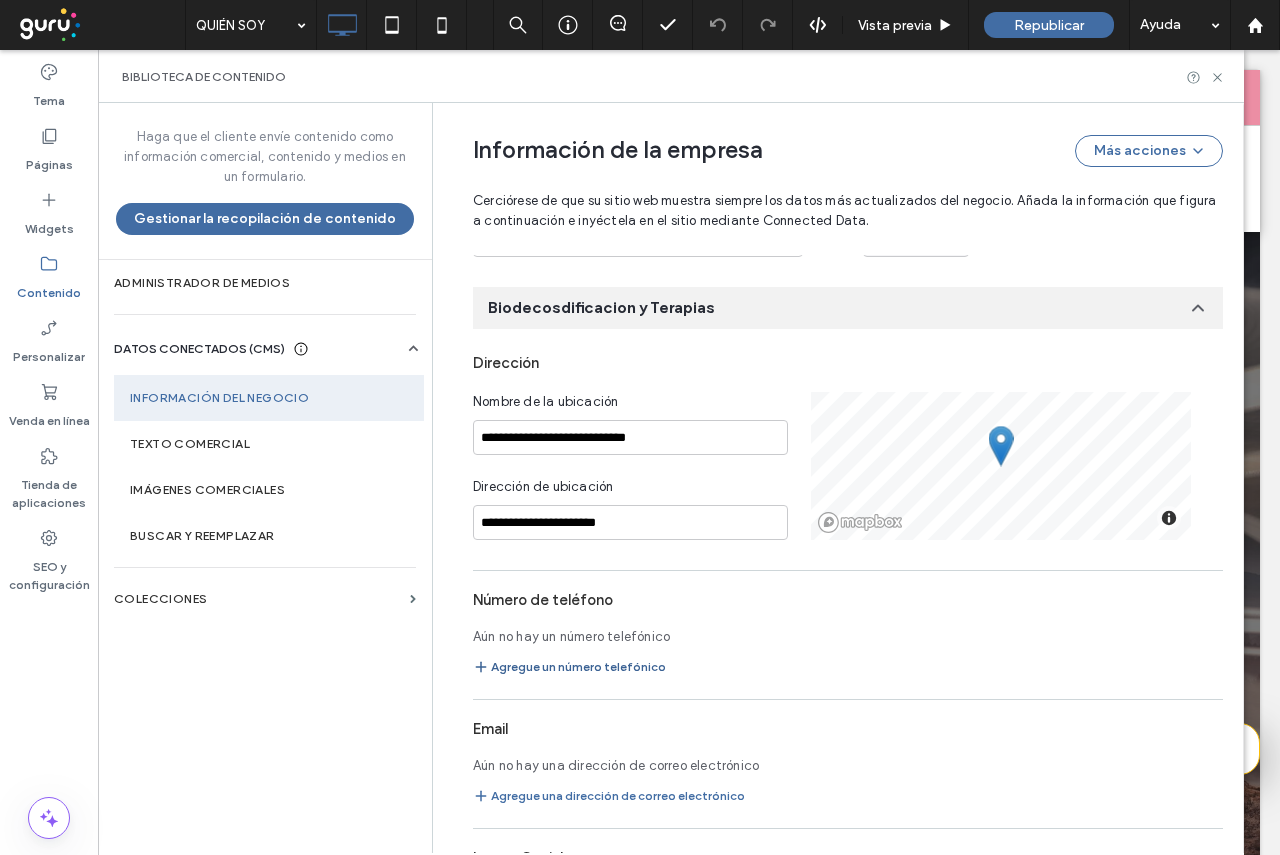 click on "Agregue un número telefónico" at bounding box center [569, 667] 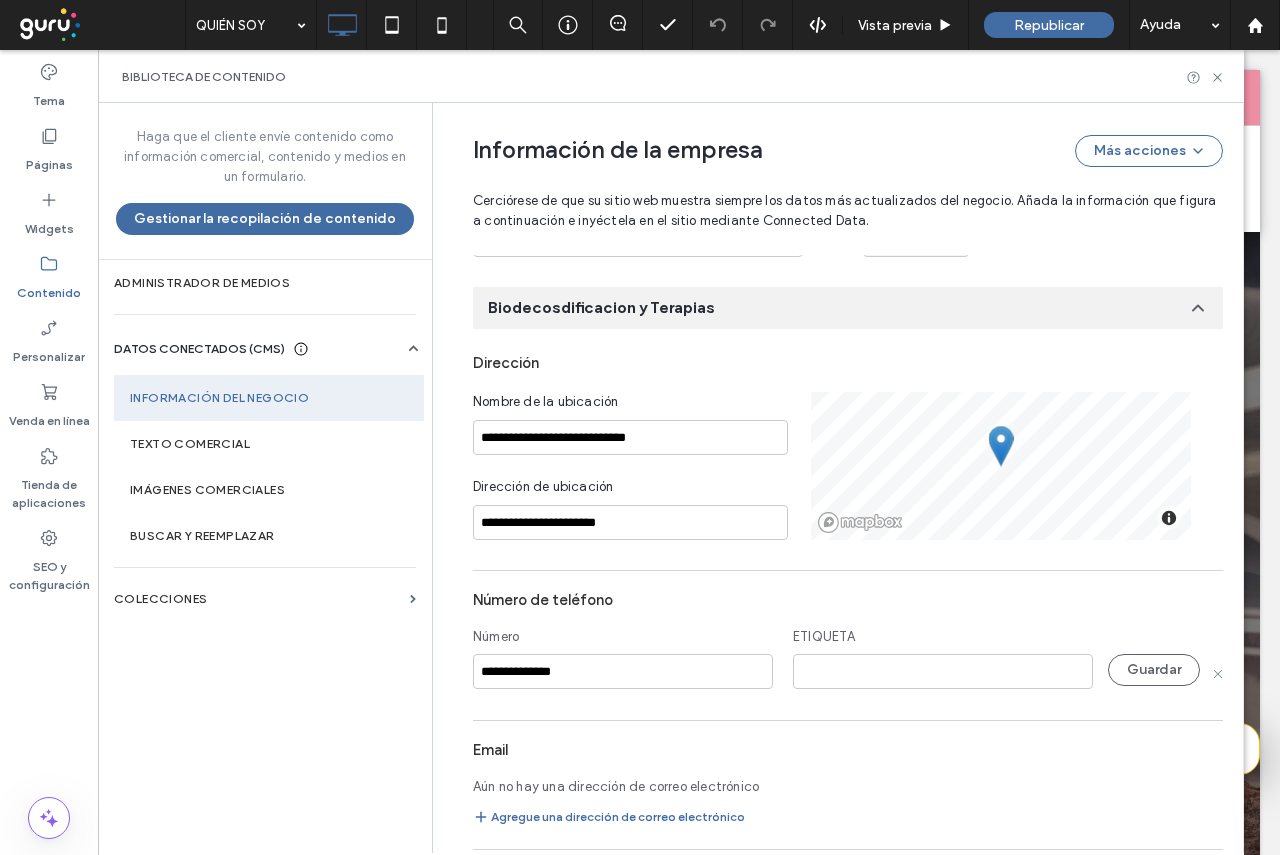 type on "**********" 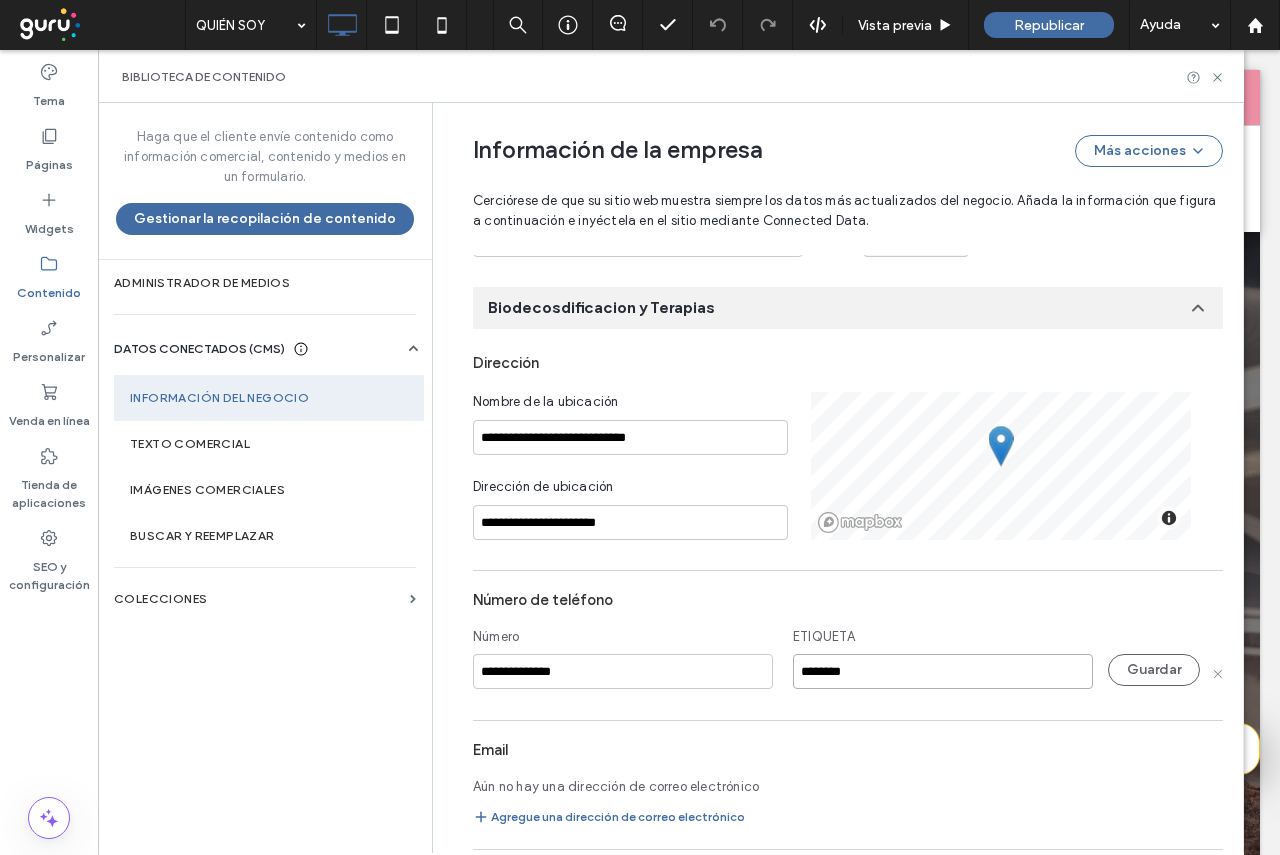 type on "********" 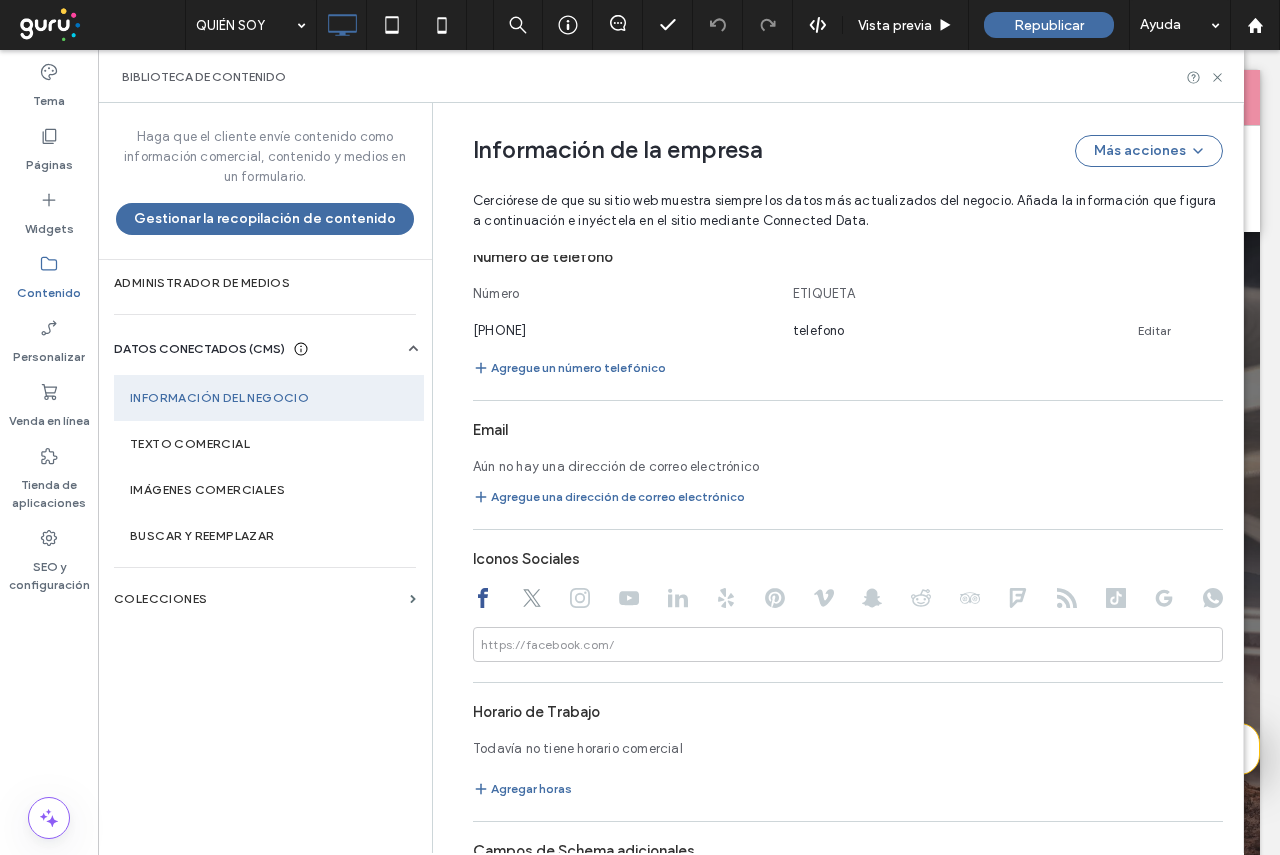 scroll, scrollTop: 824, scrollLeft: 0, axis: vertical 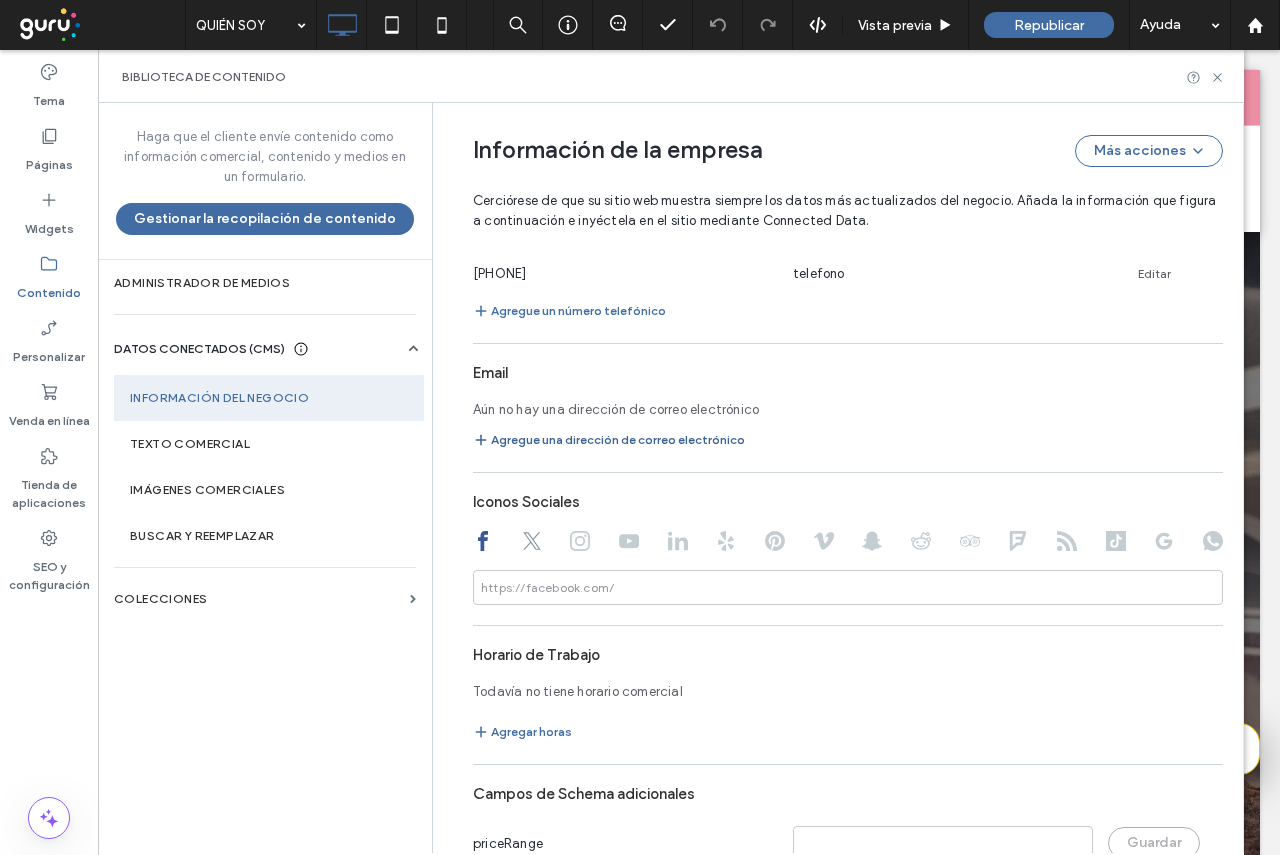 click on "Agregue una dirección de correo electrónico" at bounding box center [609, 440] 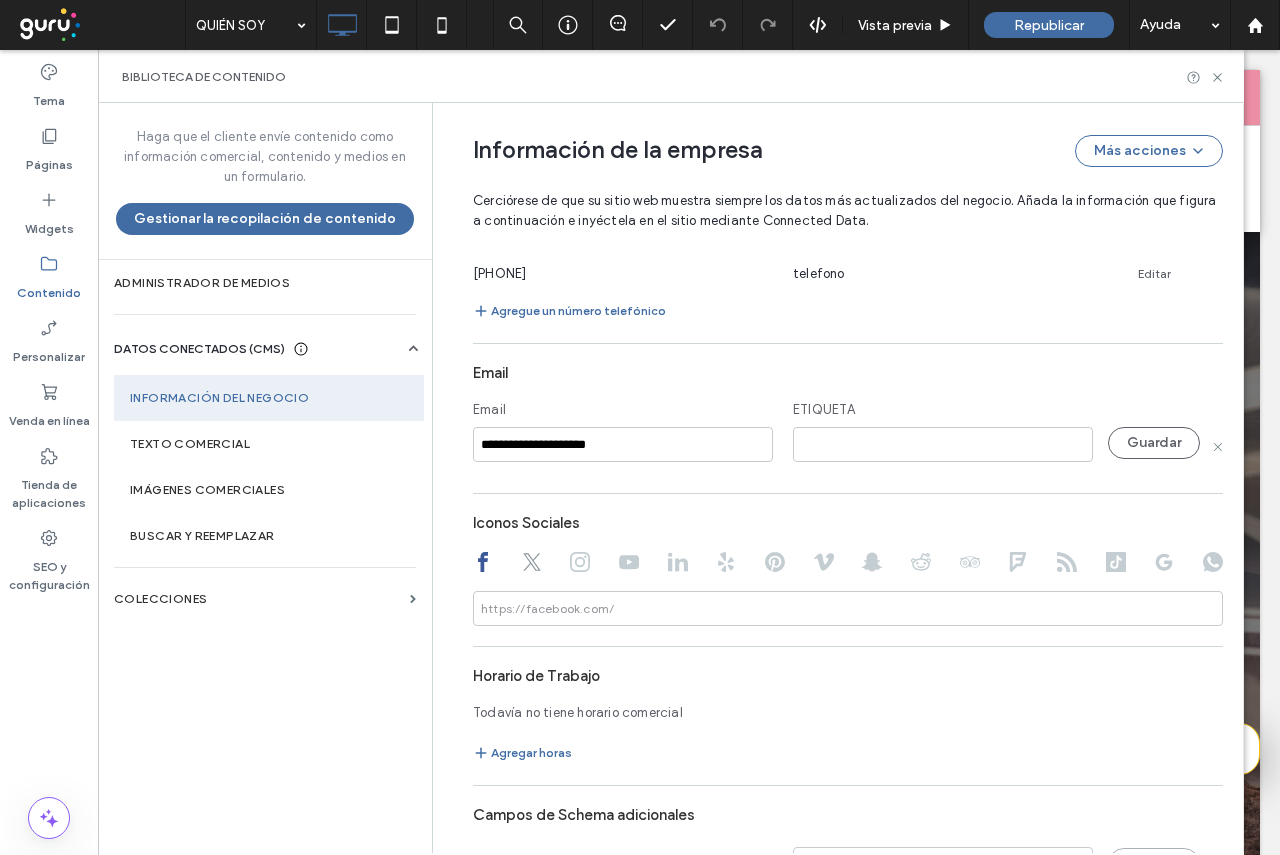 type on "**********" 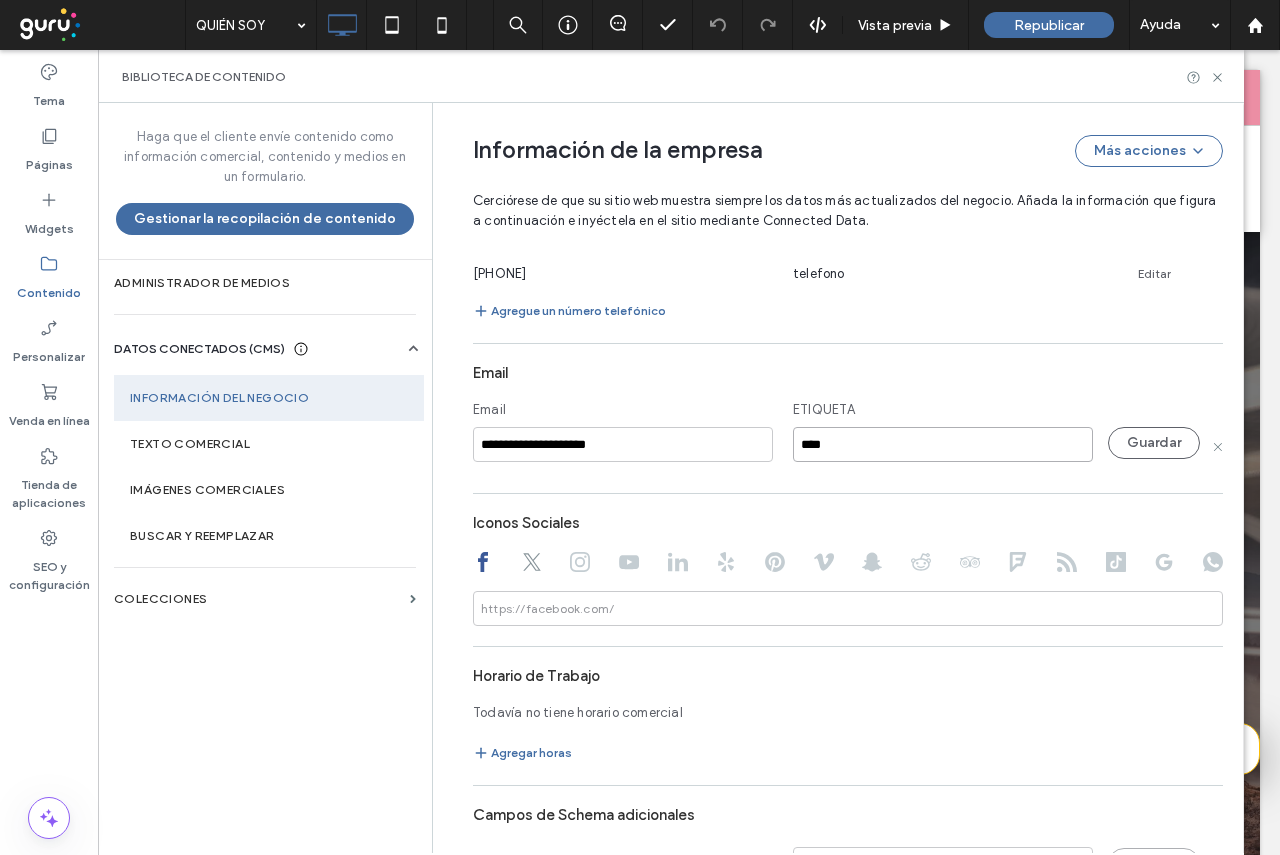 type on "****" 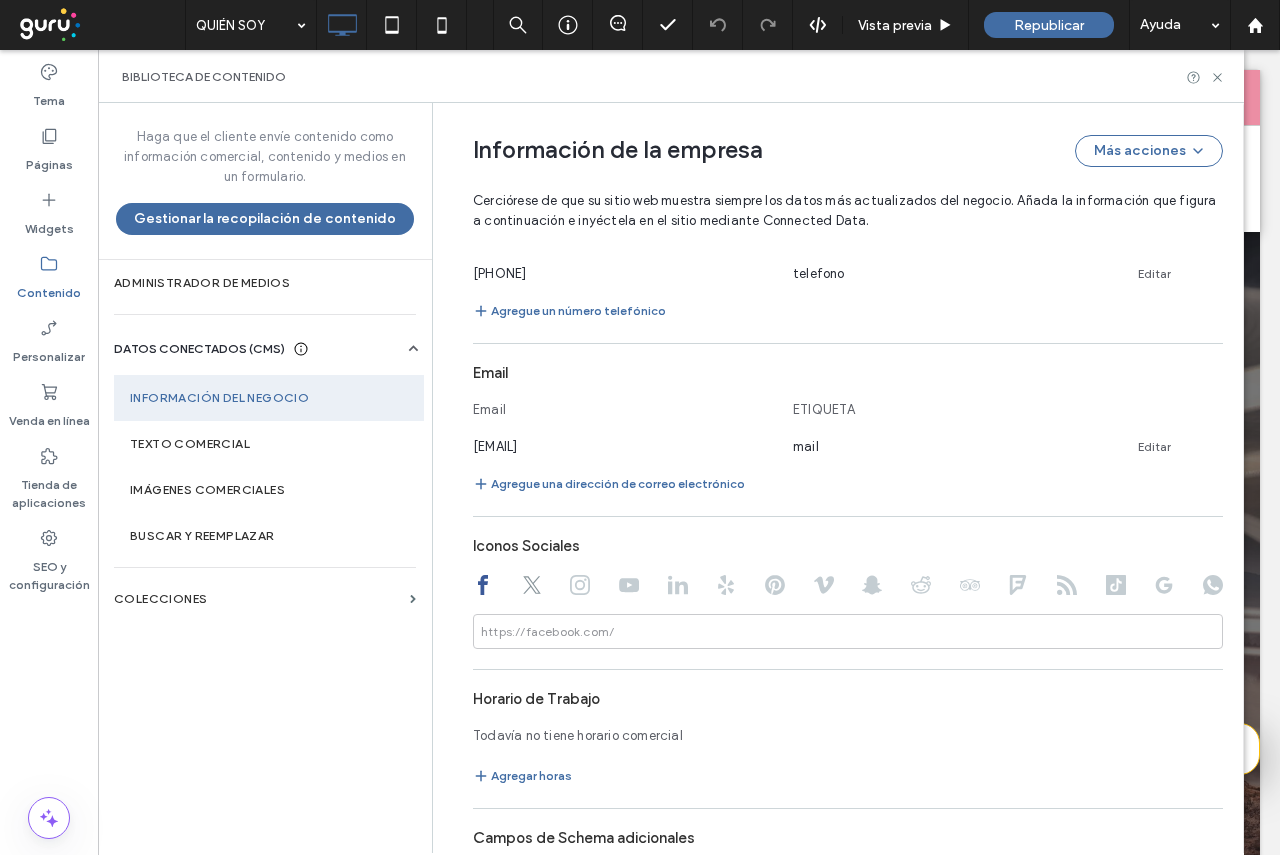 click 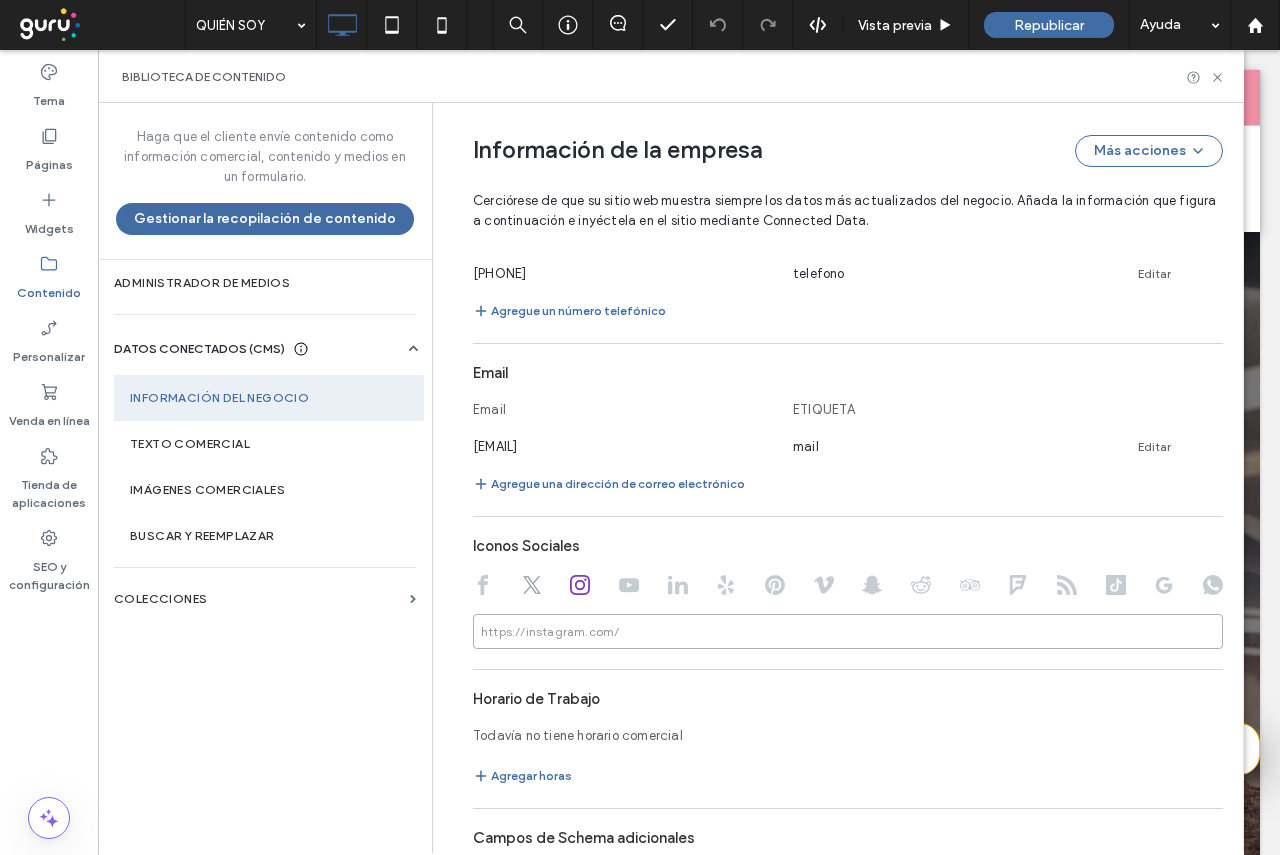 click at bounding box center (848, 631) 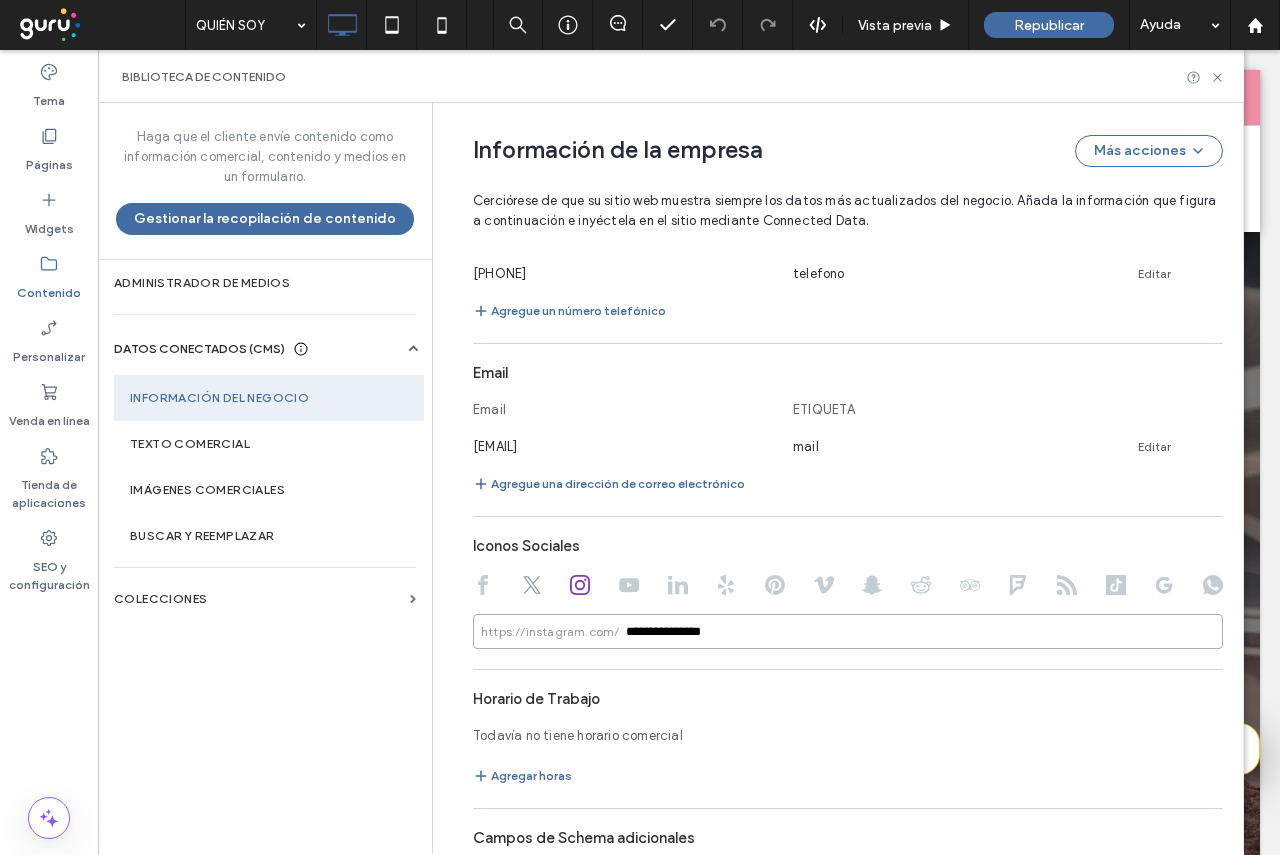 type on "**********" 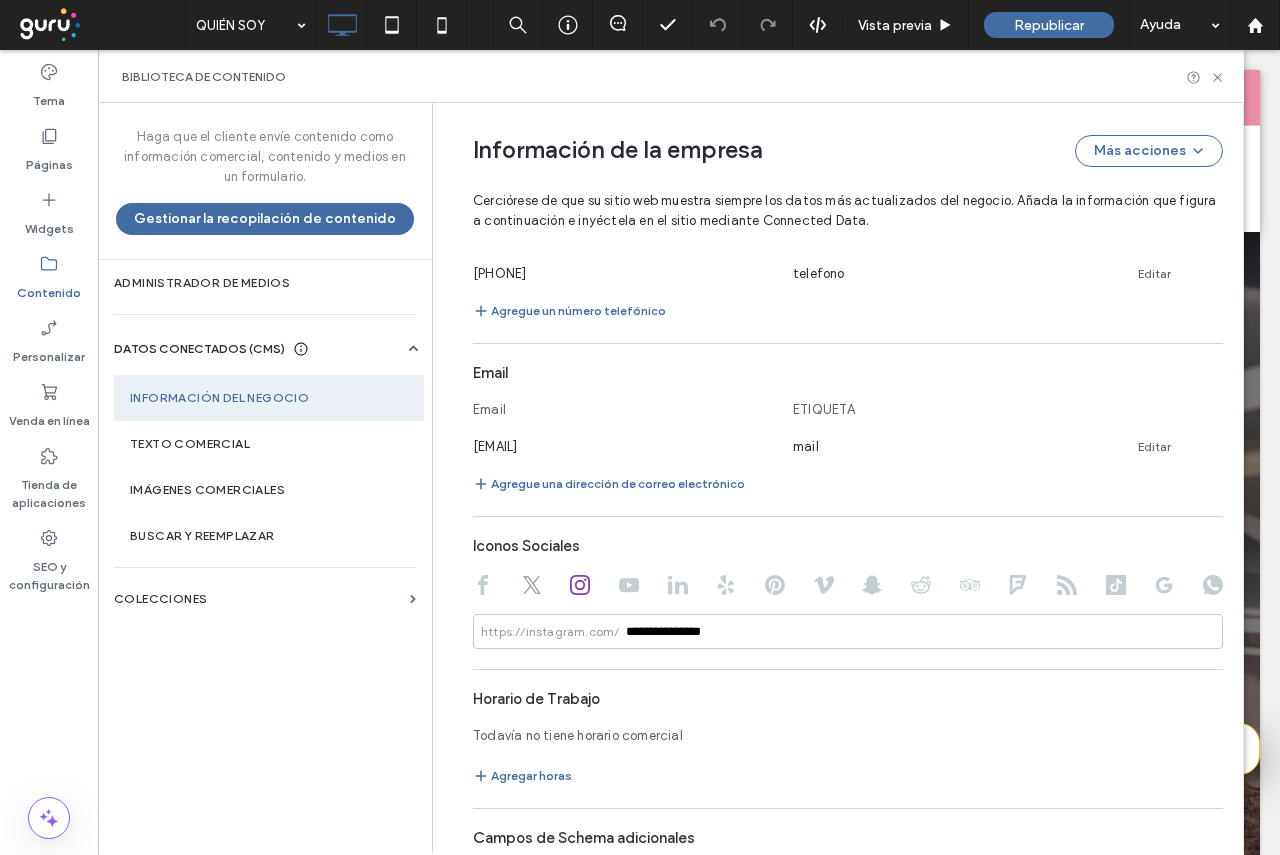 click 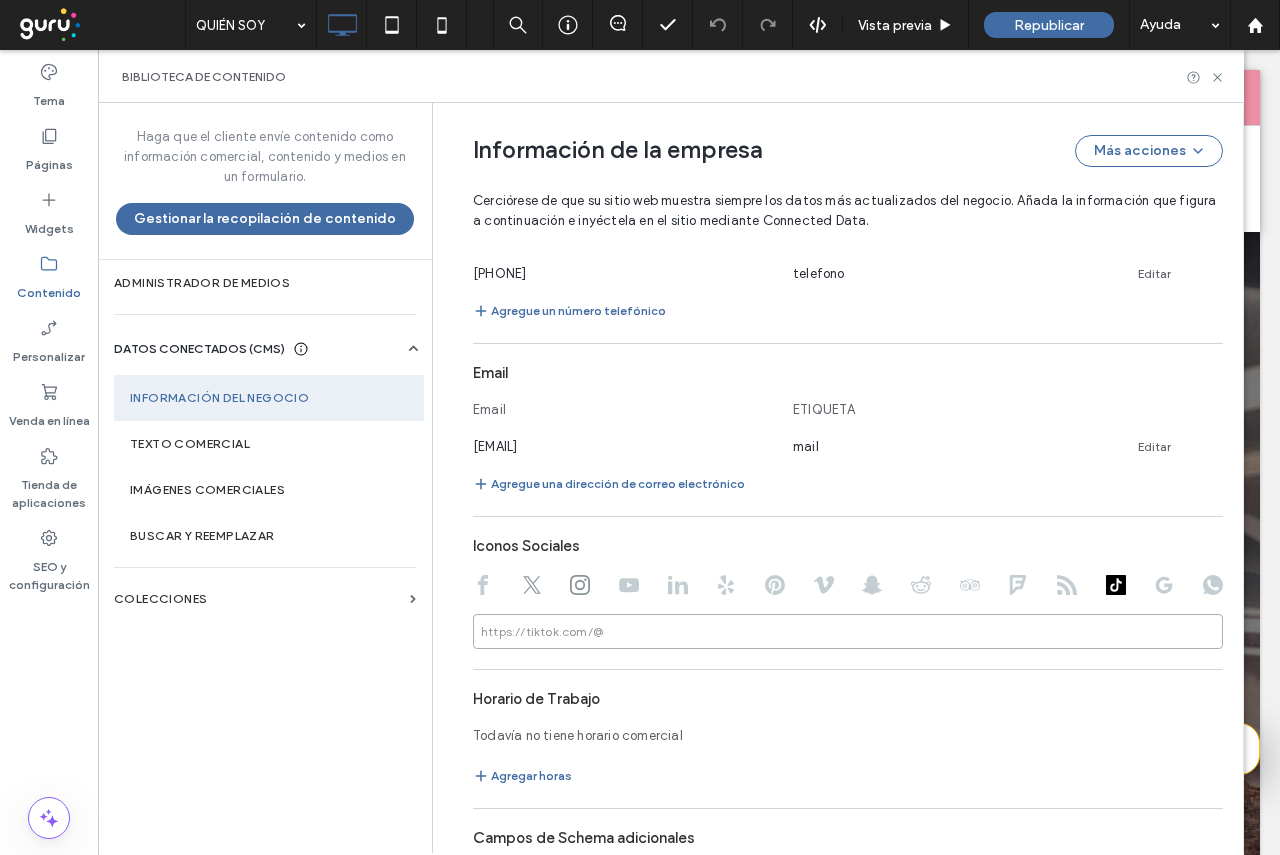 click at bounding box center (848, 631) 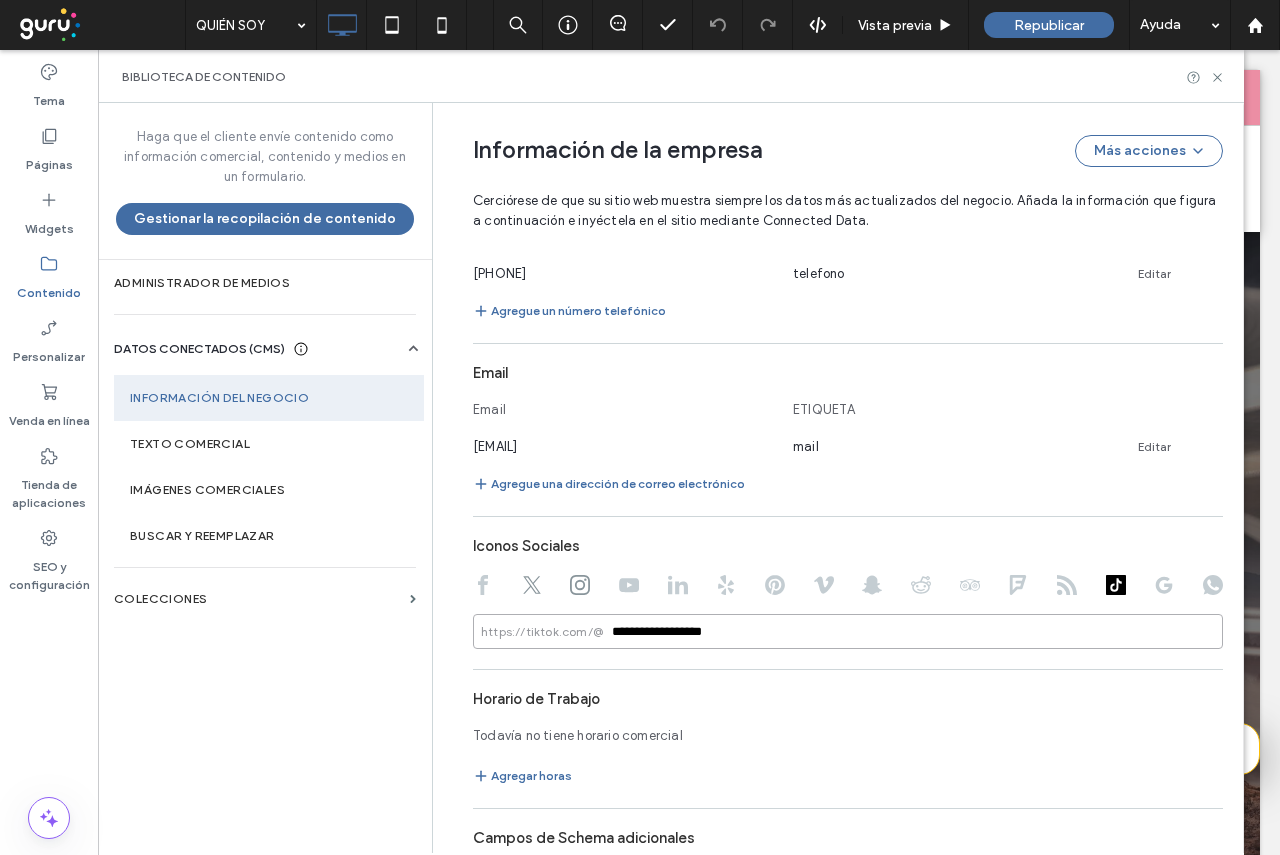 type on "**********" 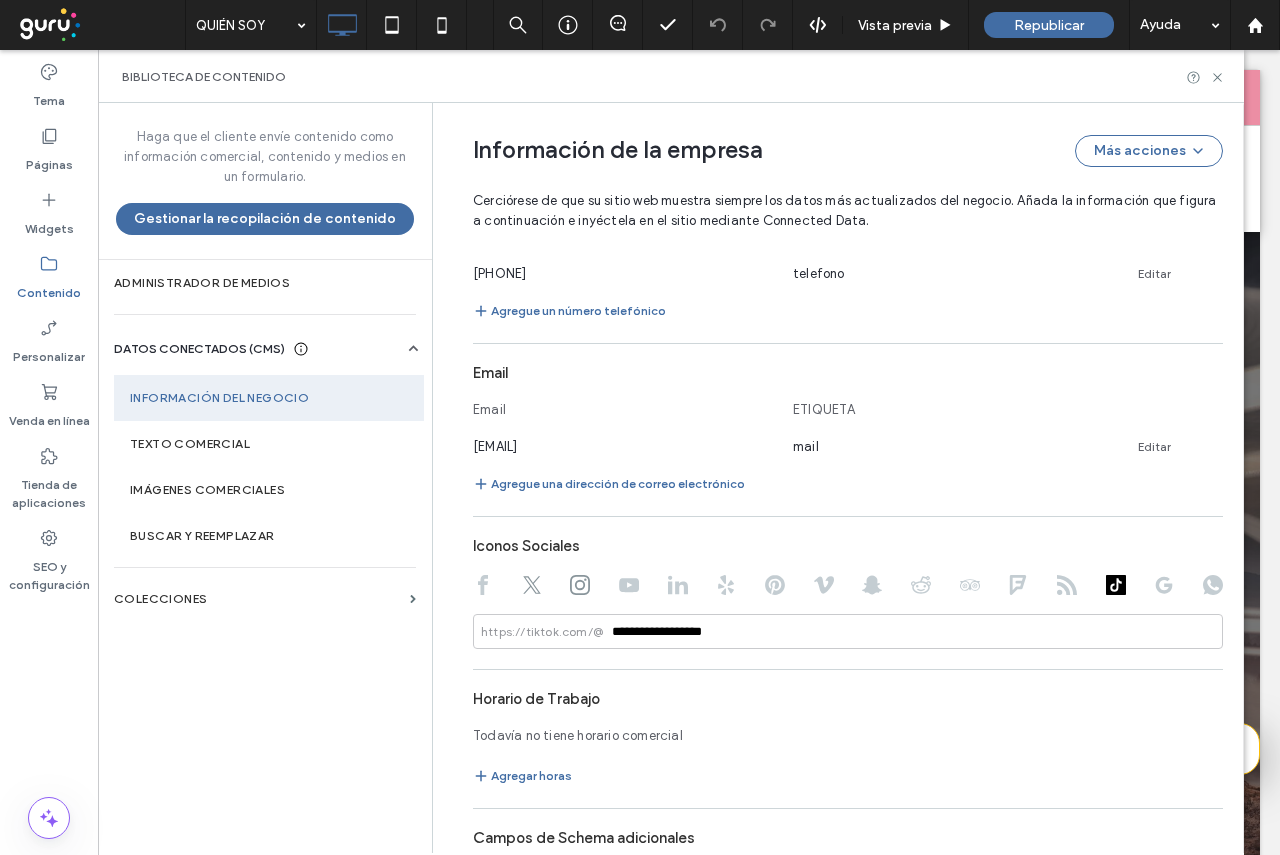 click on "**********" at bounding box center (833, 132) 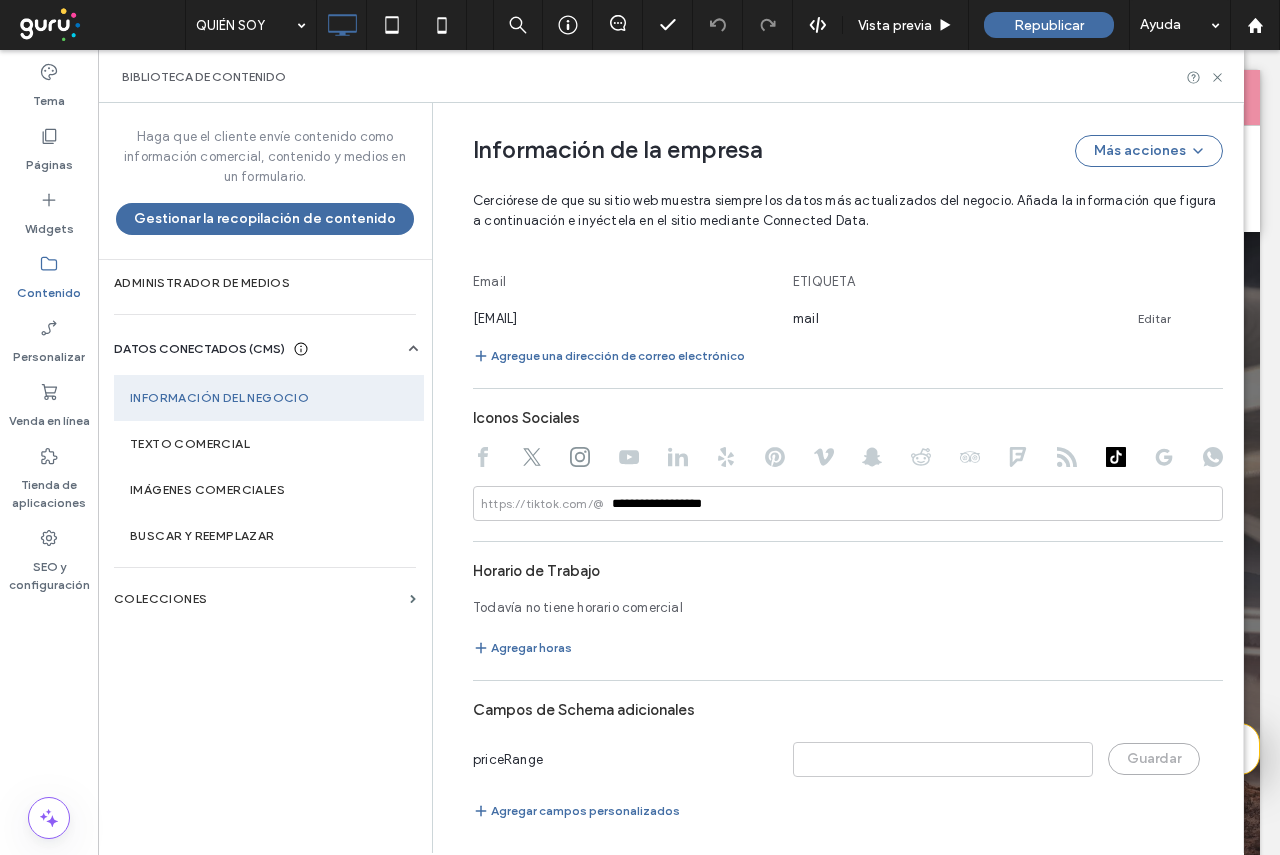 scroll, scrollTop: 957, scrollLeft: 0, axis: vertical 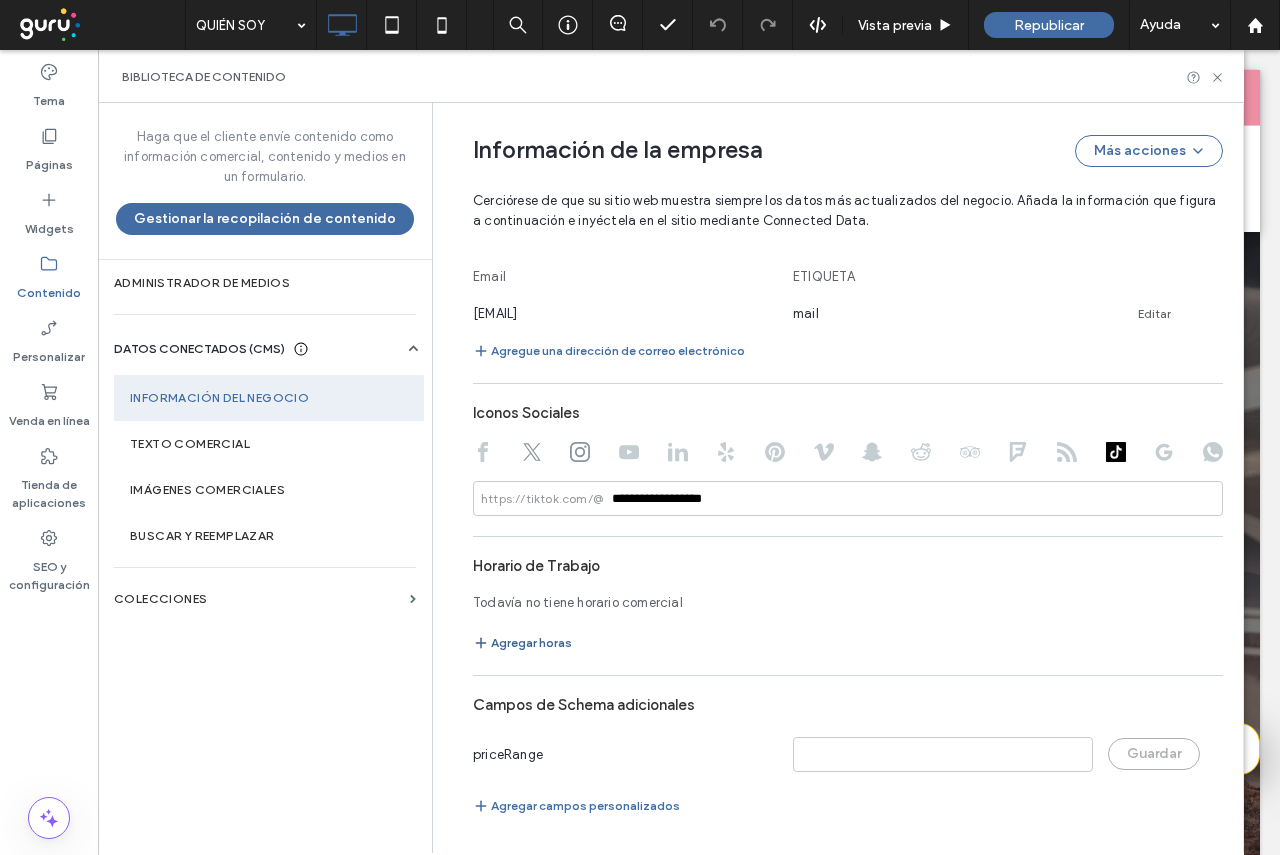 click on "Agregar horas" at bounding box center [522, 643] 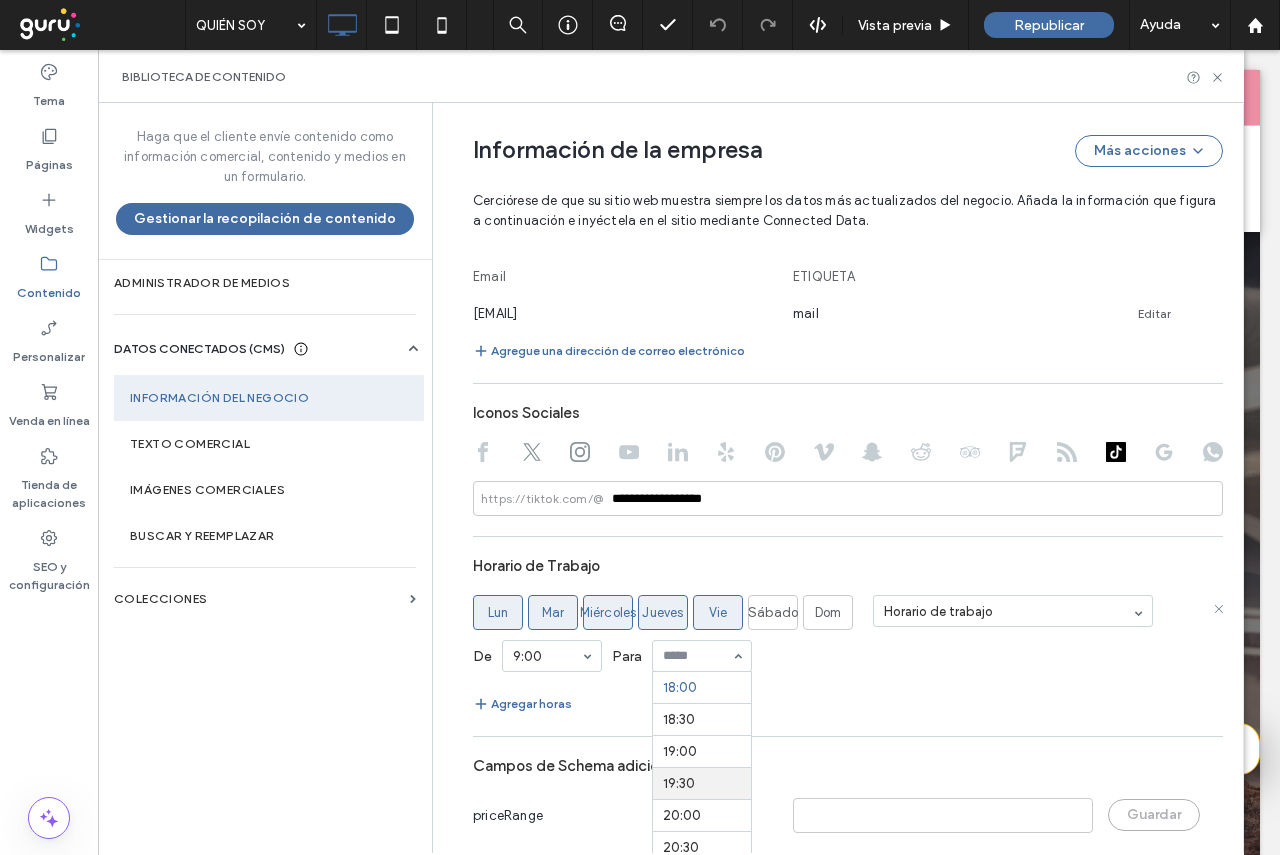 scroll, scrollTop: 1052, scrollLeft: 0, axis: vertical 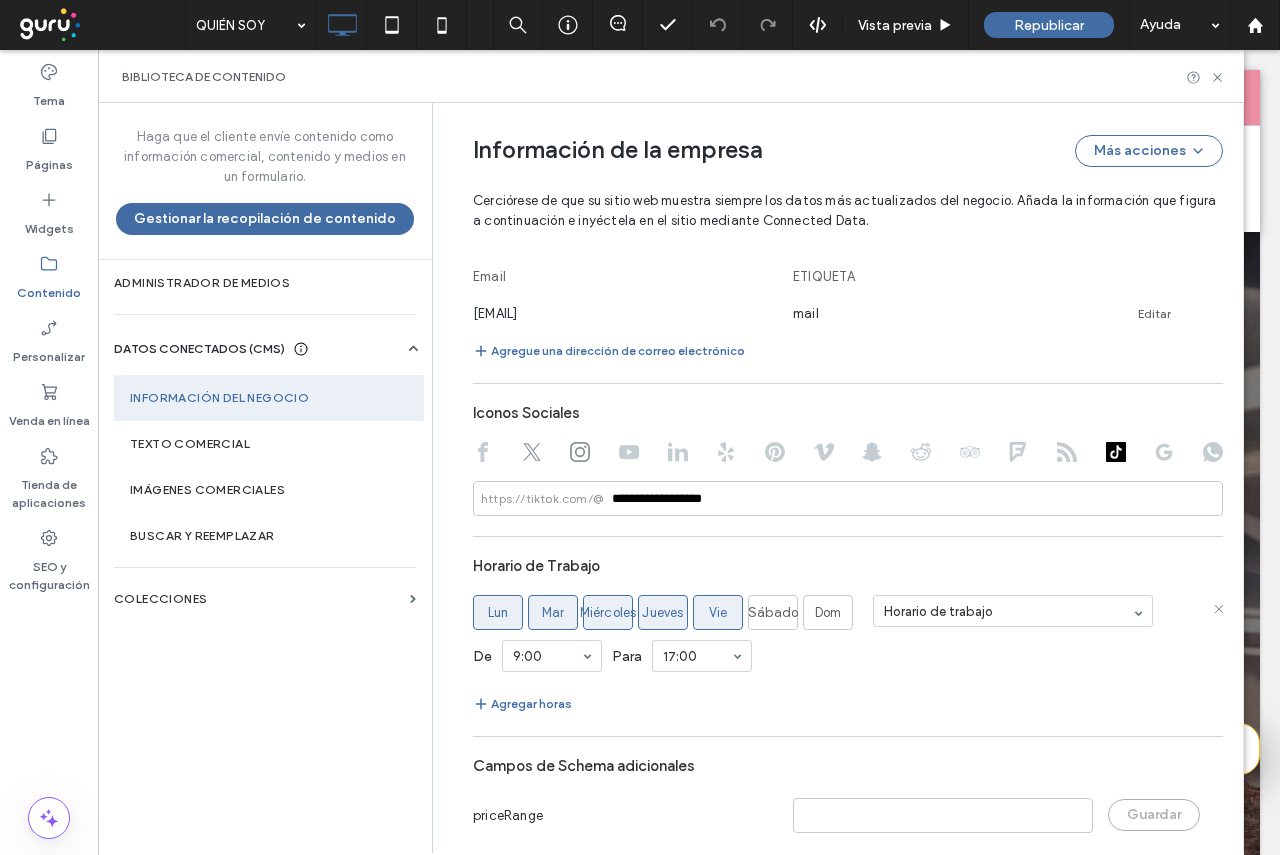 click on "**********" at bounding box center (833, 30) 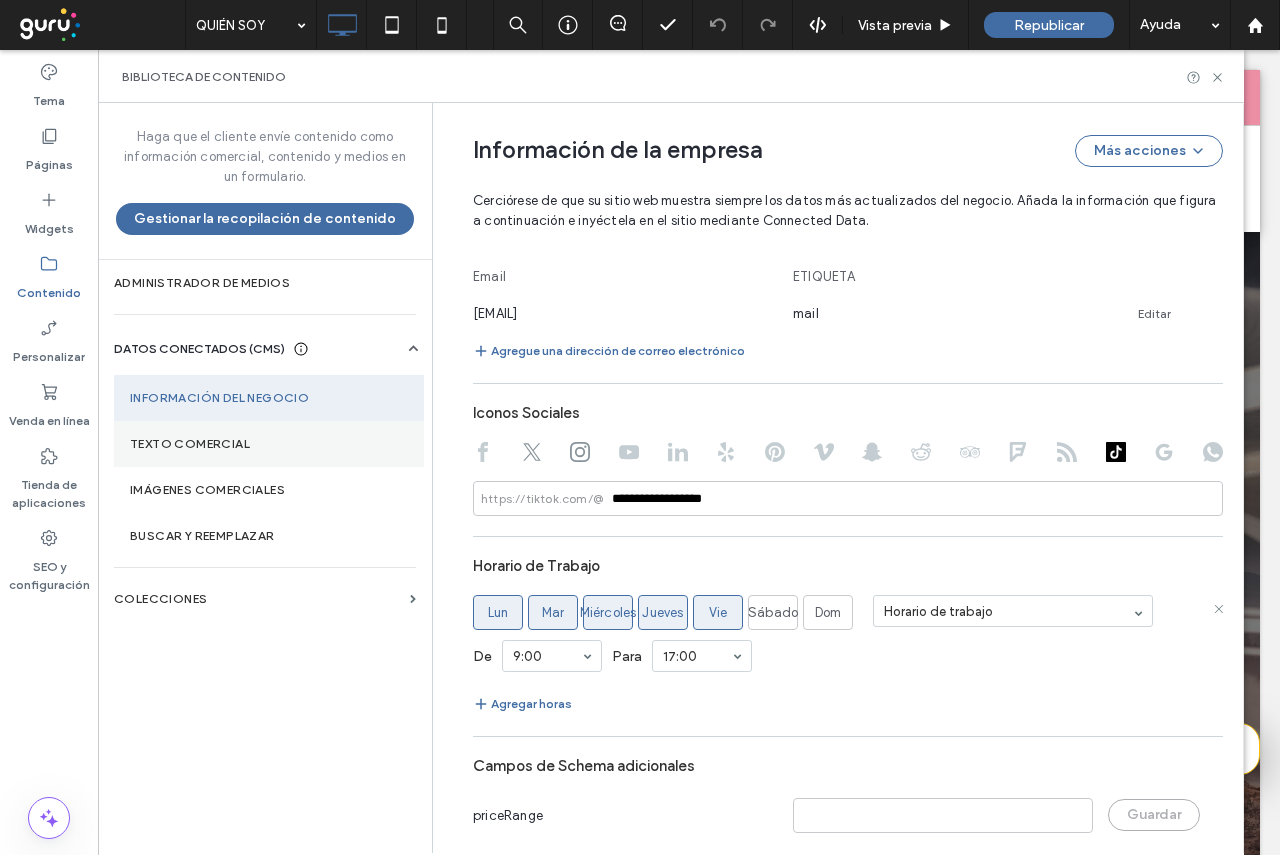 click on "Texto comercial" at bounding box center (269, 444) 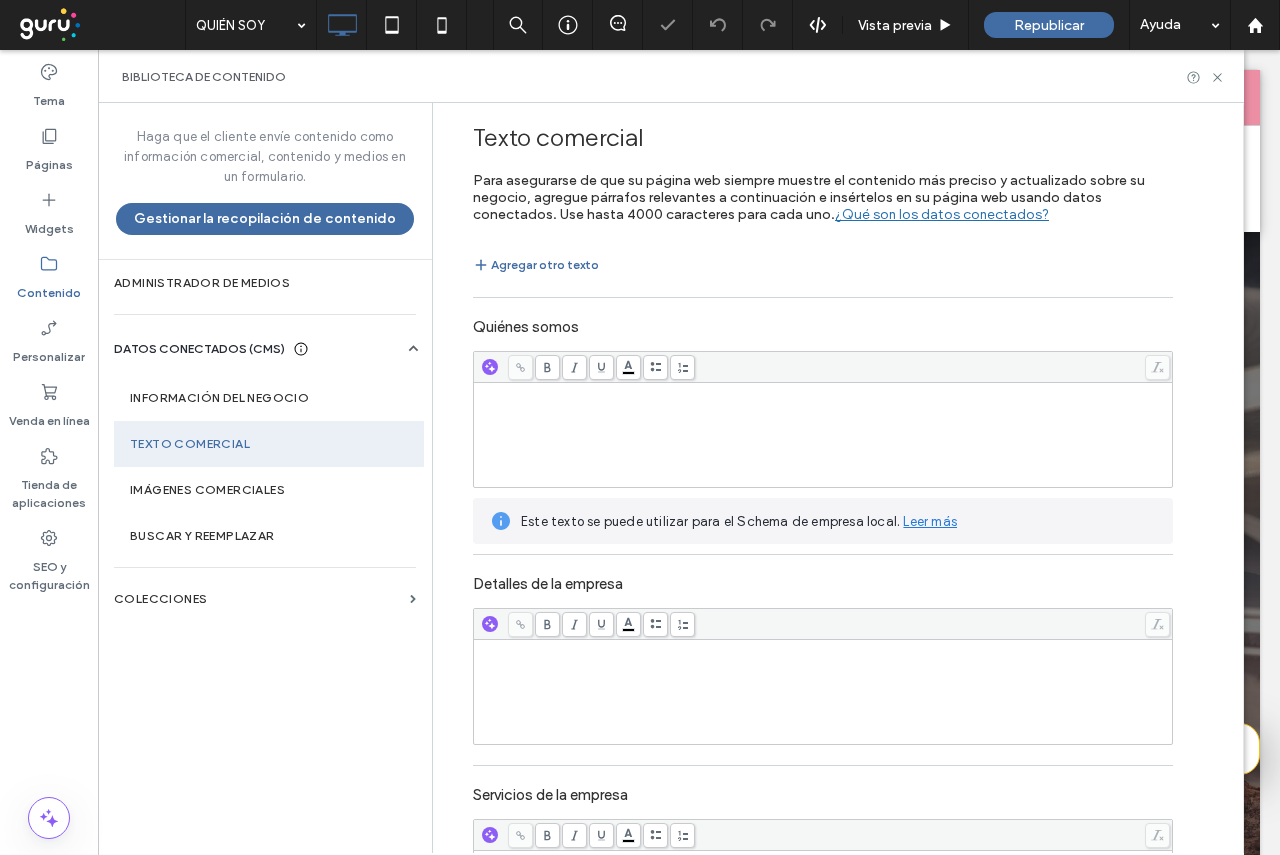 click at bounding box center (823, 435) 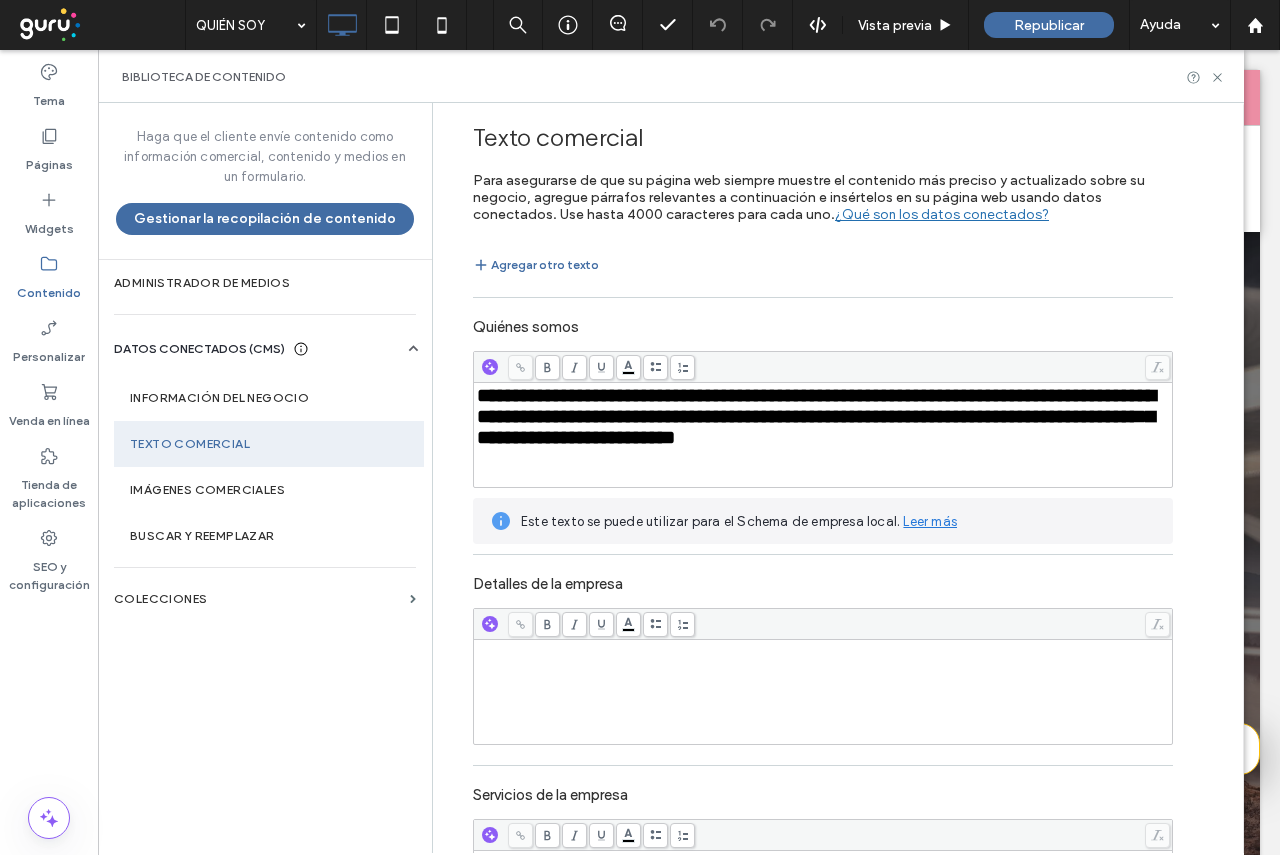 click on "**********" at bounding box center [816, 416] 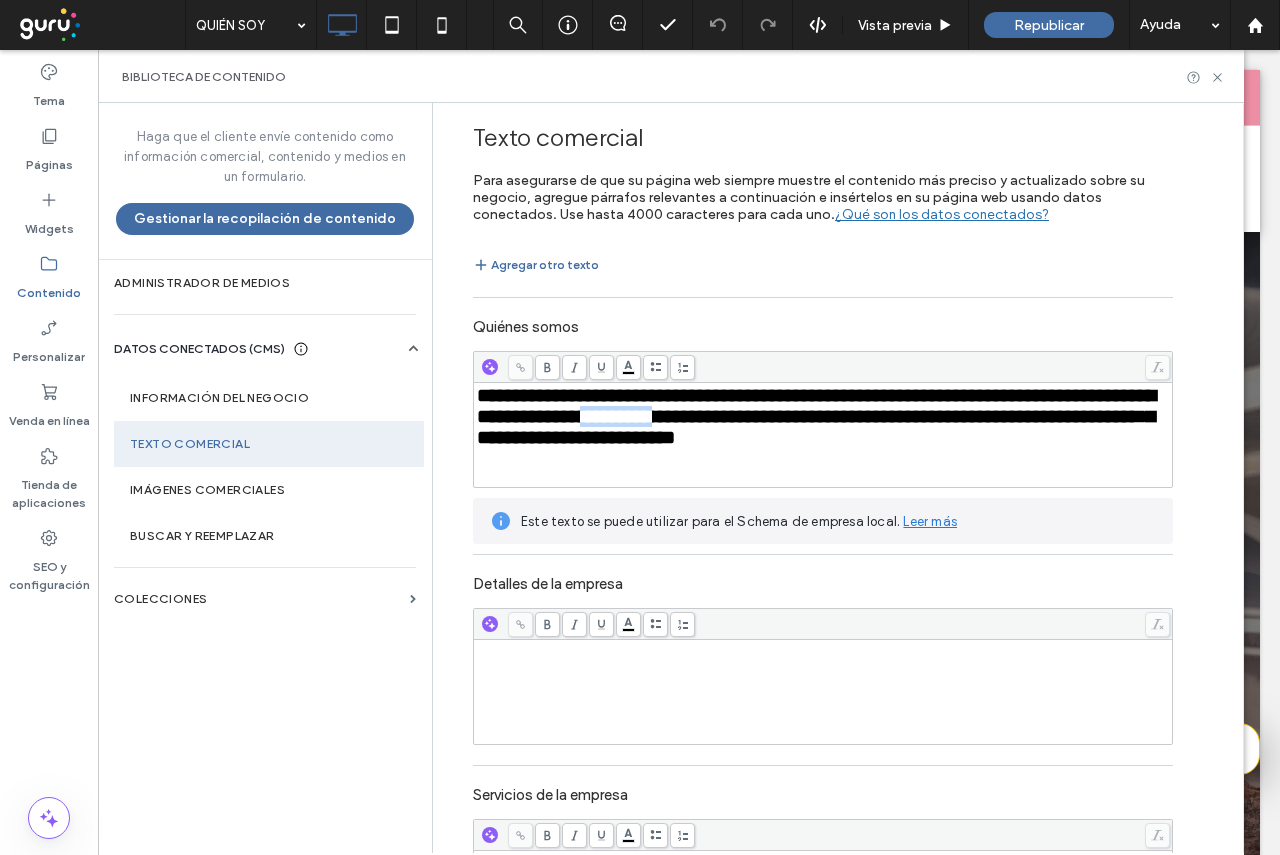 click on "**********" at bounding box center [816, 416] 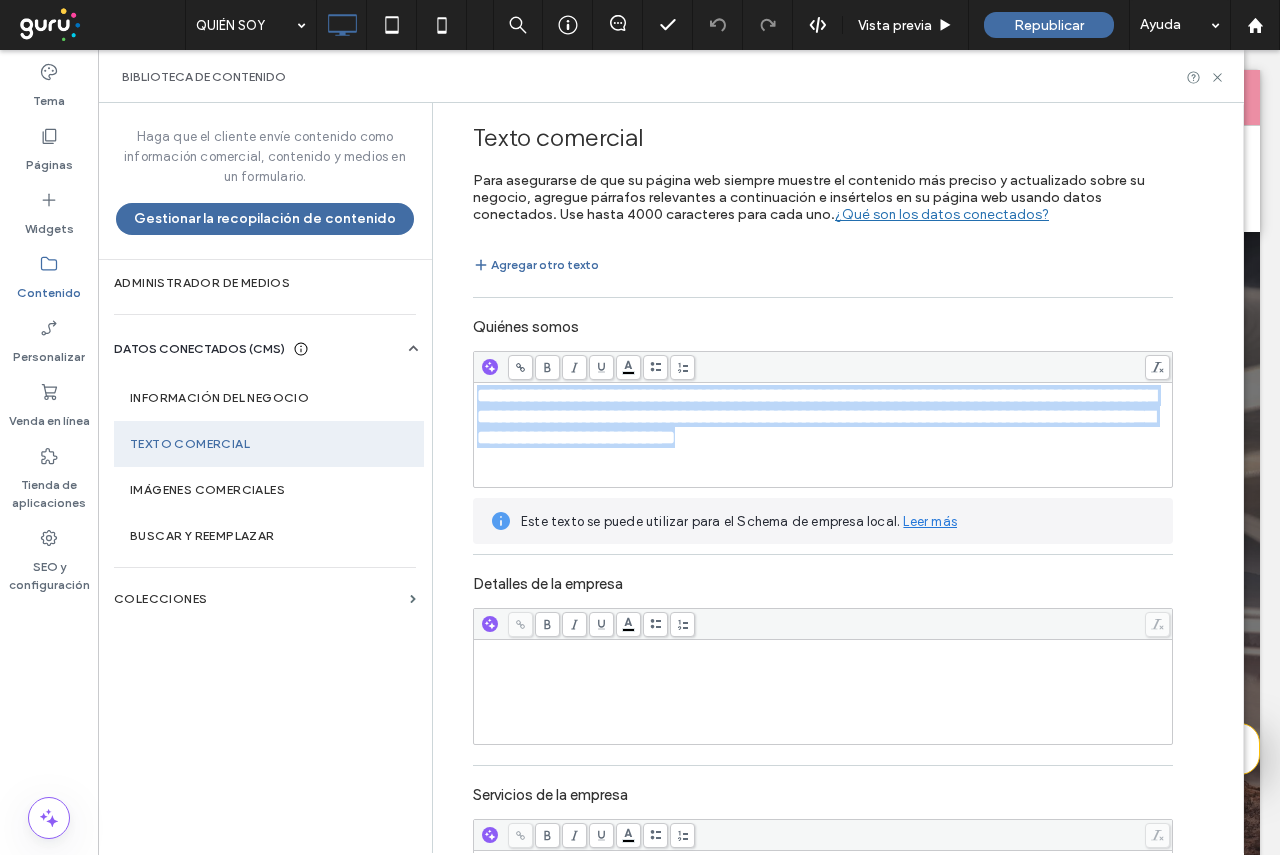 click on "**********" at bounding box center [816, 416] 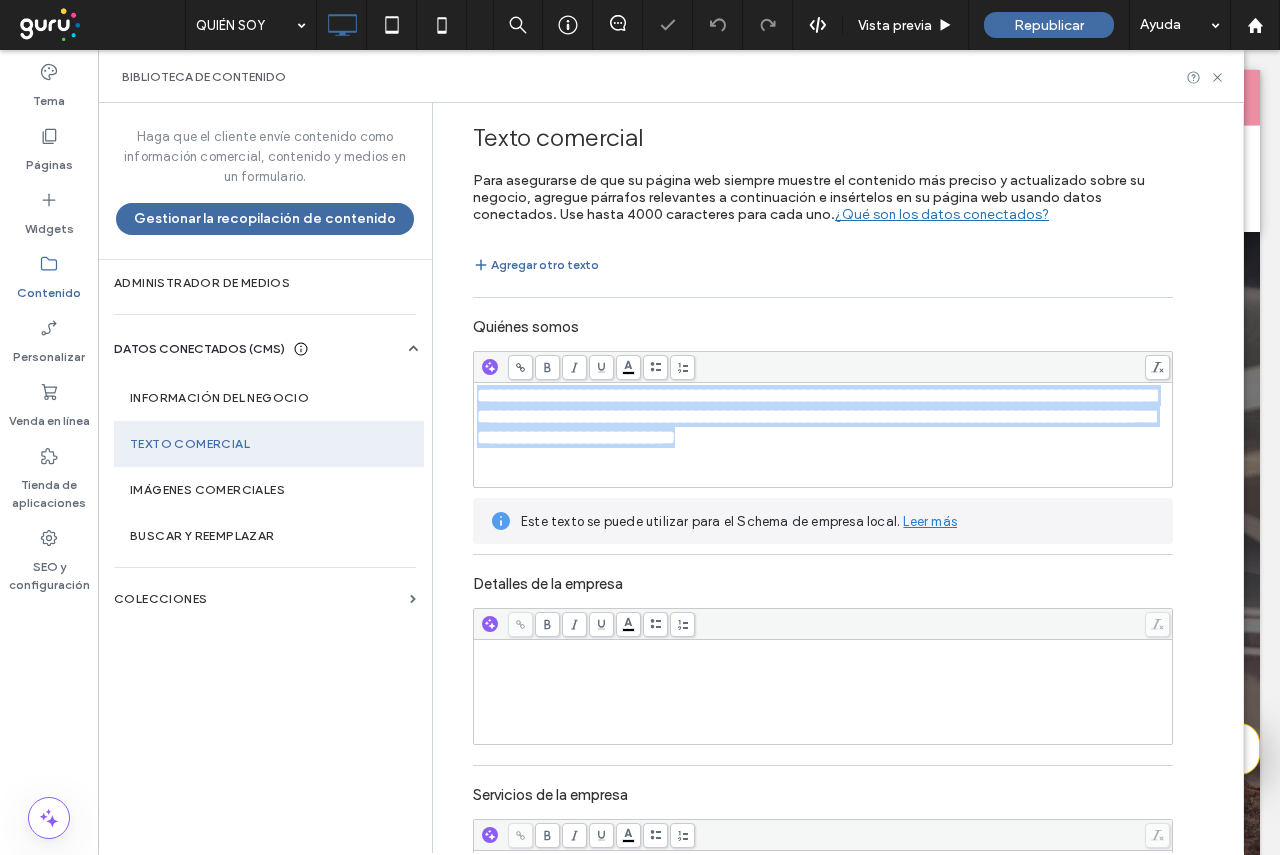 click 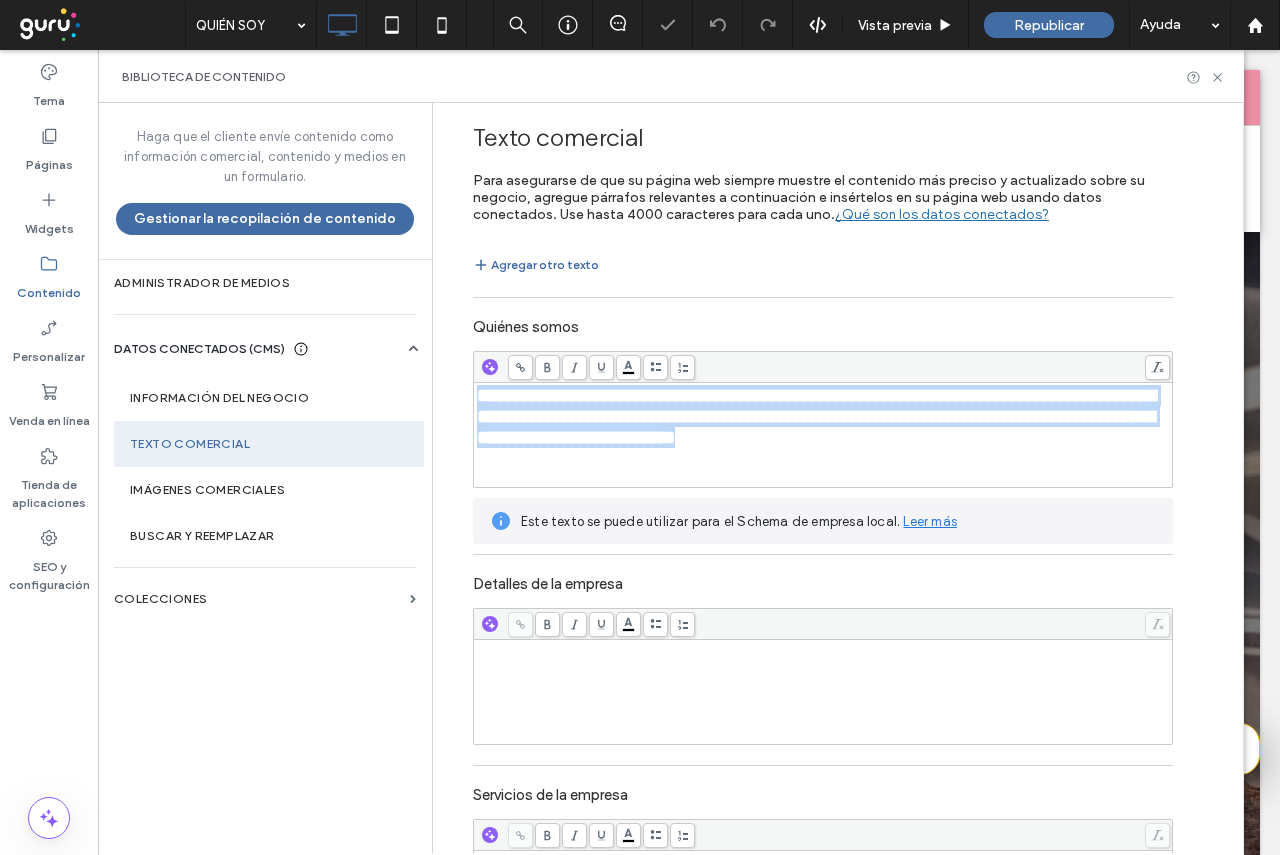 click at bounding box center (547, 367) 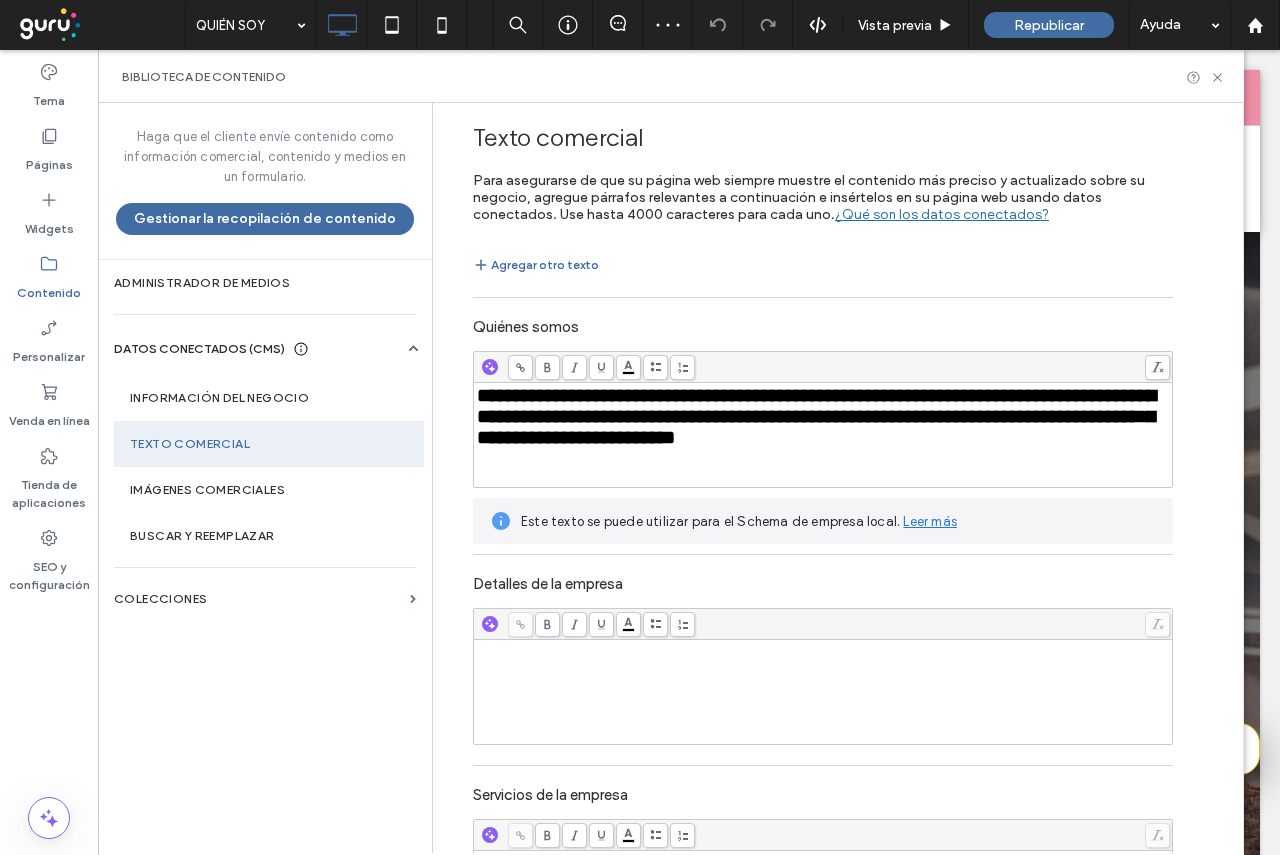click at bounding box center (823, 692) 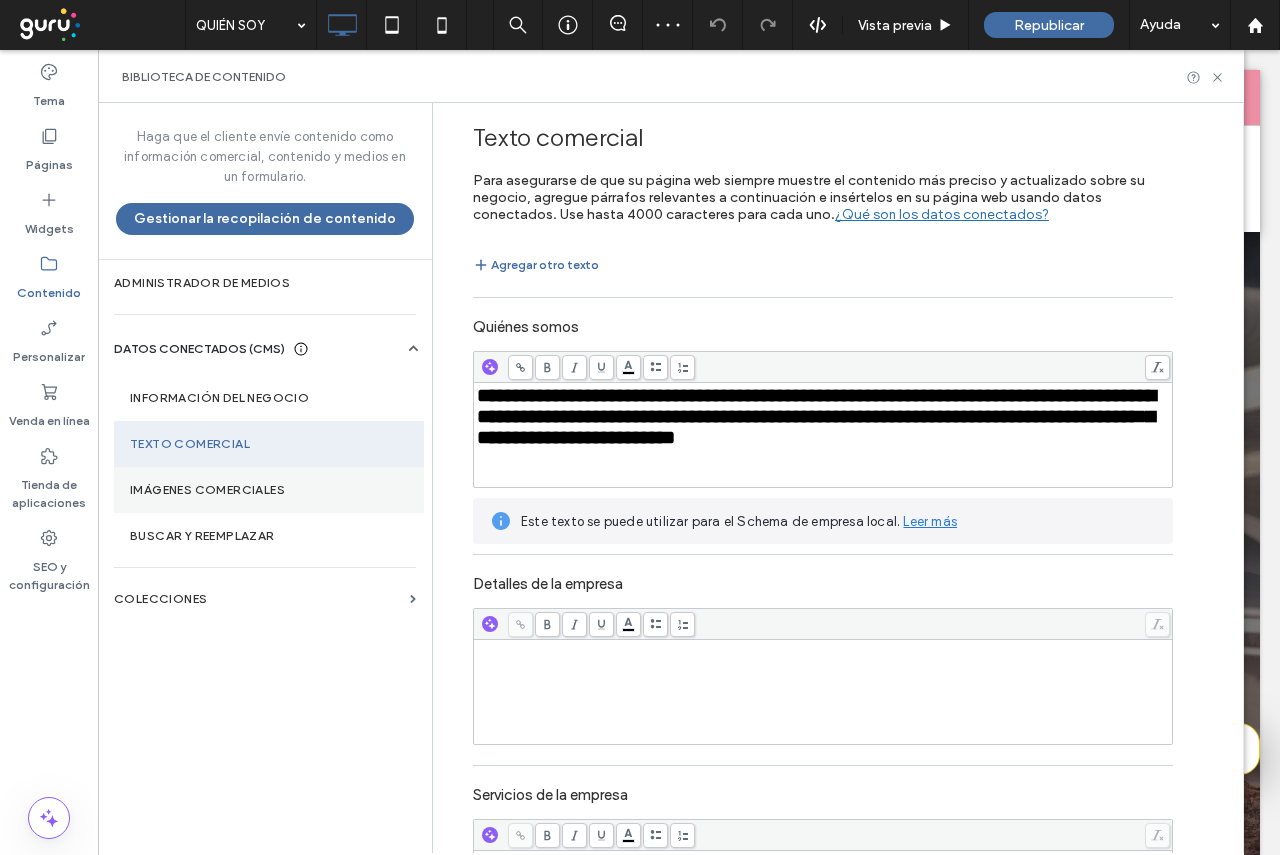 click on "Imágenes comerciales" at bounding box center [269, 490] 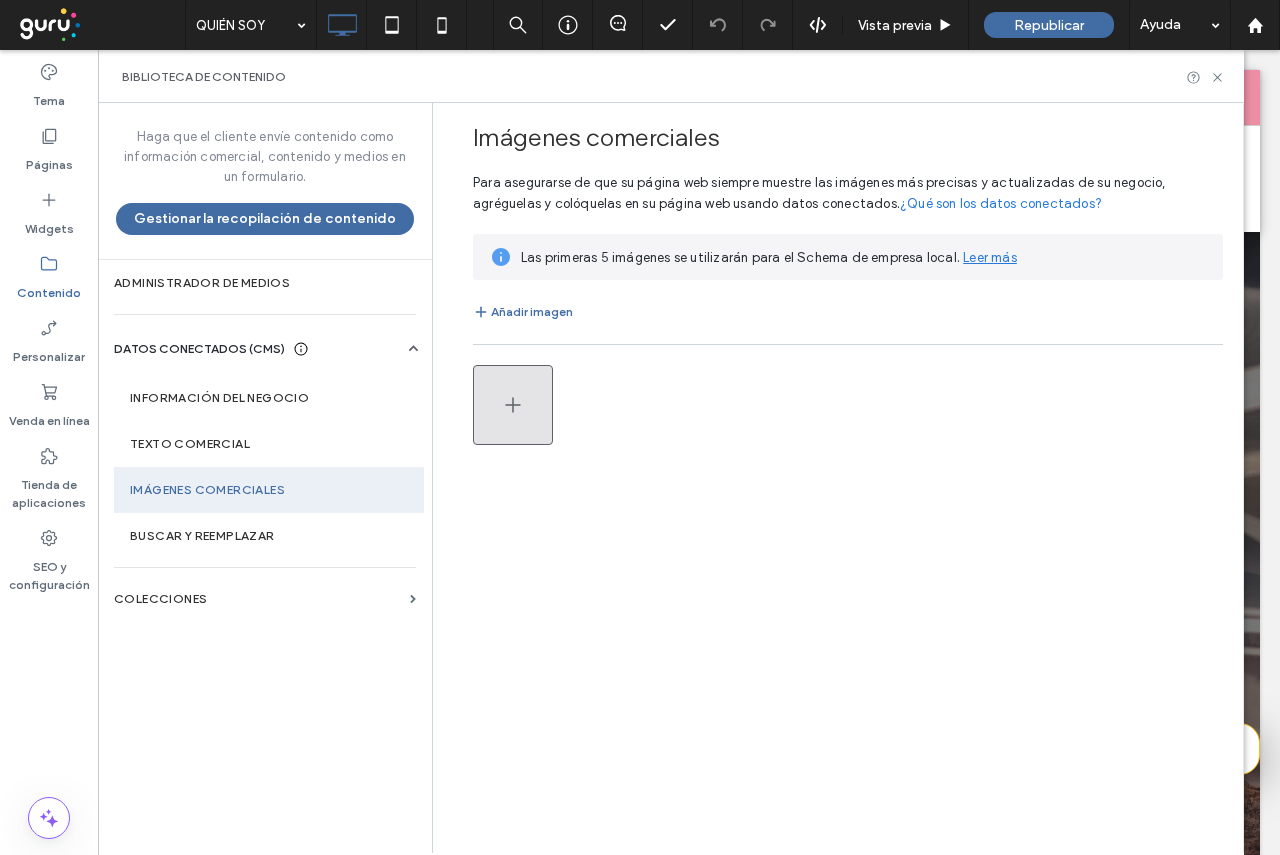 click at bounding box center (513, 405) 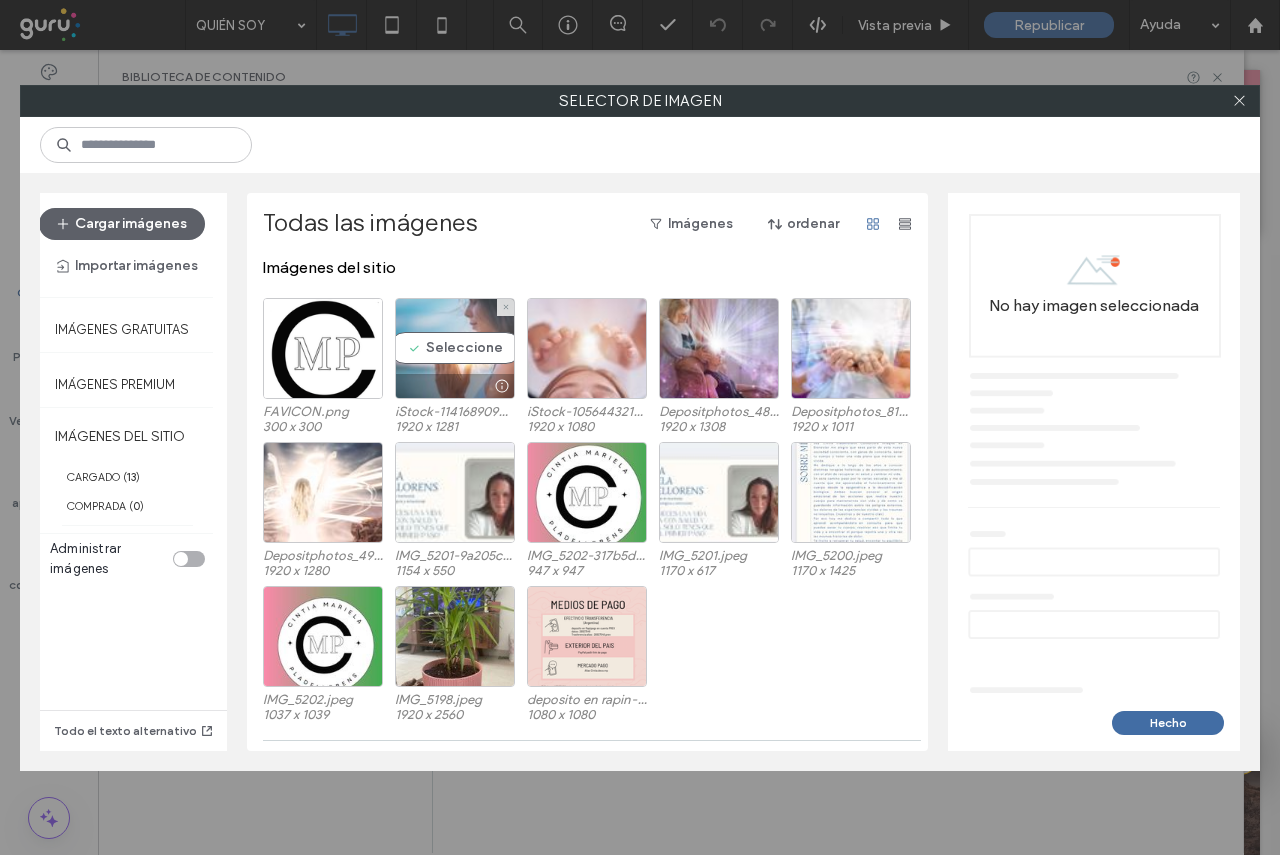 click on "Seleccione" at bounding box center [455, 348] 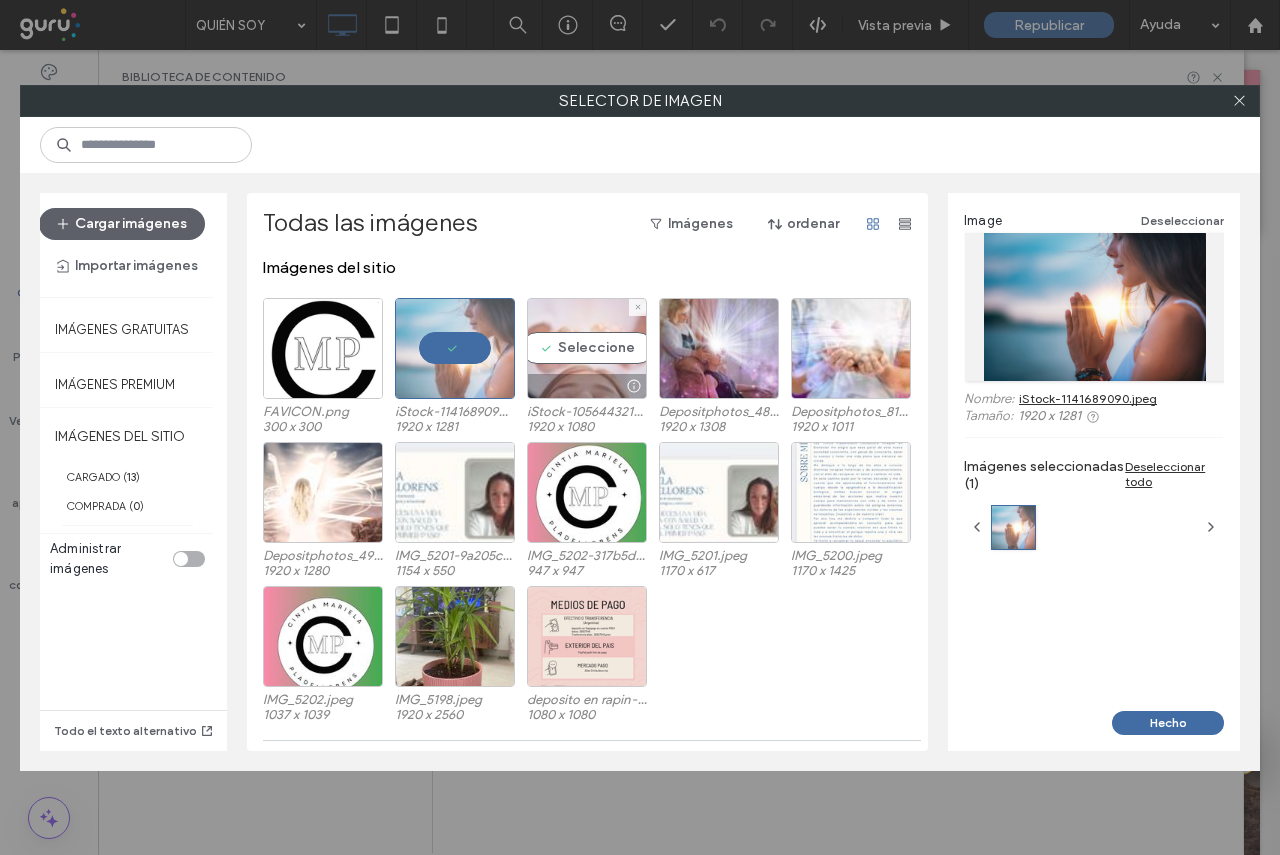 drag, startPoint x: 543, startPoint y: 365, endPoint x: 600, endPoint y: 367, distance: 57.035076 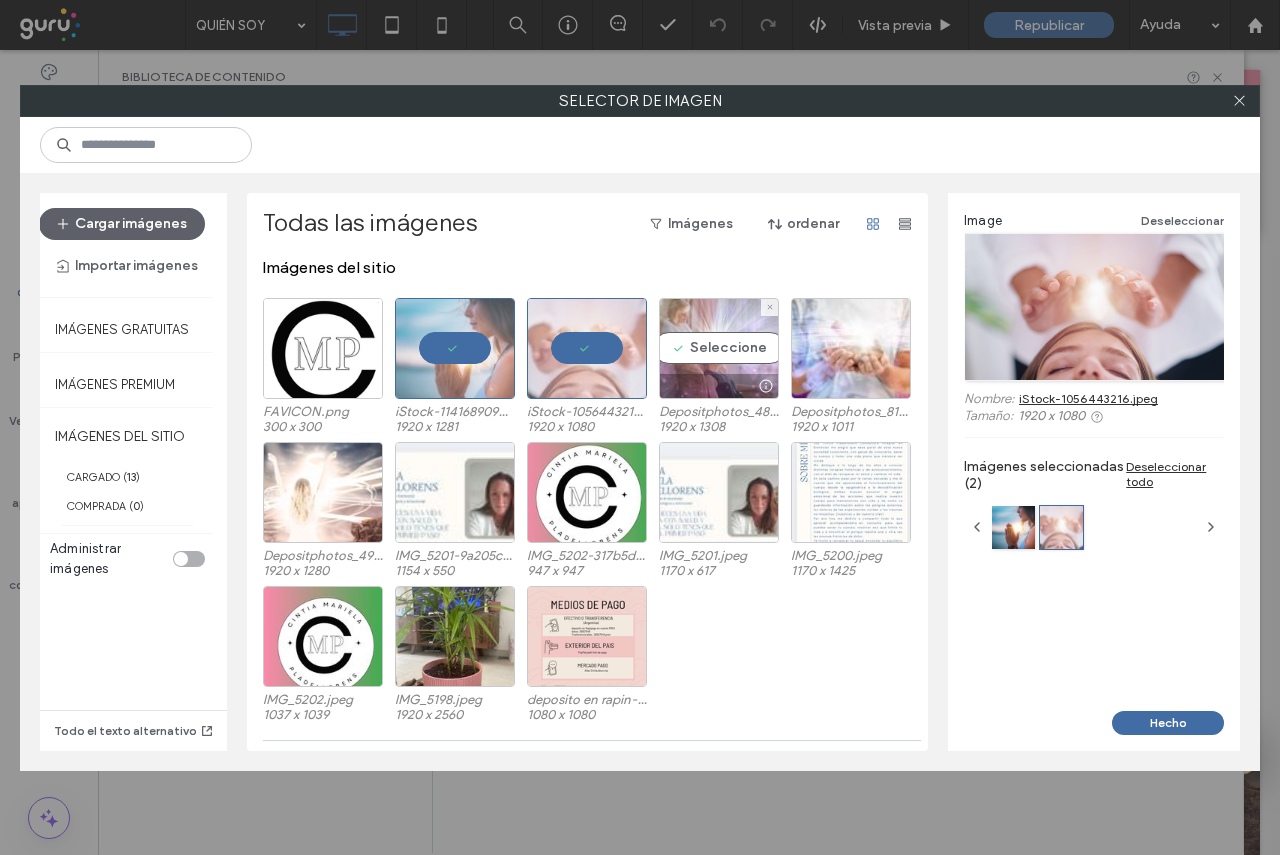 click on "Seleccione" at bounding box center (719, 348) 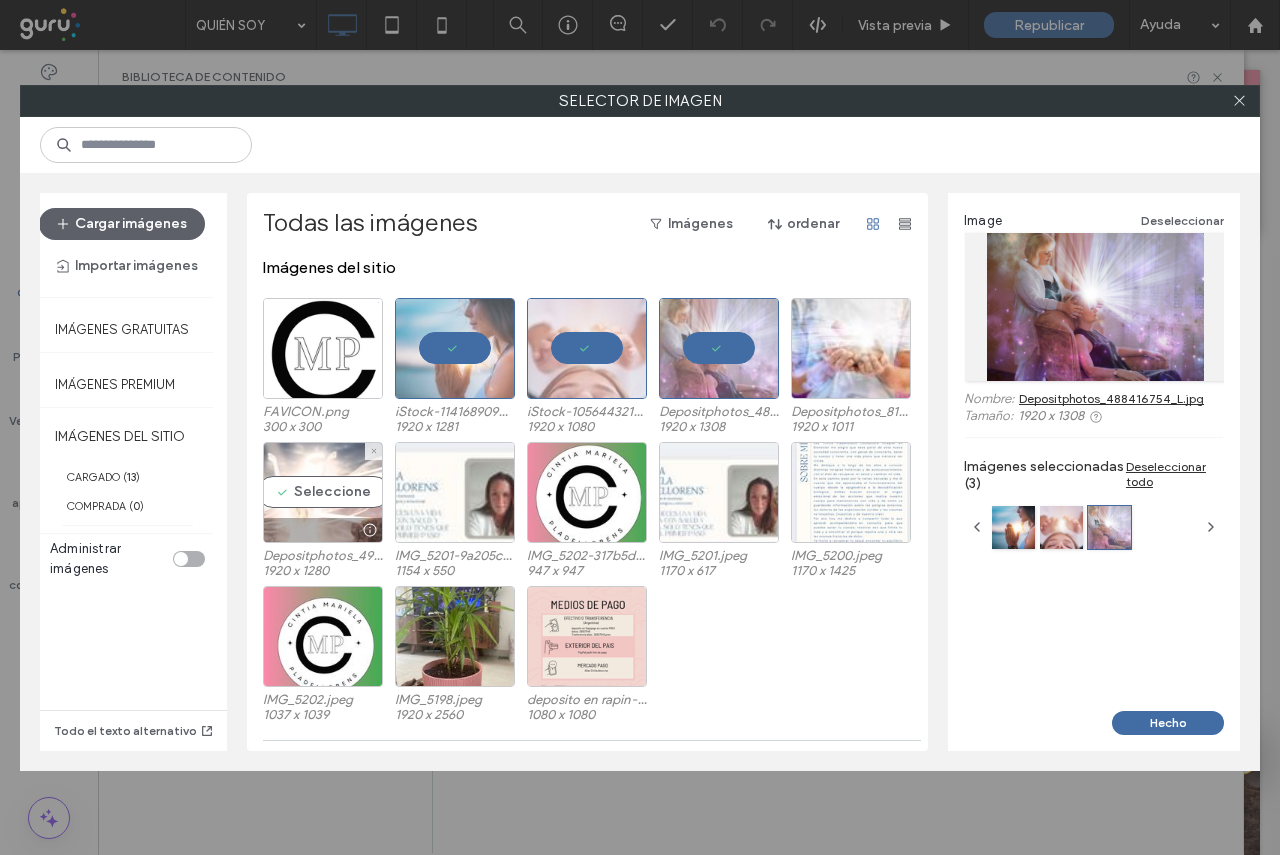 click on "Seleccione" at bounding box center (323, 492) 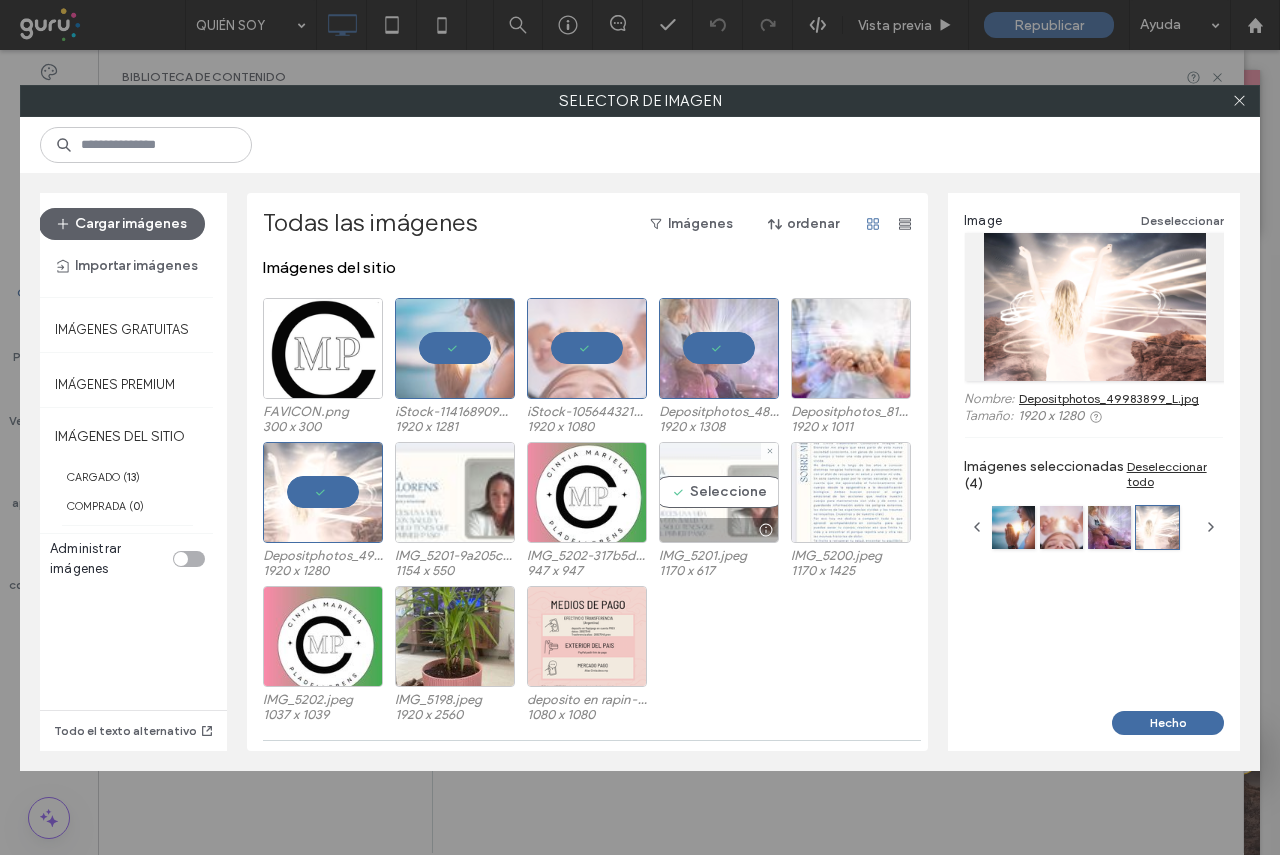 click at bounding box center [719, 530] 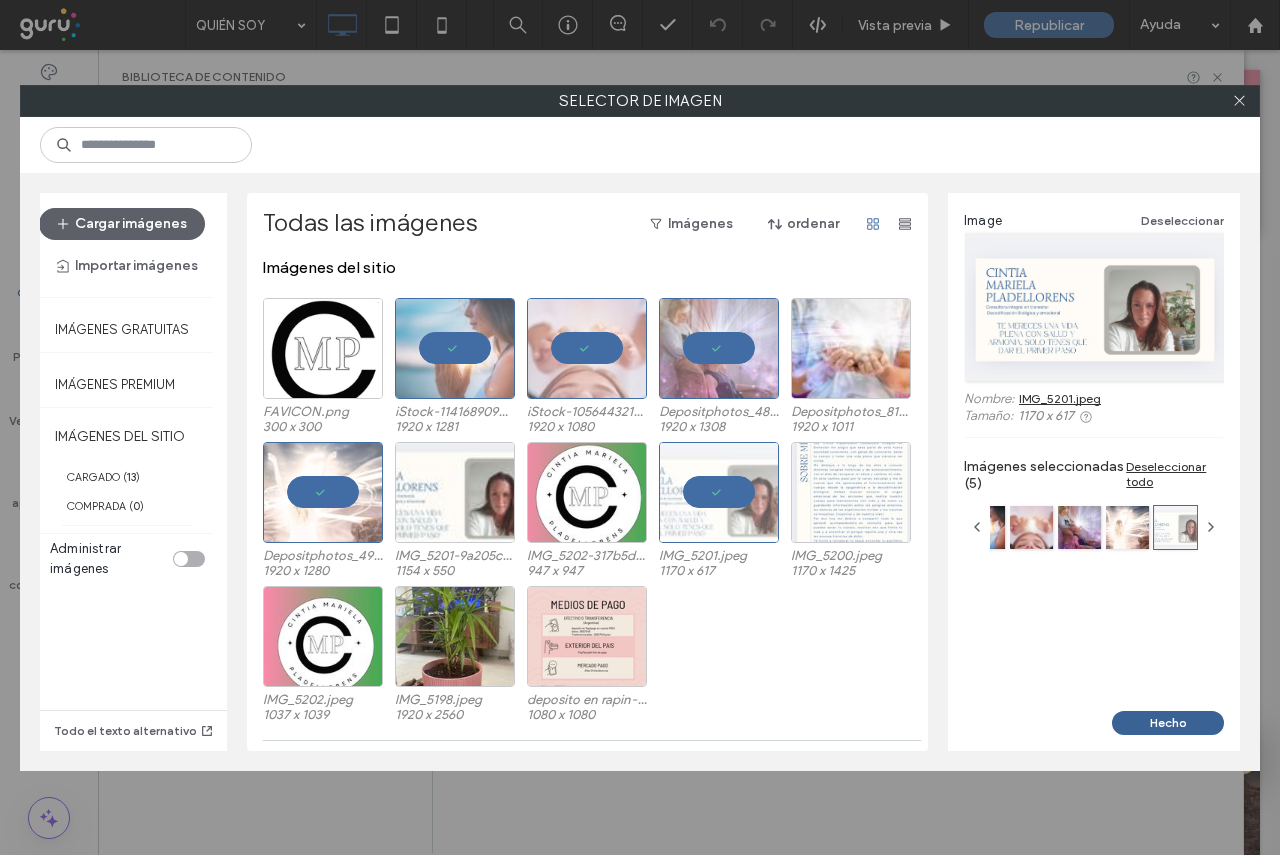 click on "Hecho" at bounding box center [1168, 723] 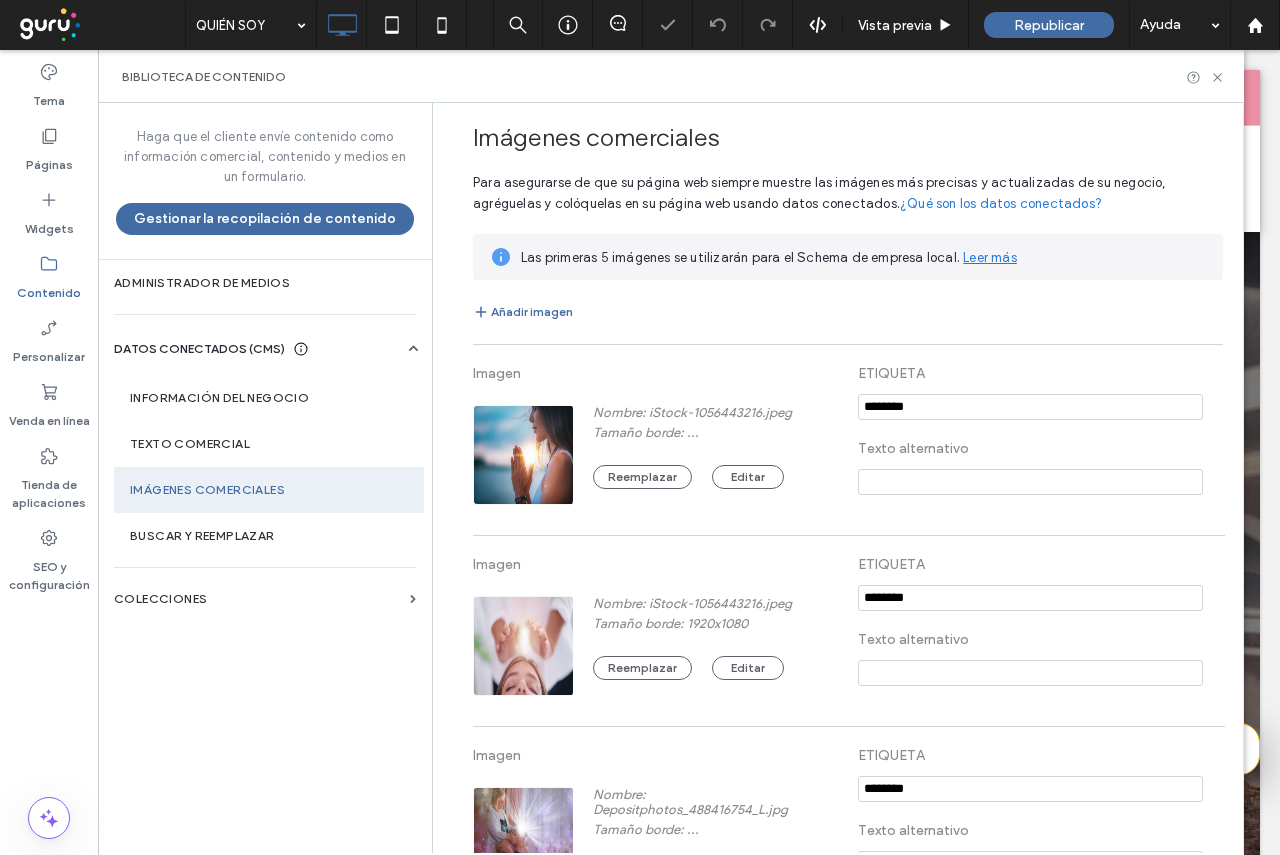 scroll, scrollTop: 501, scrollLeft: 0, axis: vertical 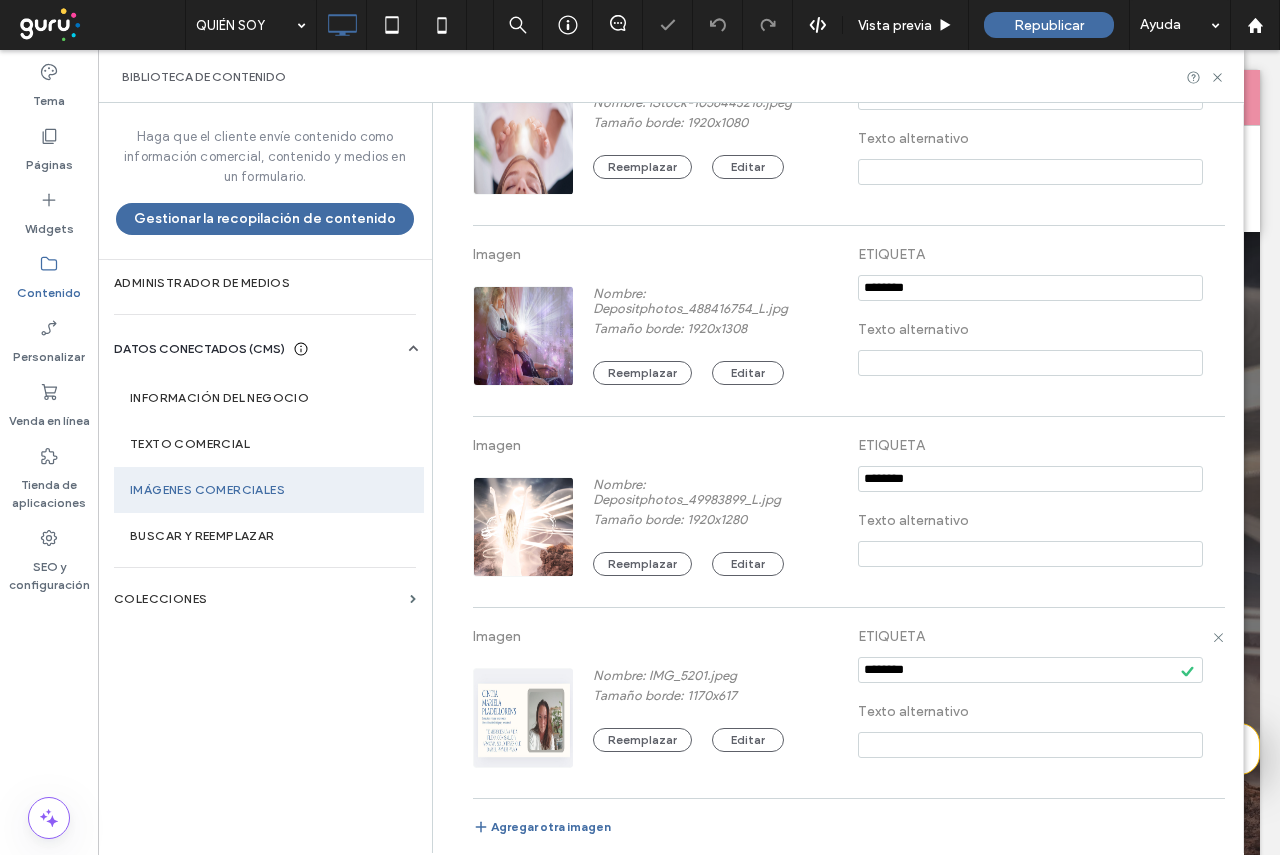 click at bounding box center (1030, 745) 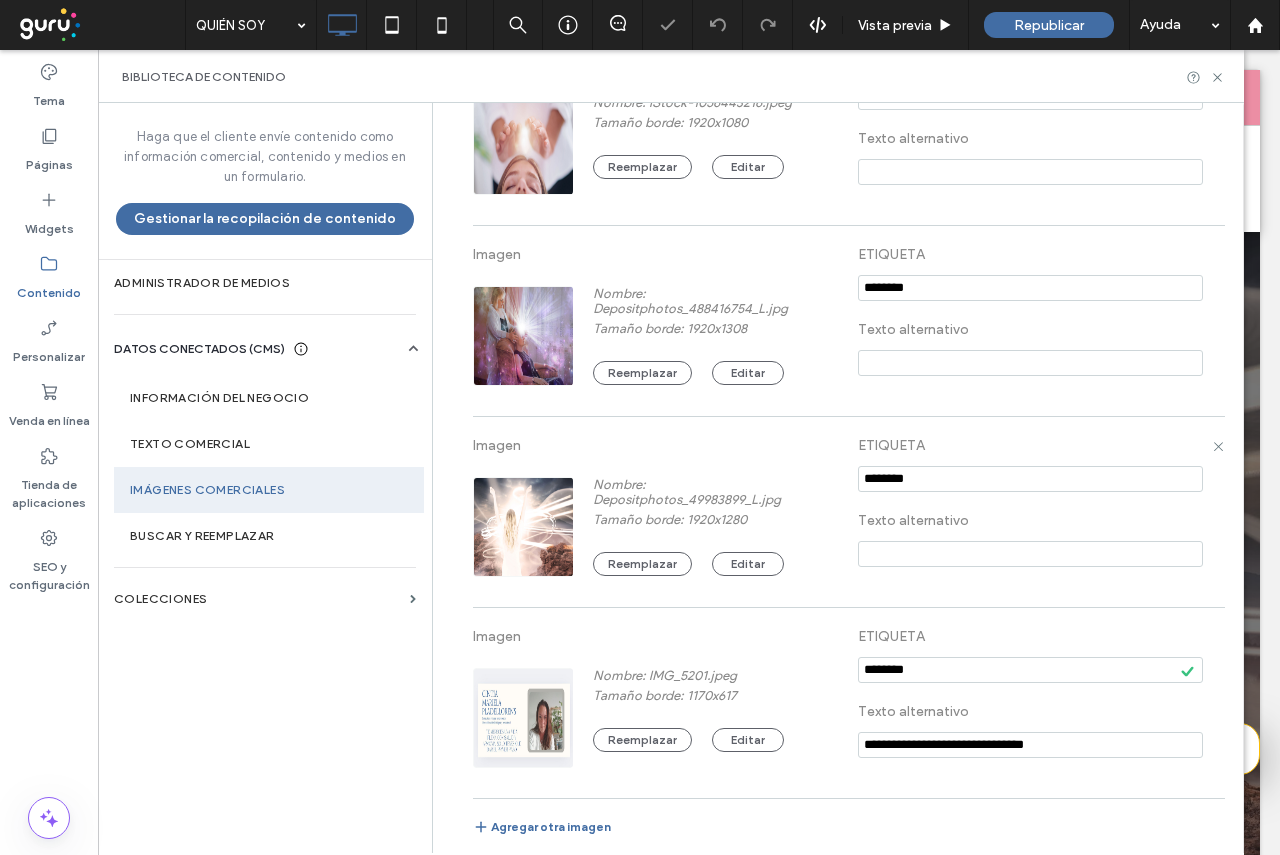 type on "**********" 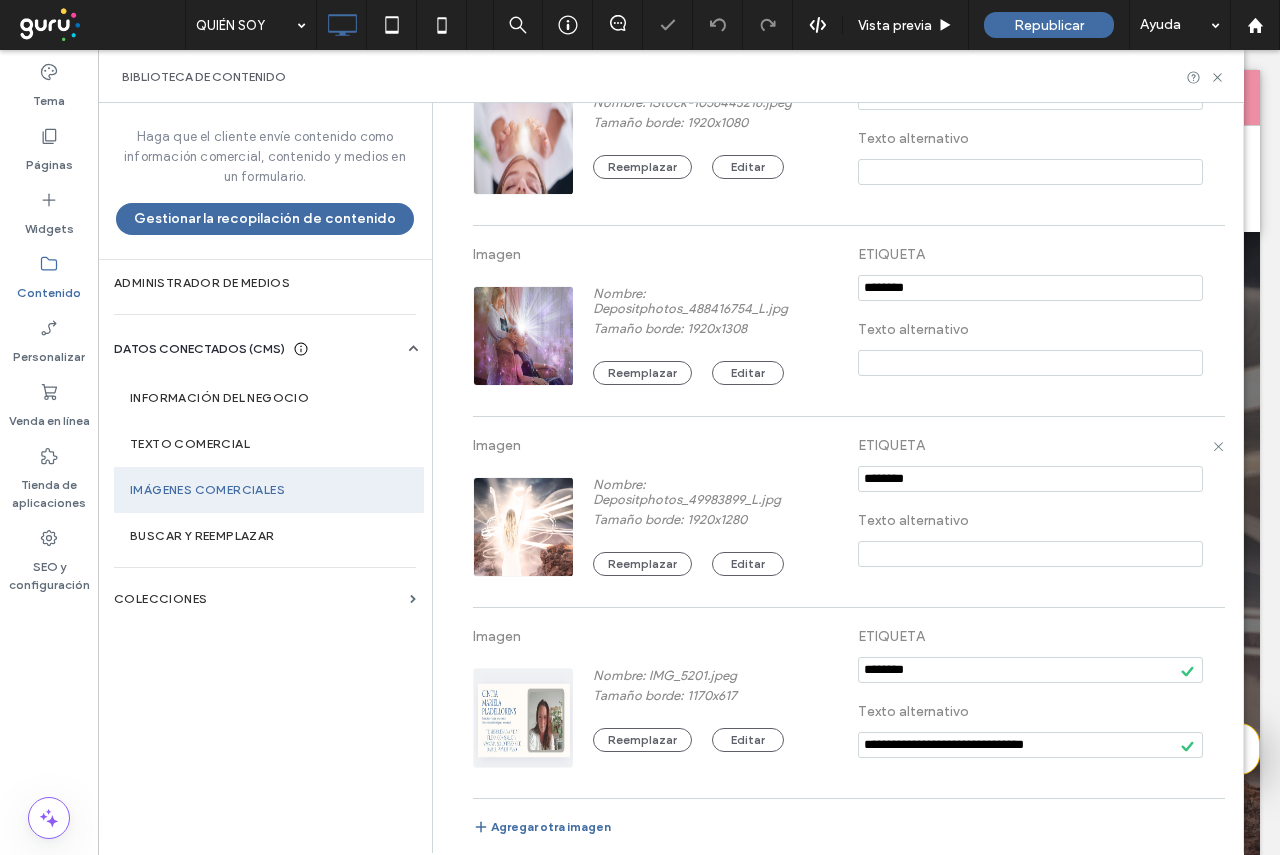 click at bounding box center (1030, 554) 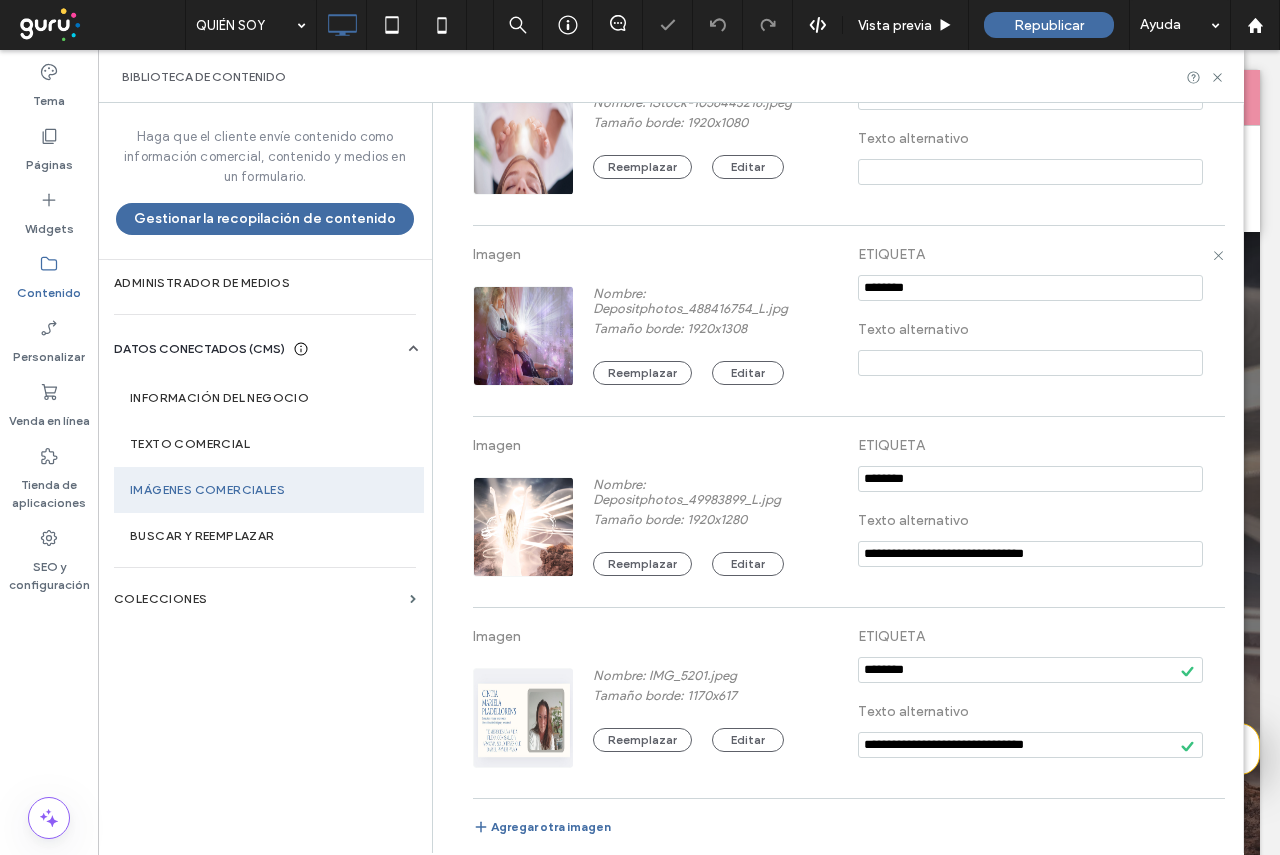 type on "**********" 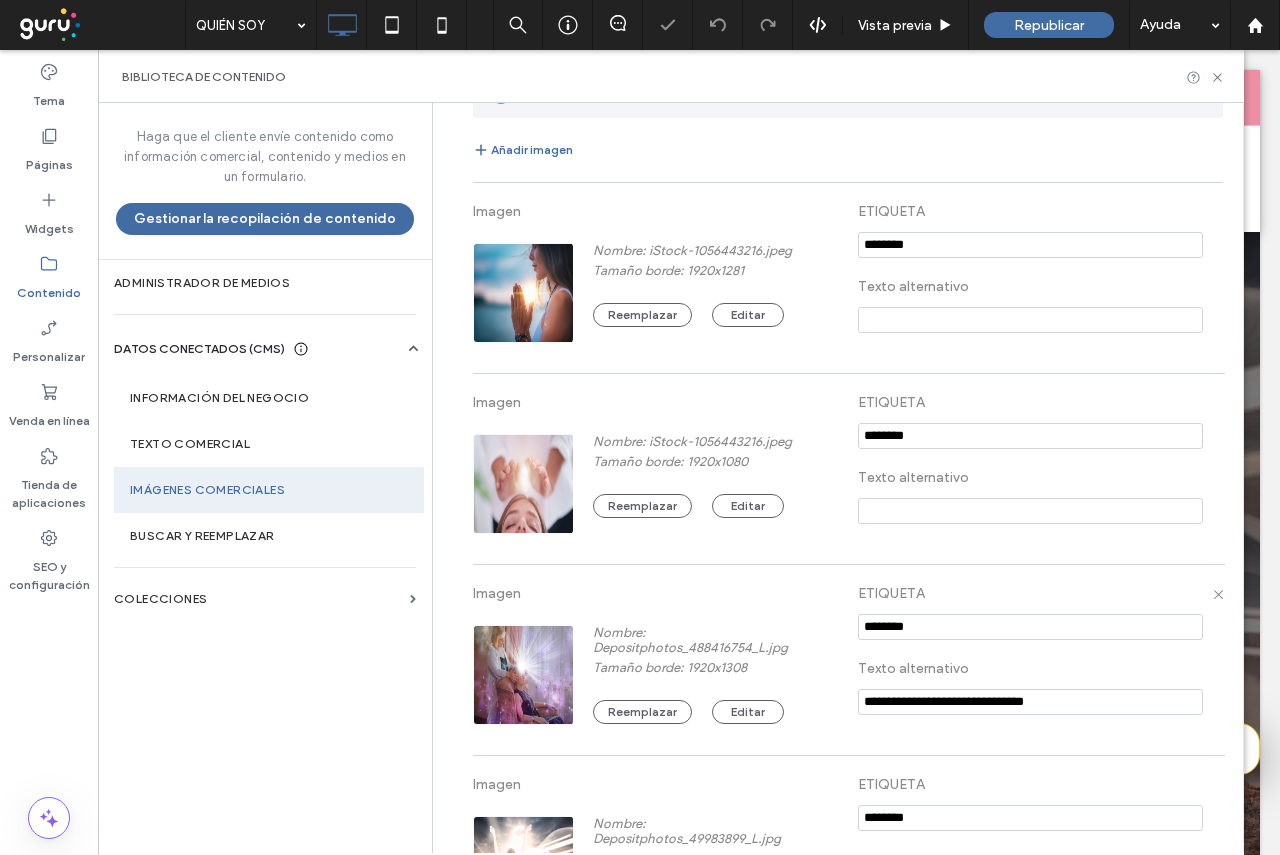 scroll, scrollTop: 101, scrollLeft: 0, axis: vertical 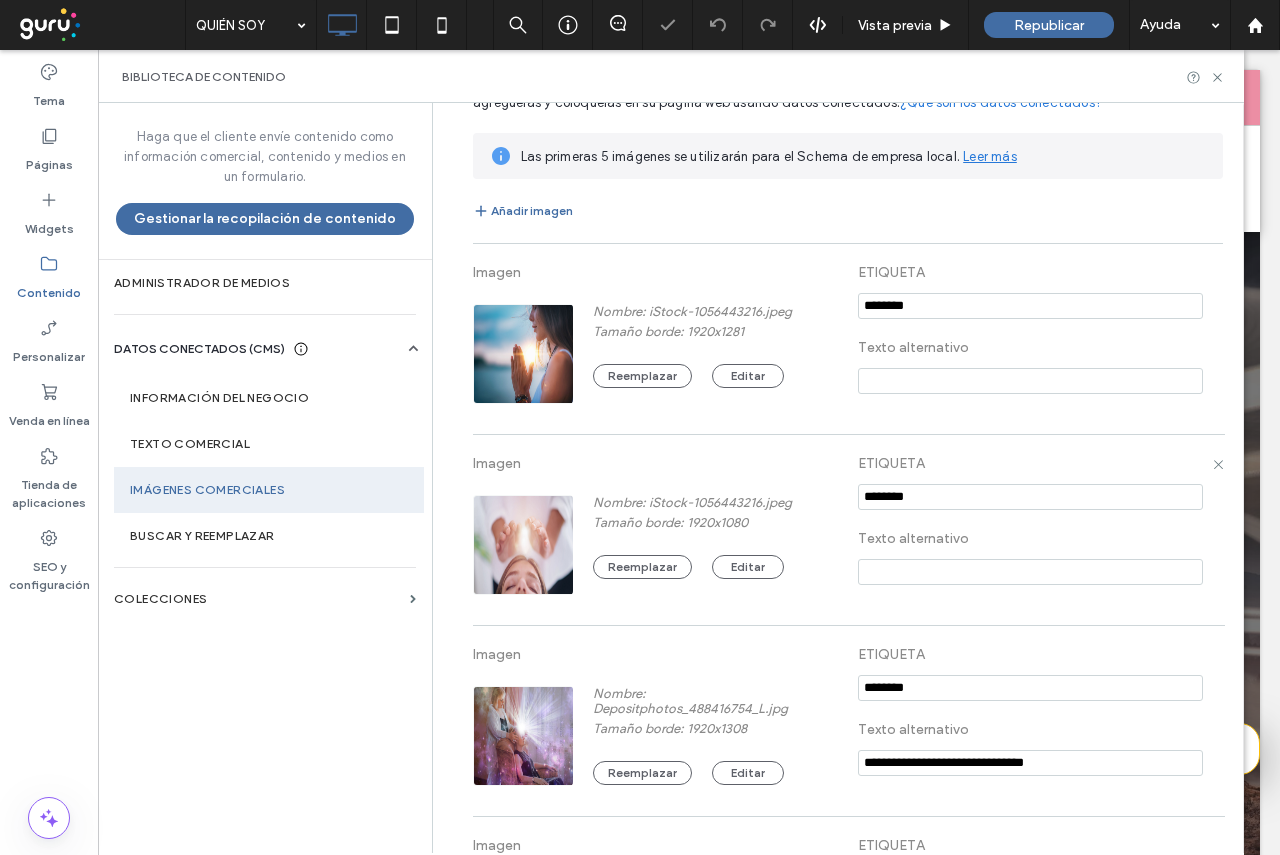 type on "**********" 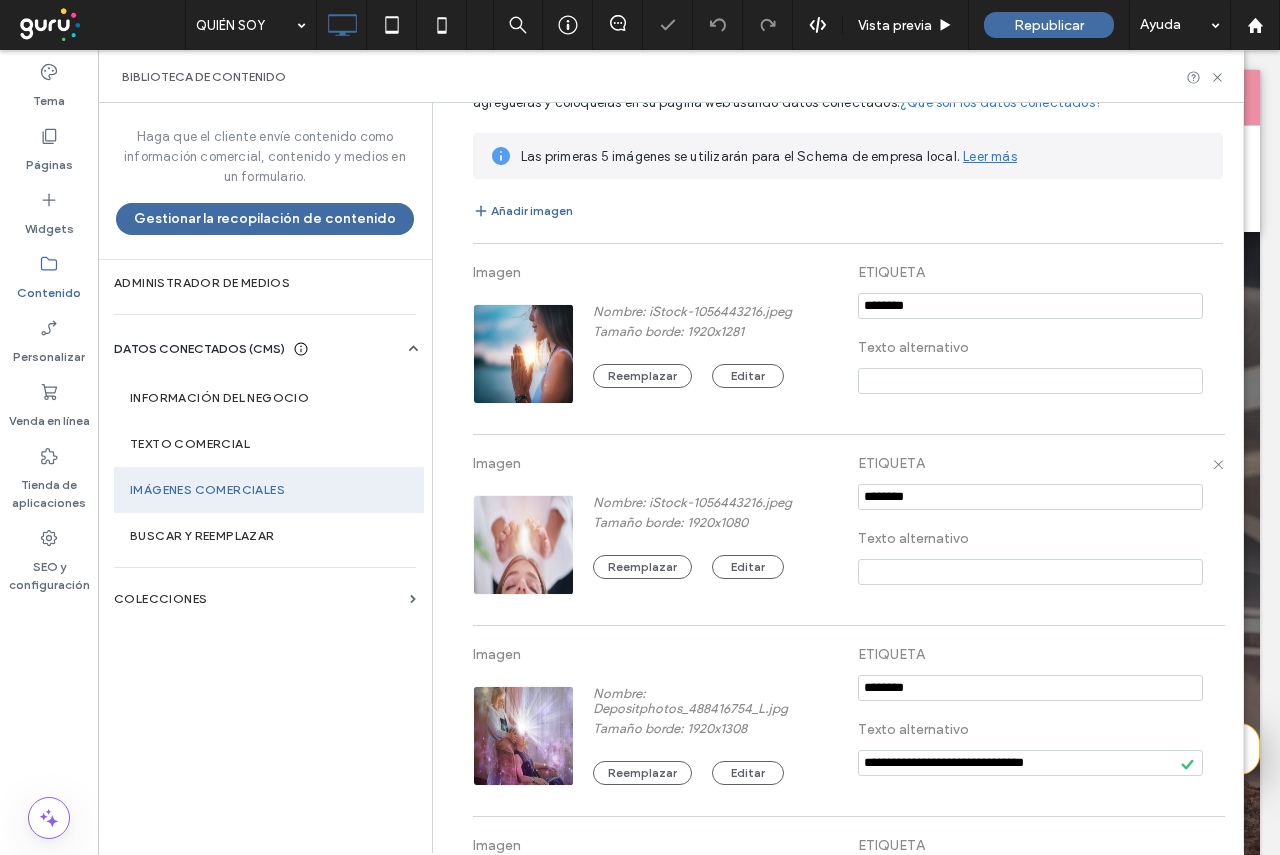 click at bounding box center (1030, 572) 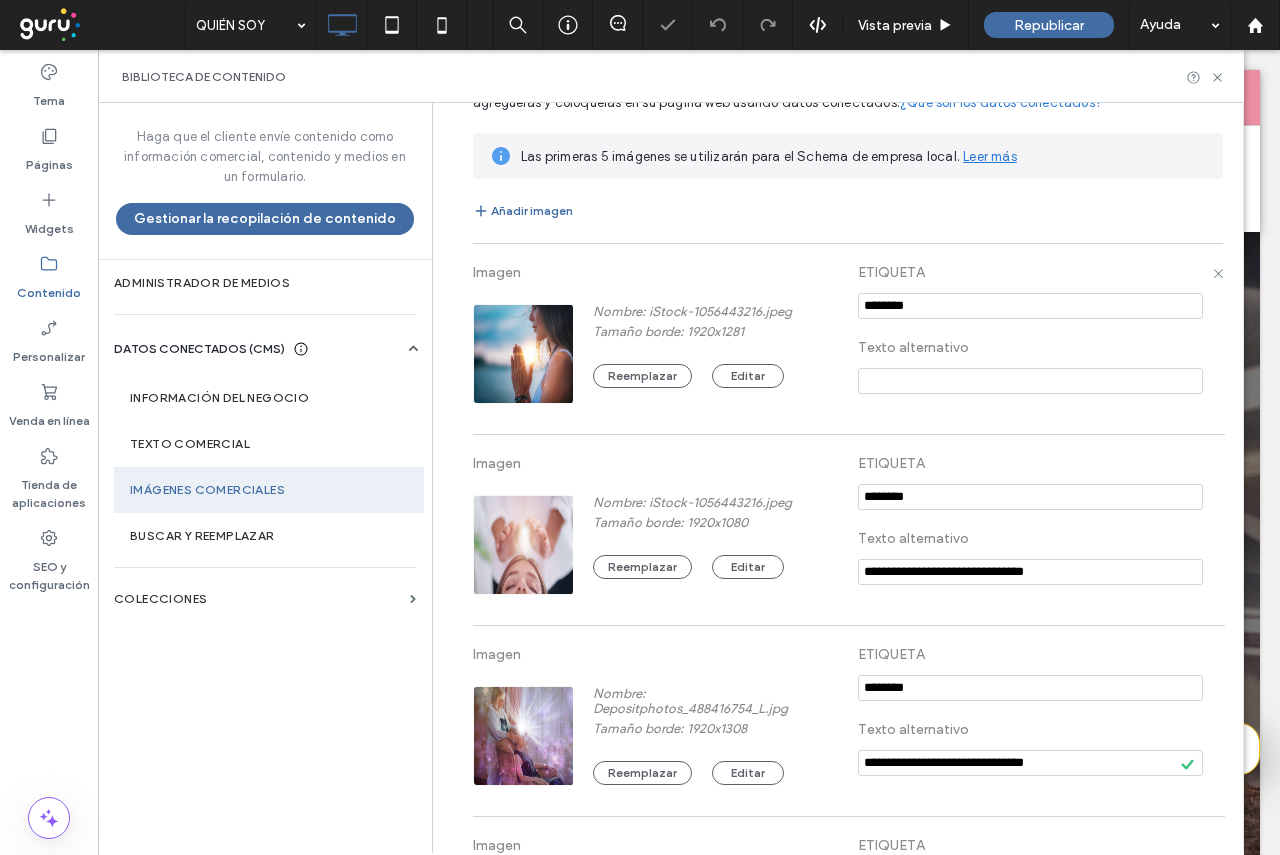 type on "**********" 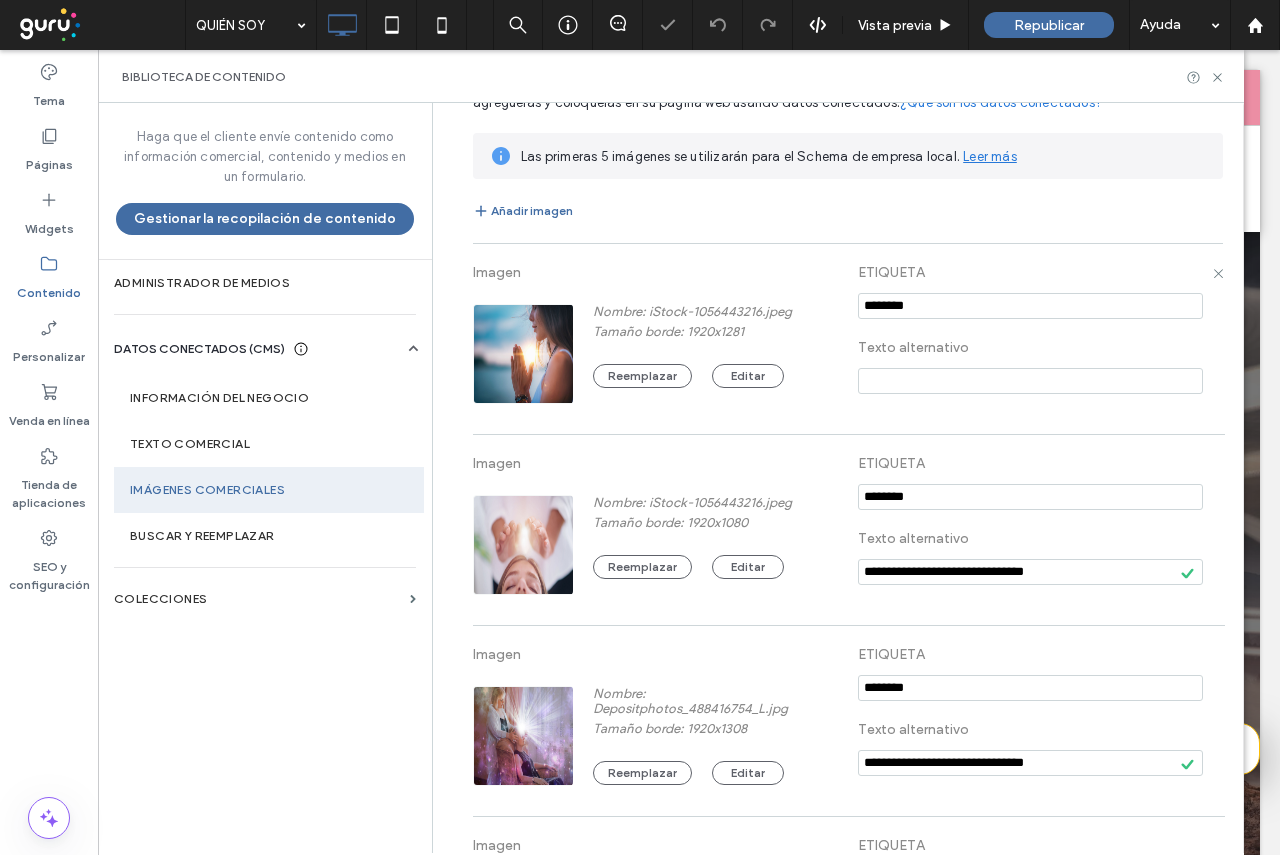 click at bounding box center [1030, 381] 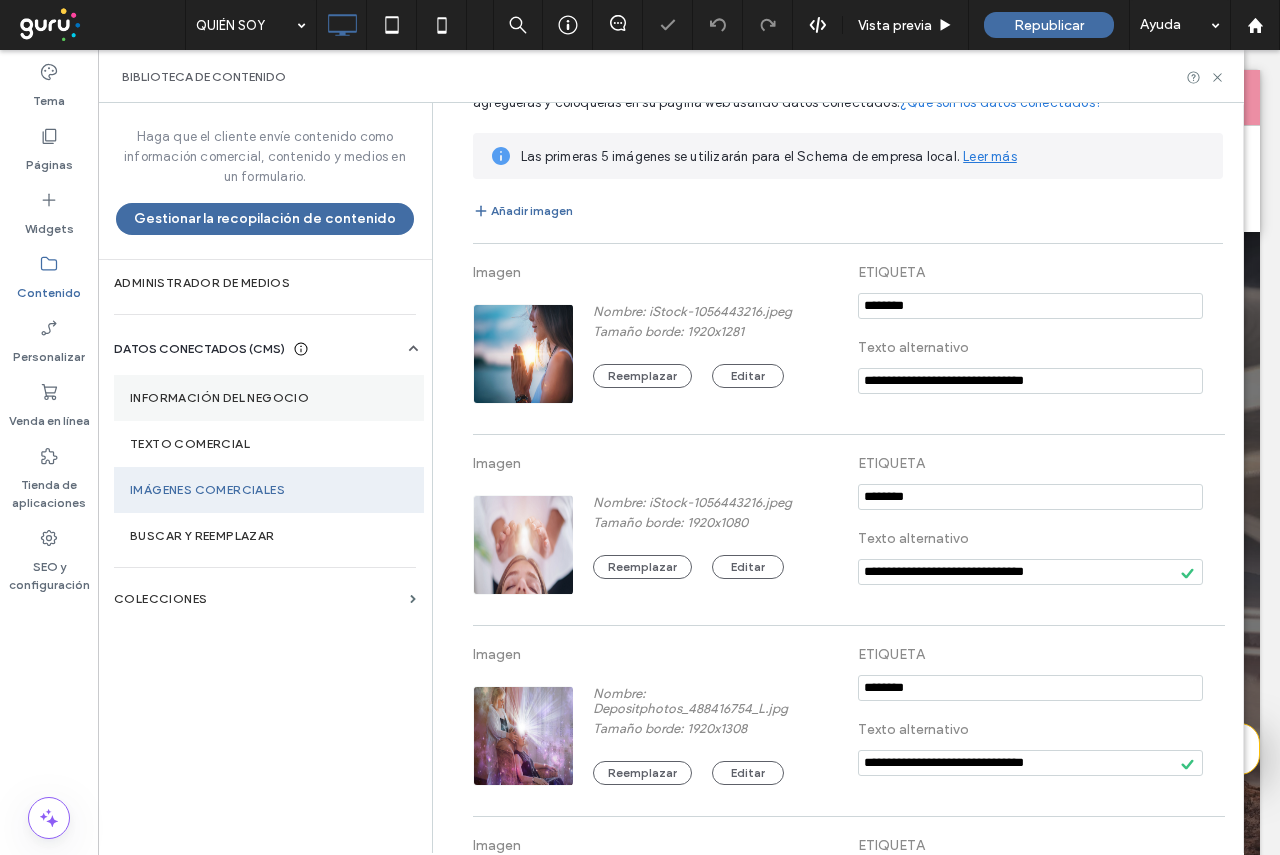 type on "**********" 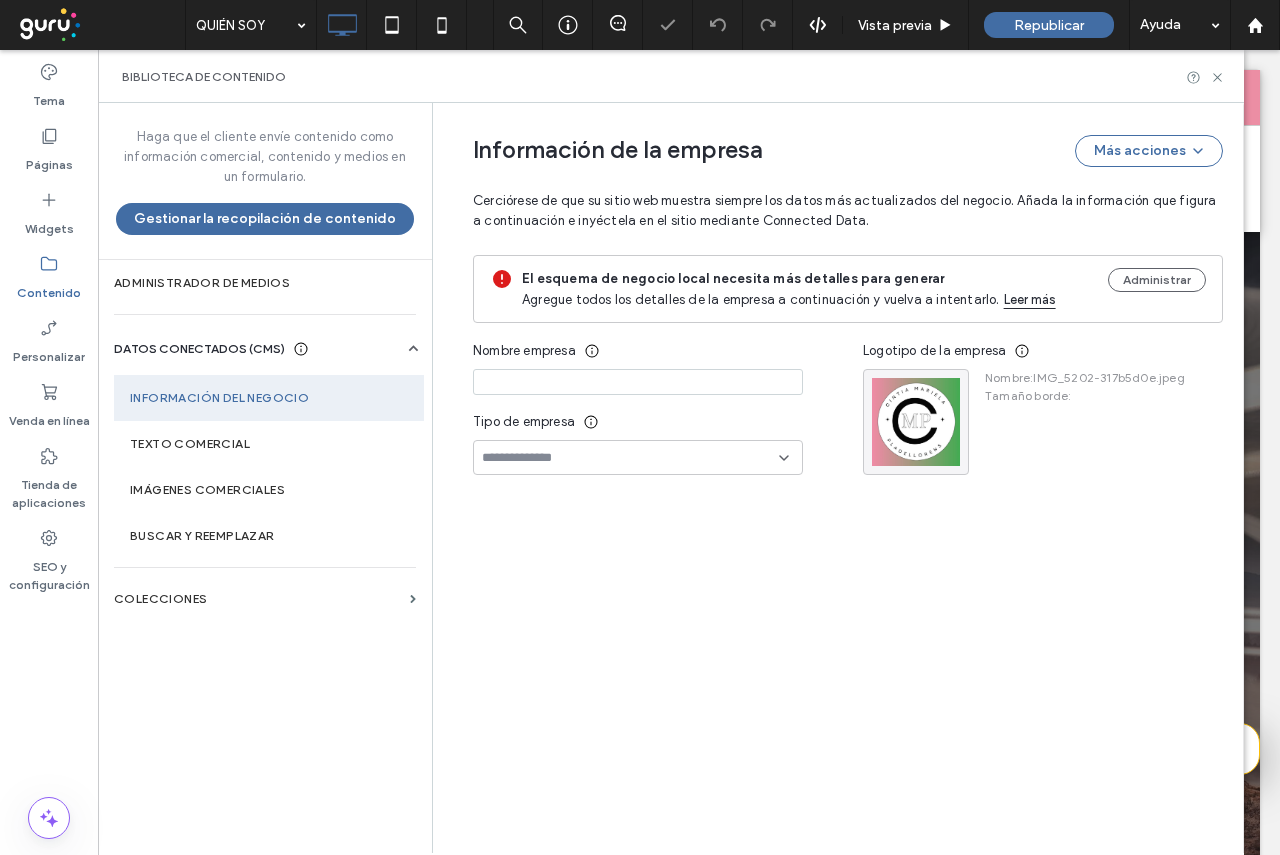 type on "**********" 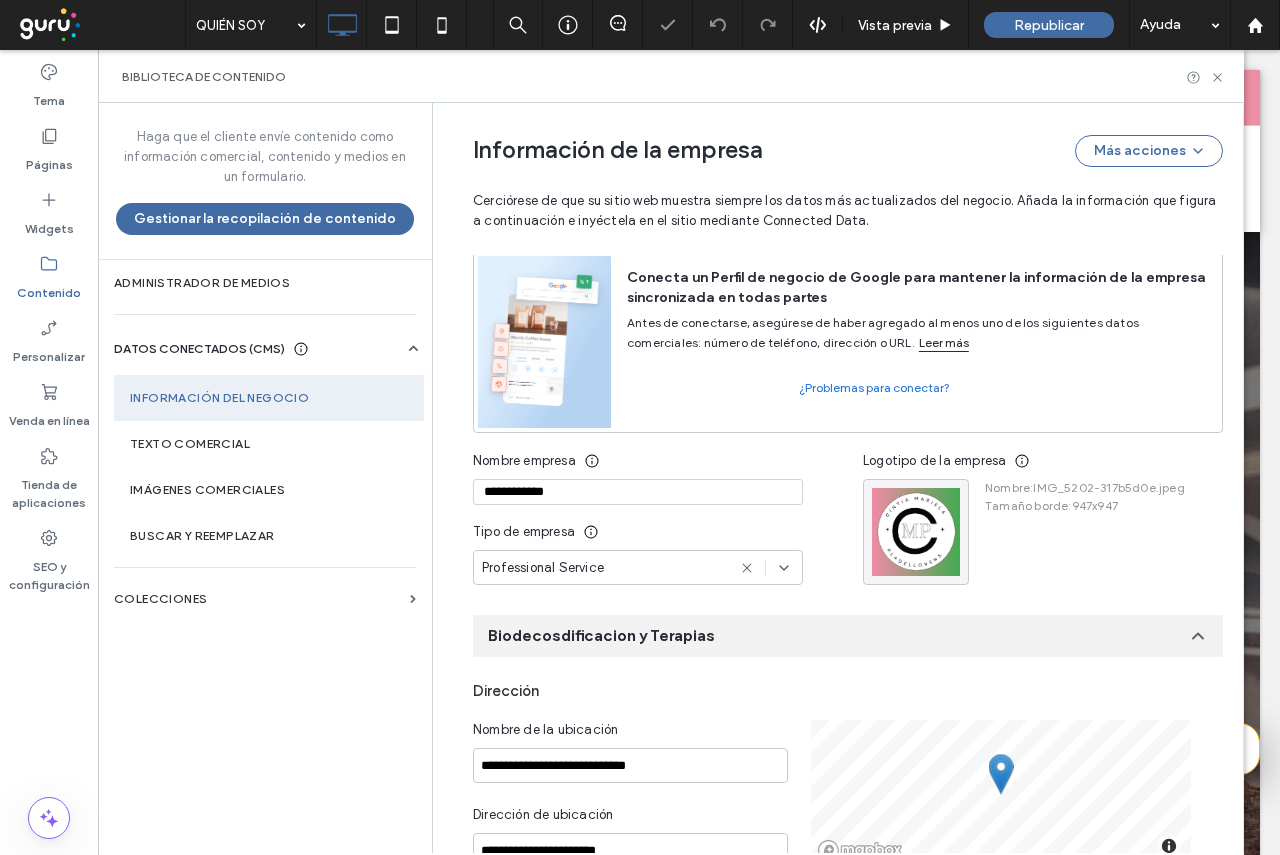 scroll, scrollTop: 0, scrollLeft: 0, axis: both 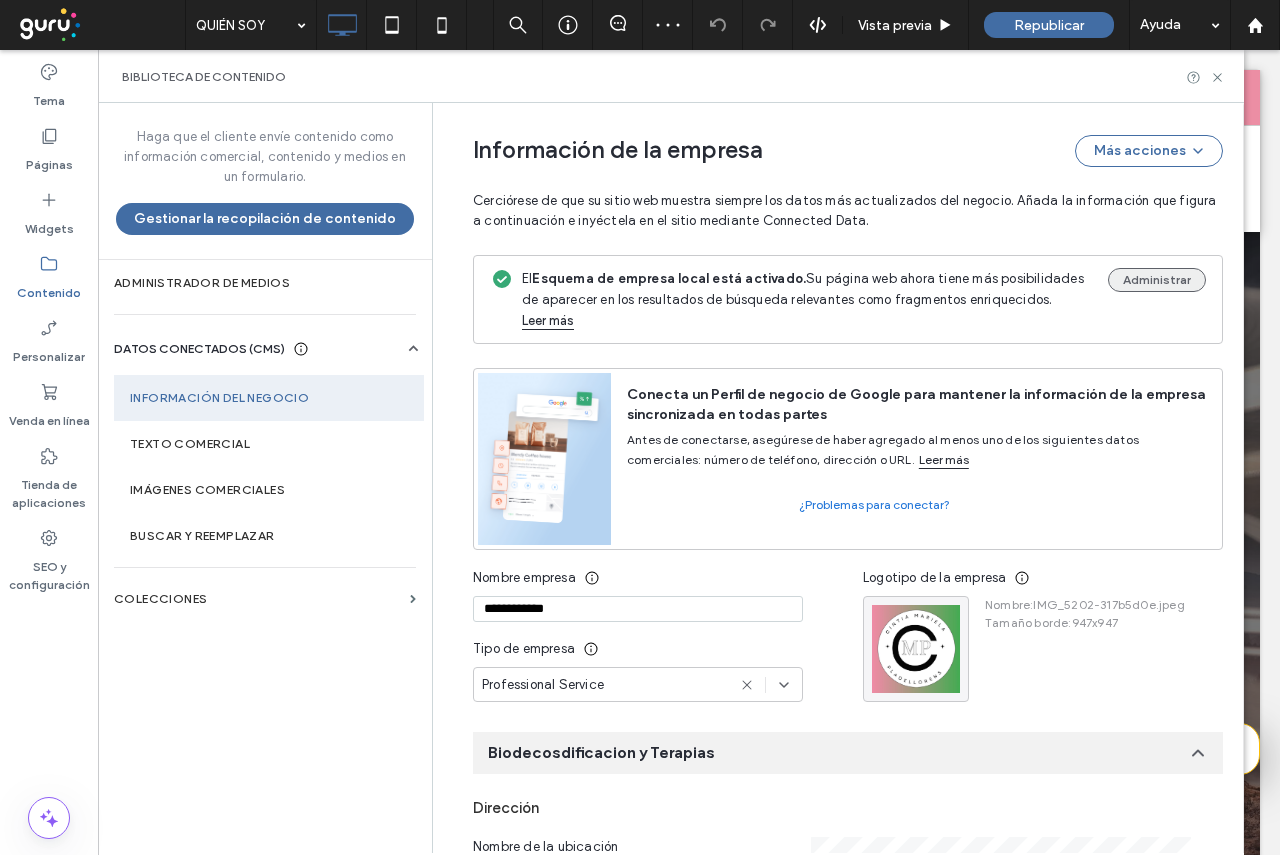 click on "Administrar" at bounding box center [1157, 280] 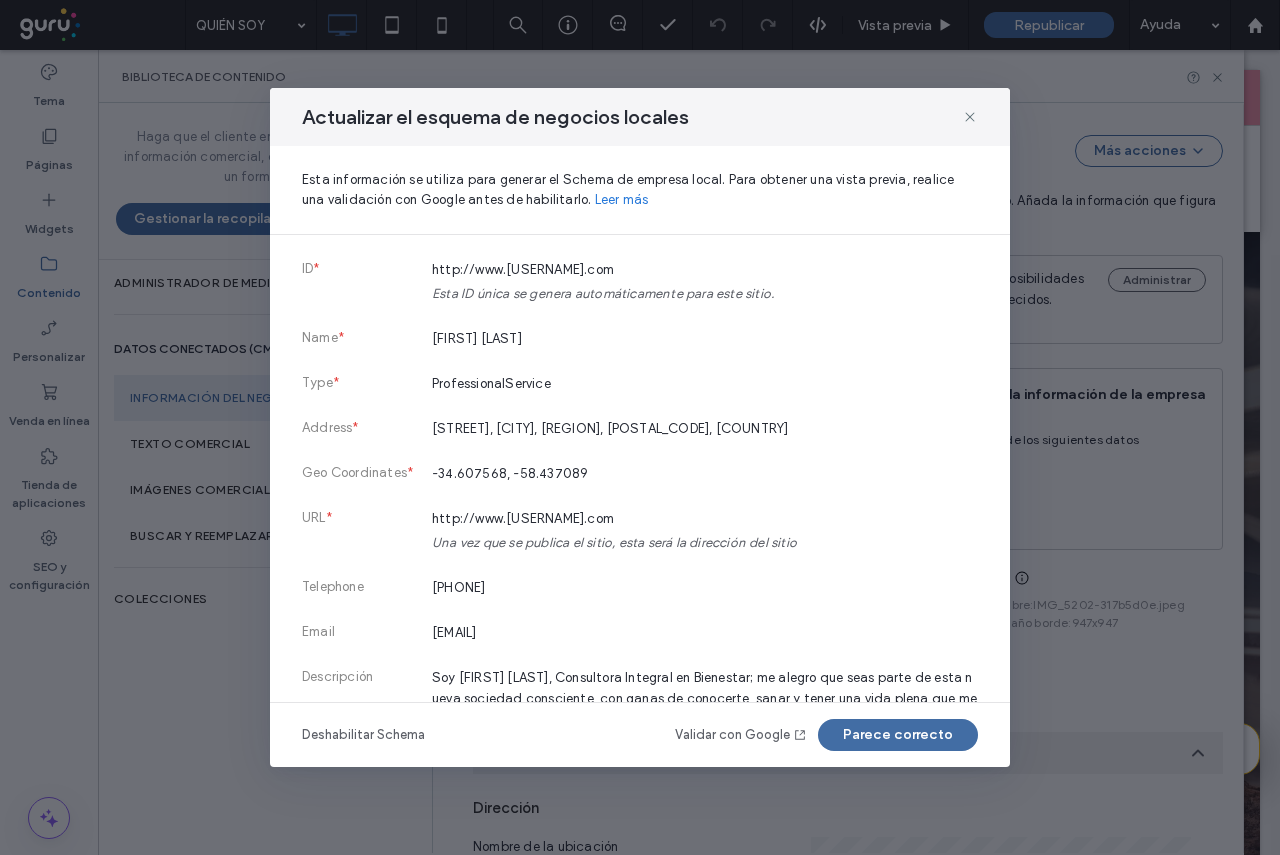click on "Validar con Google" at bounding box center [741, 735] 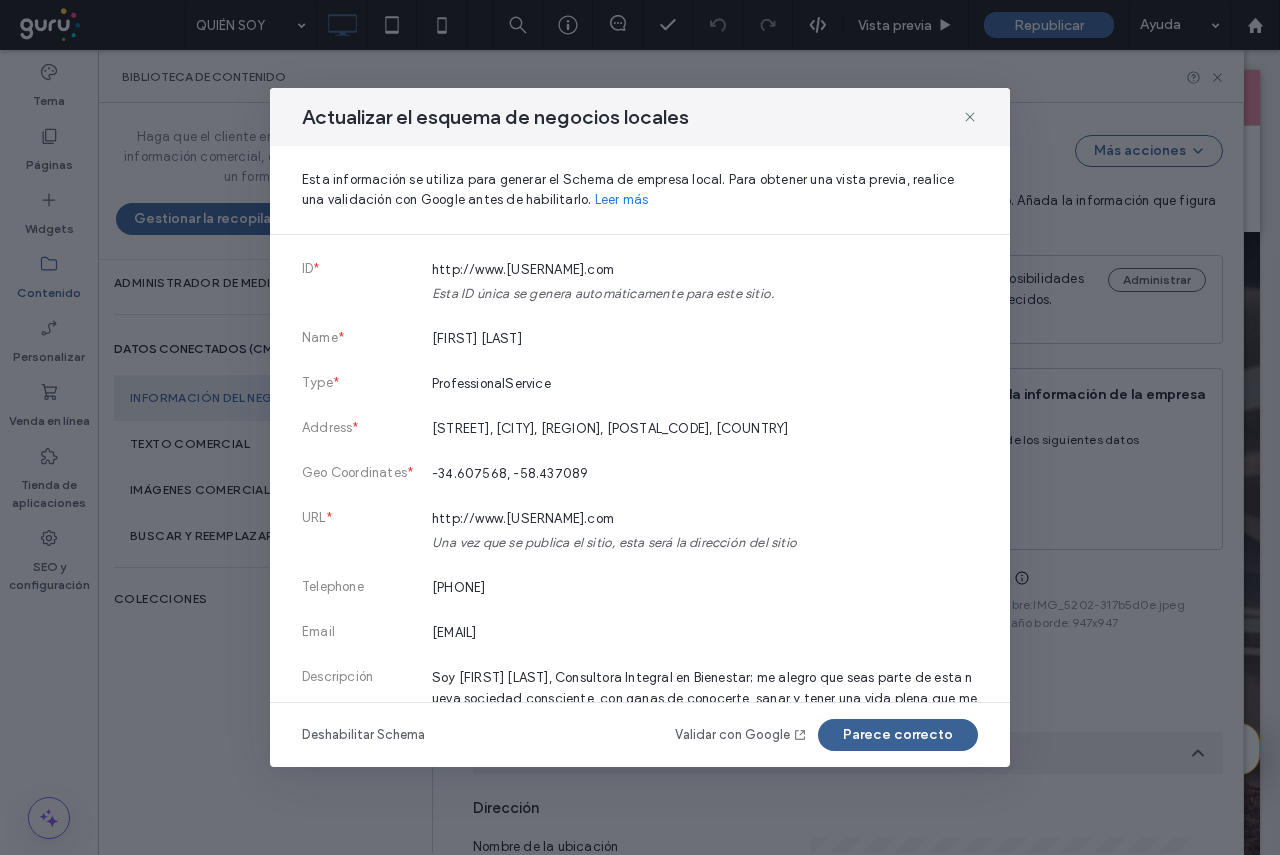click on "Parece correcto" at bounding box center (898, 735) 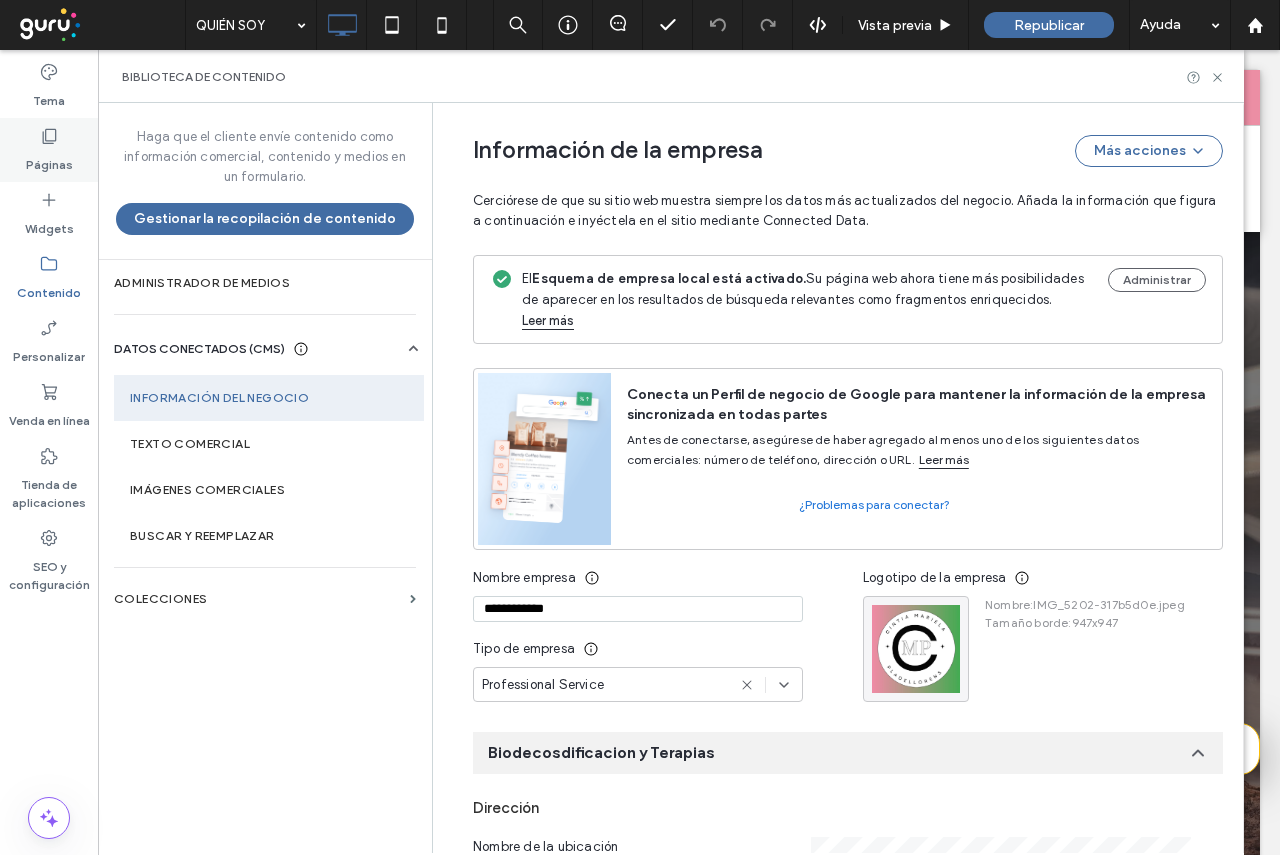 click on "Páginas" at bounding box center (49, 160) 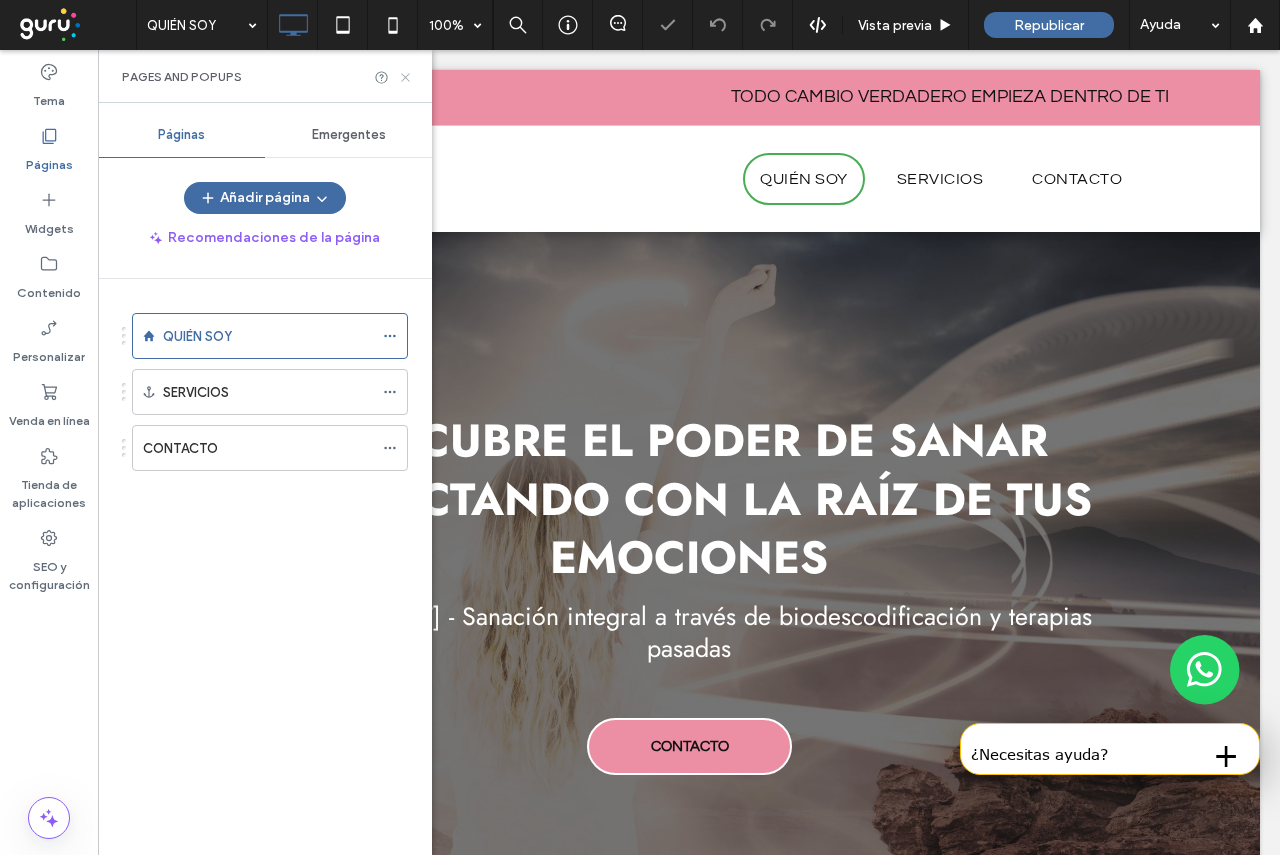 click 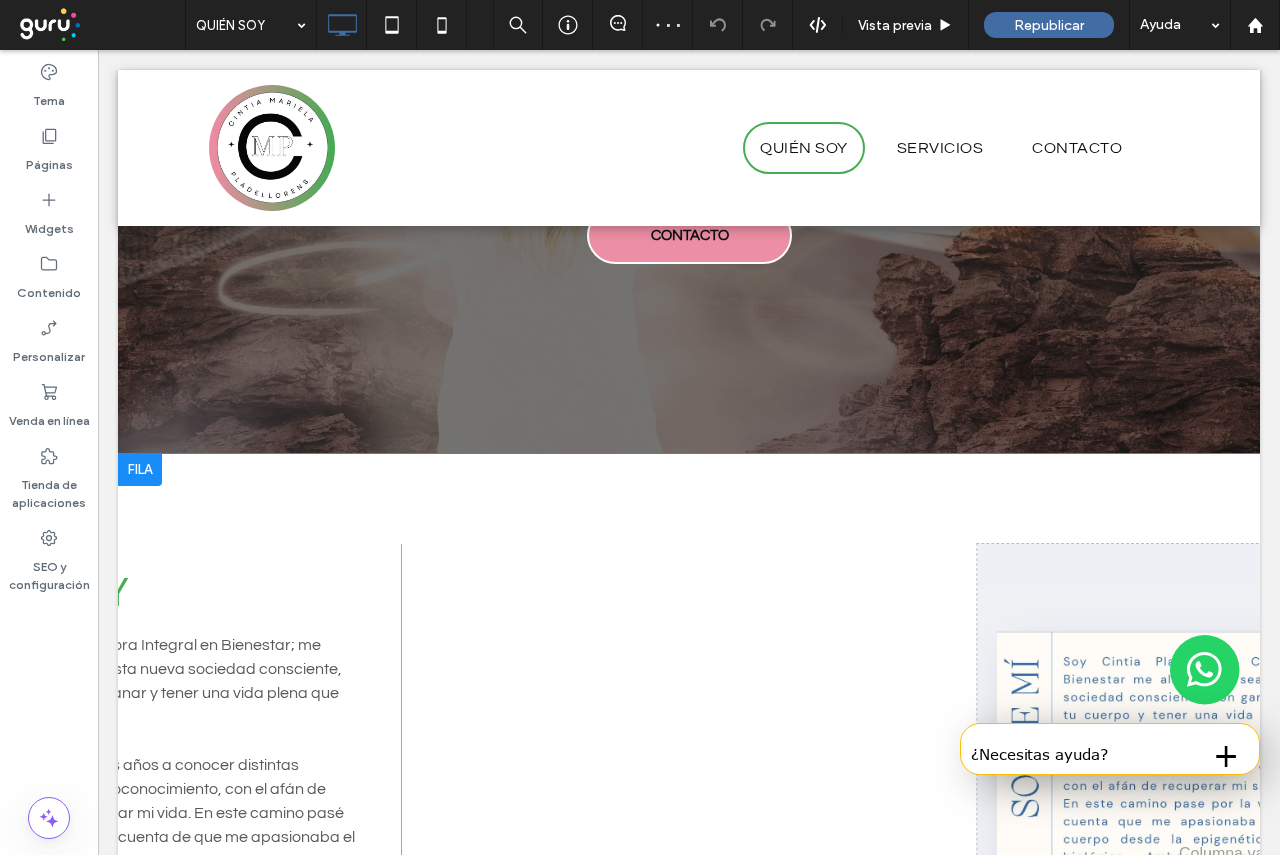scroll, scrollTop: 700, scrollLeft: 0, axis: vertical 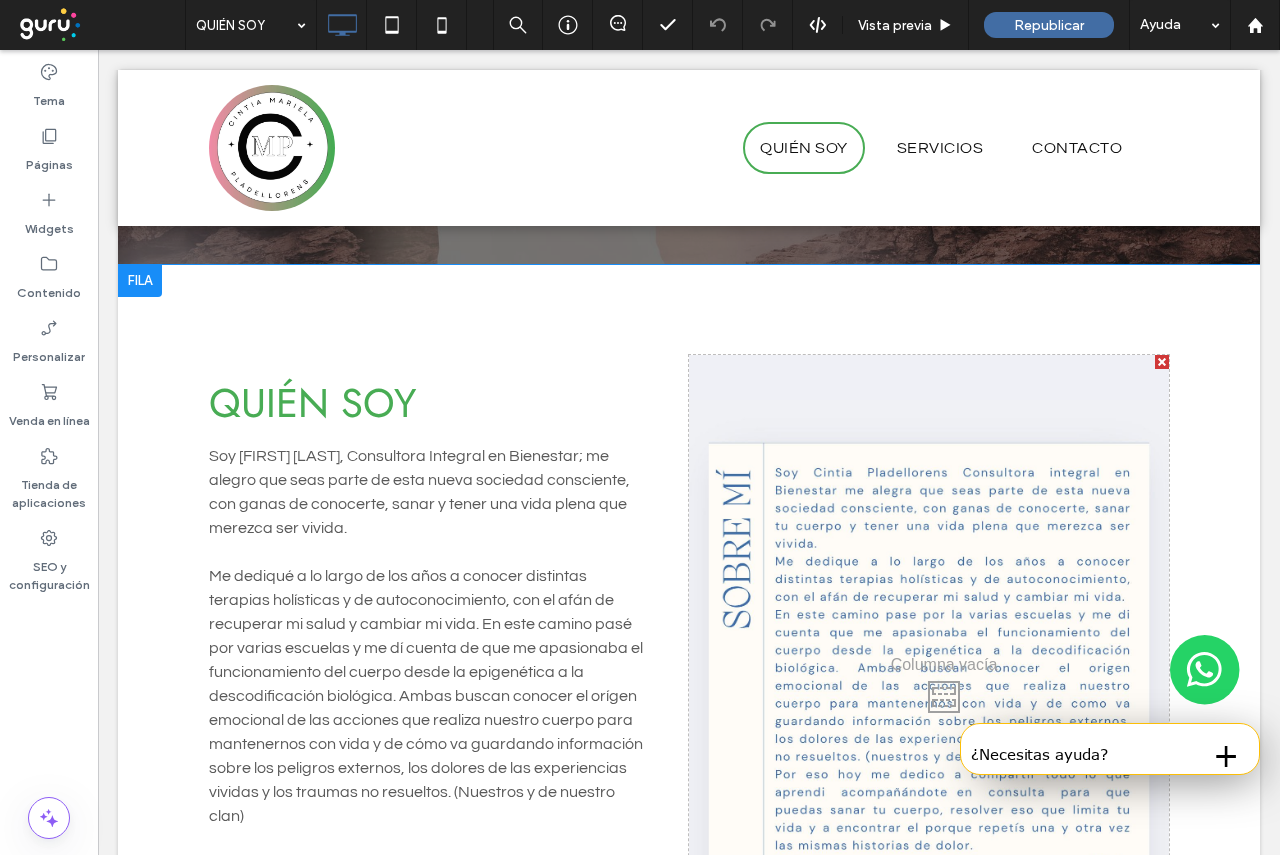 click on "Click To Paste" at bounding box center (929, 692) 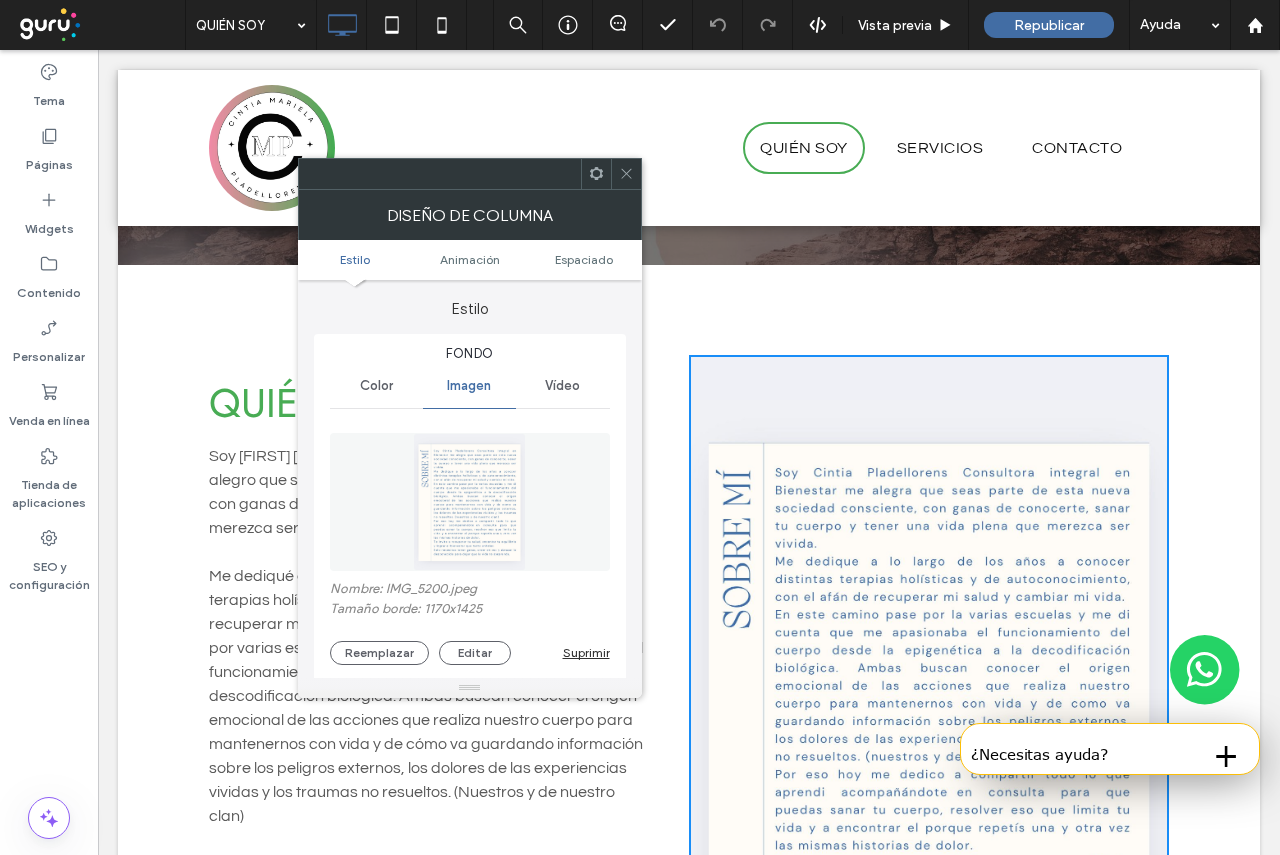 drag, startPoint x: 627, startPoint y: 179, endPoint x: 651, endPoint y: 236, distance: 61.846584 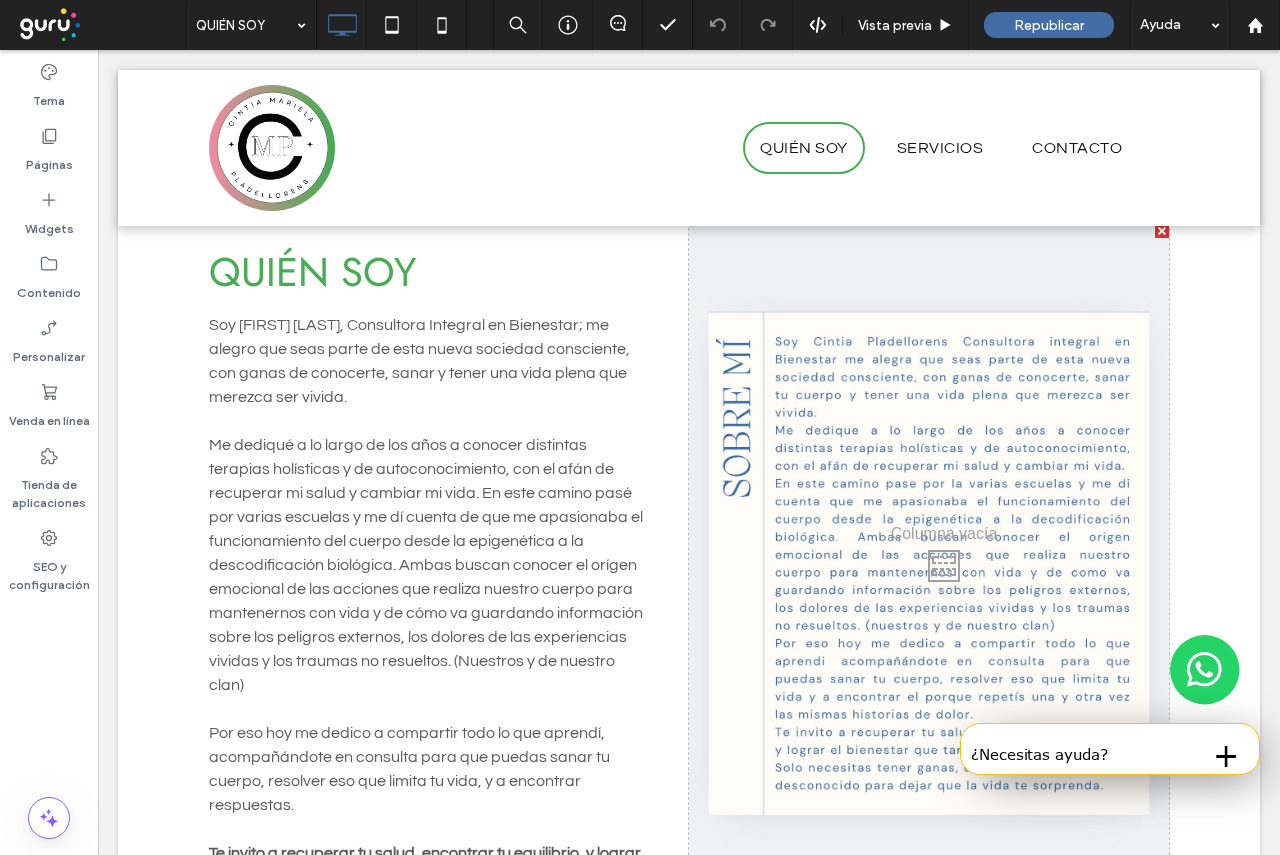 scroll, scrollTop: 800, scrollLeft: 0, axis: vertical 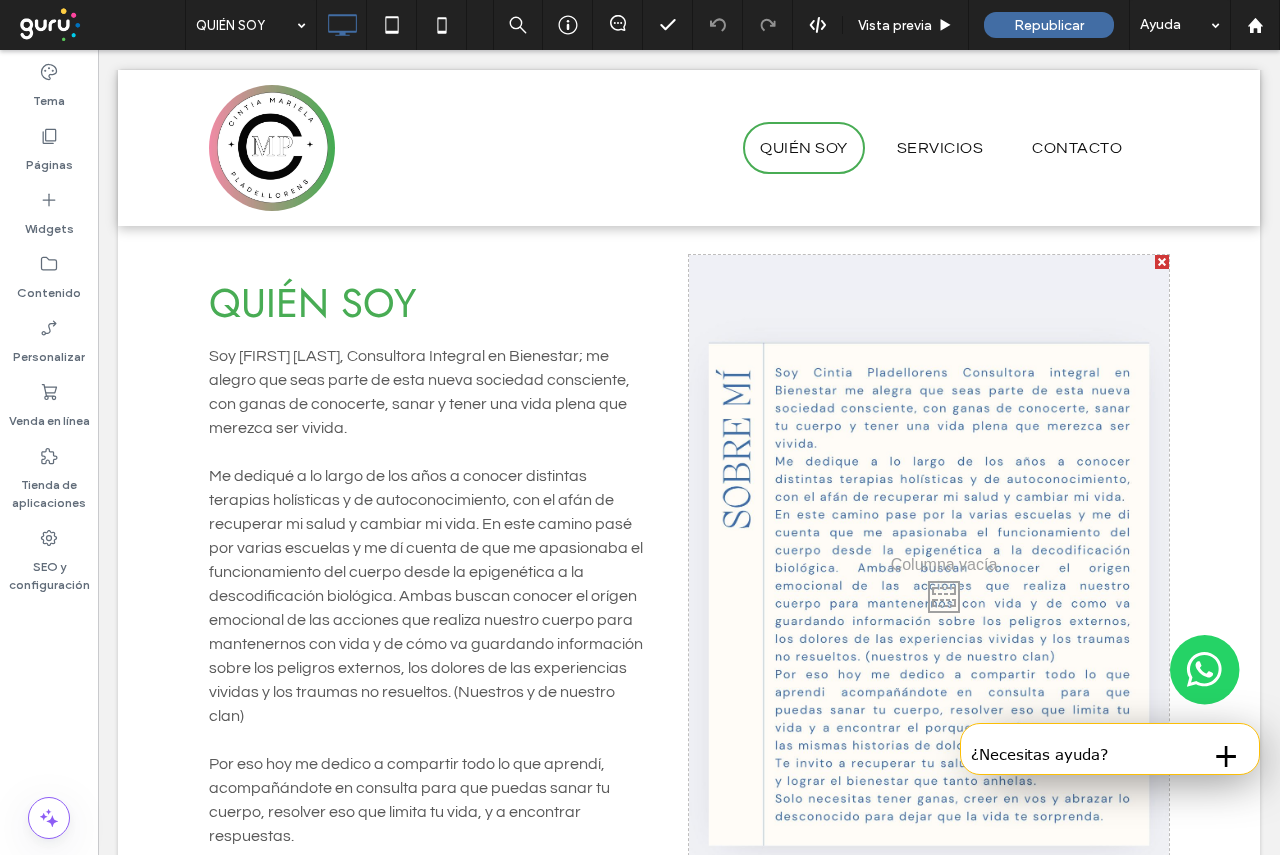 click at bounding box center [1162, 262] 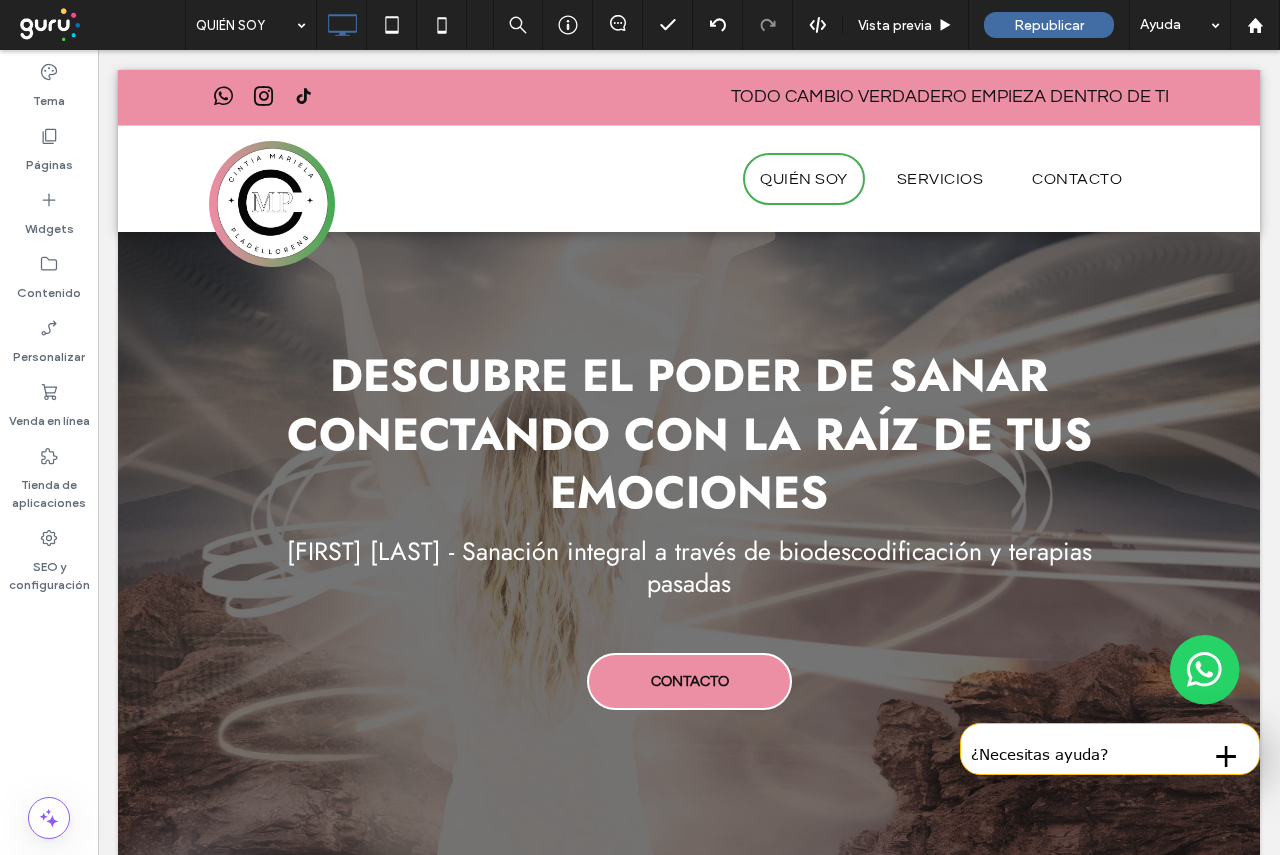 scroll, scrollTop: 0, scrollLeft: 0, axis: both 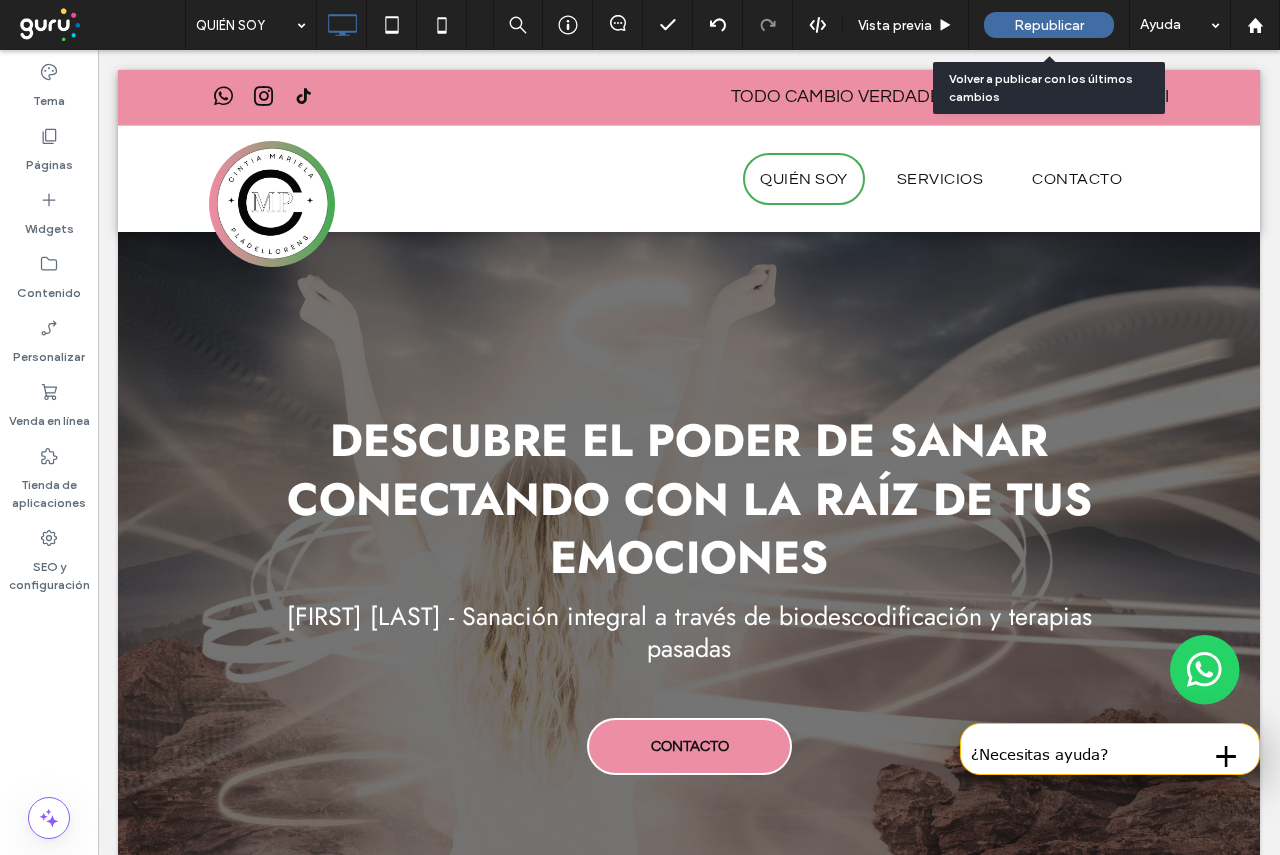 click on "Republicar" at bounding box center (1049, 25) 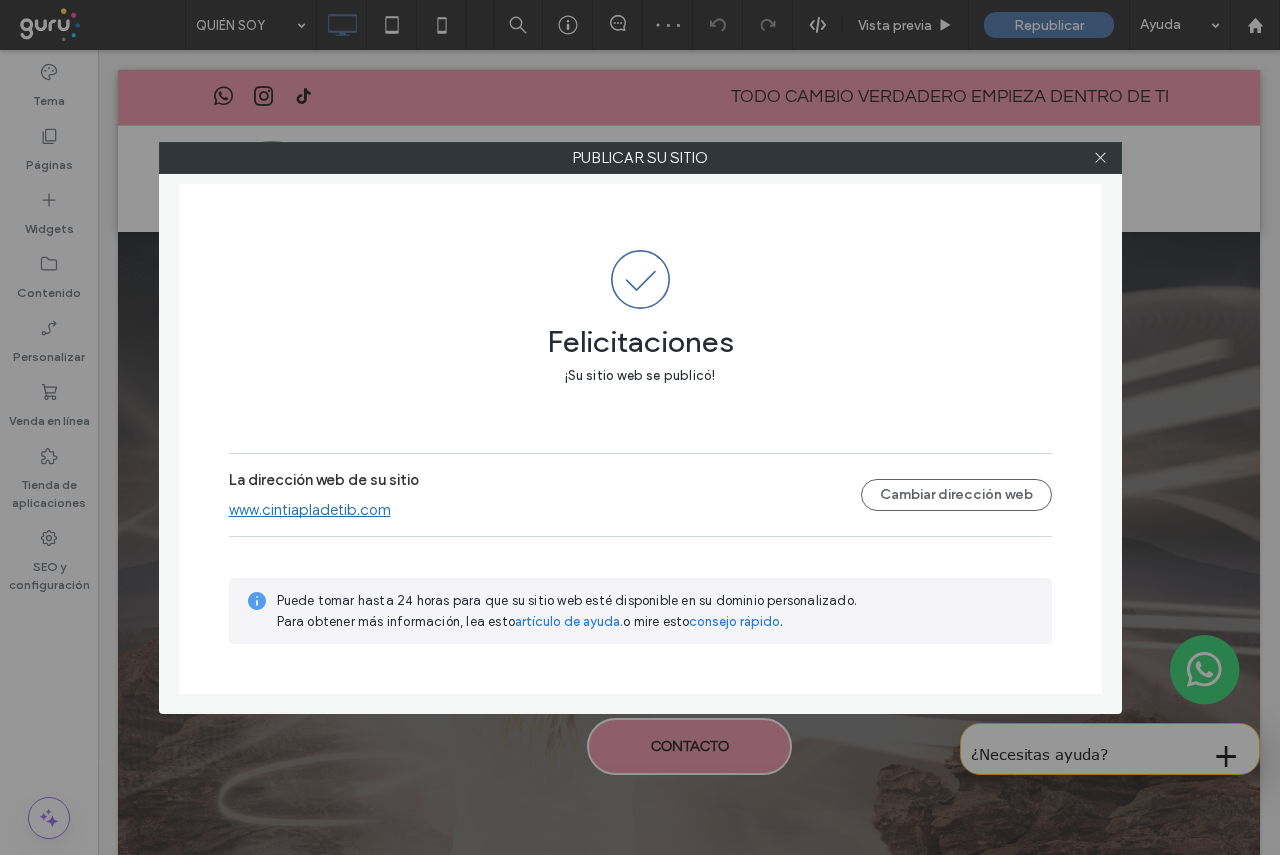click at bounding box center (1101, 158) 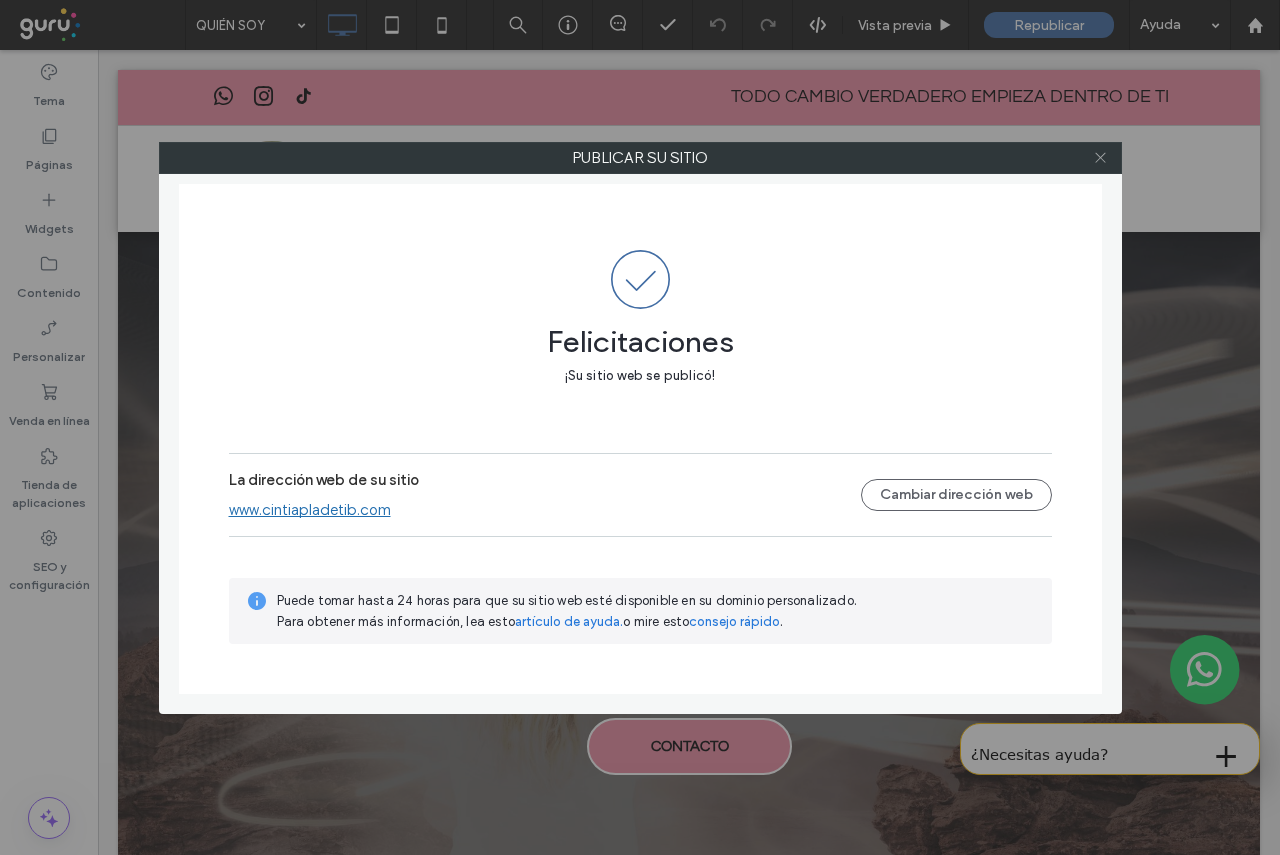 click 